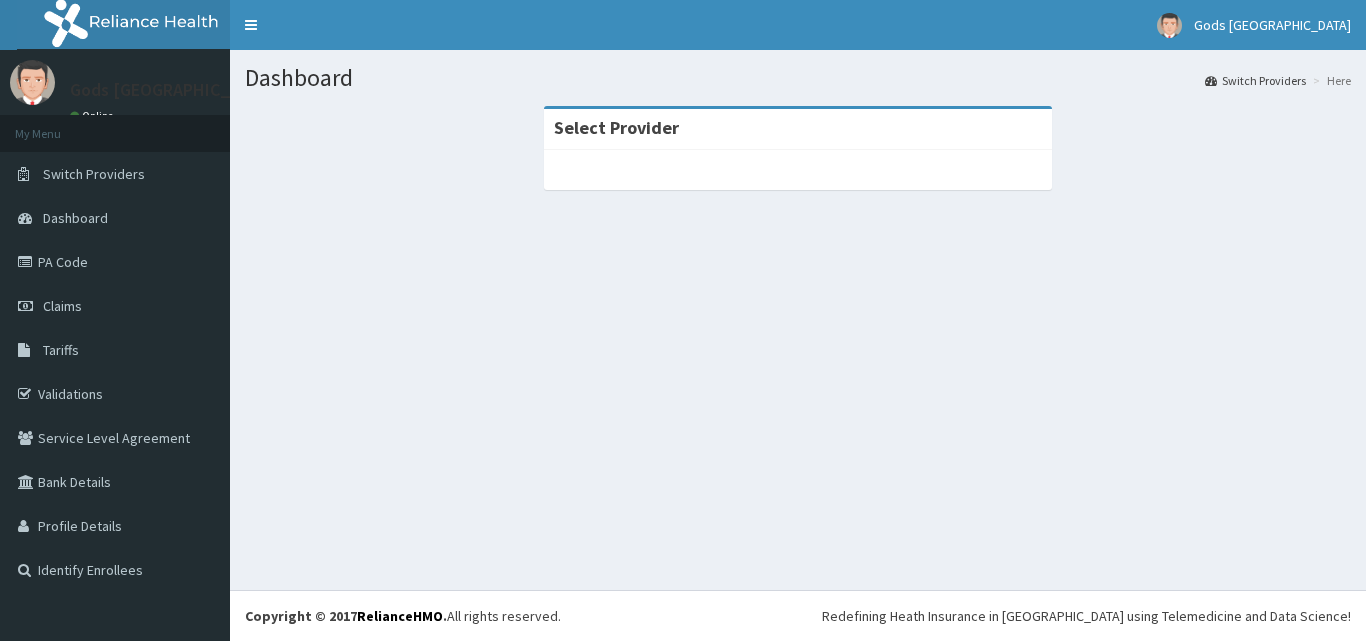 scroll, scrollTop: 0, scrollLeft: 0, axis: both 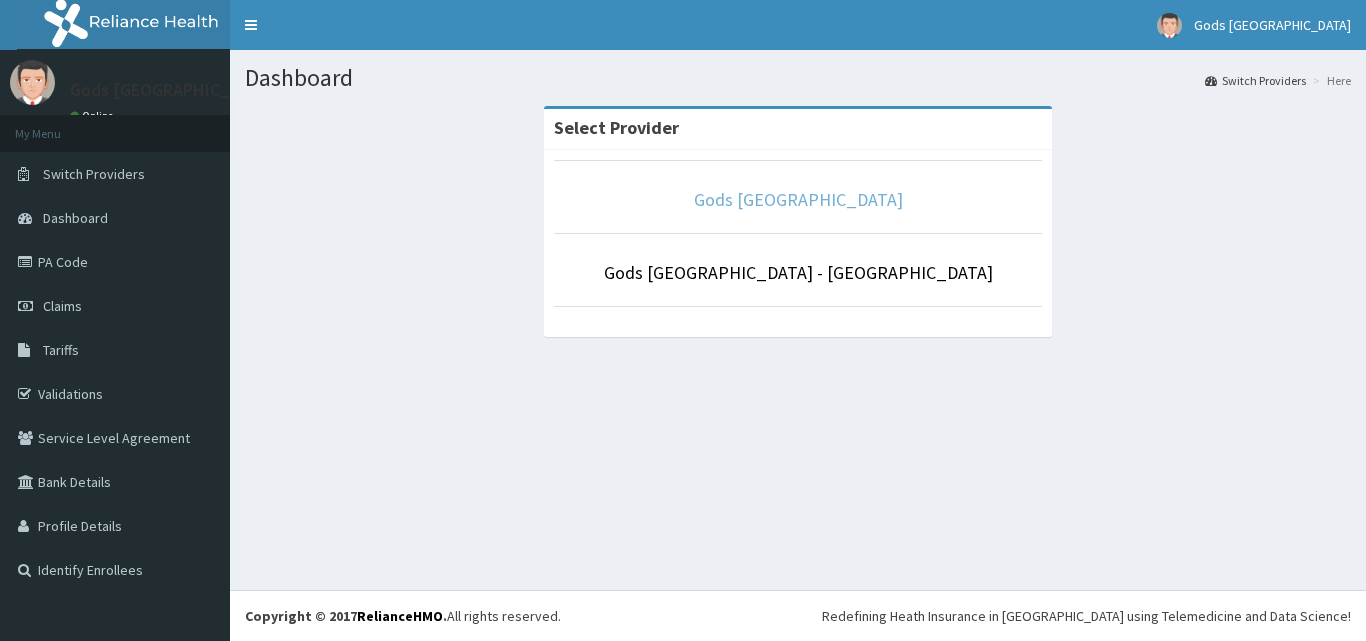 click on "Gods [GEOGRAPHIC_DATA]" at bounding box center (798, 199) 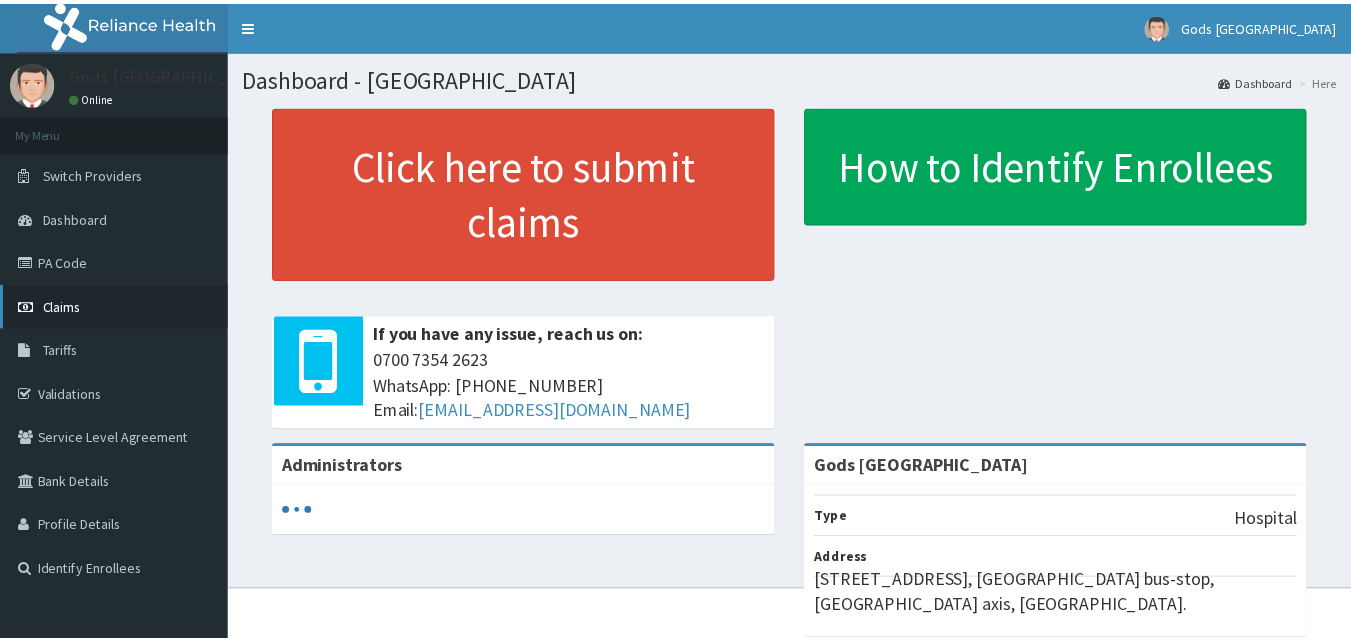 scroll, scrollTop: 0, scrollLeft: 0, axis: both 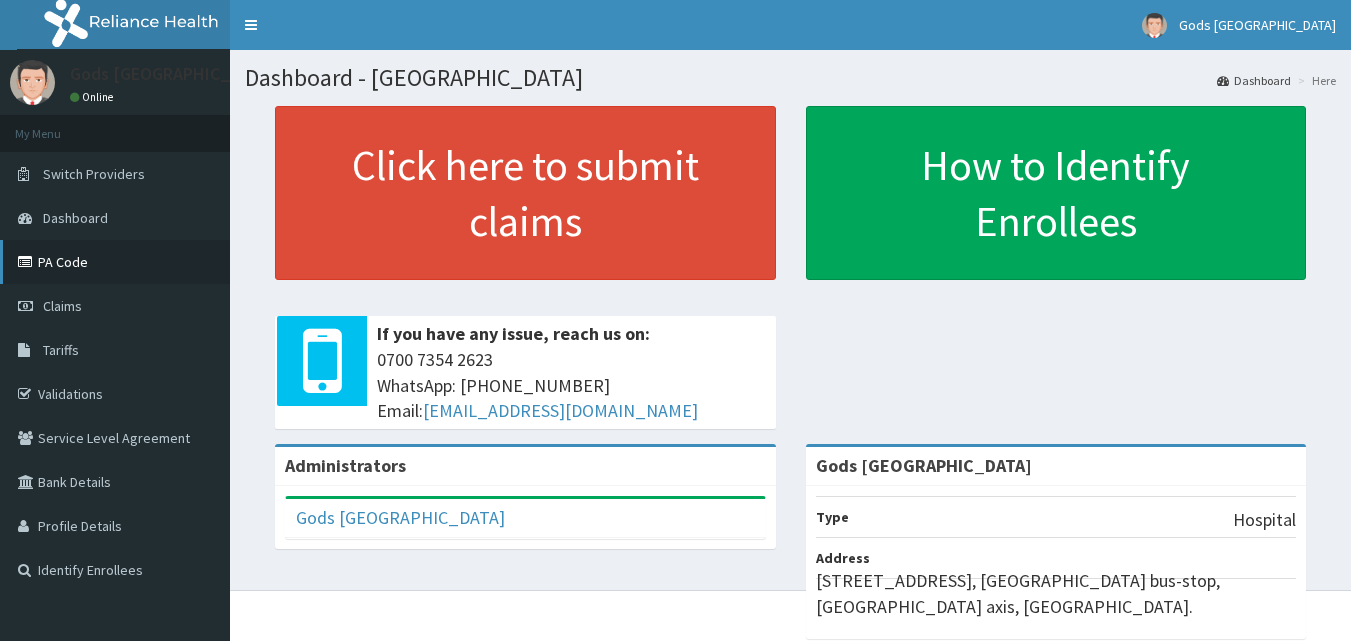 click on "PA Code" at bounding box center (115, 262) 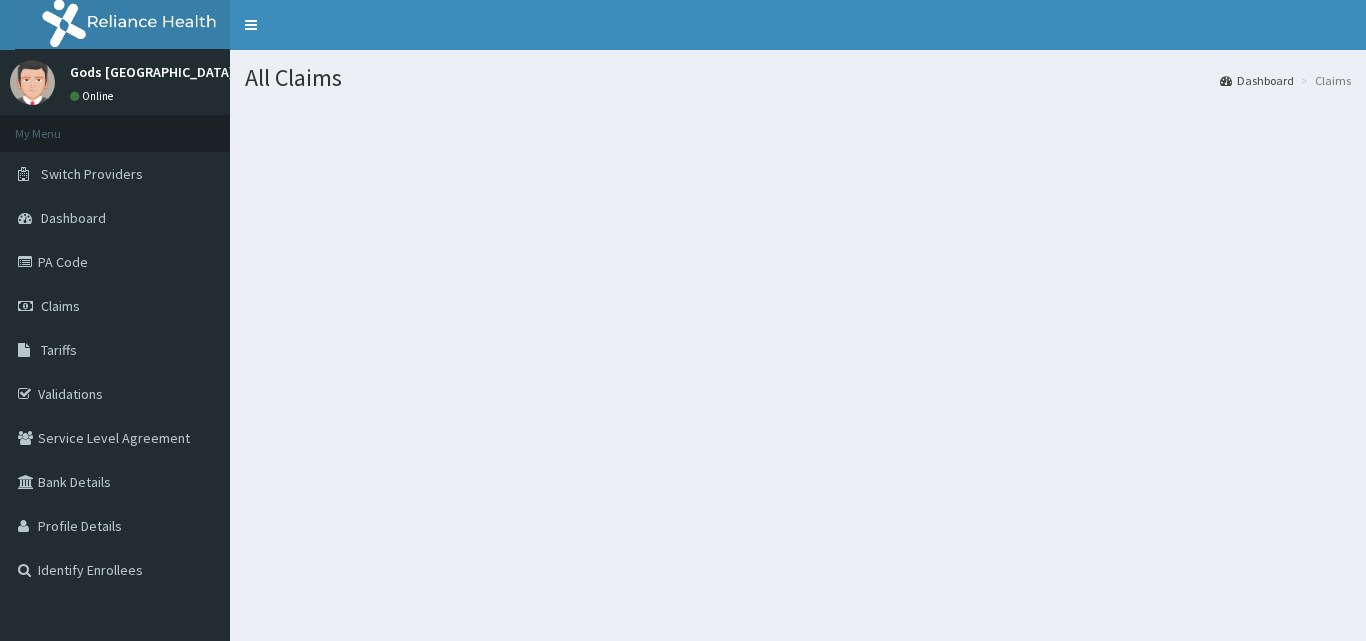 scroll, scrollTop: 0, scrollLeft: 0, axis: both 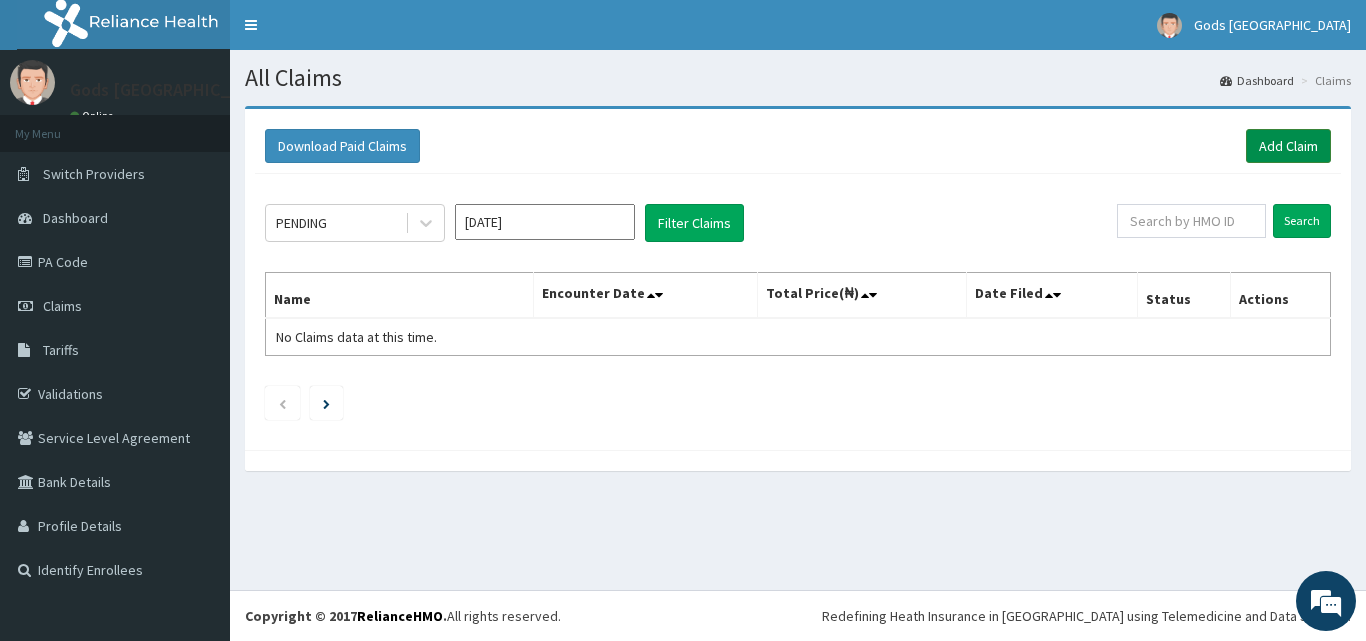click on "Add Claim" at bounding box center (1288, 146) 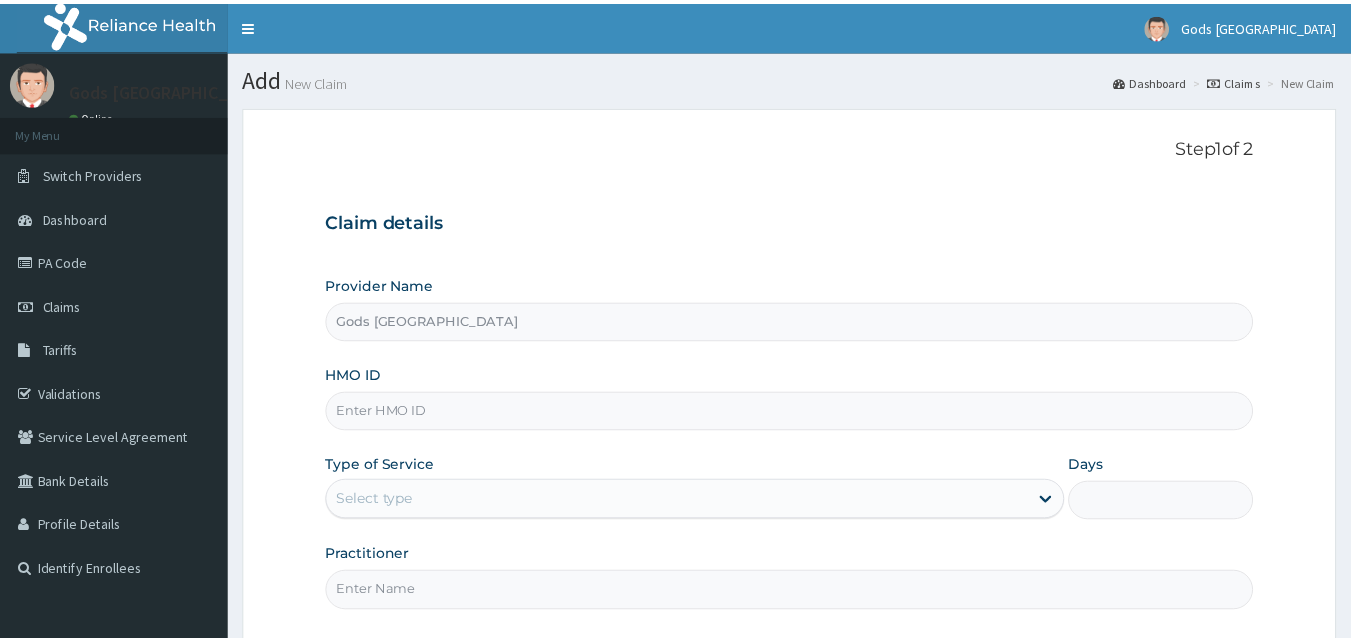 scroll, scrollTop: 0, scrollLeft: 0, axis: both 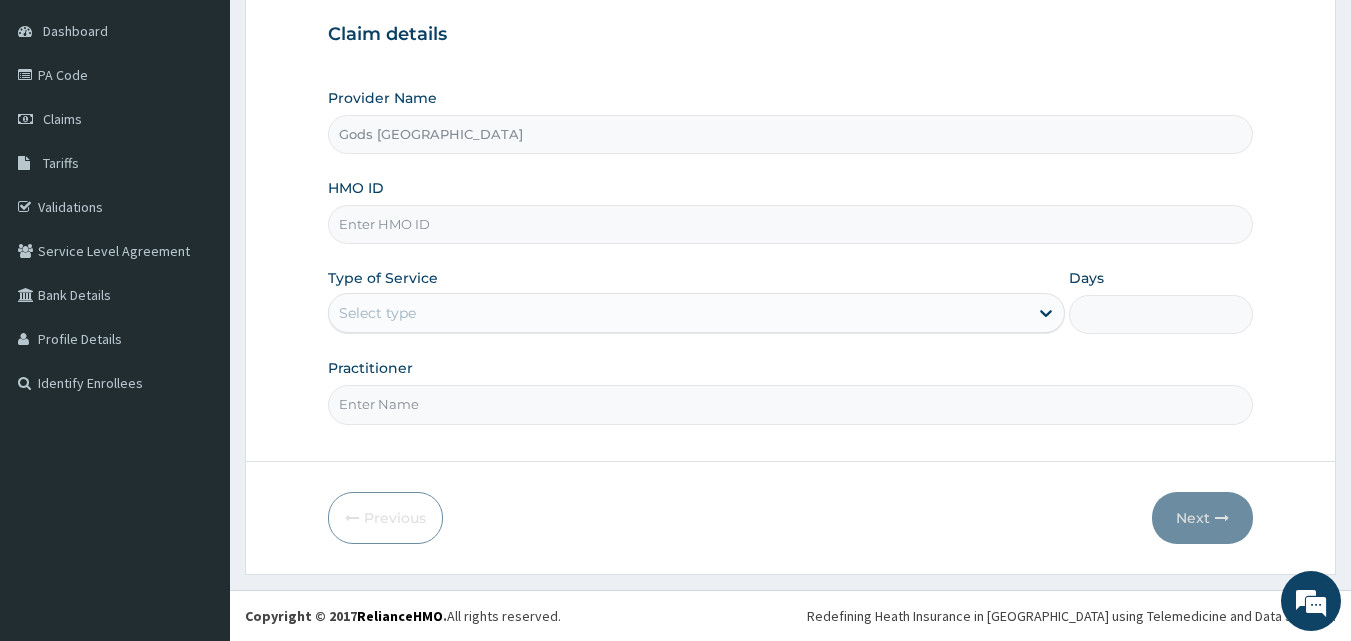 click on "HMO ID" at bounding box center (791, 224) 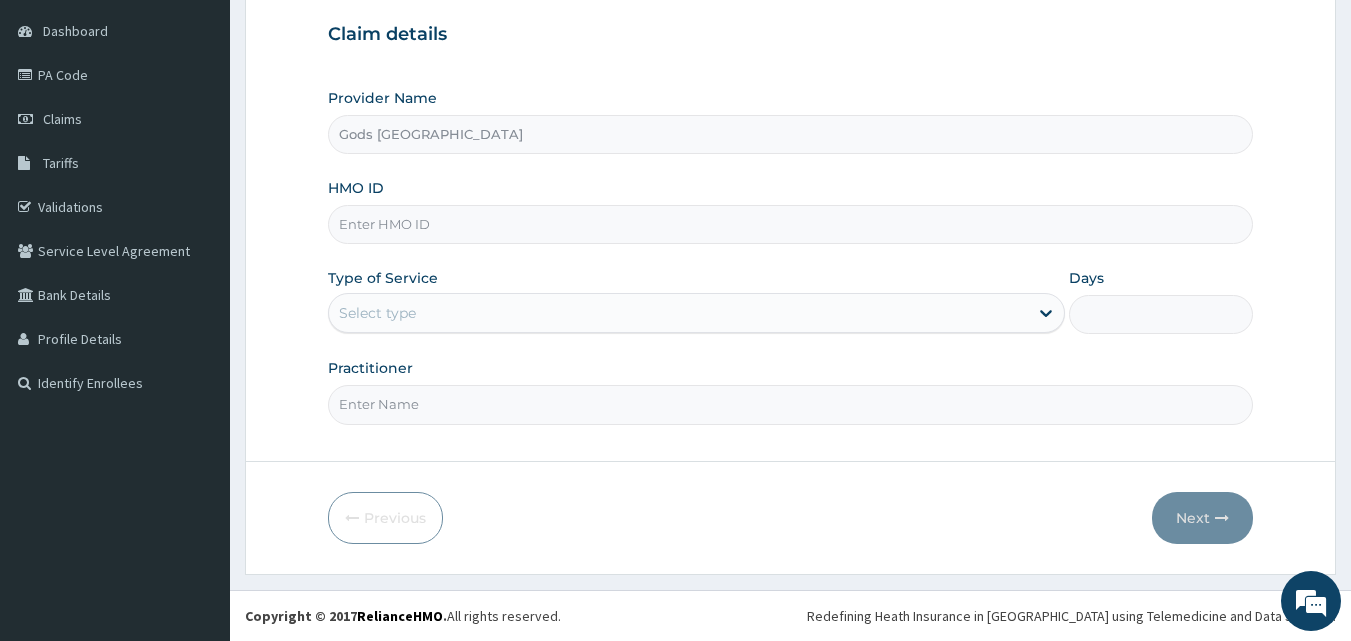 scroll, scrollTop: 0, scrollLeft: 0, axis: both 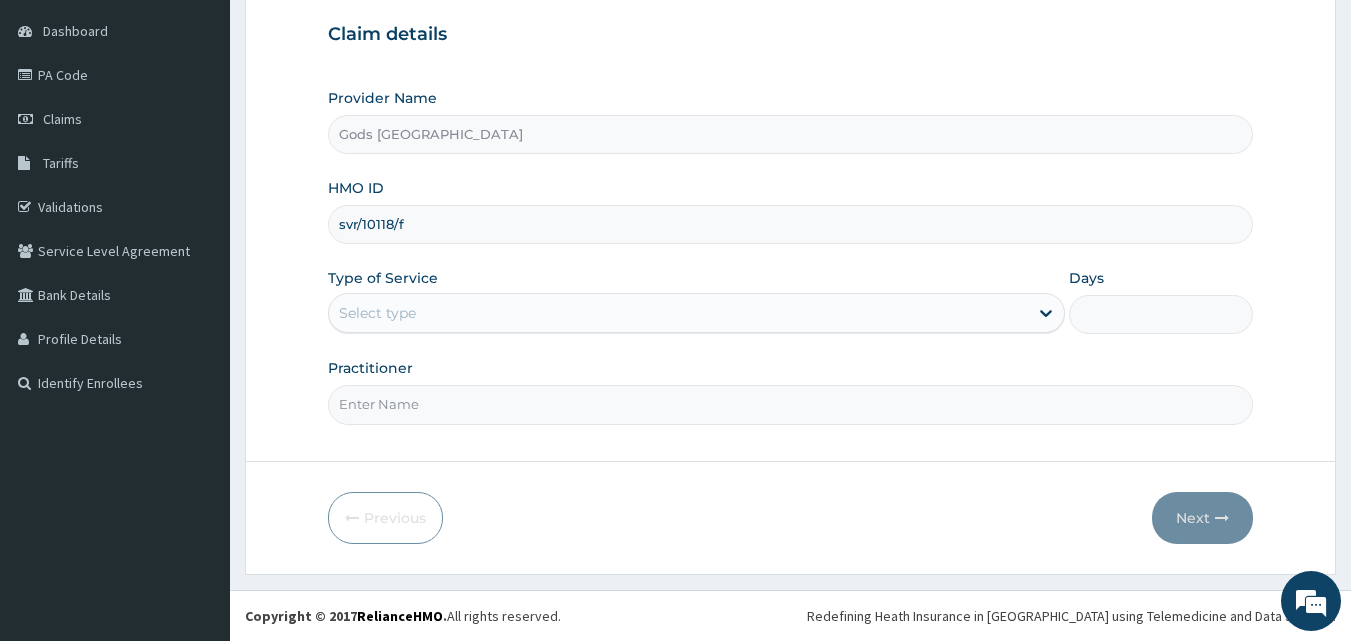 type on "svr/10118/f" 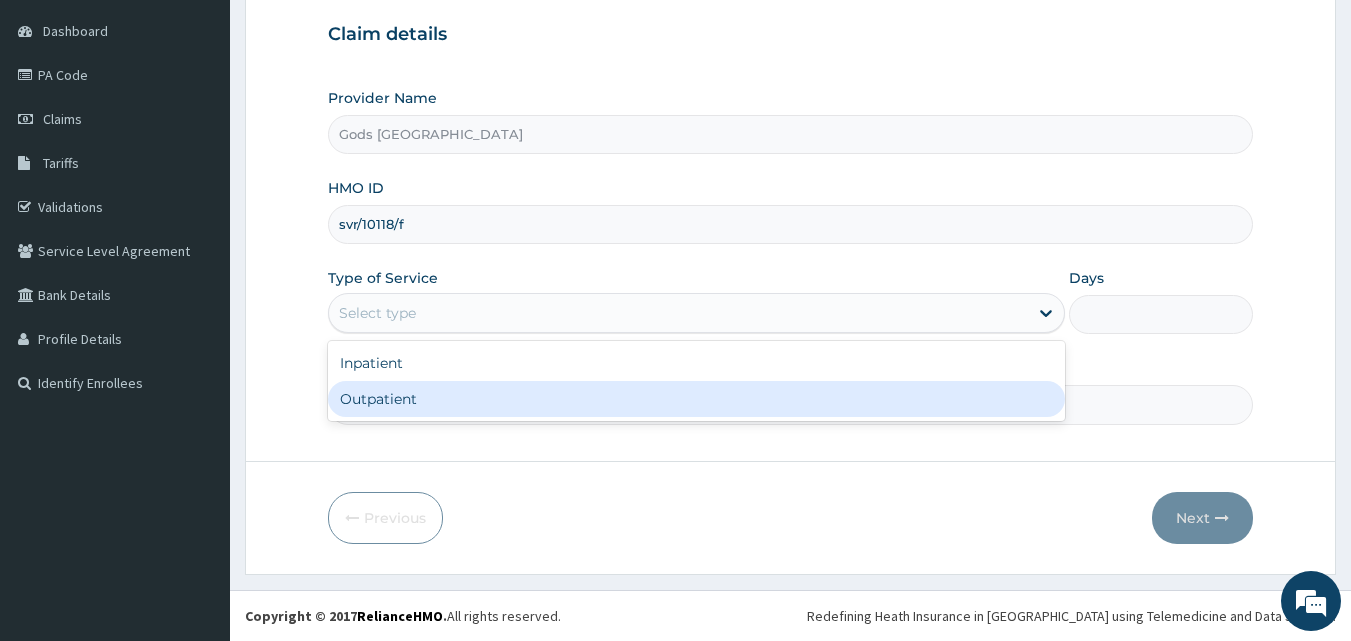 click on "Outpatient" at bounding box center [696, 399] 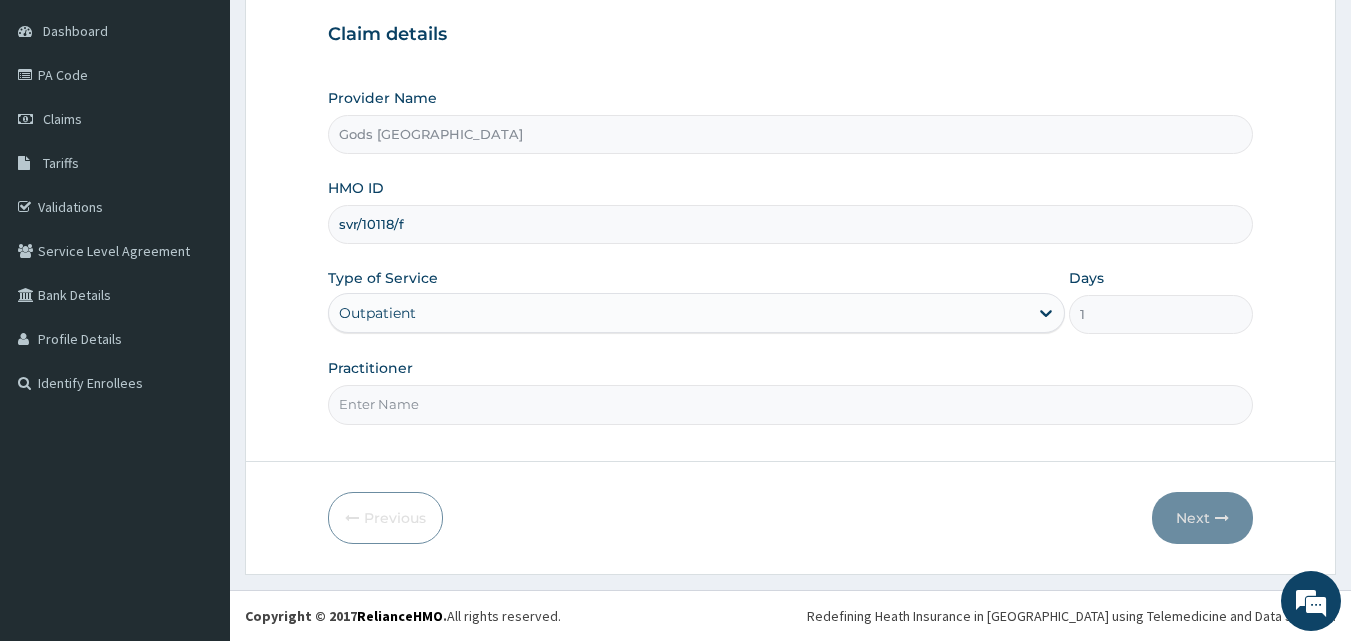 click on "Outpatient" at bounding box center [678, 313] 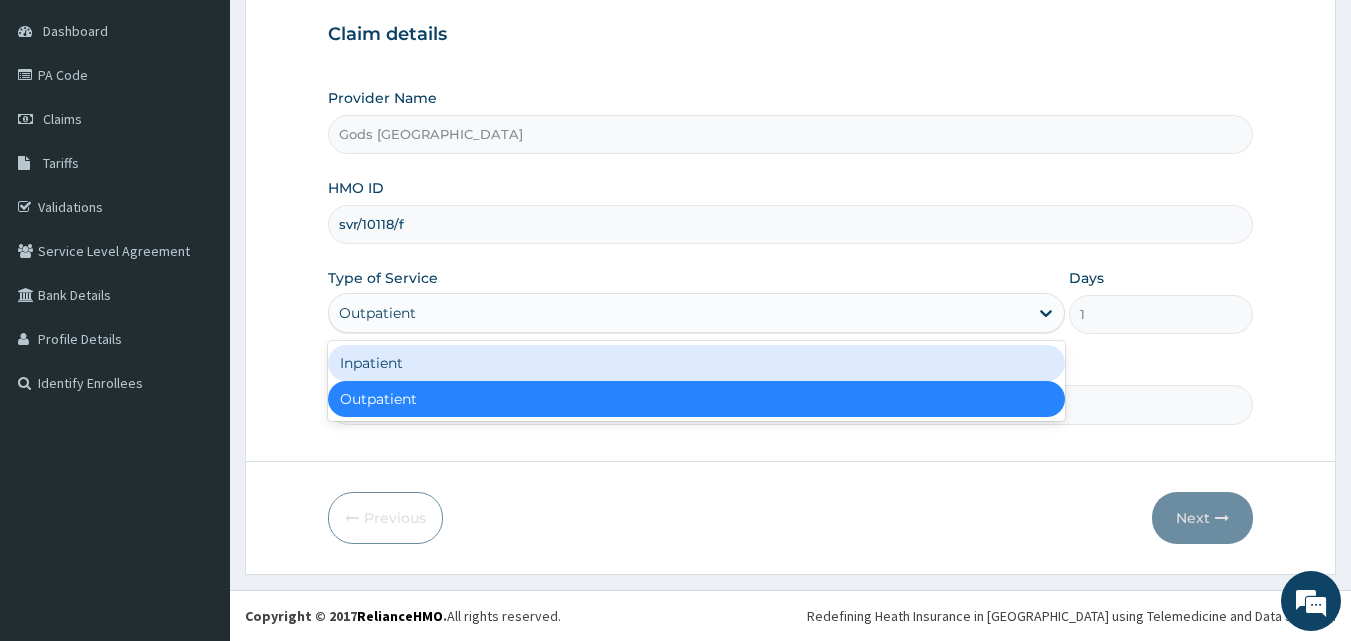 click on "Inpatient" at bounding box center [696, 363] 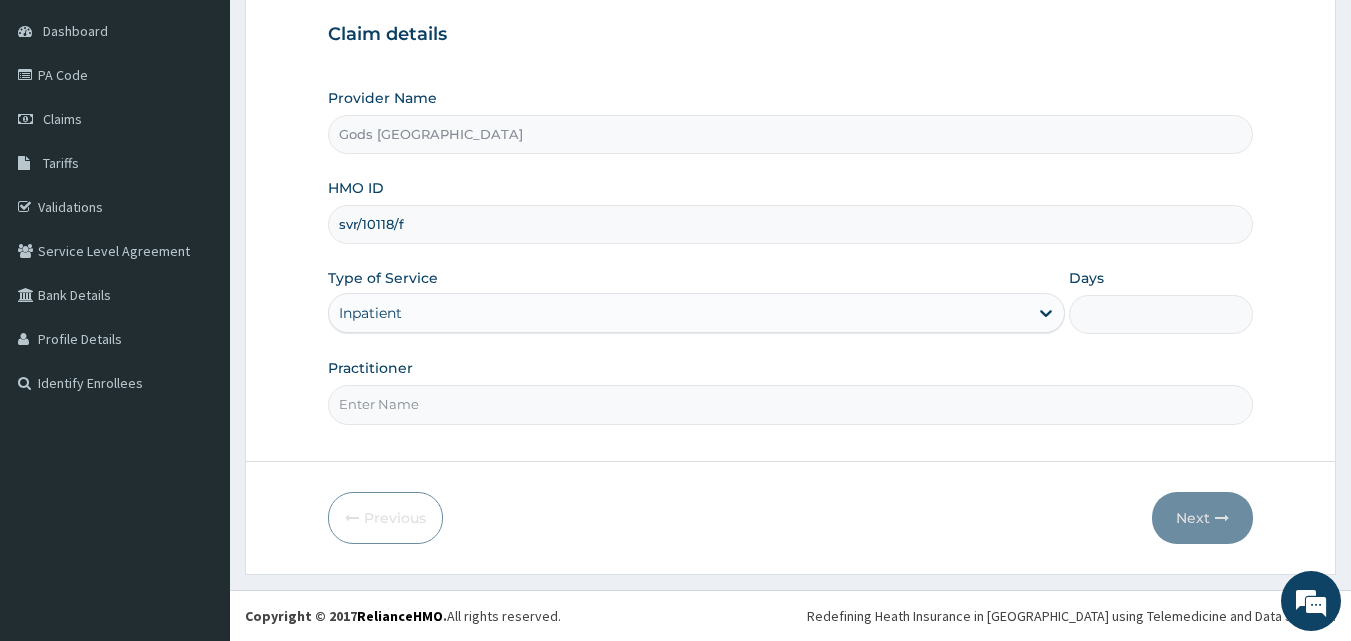 click on "Practitioner" at bounding box center [791, 404] 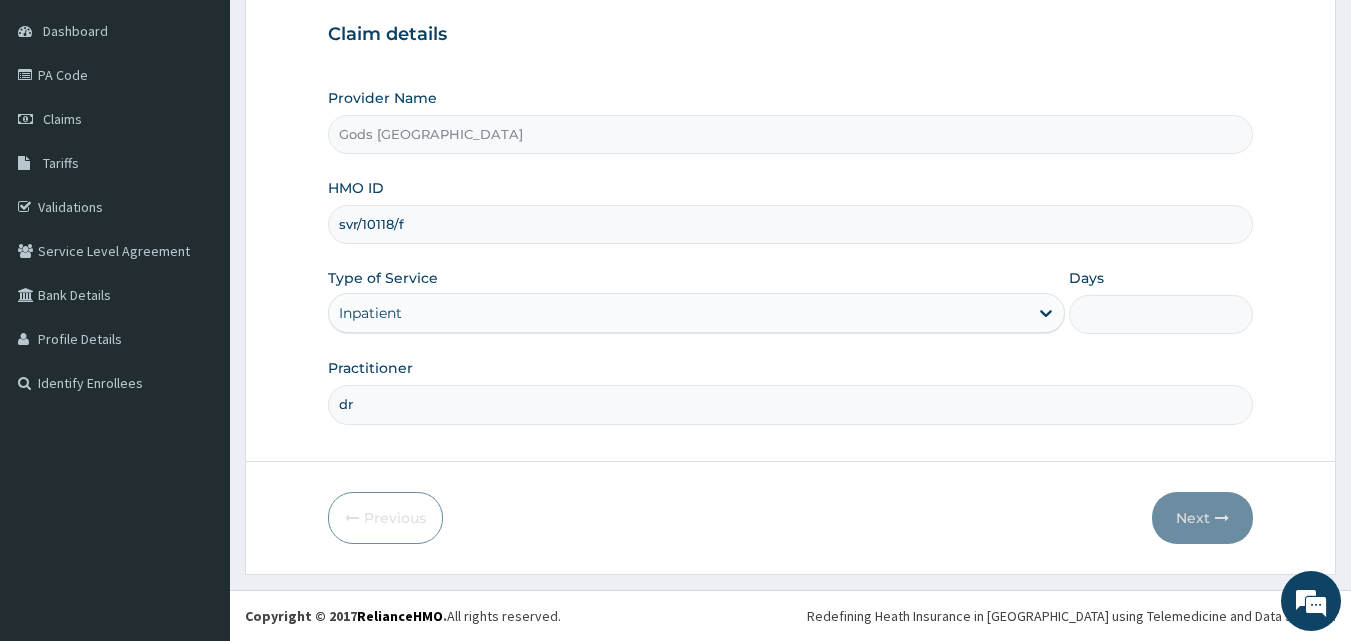 type on "DR BOYE" 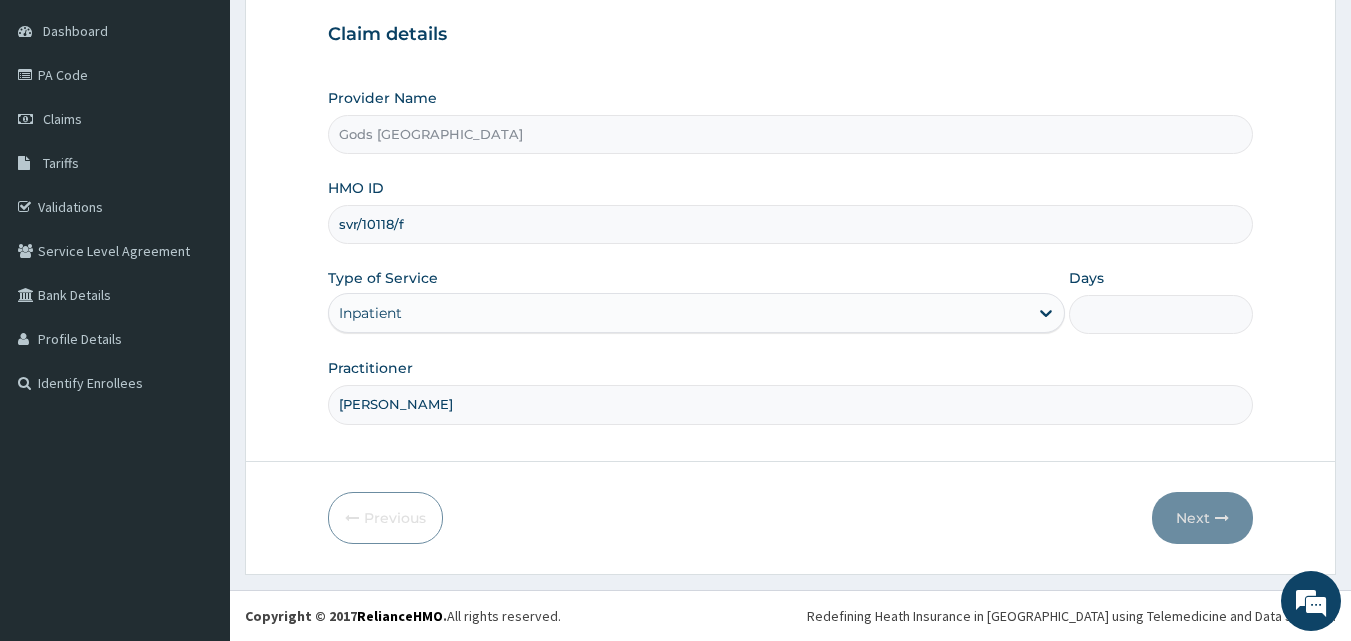 click on "Days" at bounding box center (1161, 314) 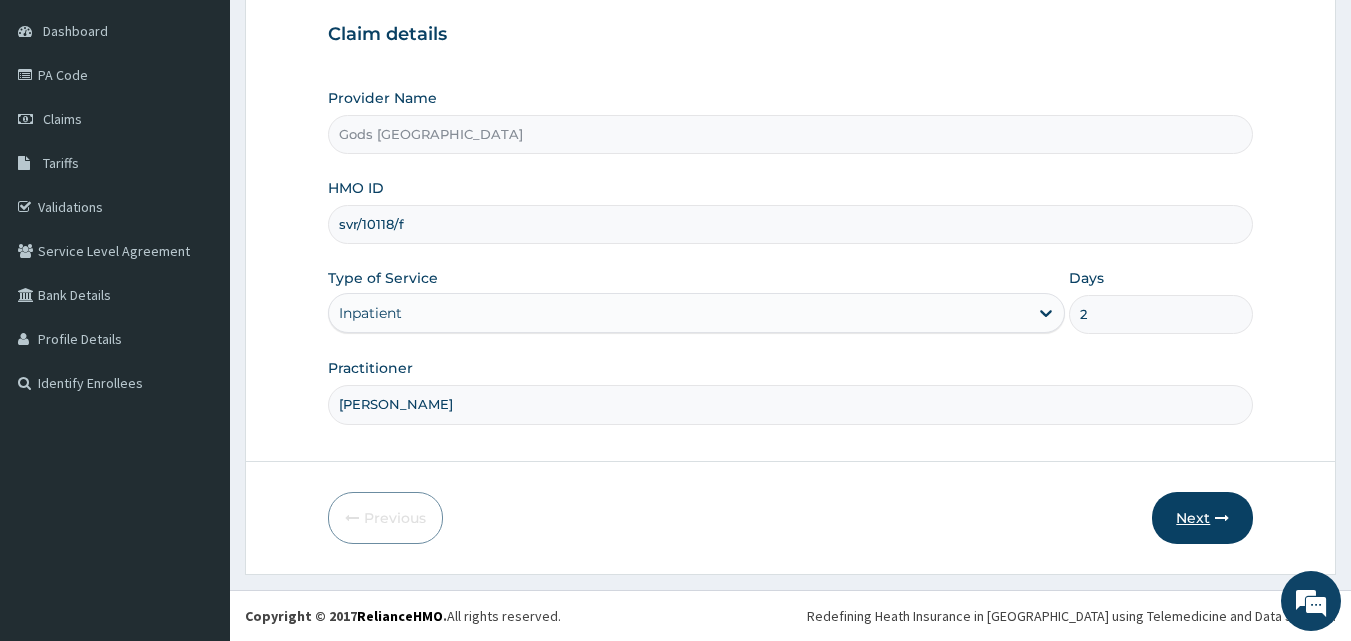 type on "2" 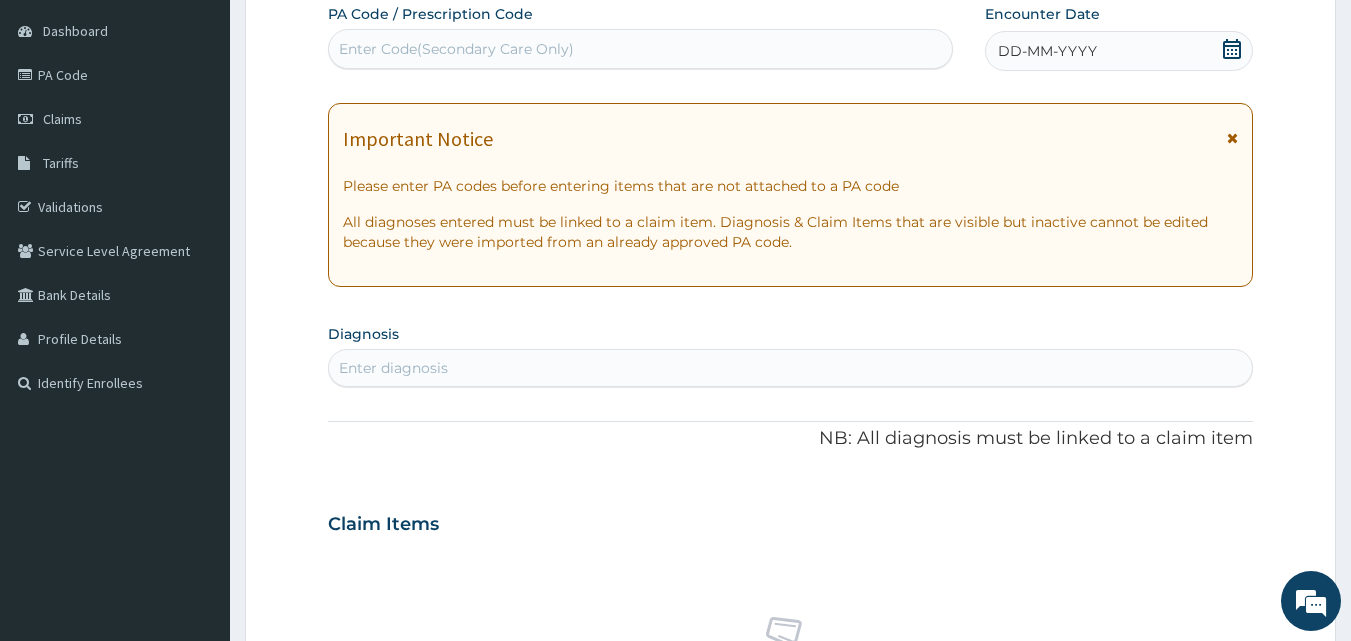 click on "Enter Code(Secondary Care Only)" at bounding box center (456, 49) 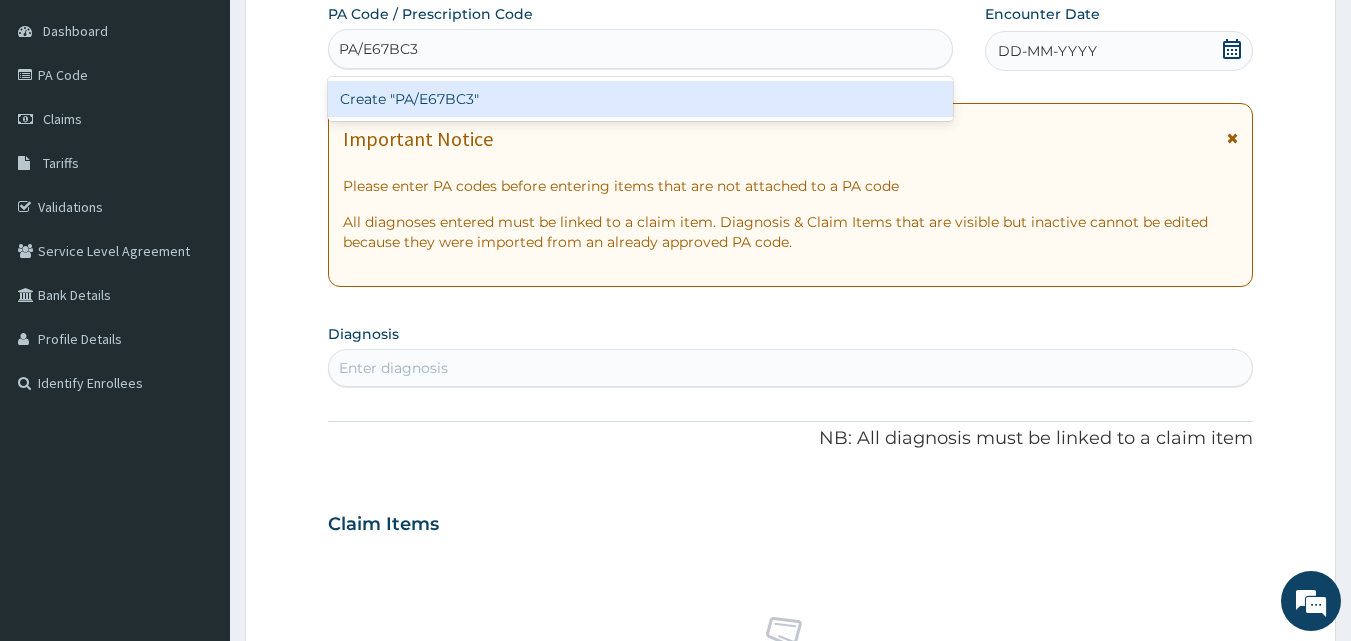 click on "Create "PA/E67BC3"" at bounding box center (641, 99) 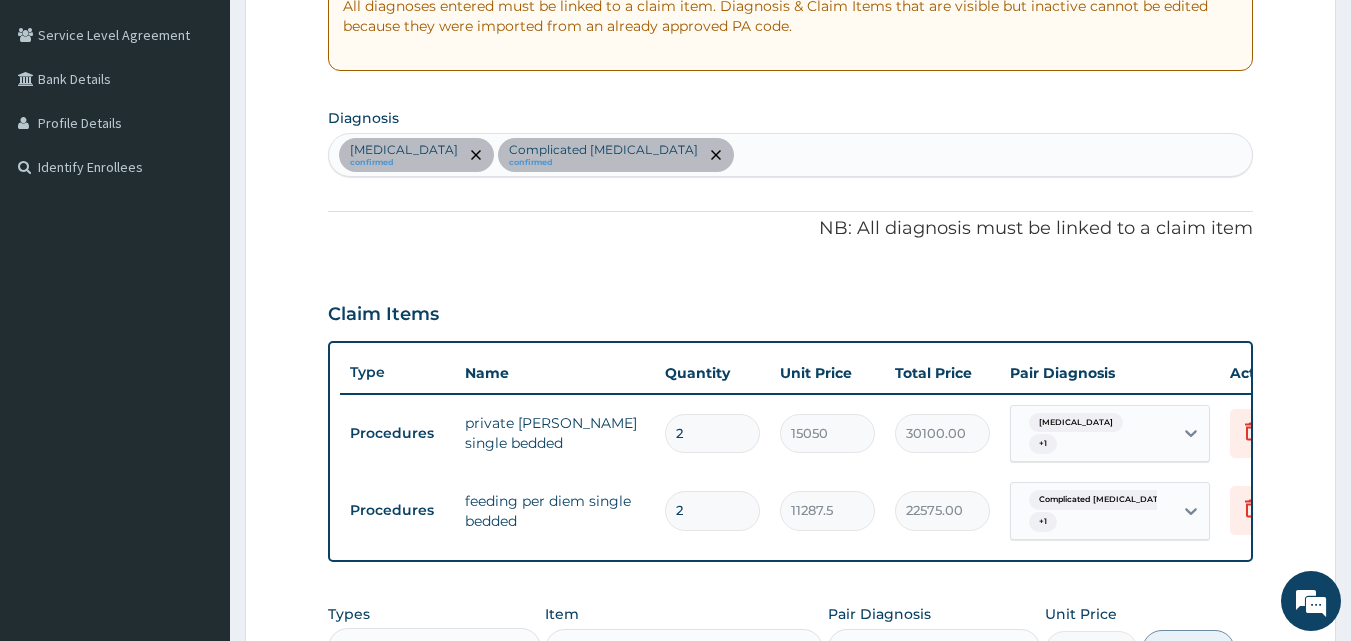 scroll, scrollTop: 485, scrollLeft: 0, axis: vertical 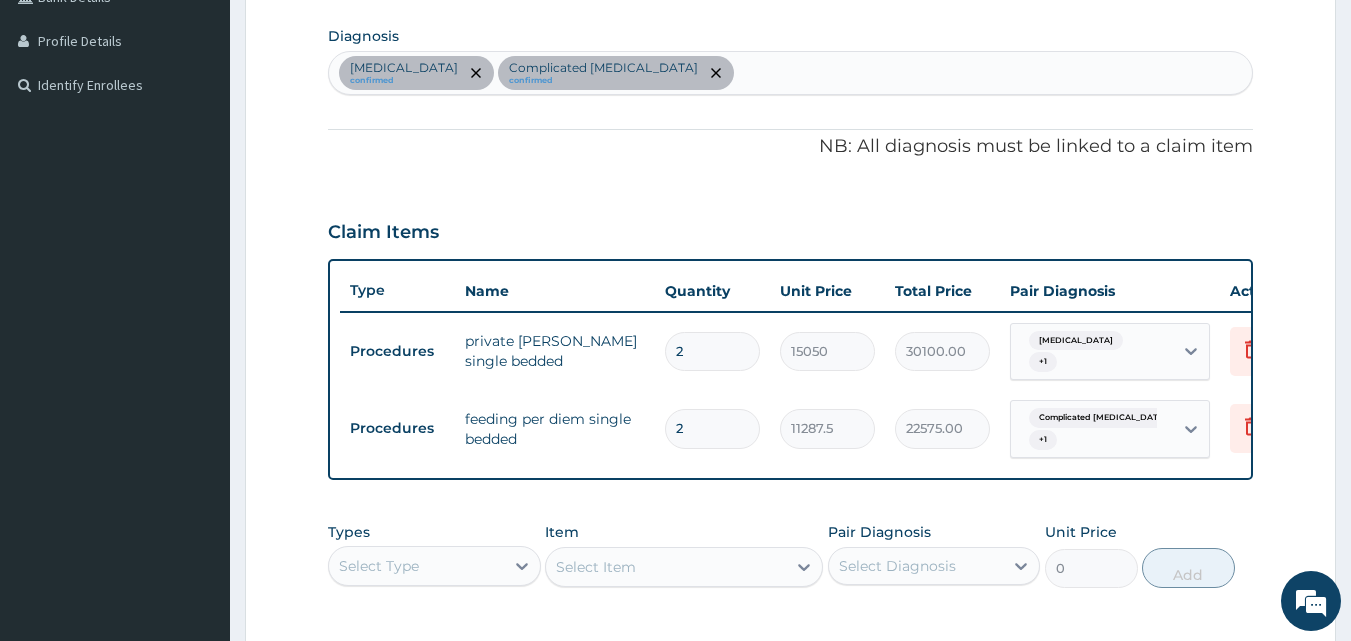 click on "Sepsis confirmed Complicated malaria confirmed" at bounding box center [791, 73] 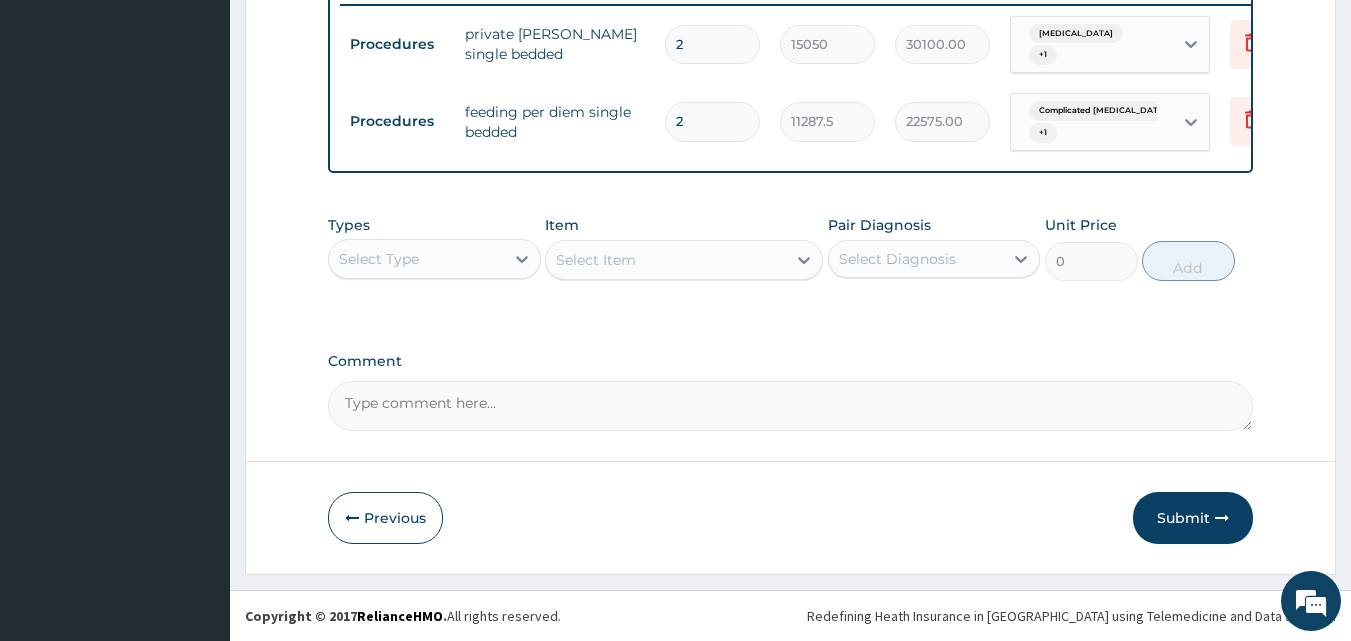 scroll, scrollTop: 798, scrollLeft: 0, axis: vertical 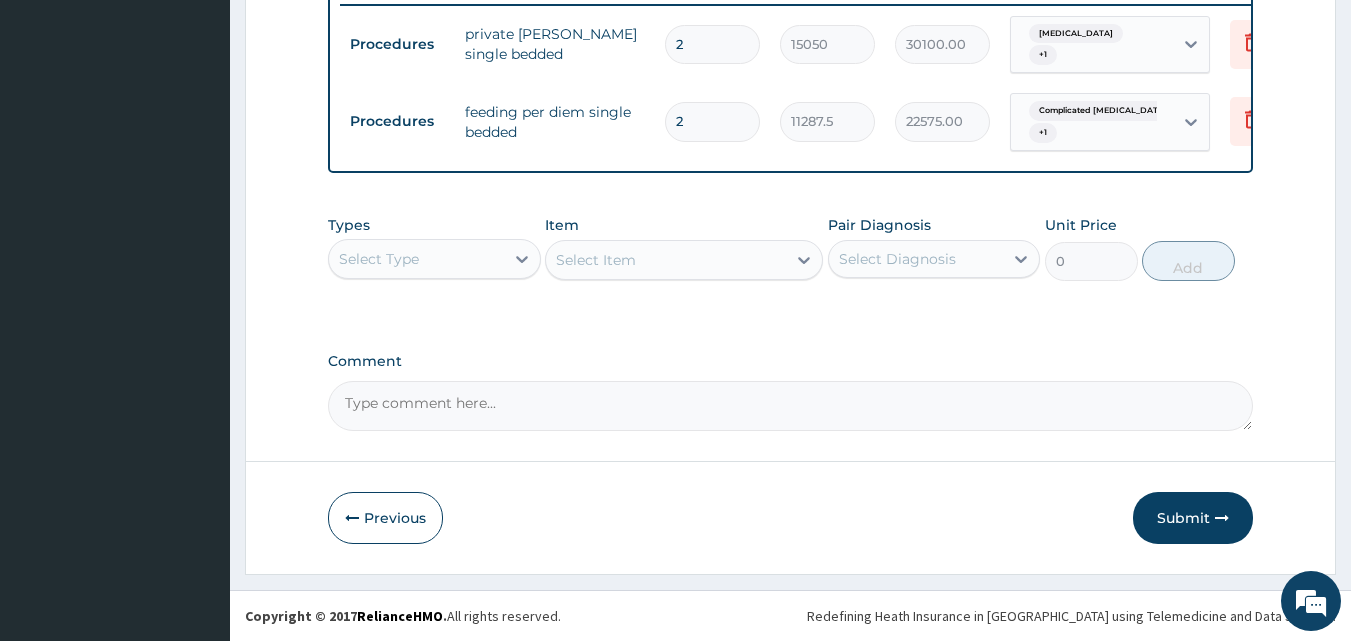 click 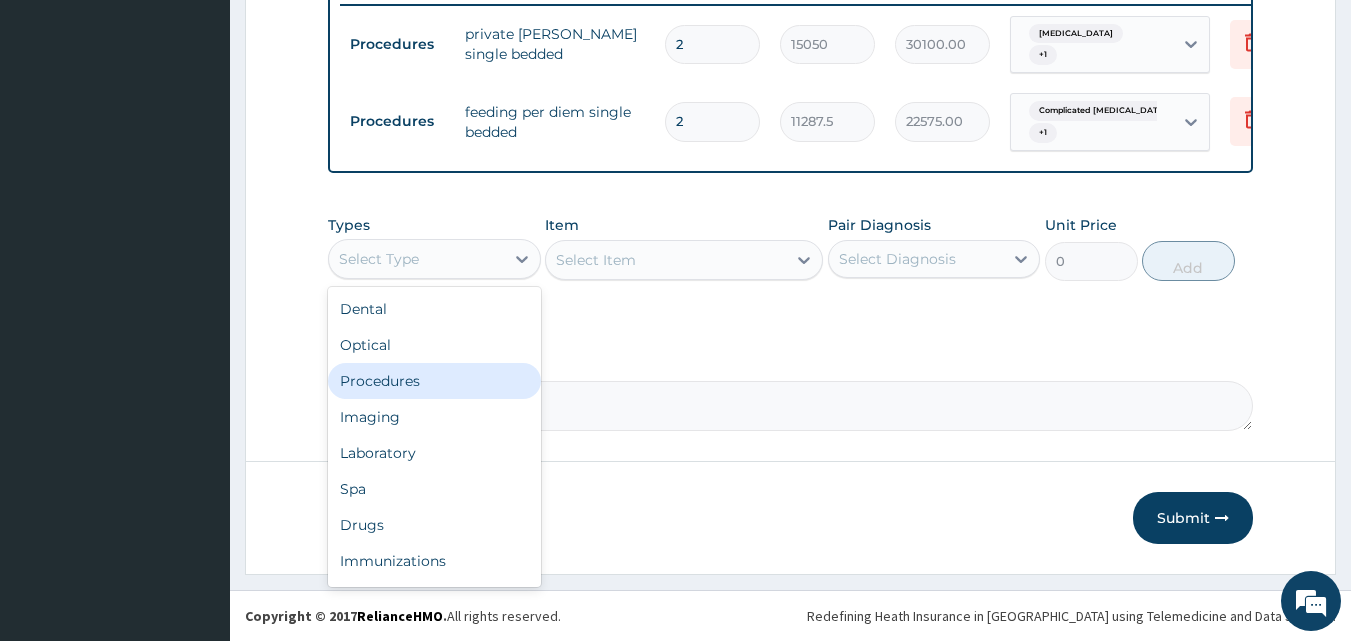 click on "Procedures" at bounding box center [434, 381] 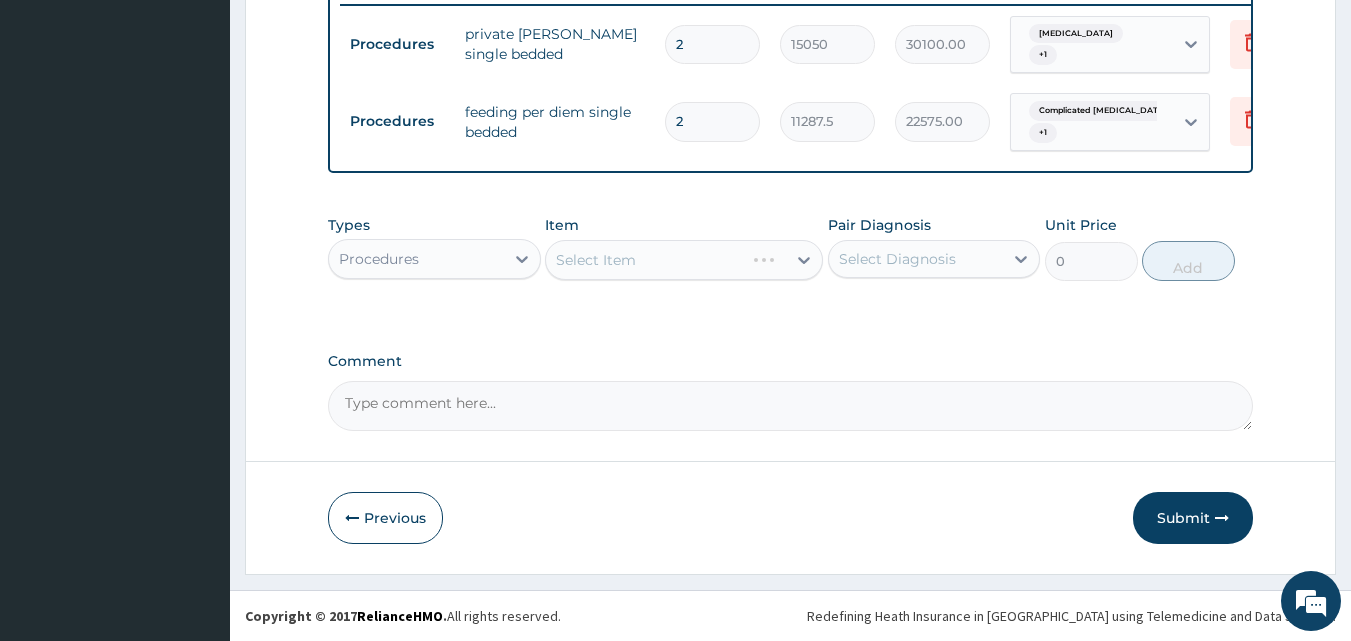 click on "Select Item" at bounding box center (684, 260) 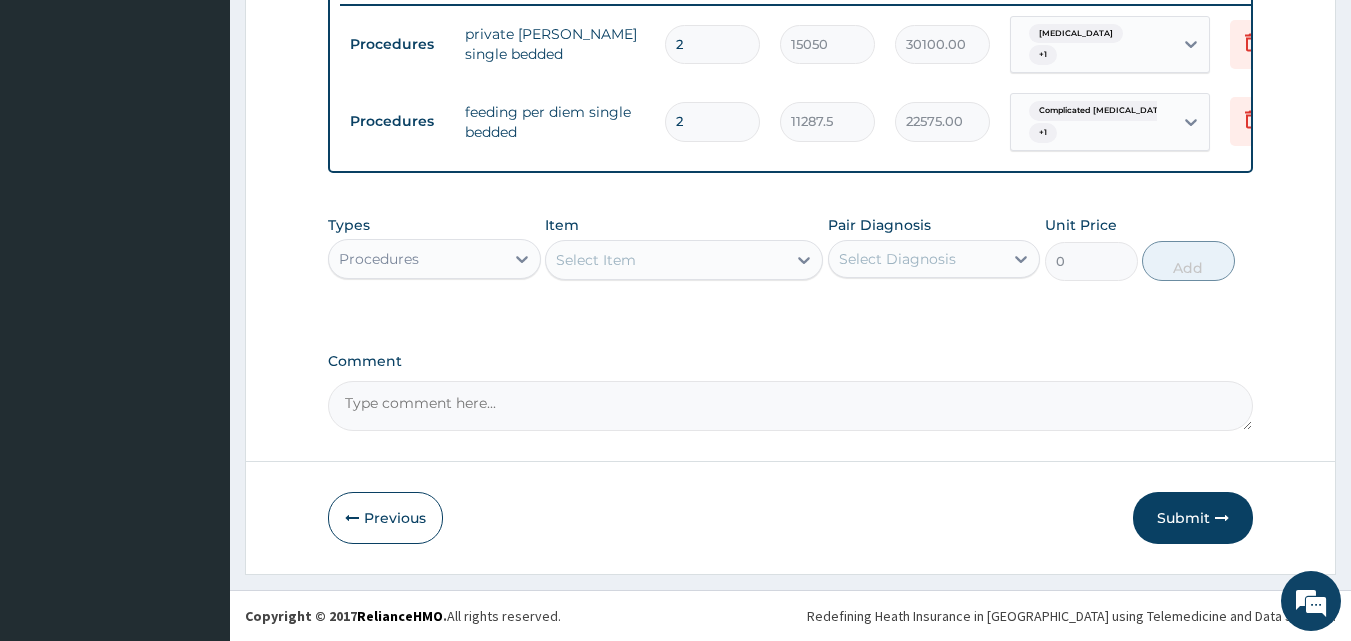 click on "Select Item" at bounding box center (666, 260) 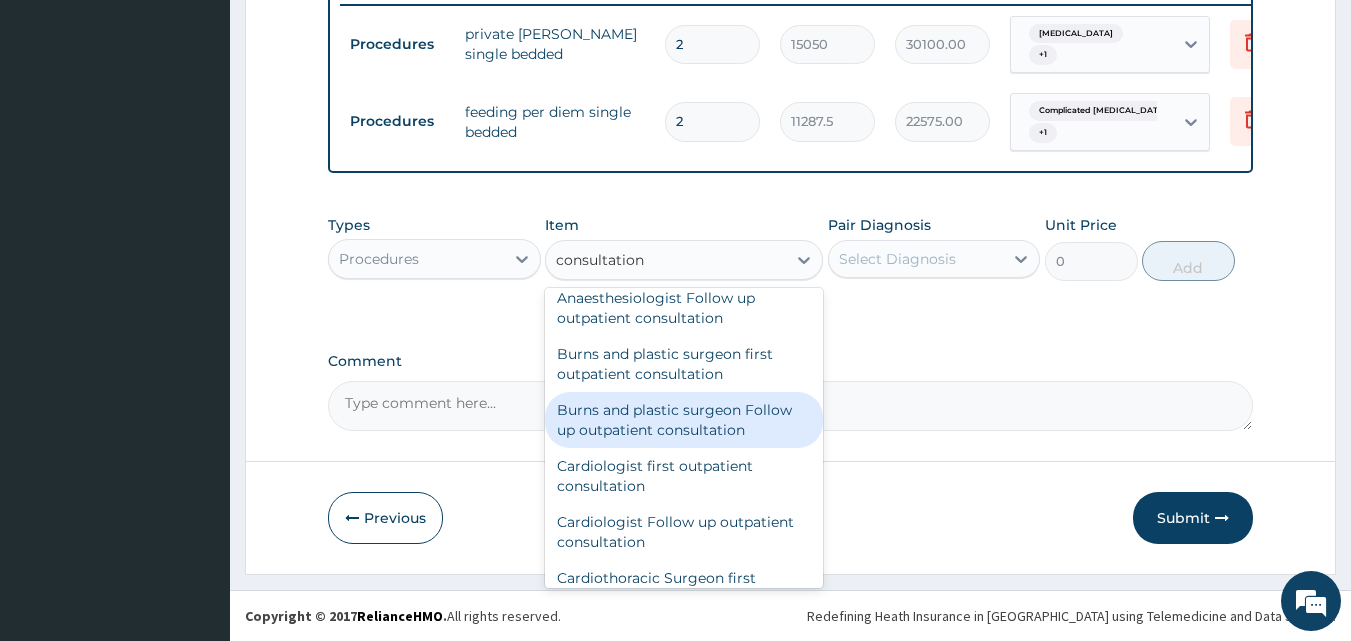 scroll, scrollTop: 0, scrollLeft: 0, axis: both 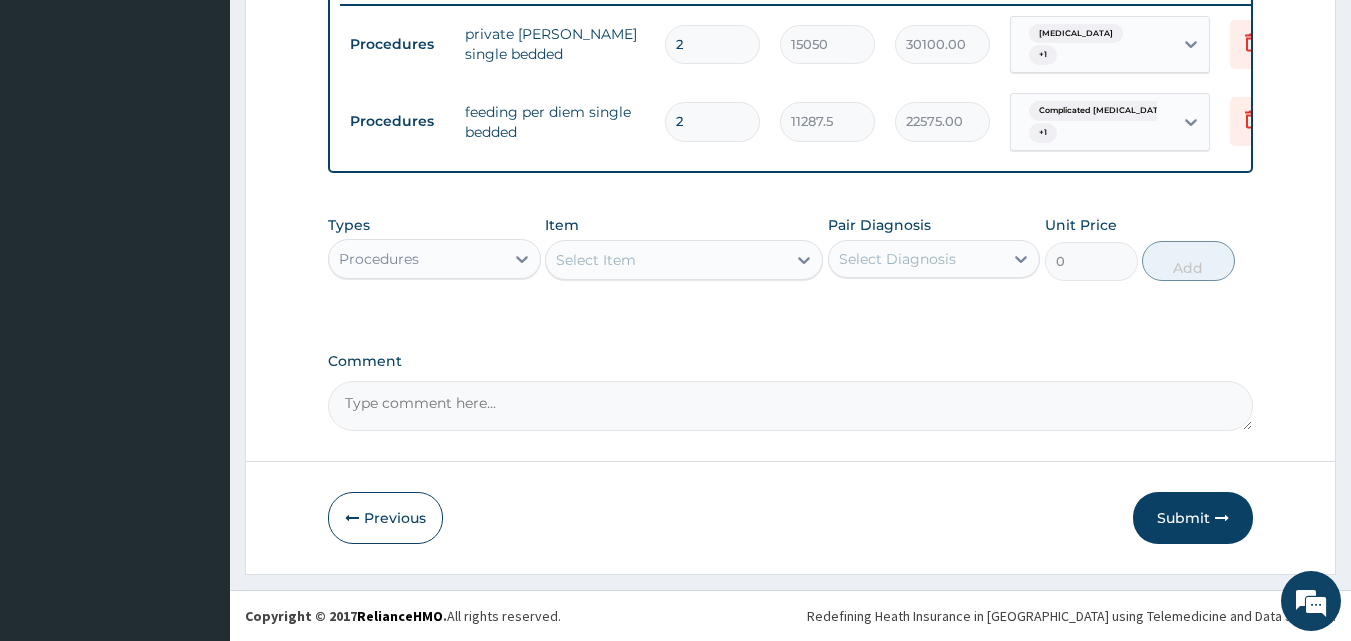click on "Select Item" at bounding box center [666, 260] 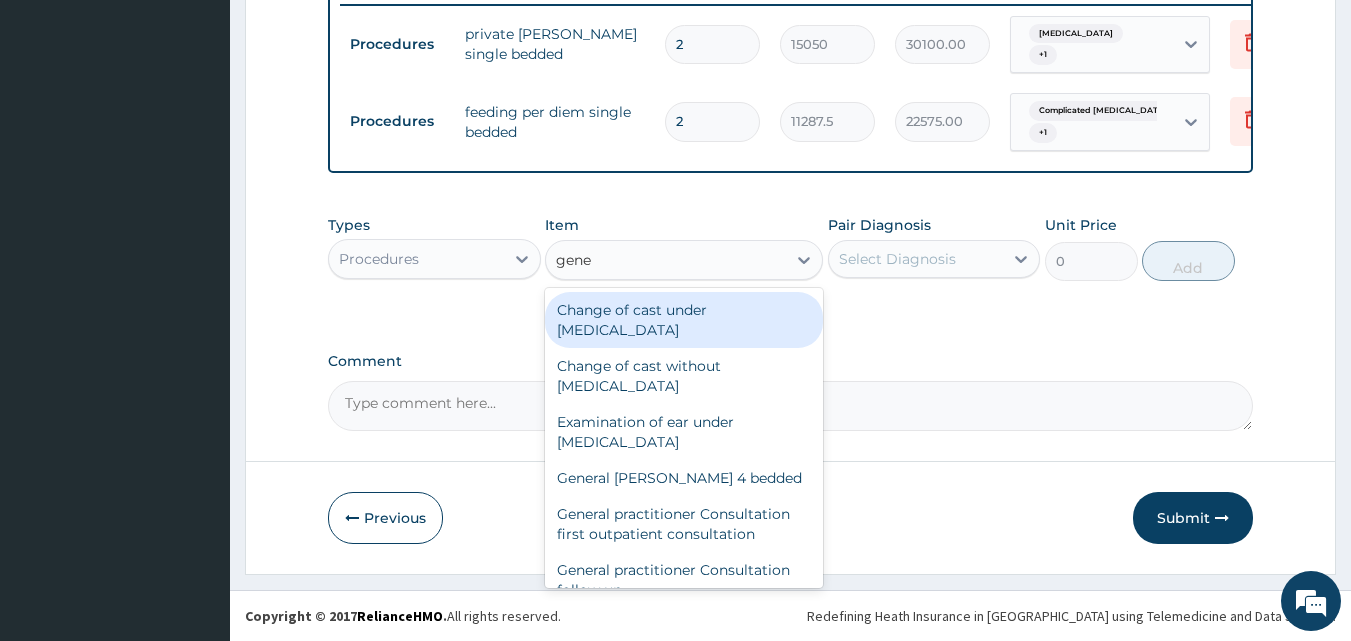 type on "gener" 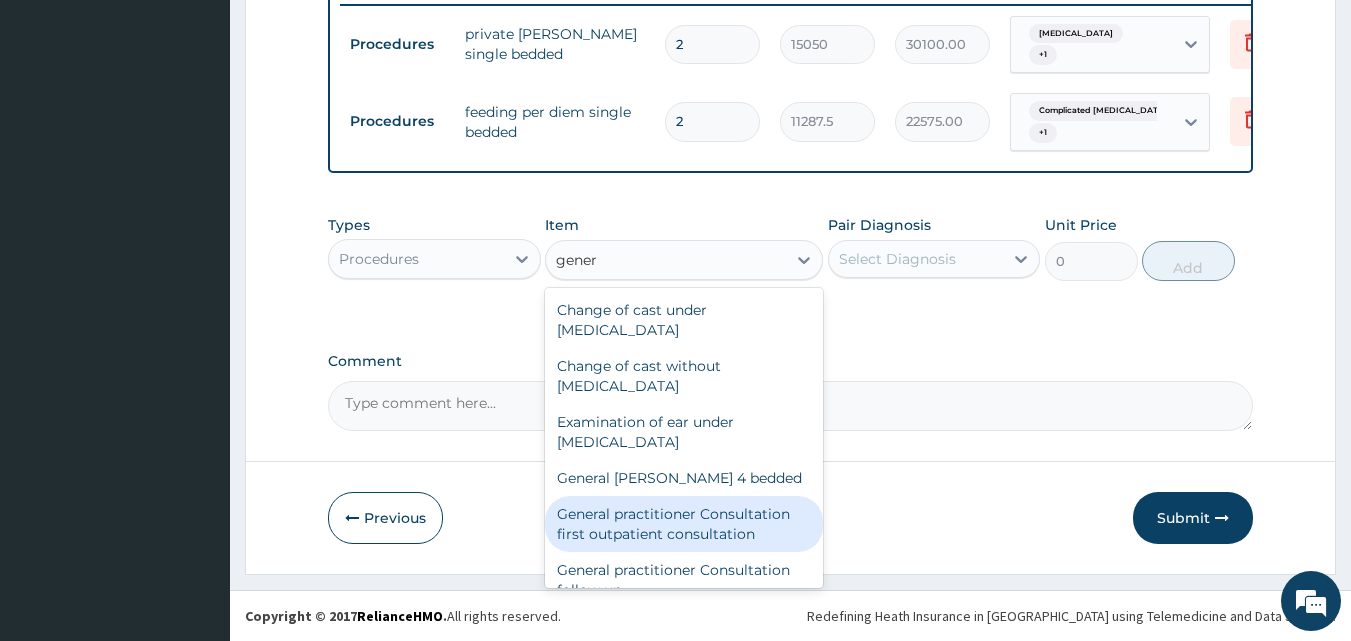 click on "General practitioner Consultation first outpatient consultation" at bounding box center [684, 524] 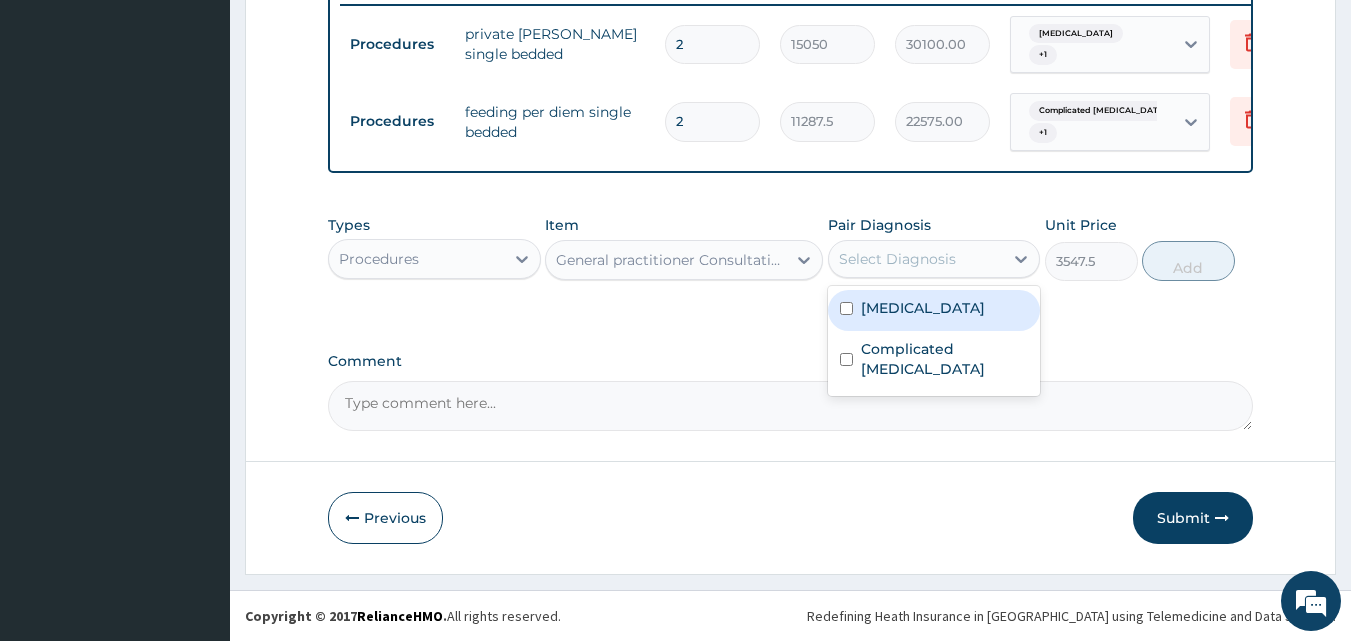 click on "Select Diagnosis" at bounding box center (897, 259) 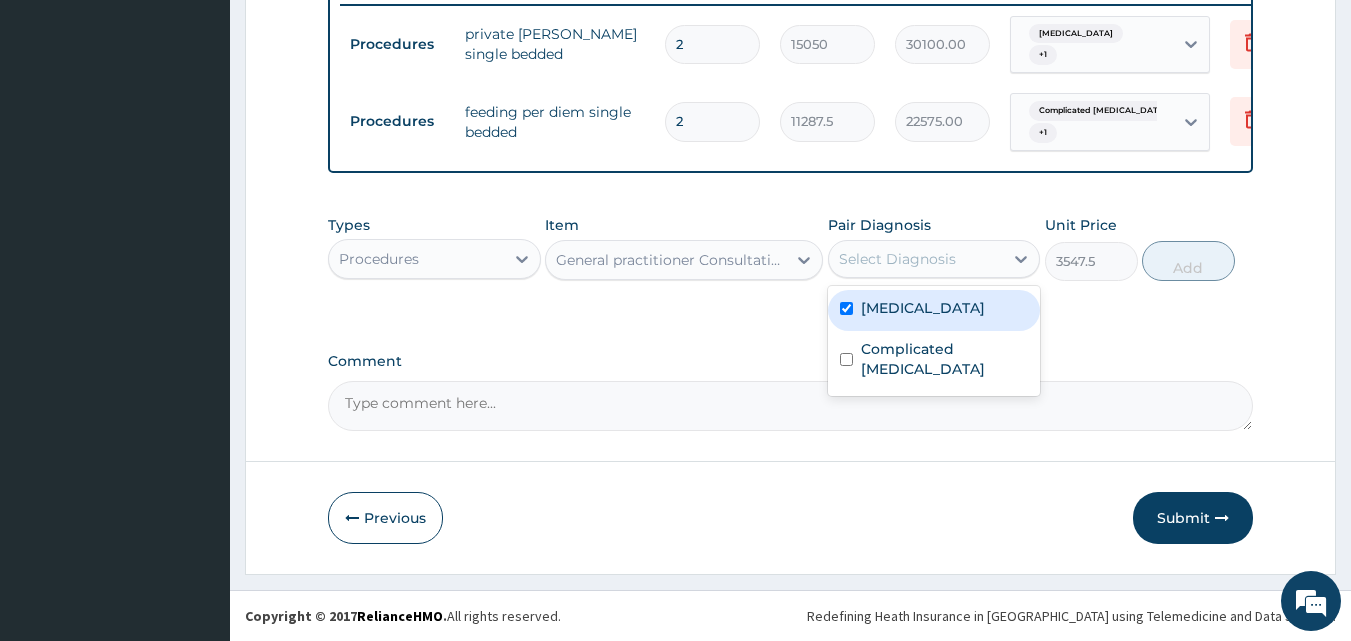 checkbox on "true" 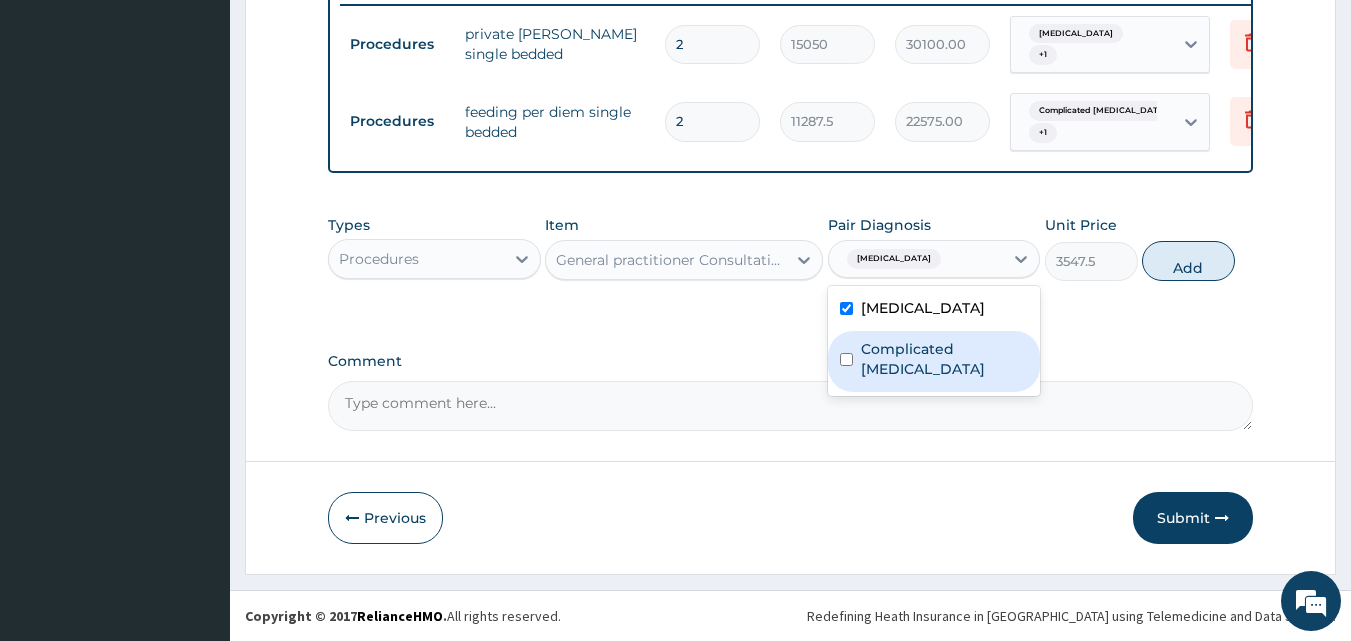 click on "Complicated malaria" at bounding box center [945, 359] 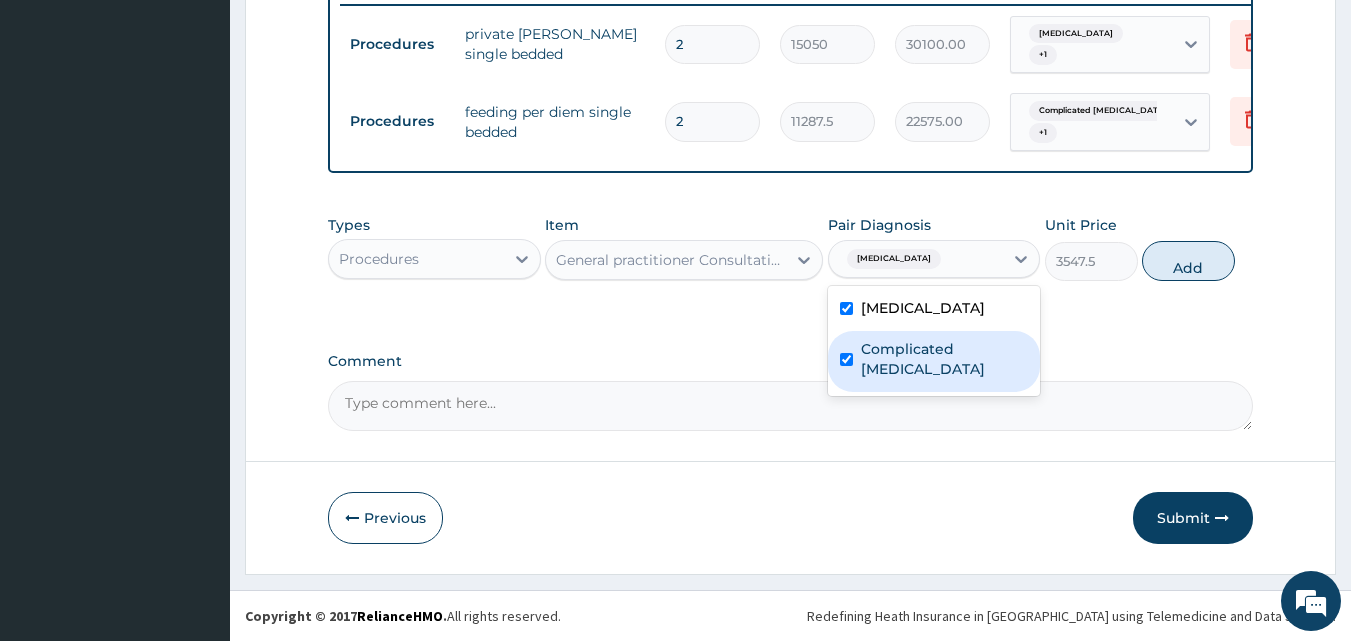 checkbox on "true" 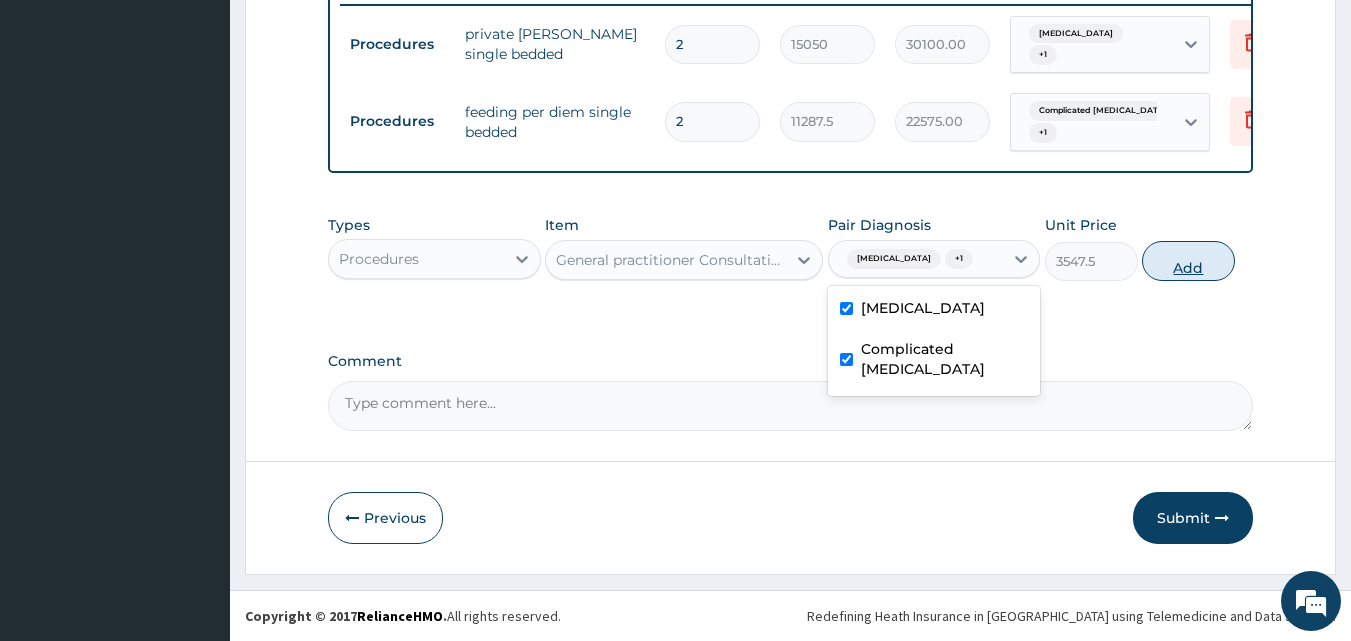 click on "Add" at bounding box center [1188, 261] 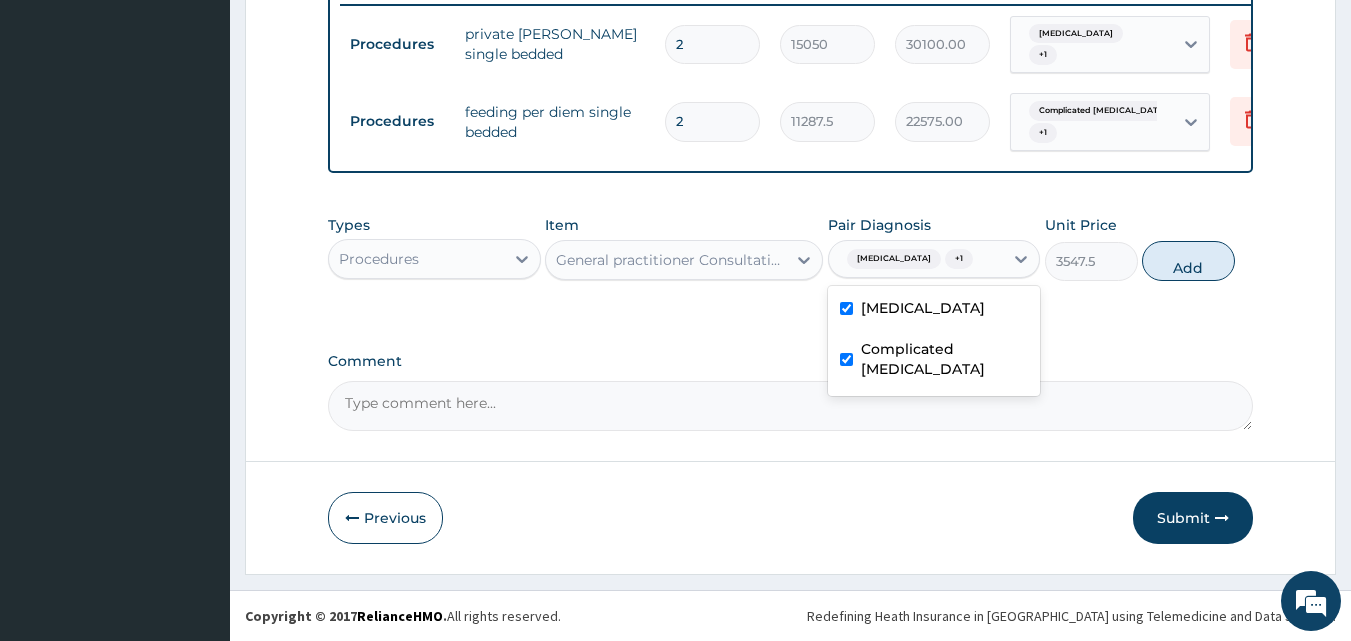 type on "0" 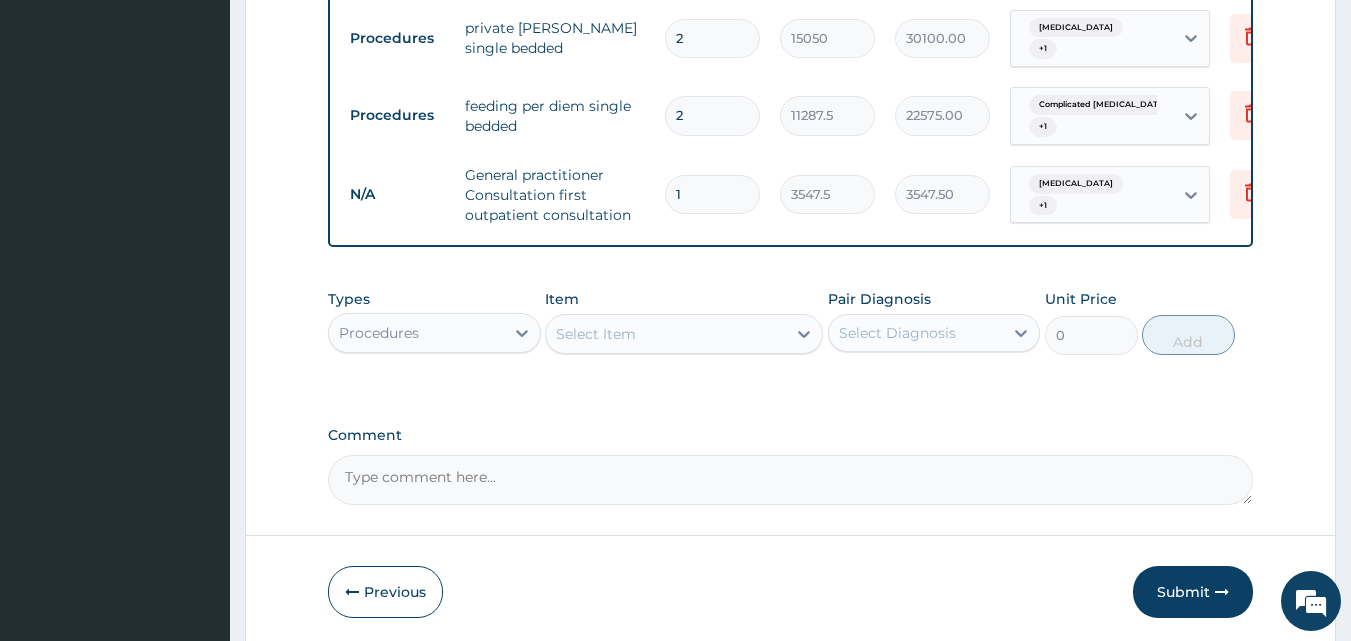 click on "Select Item" at bounding box center (666, 334) 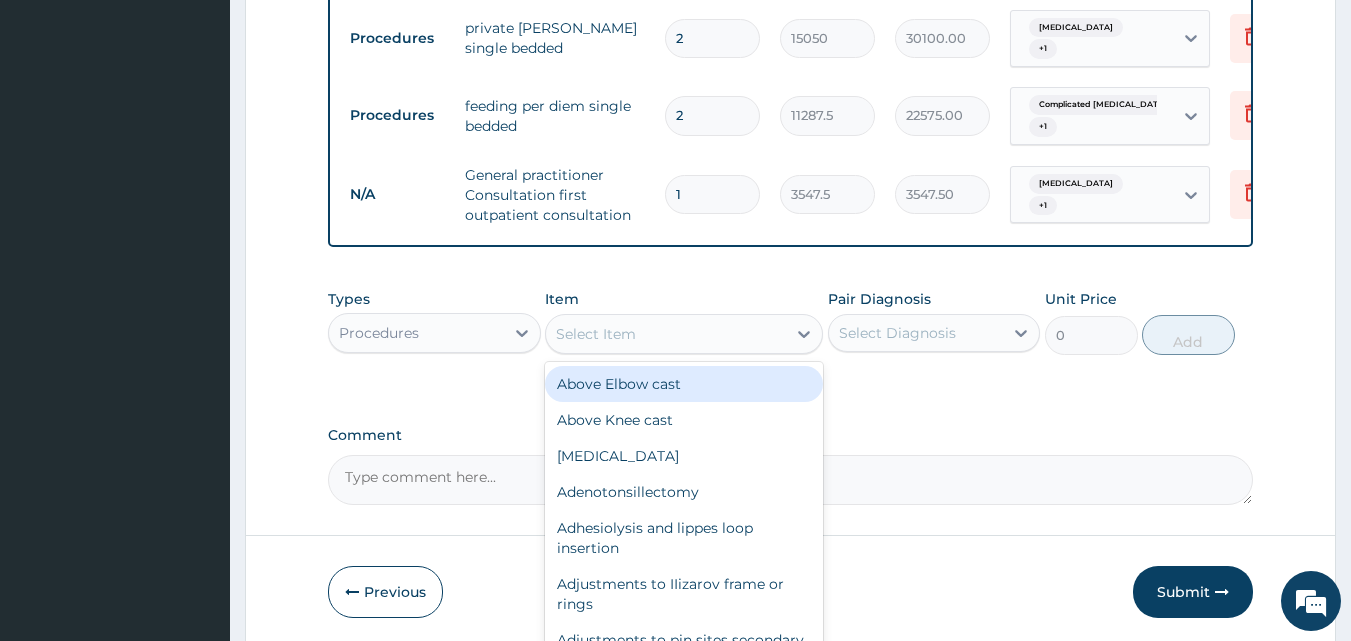 click on "Procedures" at bounding box center (416, 333) 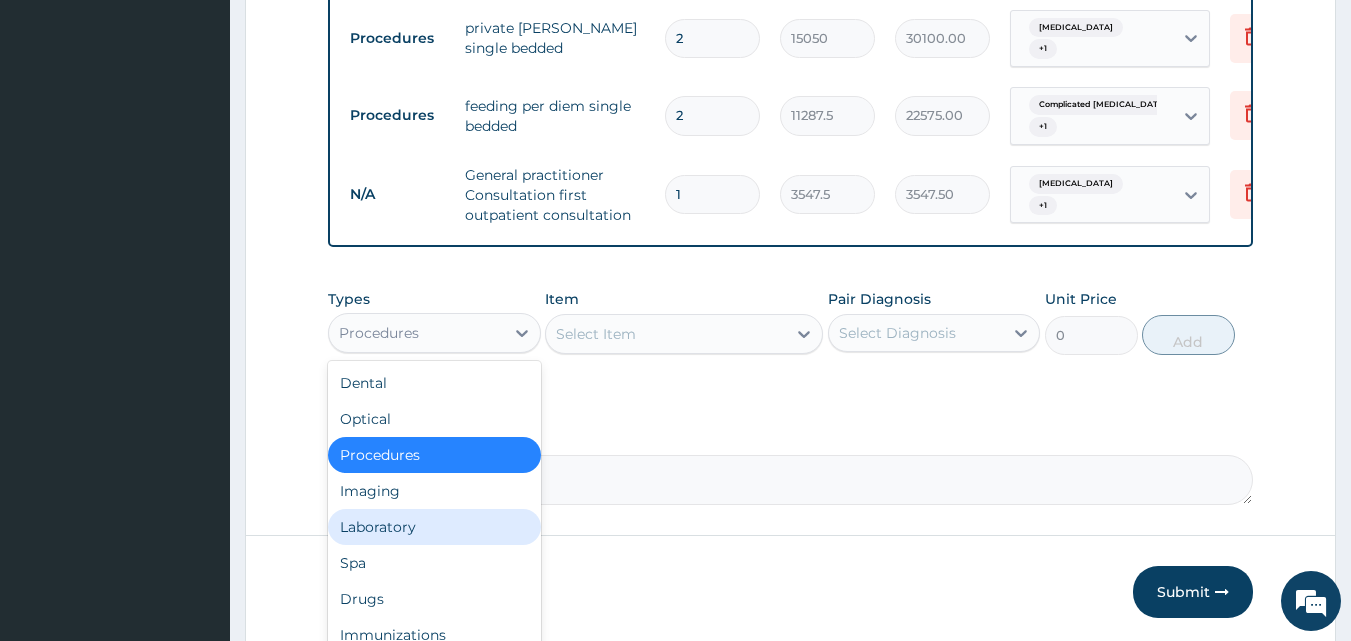 click on "Laboratory" at bounding box center [434, 527] 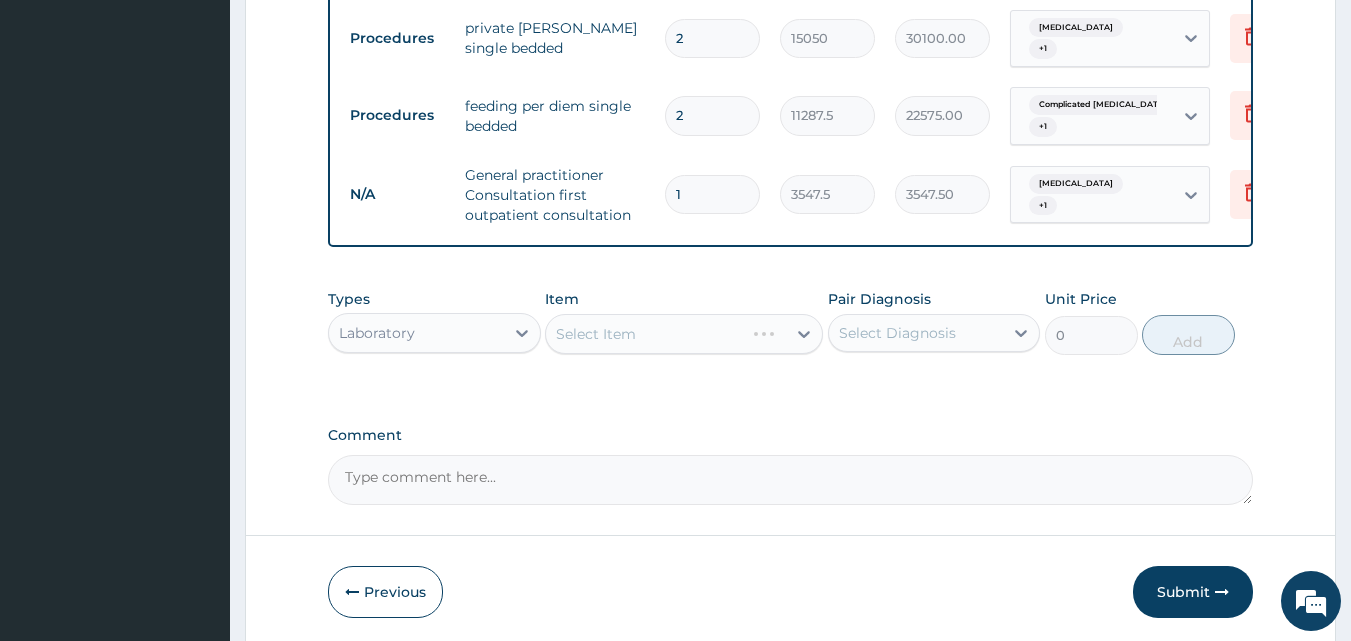 click on "Select Item" at bounding box center (684, 334) 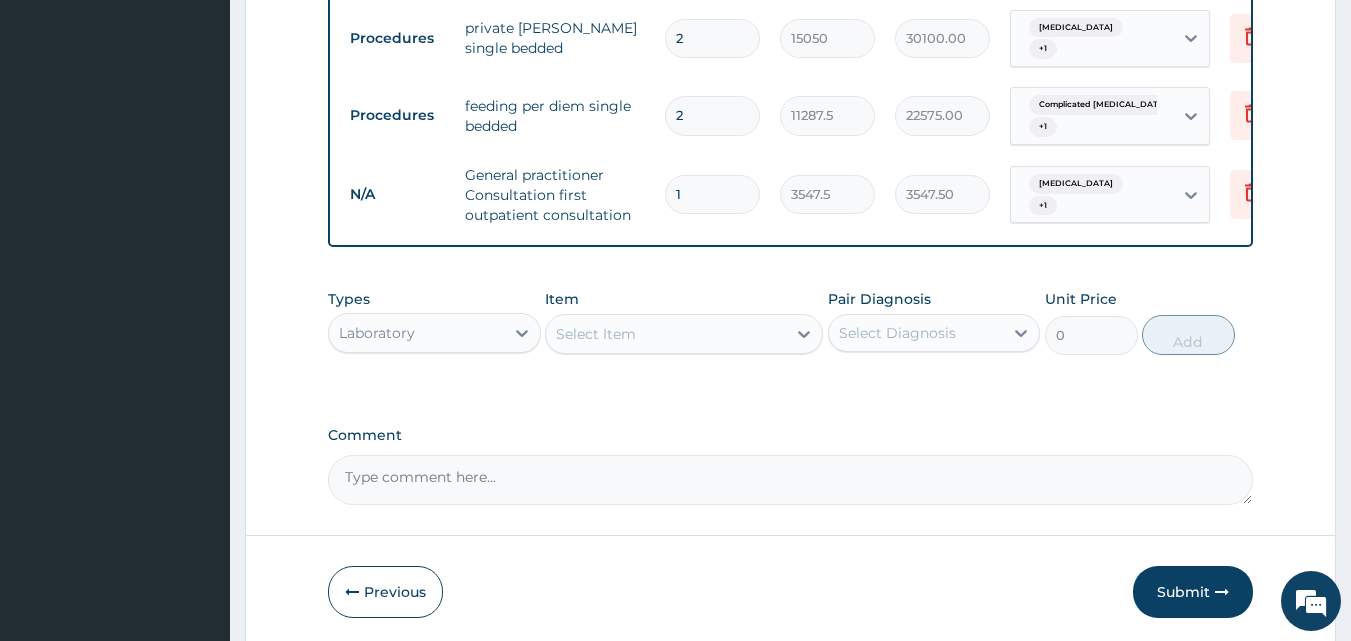 click at bounding box center (804, 334) 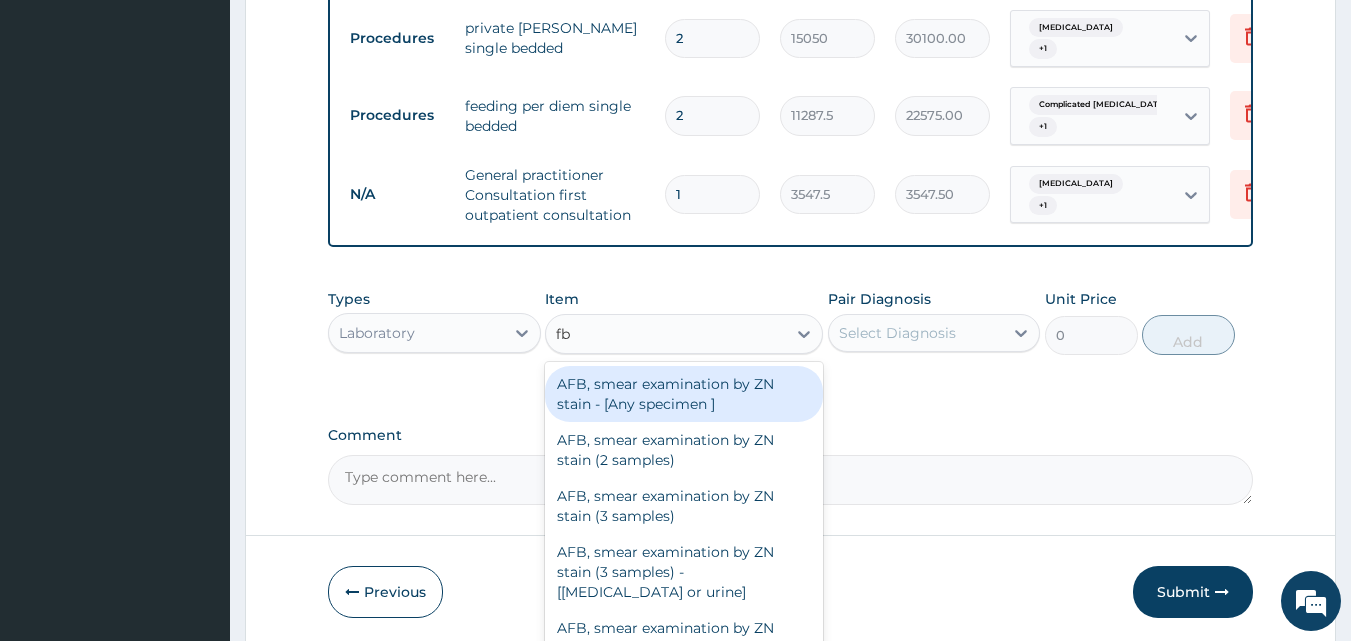 type on "fbc" 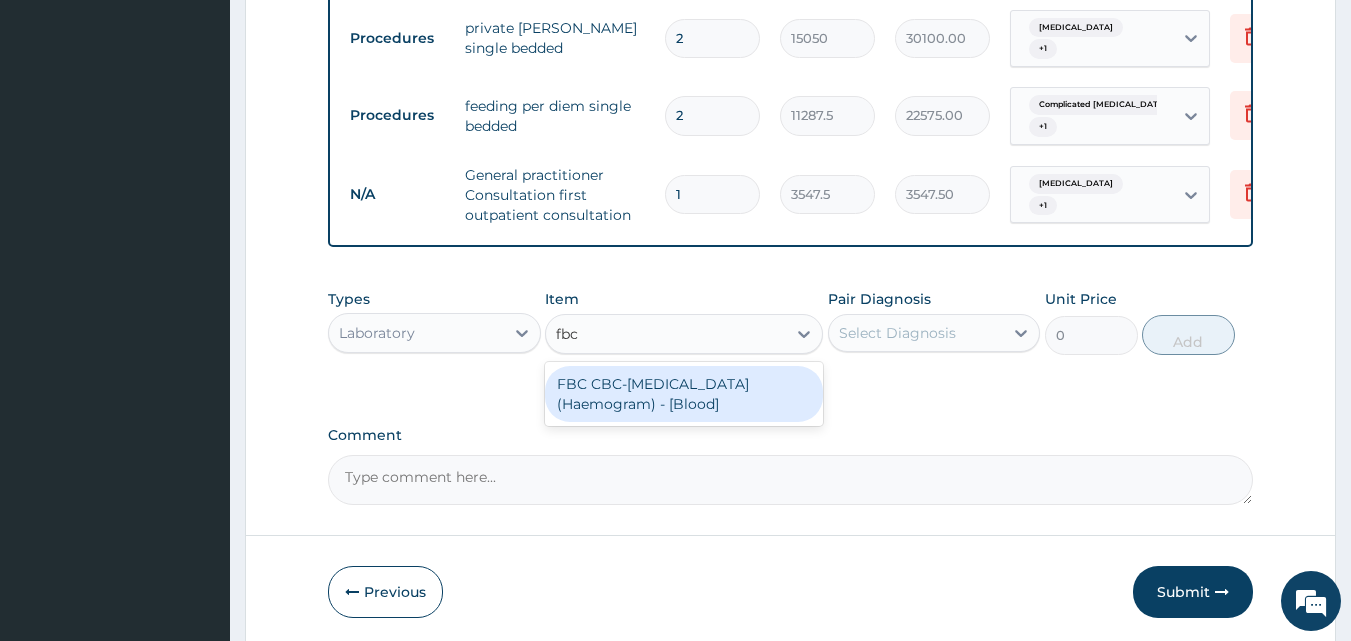 click on "FBC CBC-Complete Blood Count (Haemogram) - [Blood]" at bounding box center (684, 394) 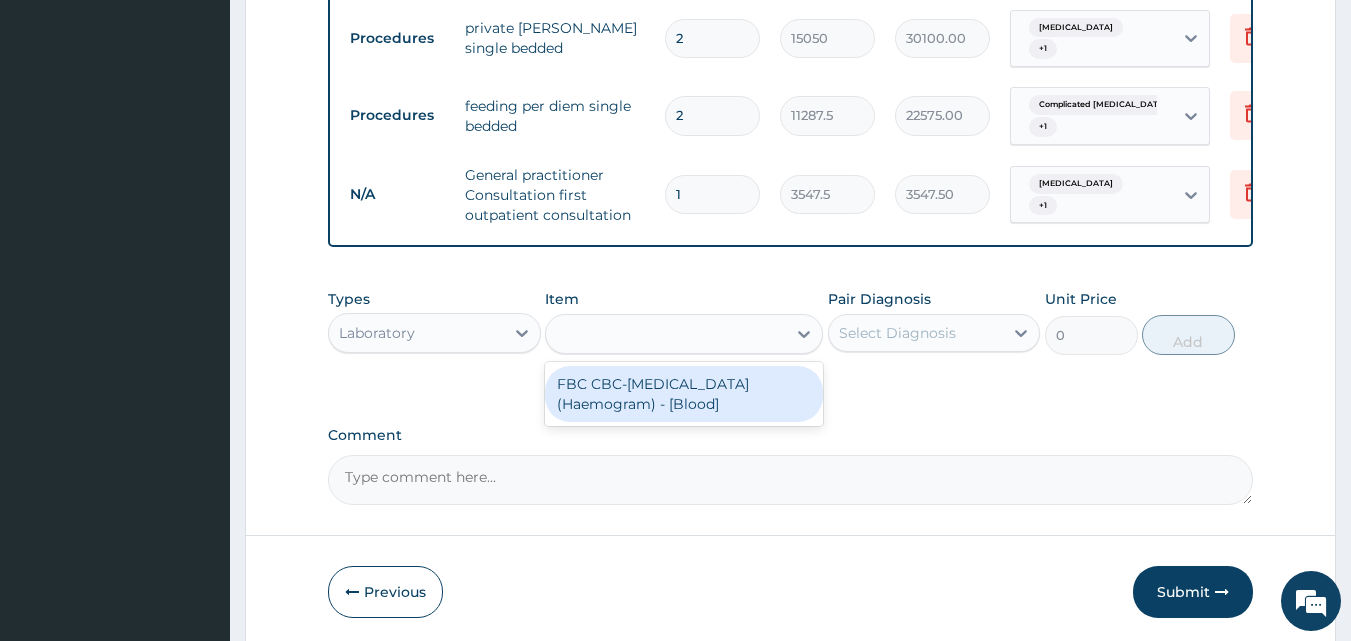 type on "4300" 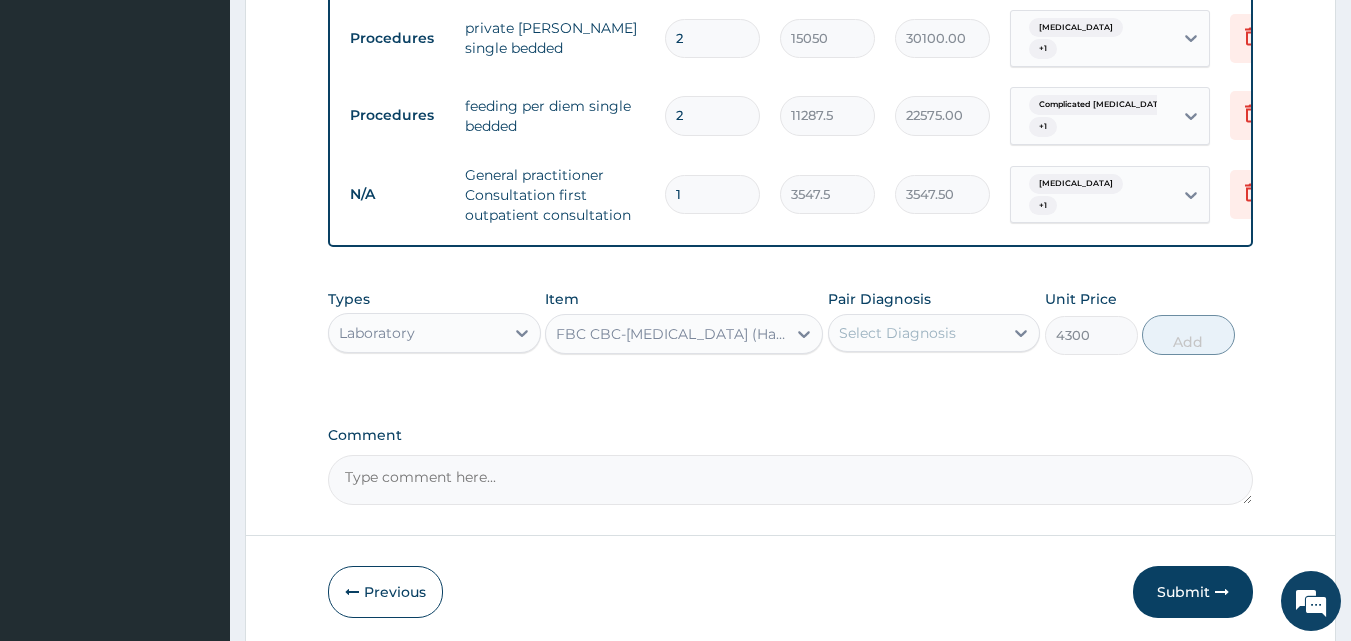 click on "Select Diagnosis" at bounding box center (897, 333) 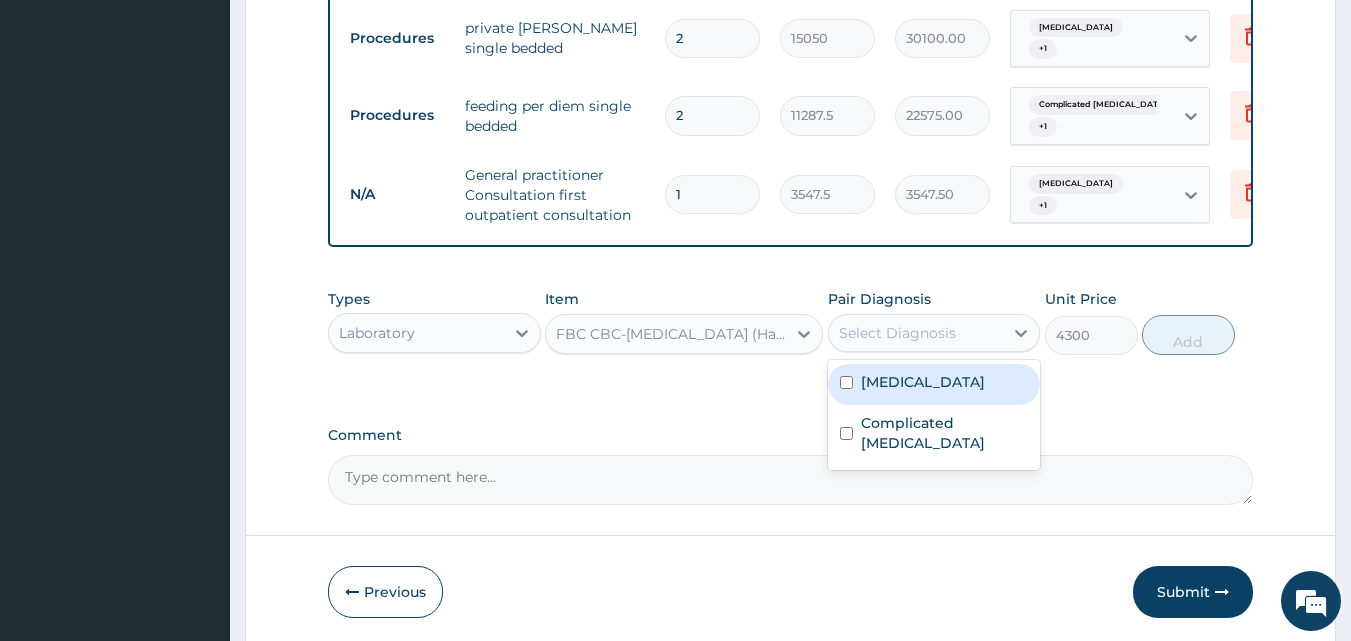 click on "Sepsis" at bounding box center (923, 382) 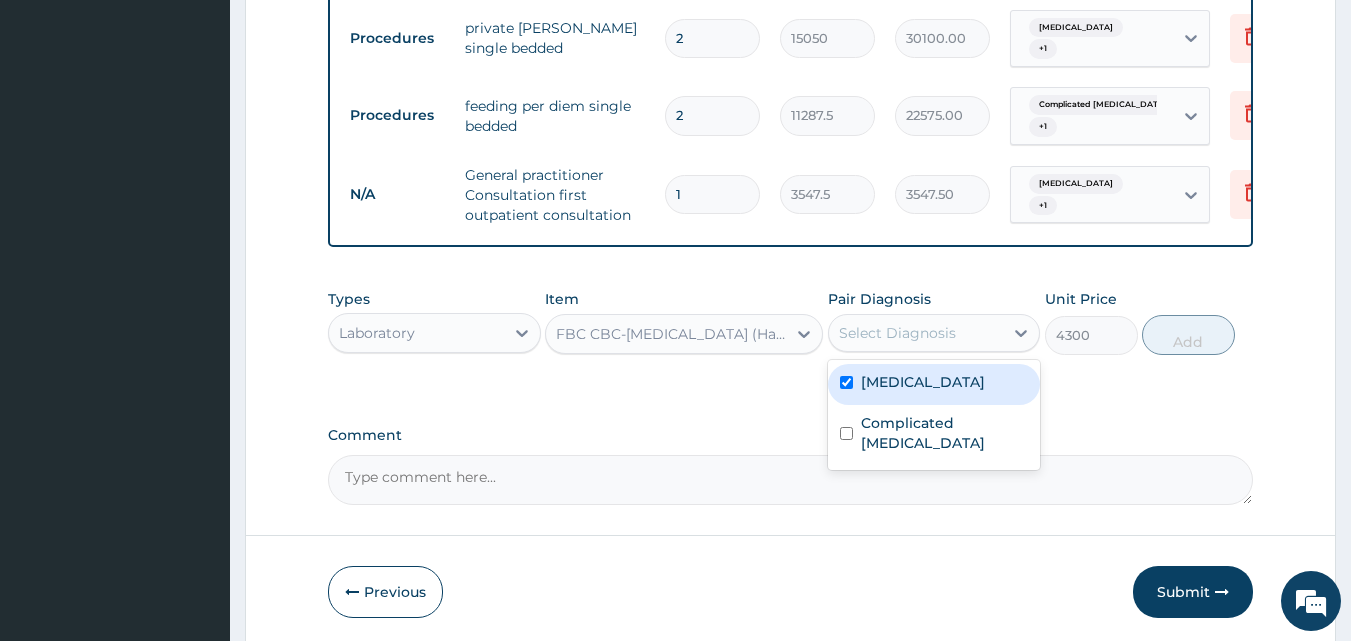 checkbox on "true" 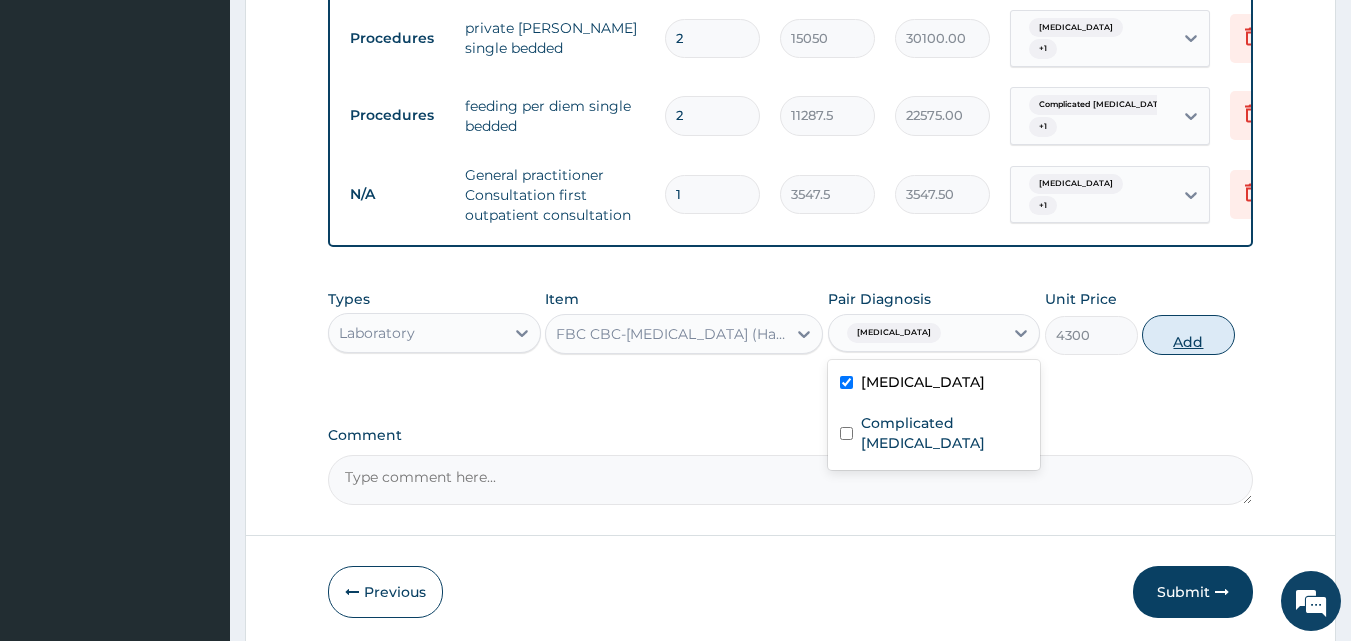 click on "Add" at bounding box center [1188, 335] 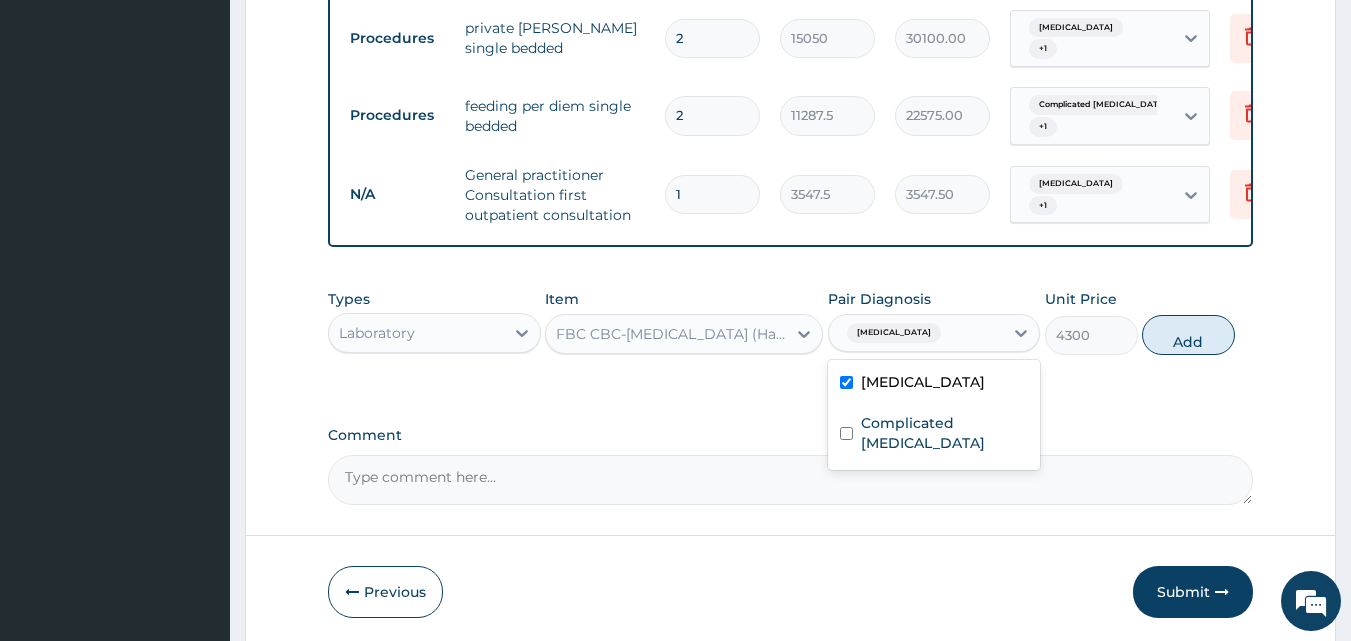 type on "0" 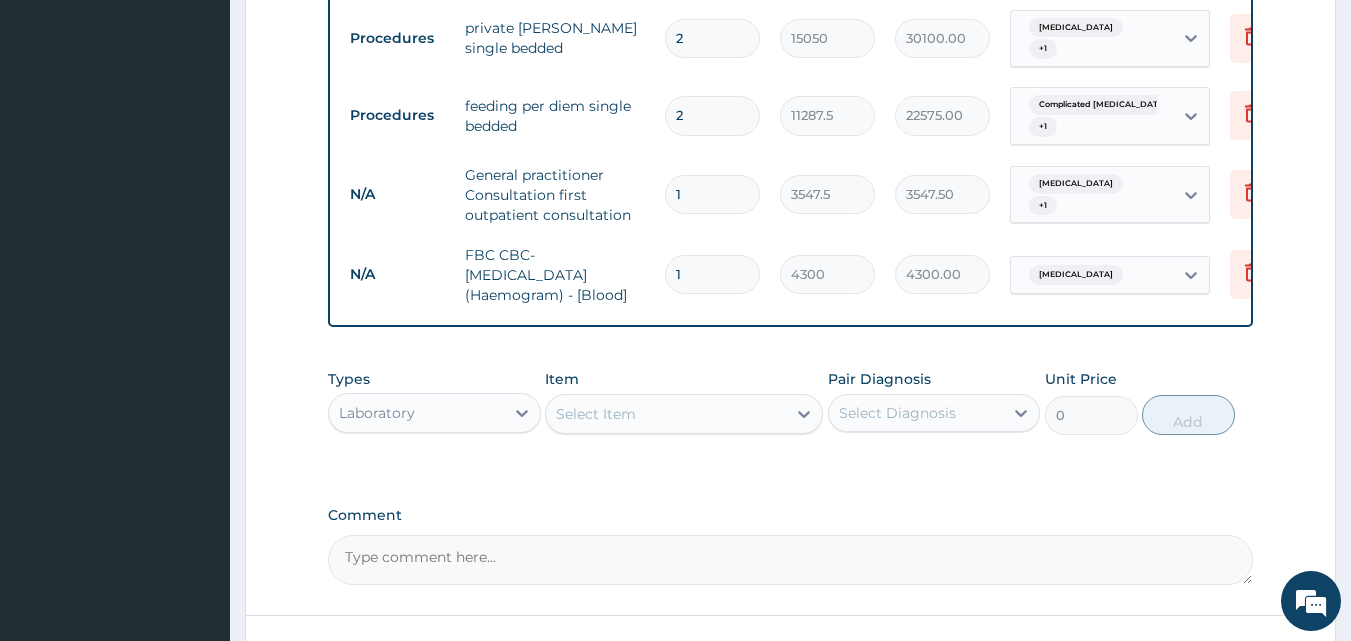 click on "Select Item" at bounding box center [666, 414] 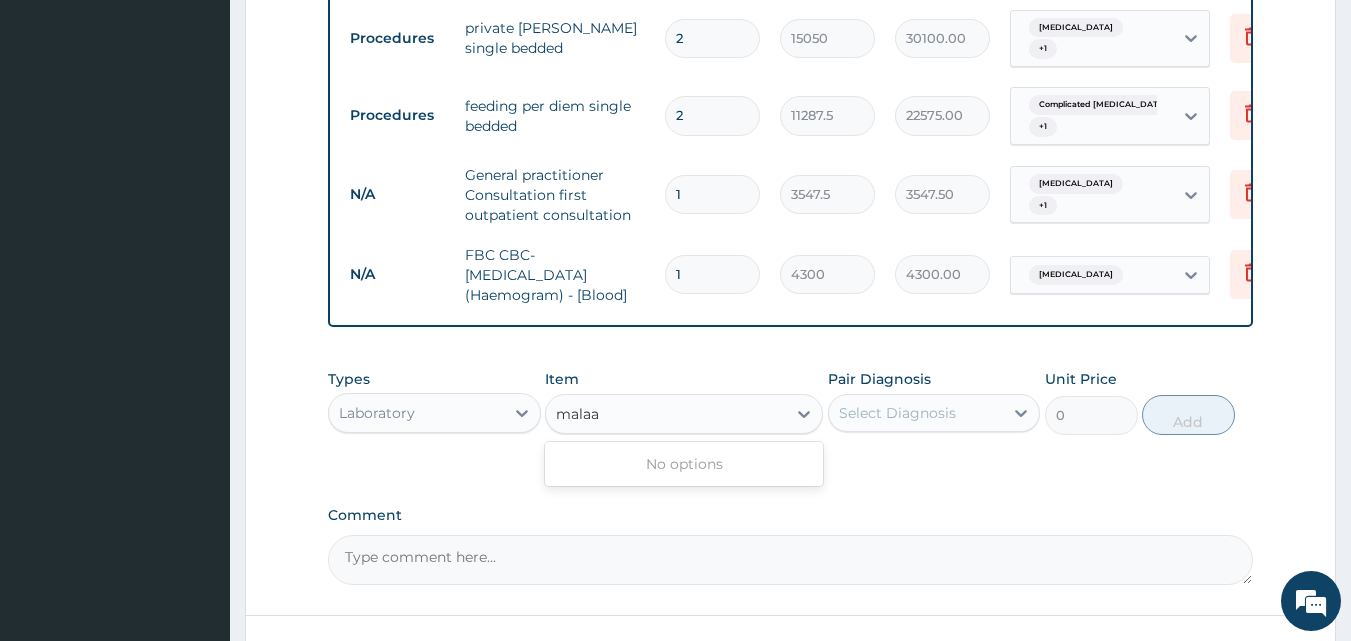 type on "mala" 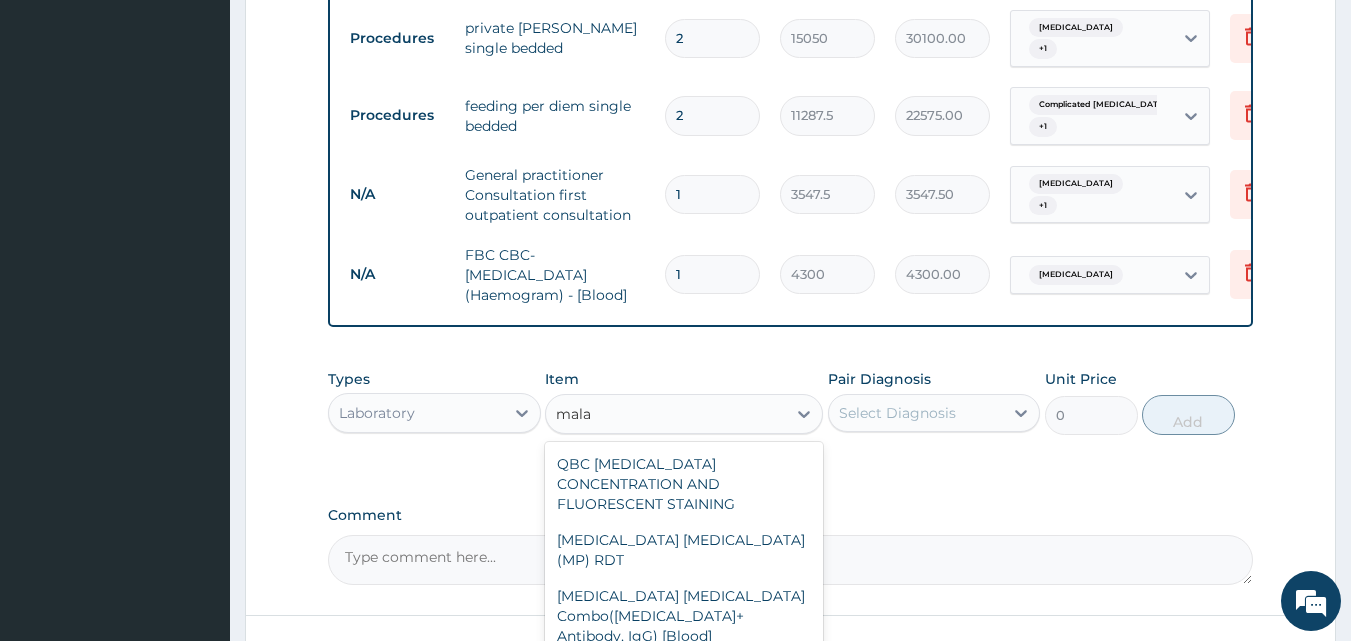 click on "Malarial Parasite Thick and thin films - [Blood]" at bounding box center (684, 682) 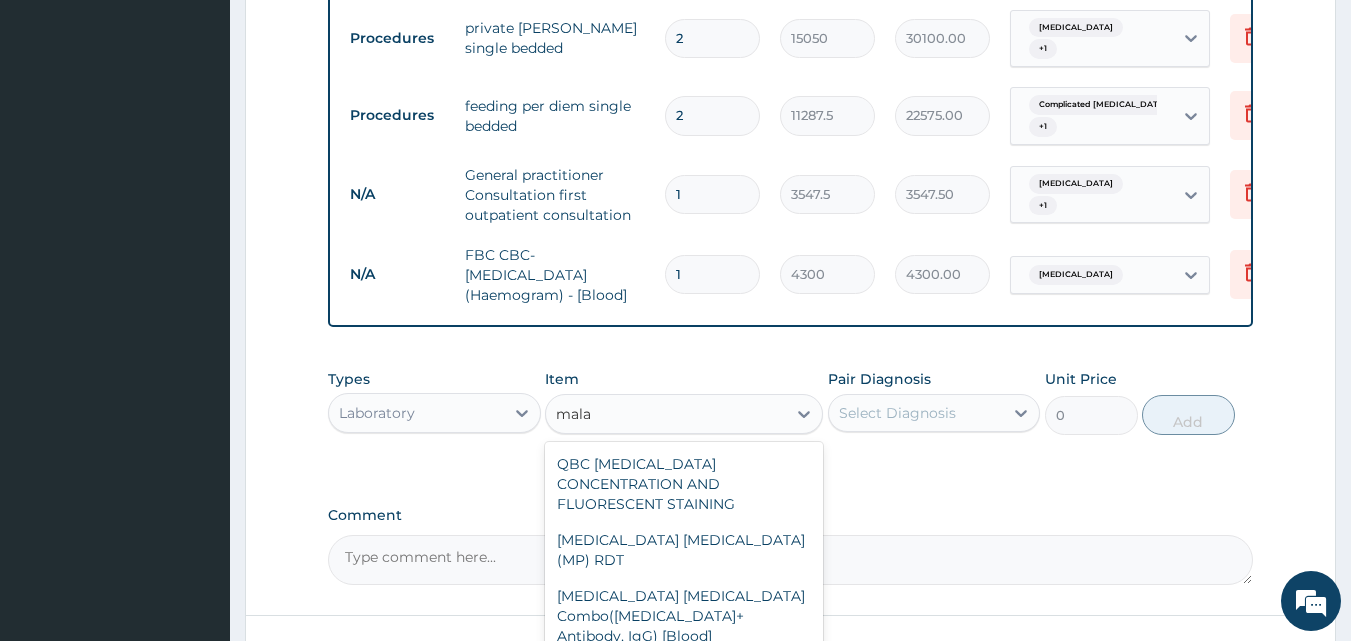 type 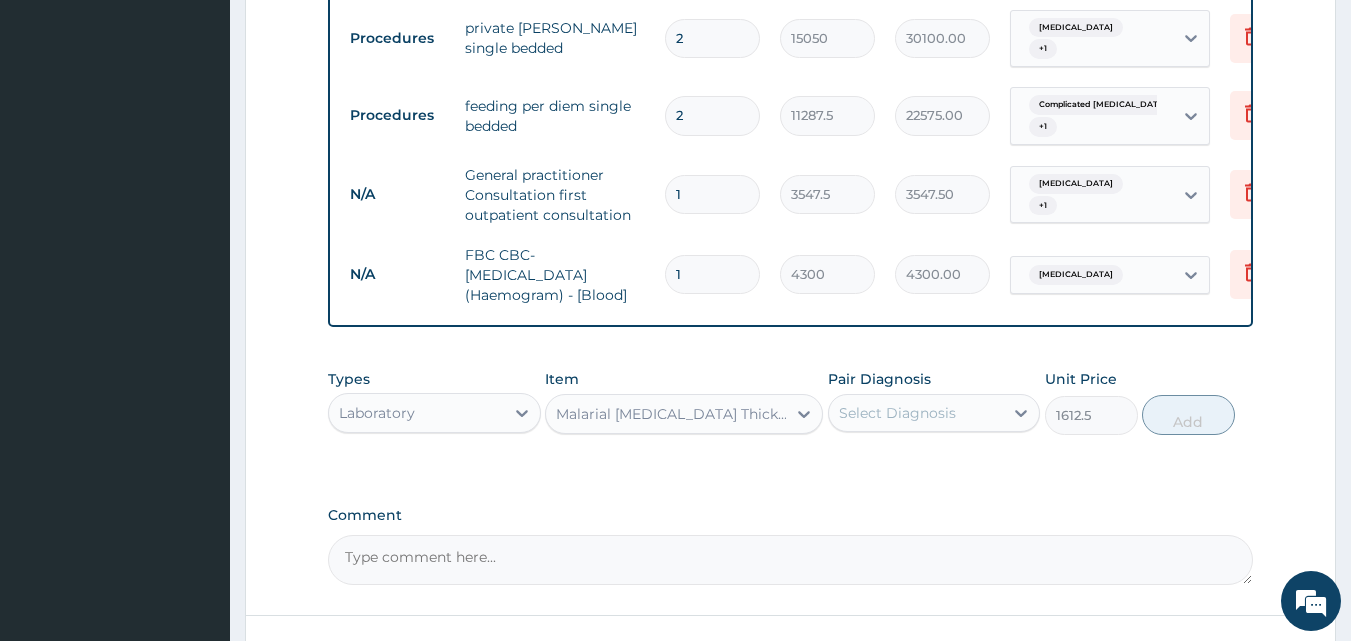 click on "Select Diagnosis" at bounding box center [897, 413] 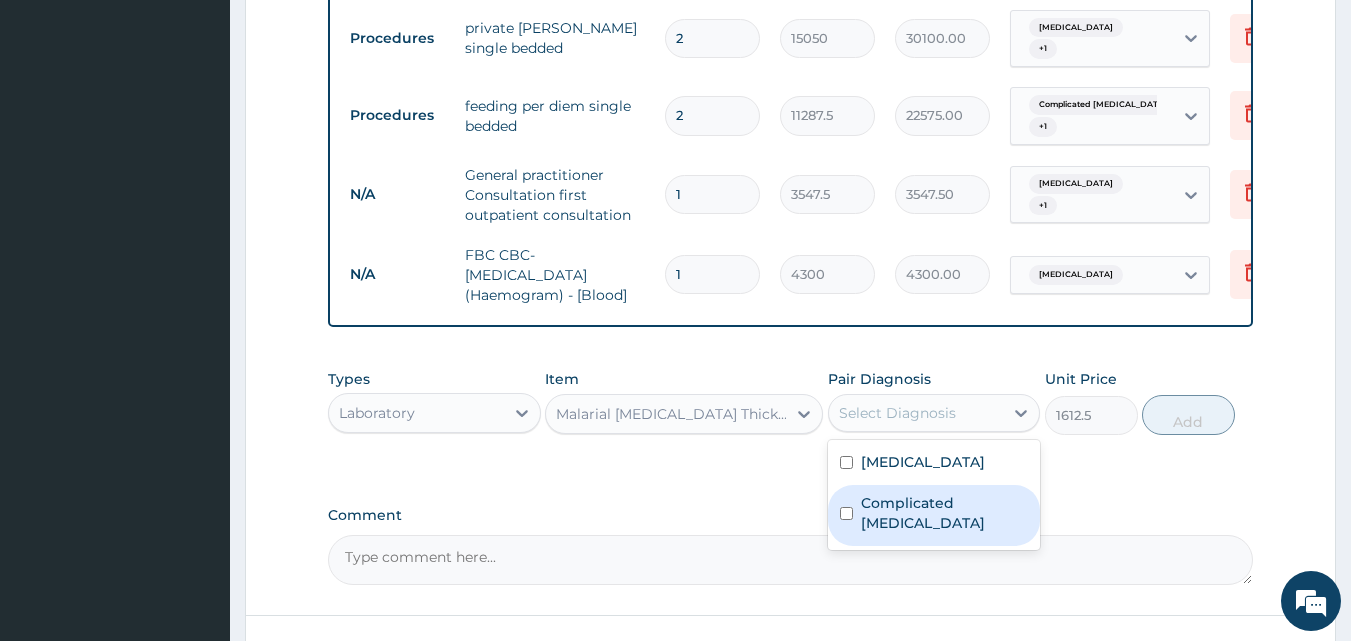 click on "Complicated malaria" at bounding box center (945, 513) 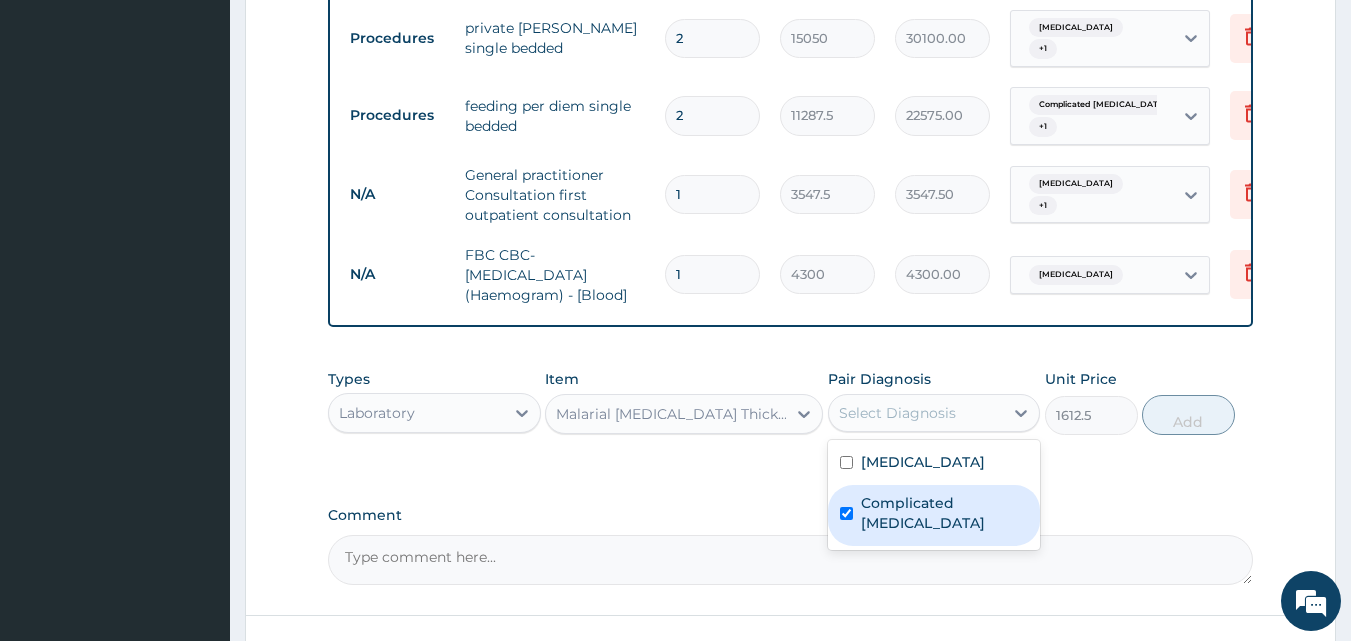 checkbox on "true" 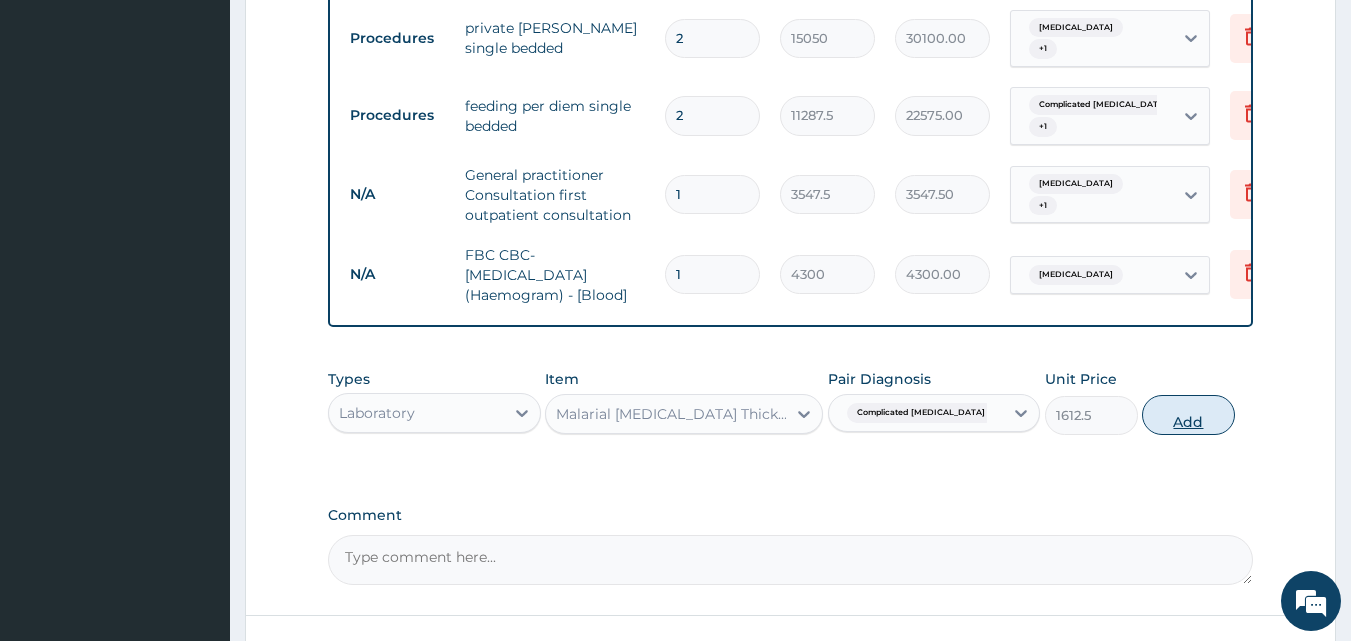 click on "Add" at bounding box center [1188, 415] 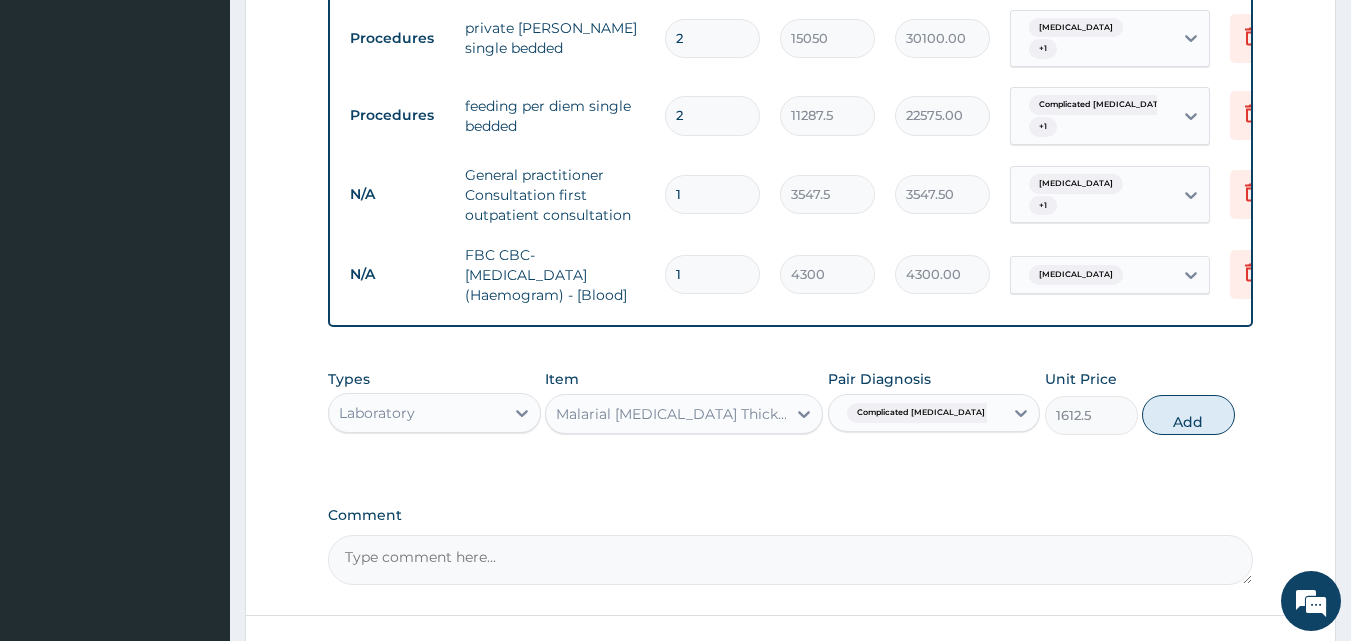 type on "0" 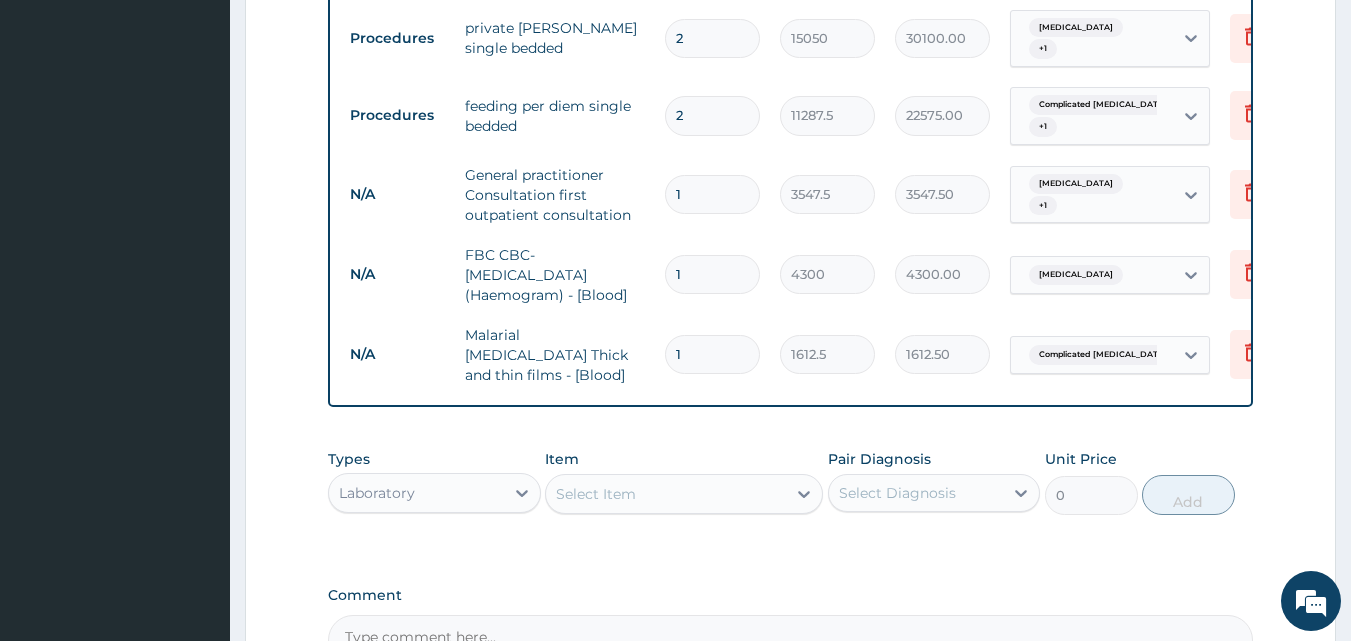scroll, scrollTop: 898, scrollLeft: 0, axis: vertical 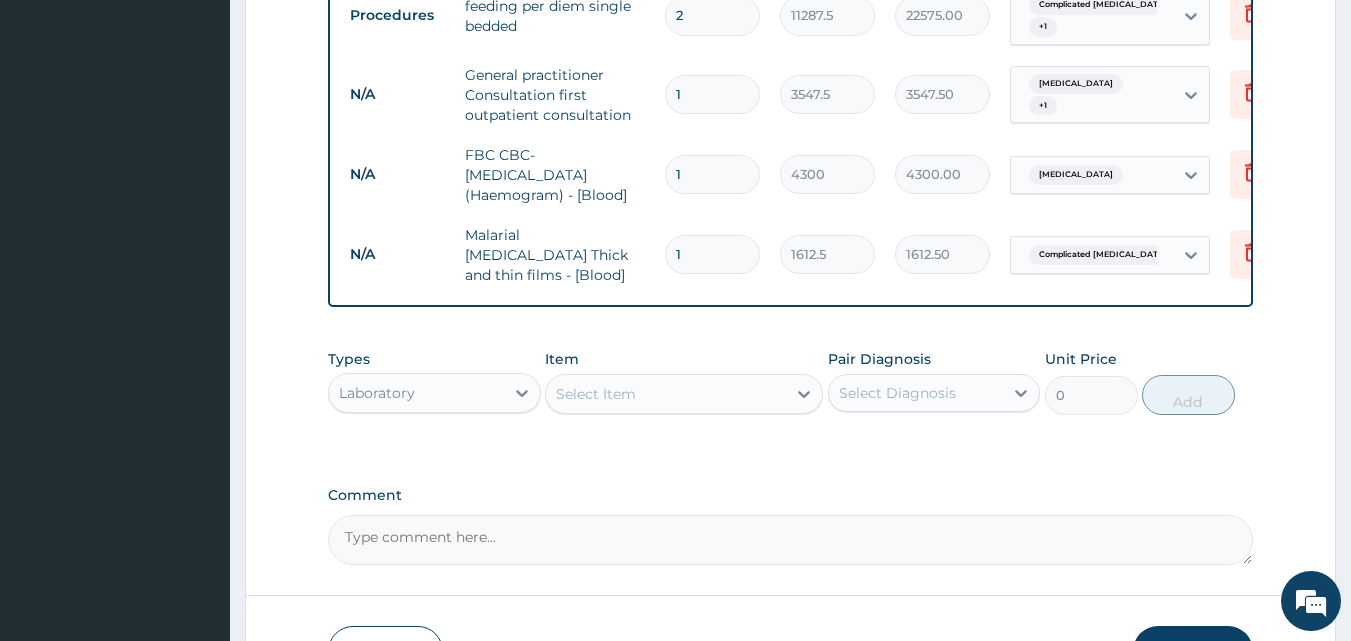 click on "Laboratory" at bounding box center (416, 393) 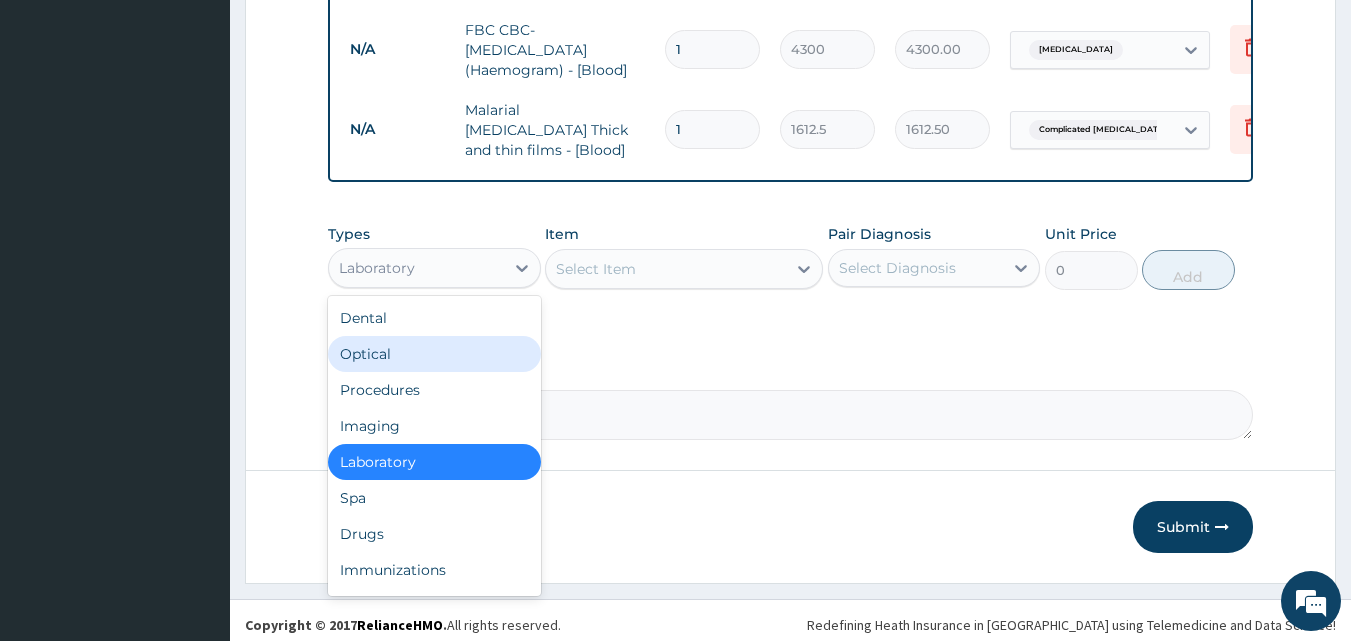 scroll, scrollTop: 1027, scrollLeft: 0, axis: vertical 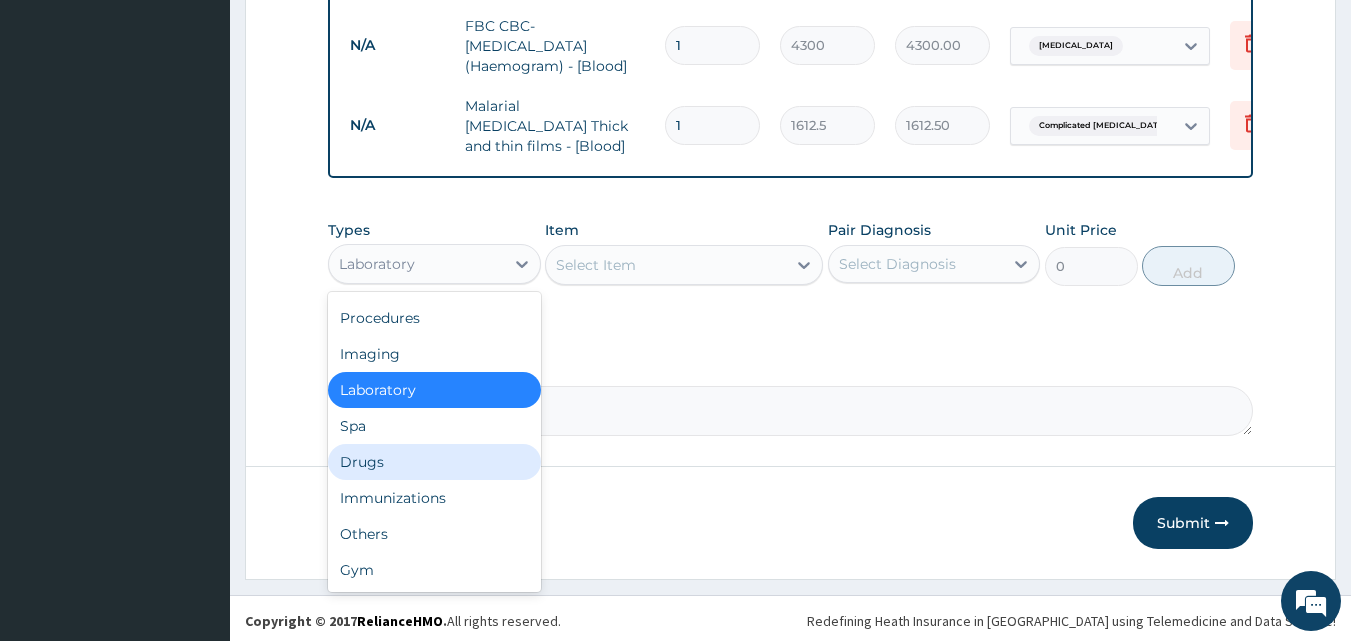 click on "Drugs" at bounding box center [434, 462] 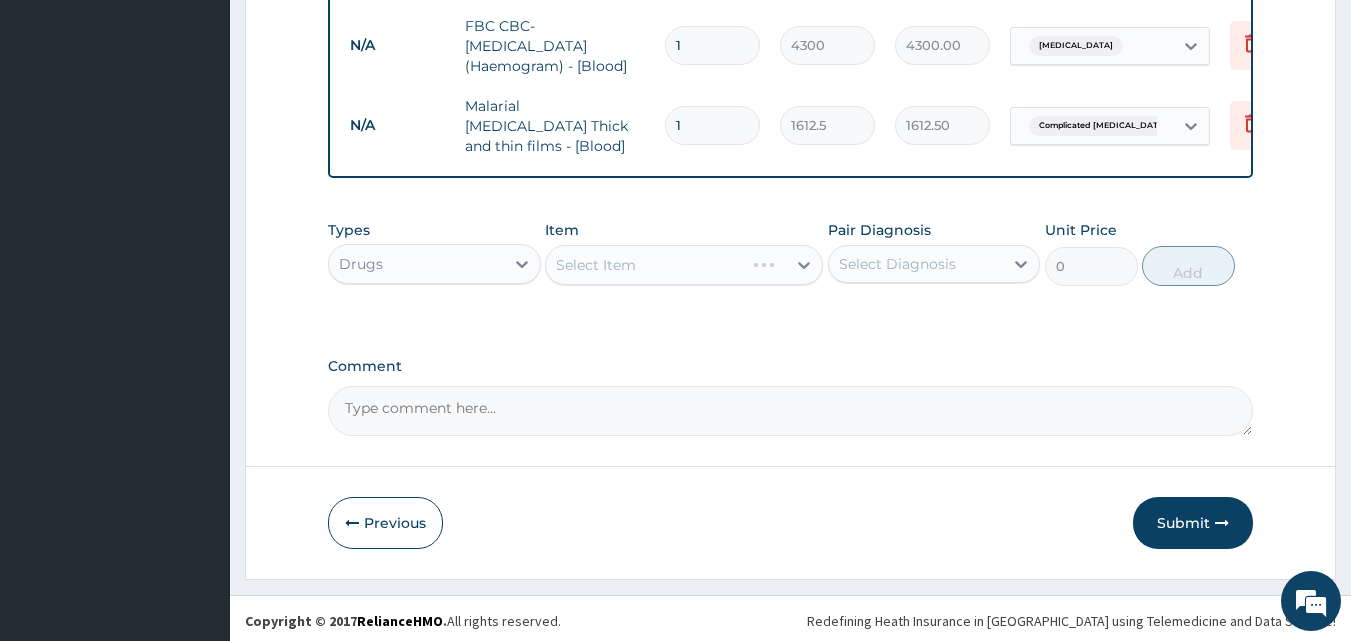 click on "Select Item" at bounding box center [684, 265] 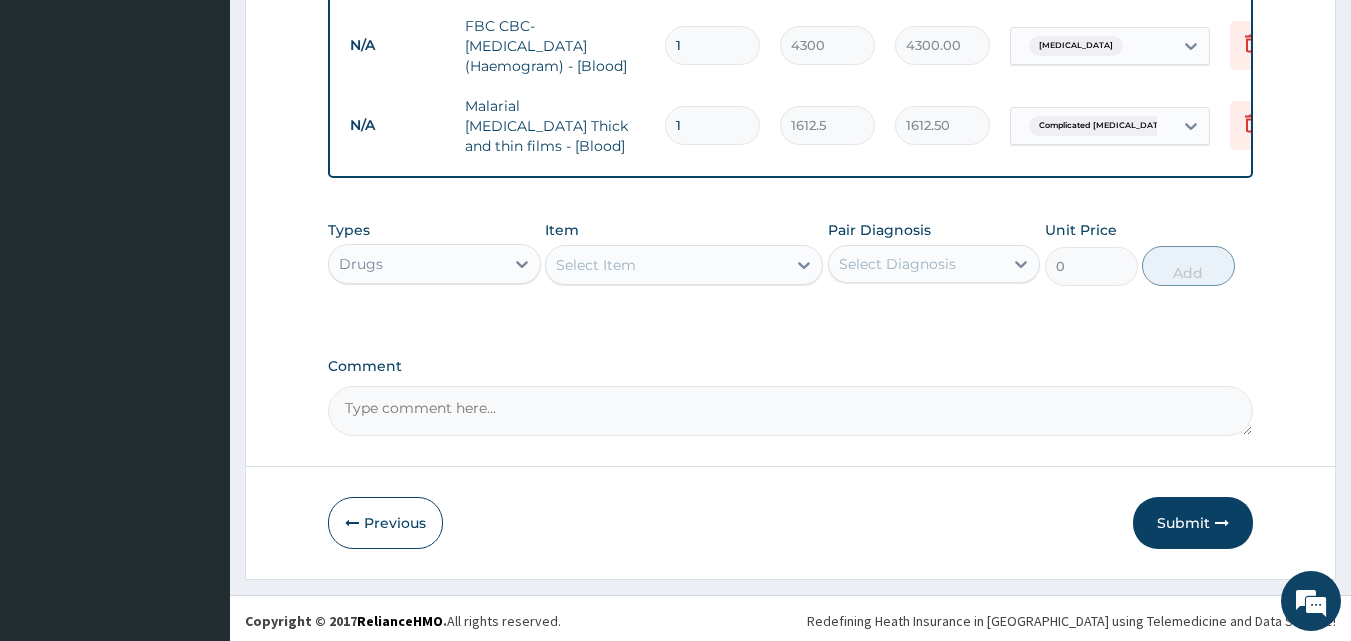 click on "Select Item" at bounding box center [666, 265] 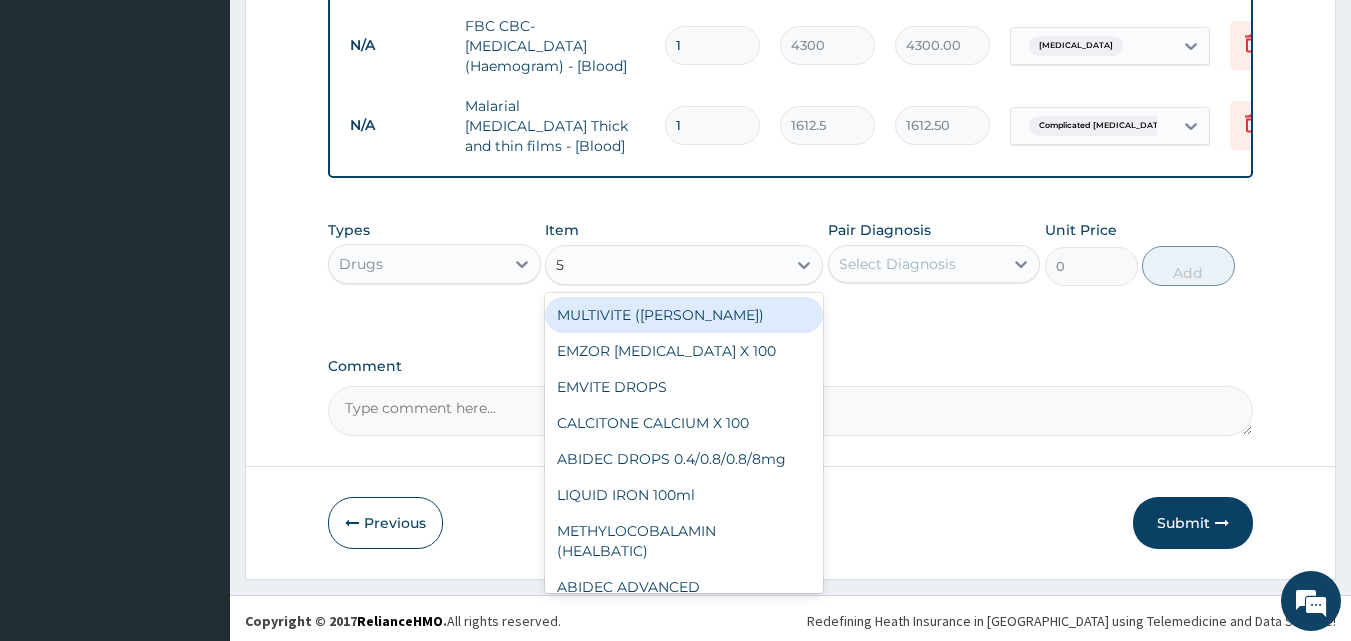 type on "5%" 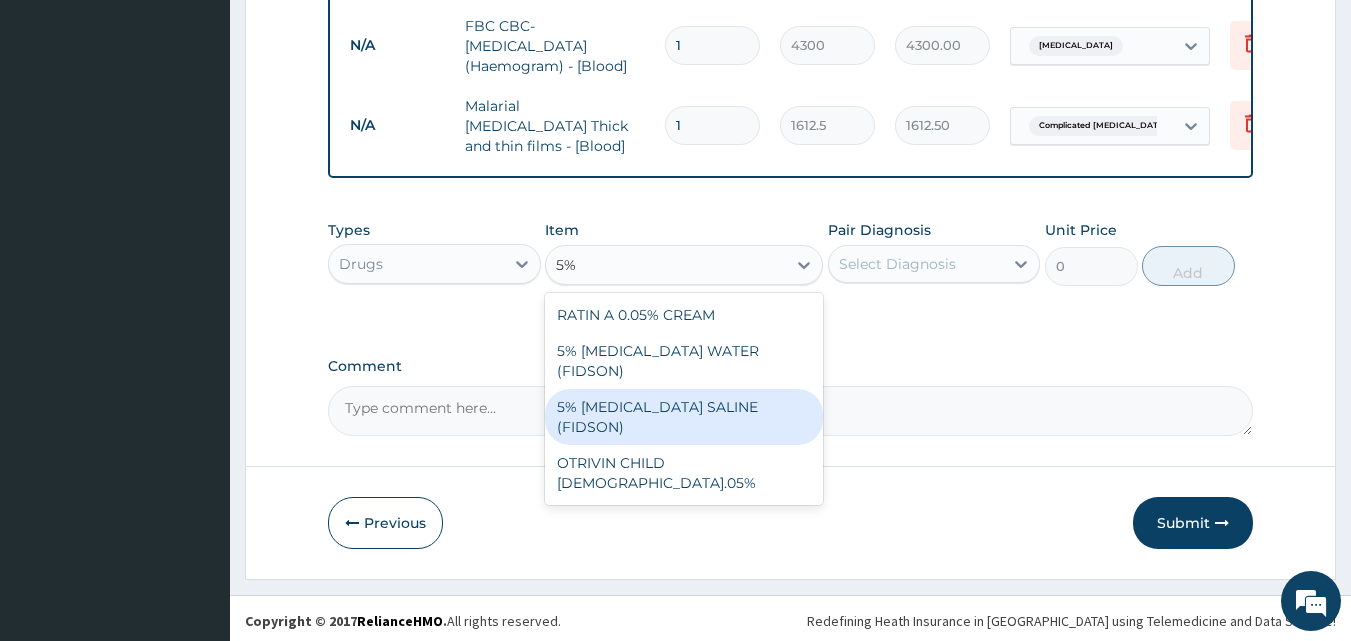 click on "5% DEXTROSE SALINE (FIDSON)" at bounding box center [684, 417] 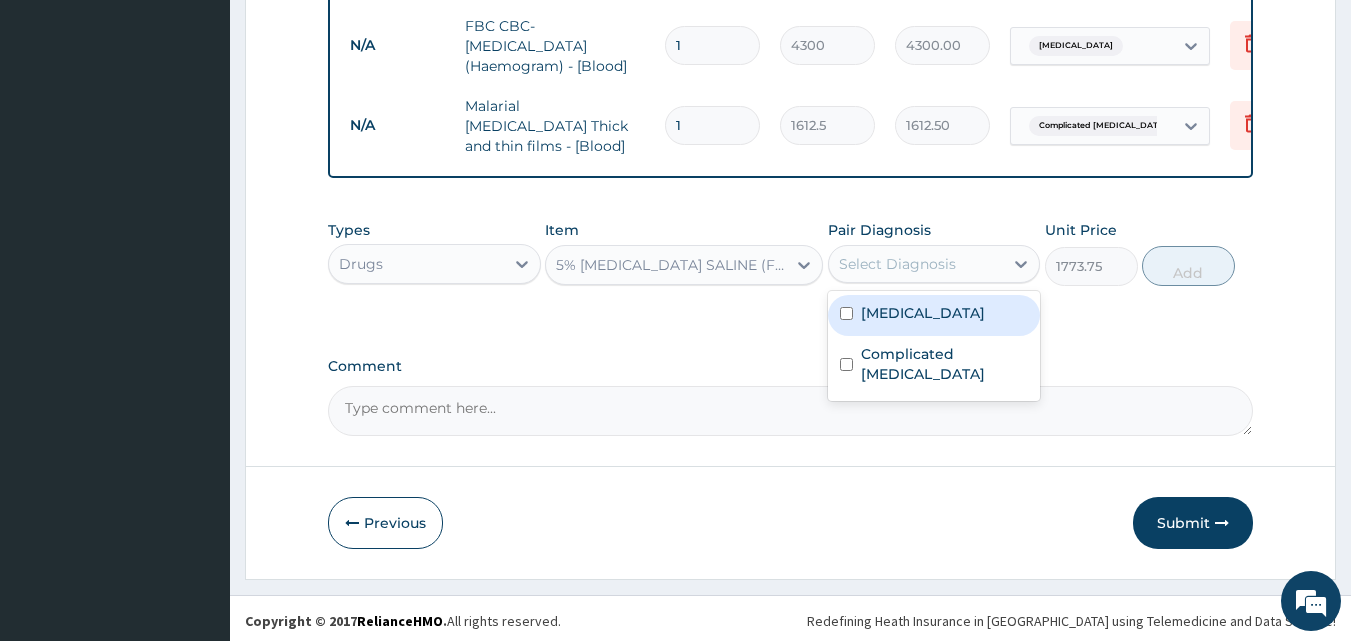 click on "Select Diagnosis" at bounding box center [897, 264] 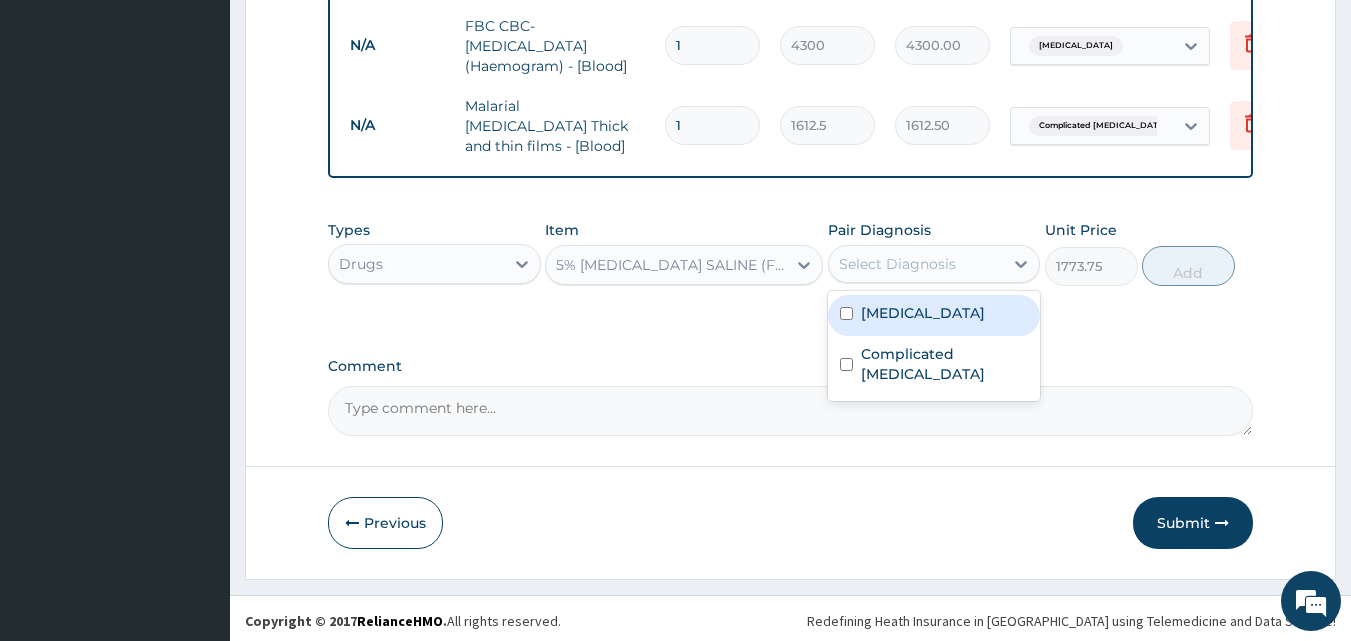click on "Sepsis" at bounding box center (923, 313) 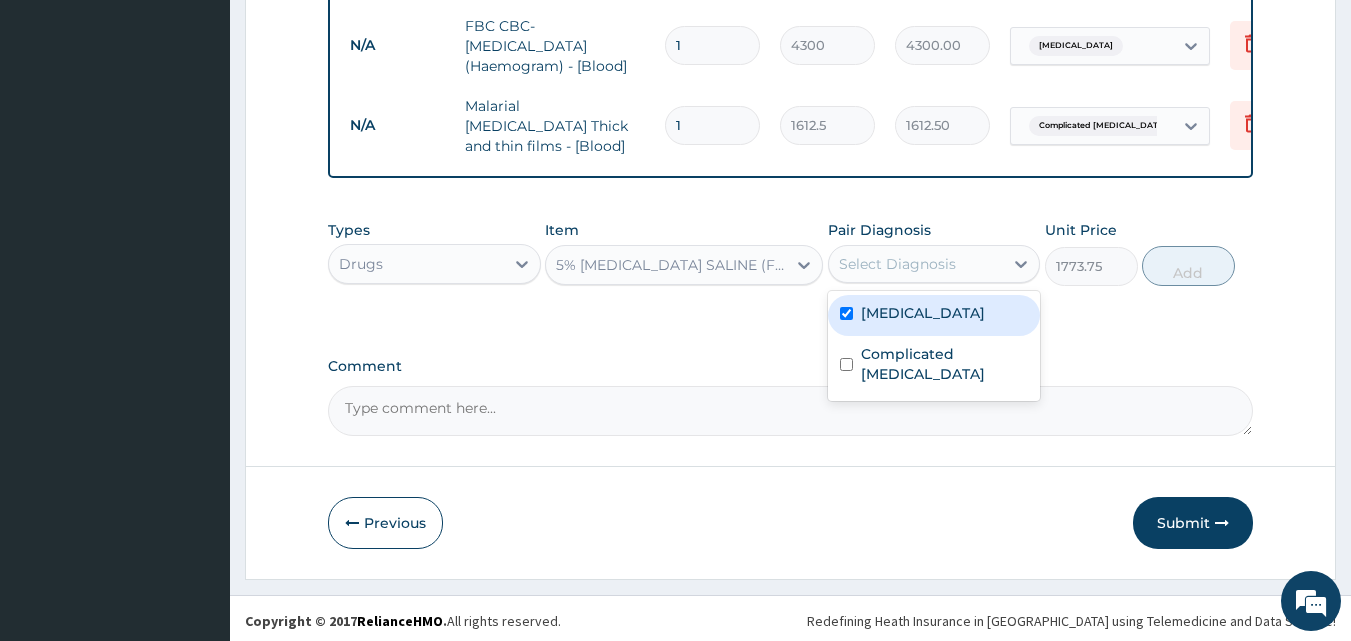 checkbox on "true" 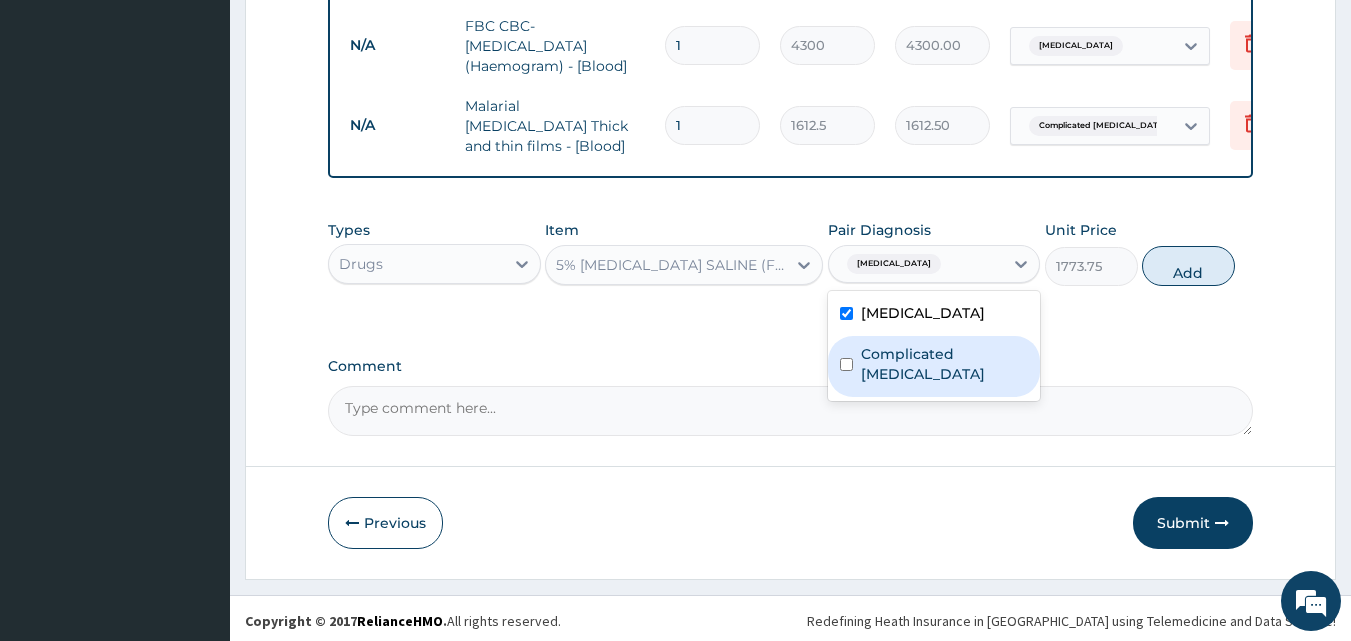 click on "Complicated malaria" at bounding box center [945, 364] 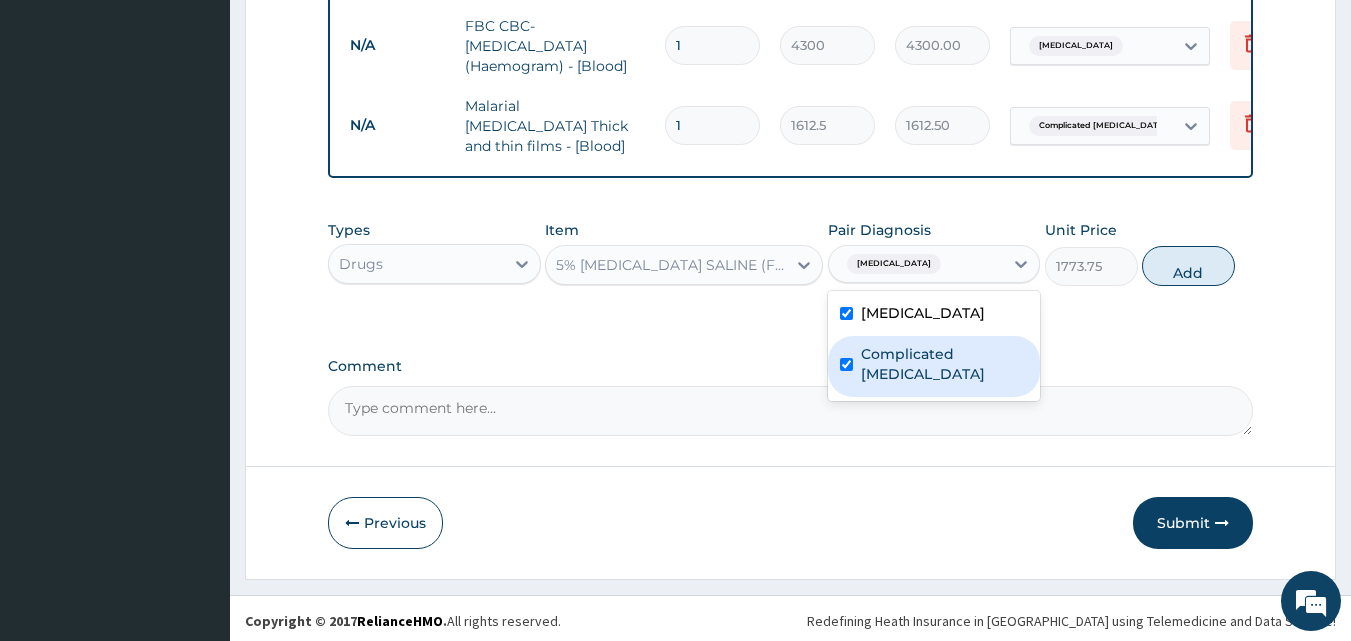 checkbox on "true" 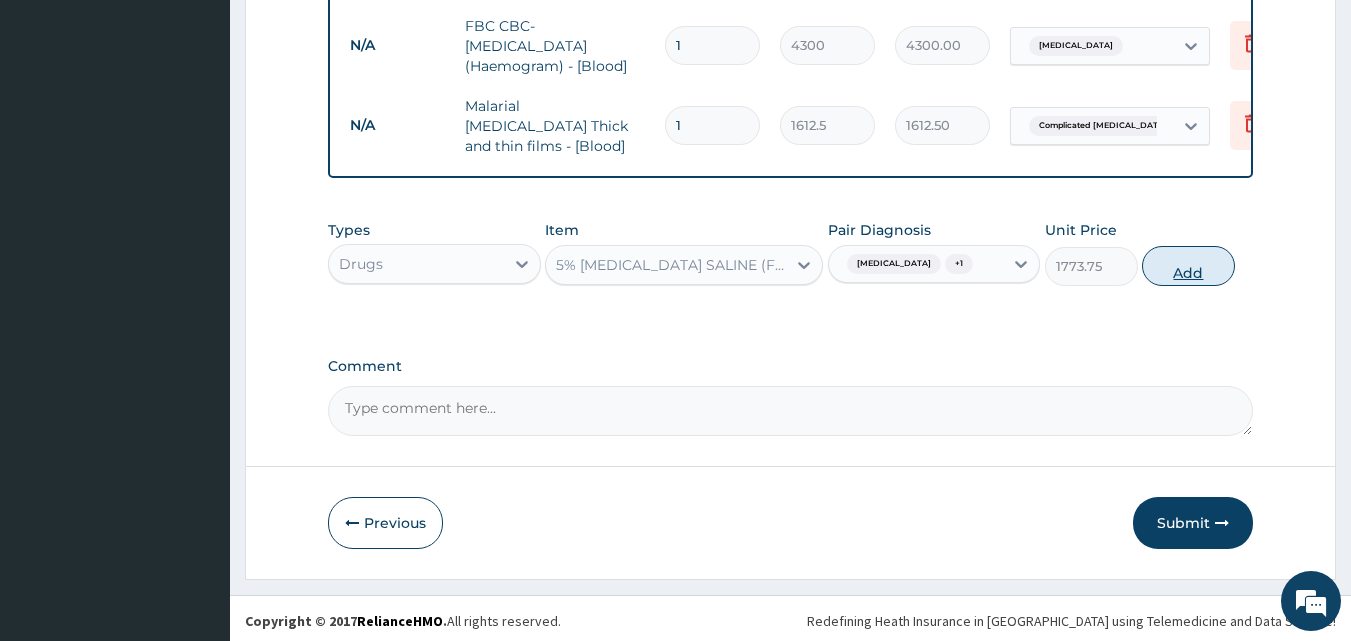 click on "Add" at bounding box center [1188, 266] 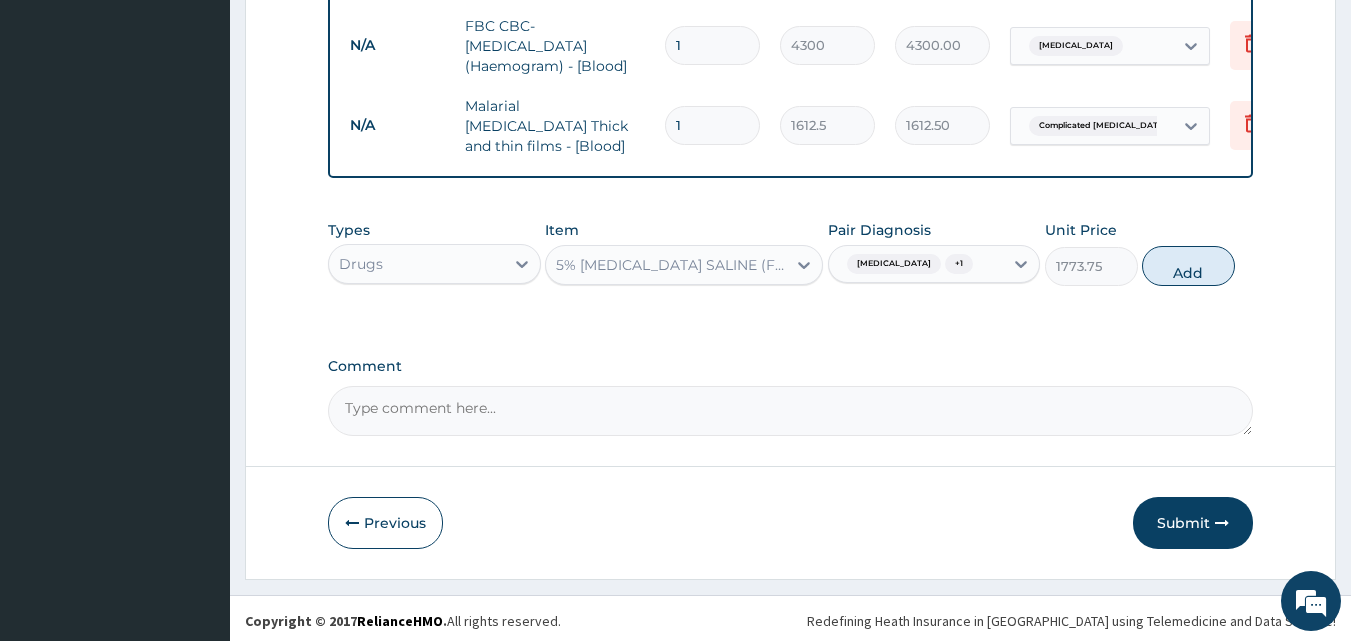 type on "0" 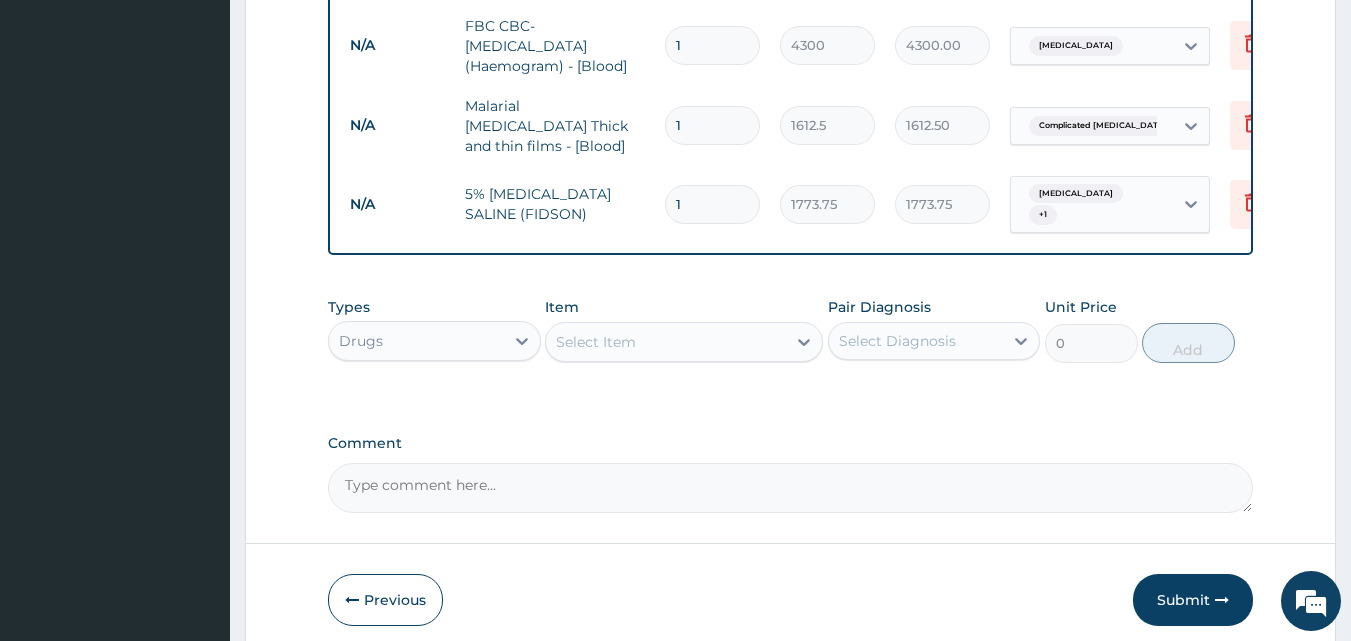 click on "Select Item" at bounding box center [666, 342] 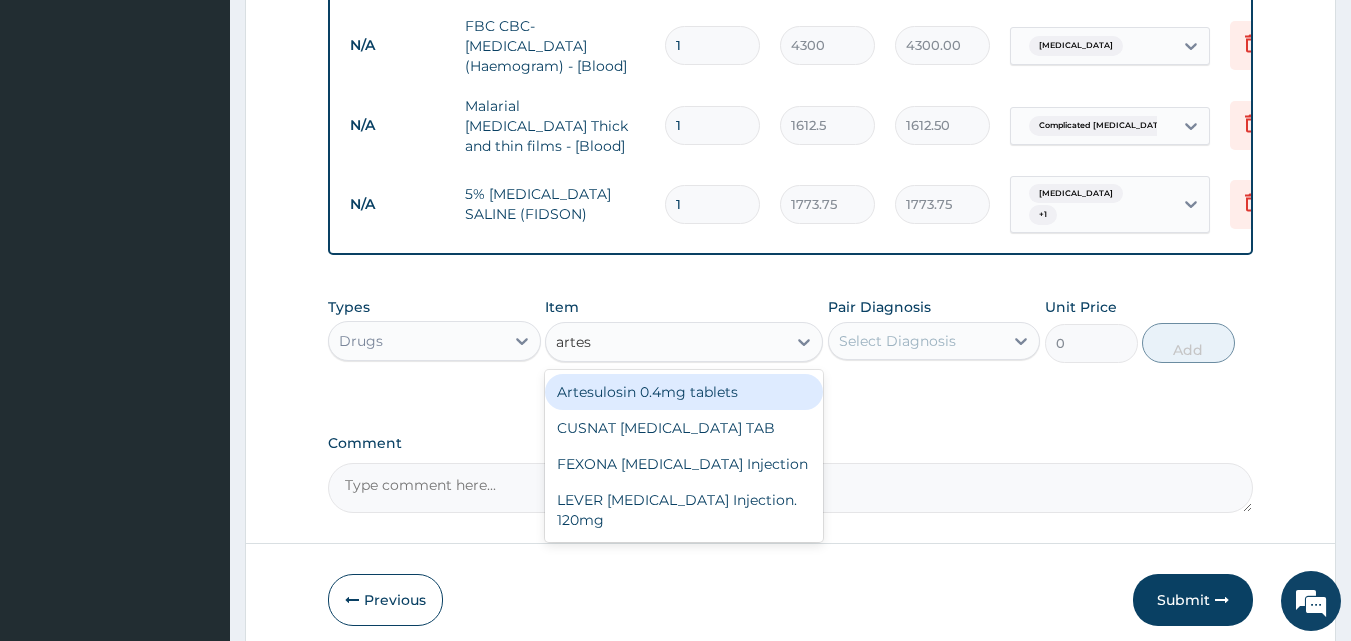 type on "artesu" 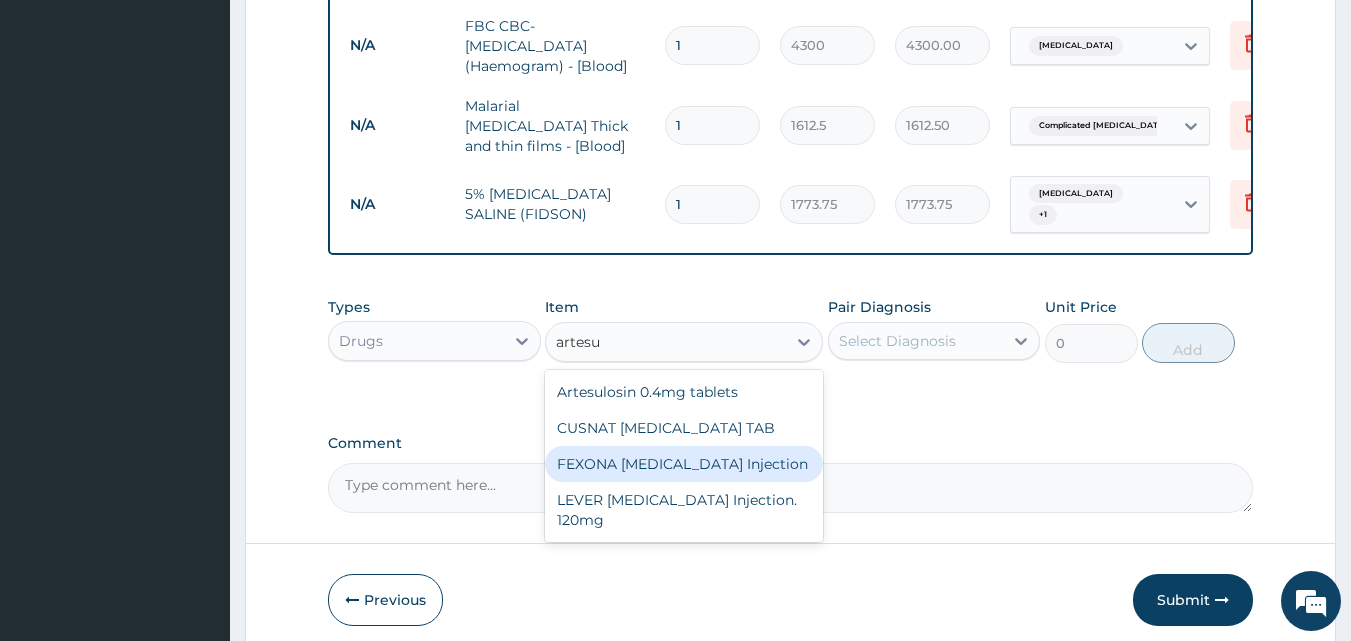 click on "FEXONA ARTESUNATE Injection" at bounding box center (684, 464) 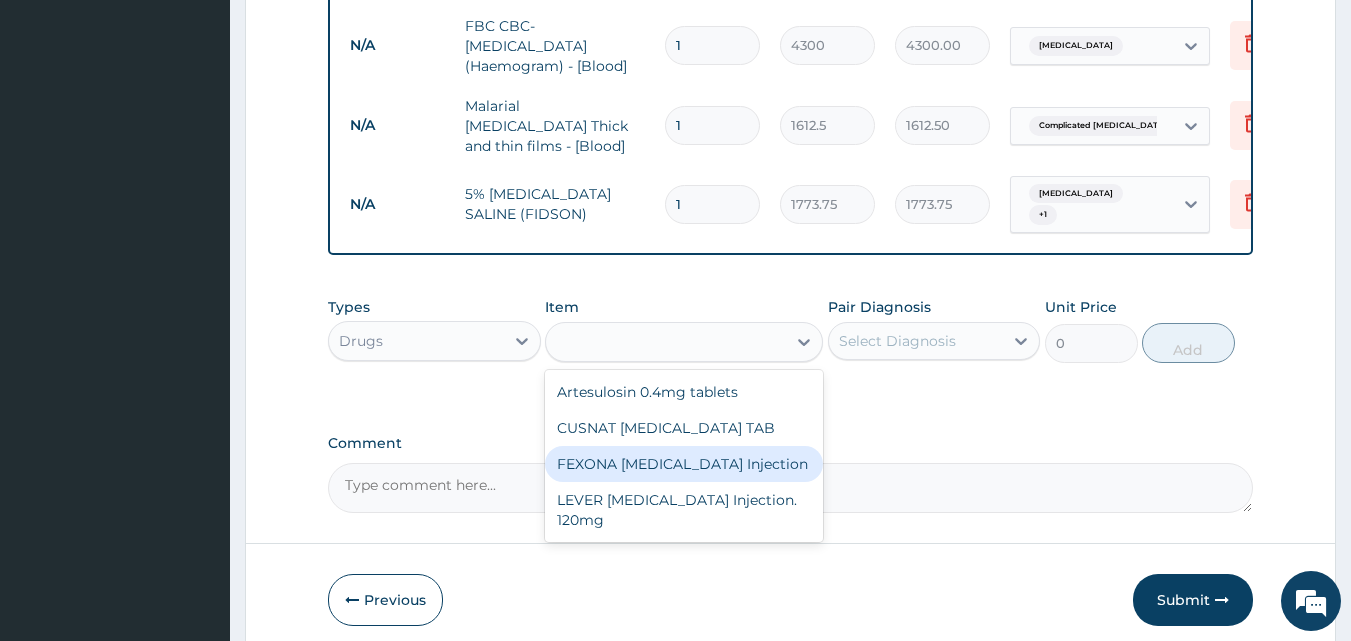 type on "1537.25" 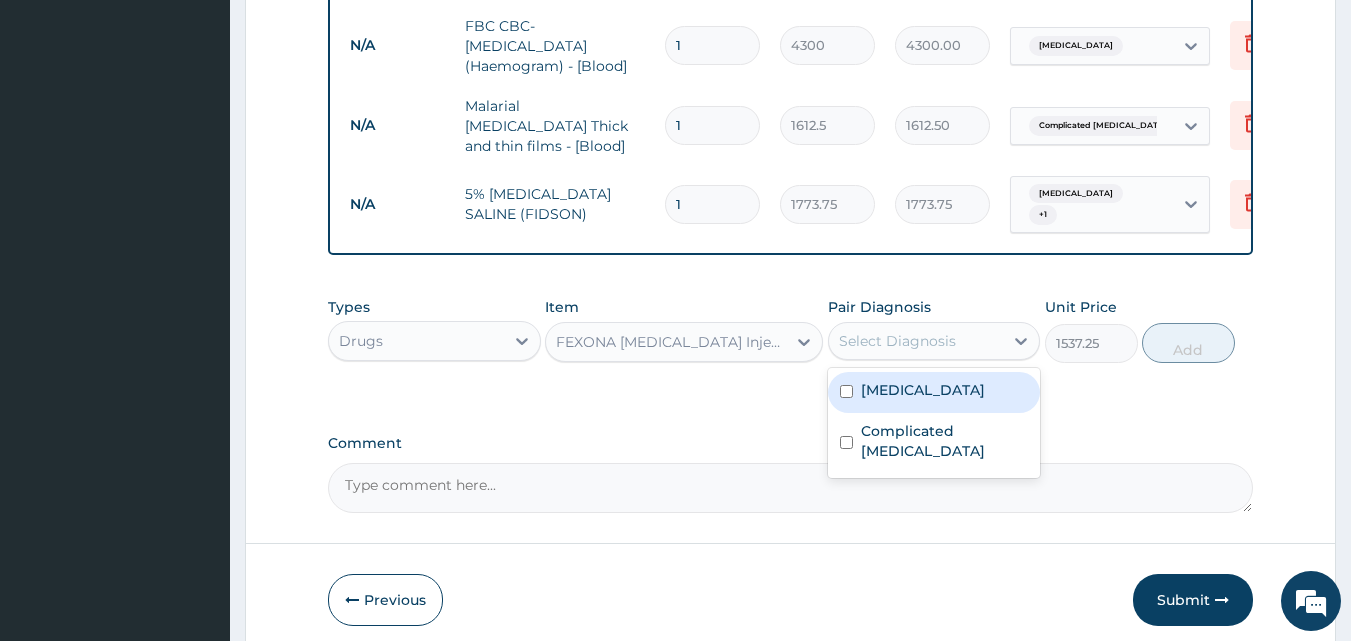 click on "Select Diagnosis" at bounding box center (916, 341) 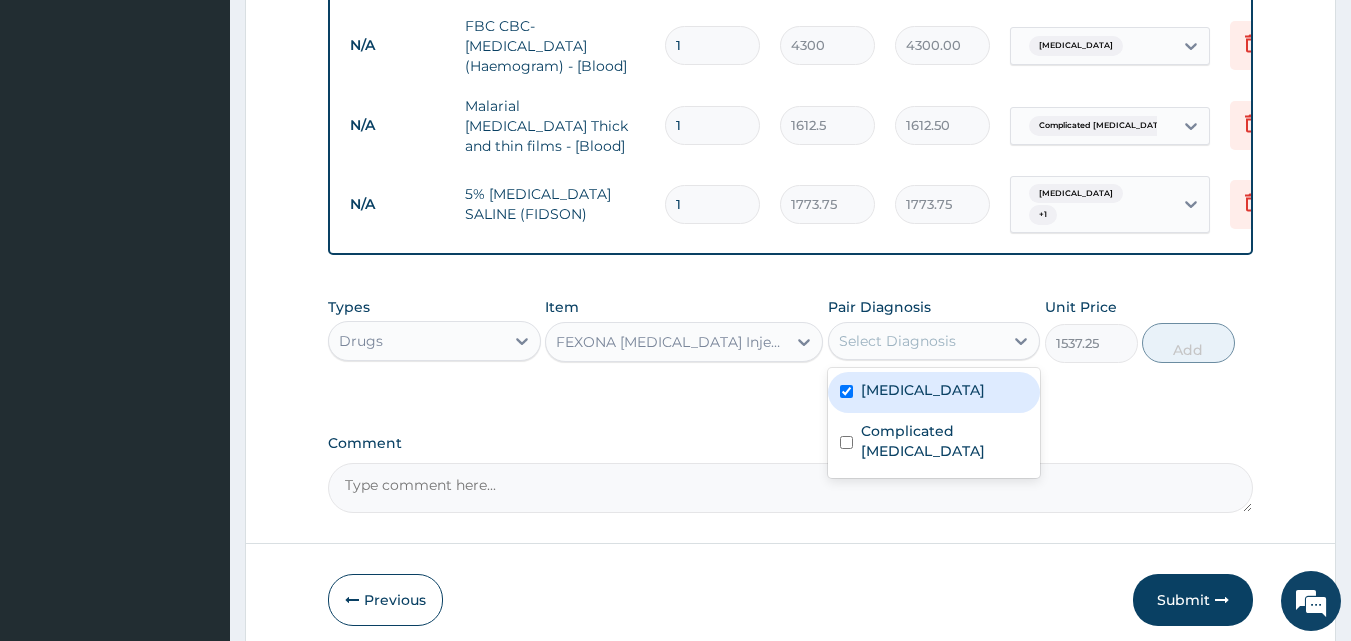checkbox on "true" 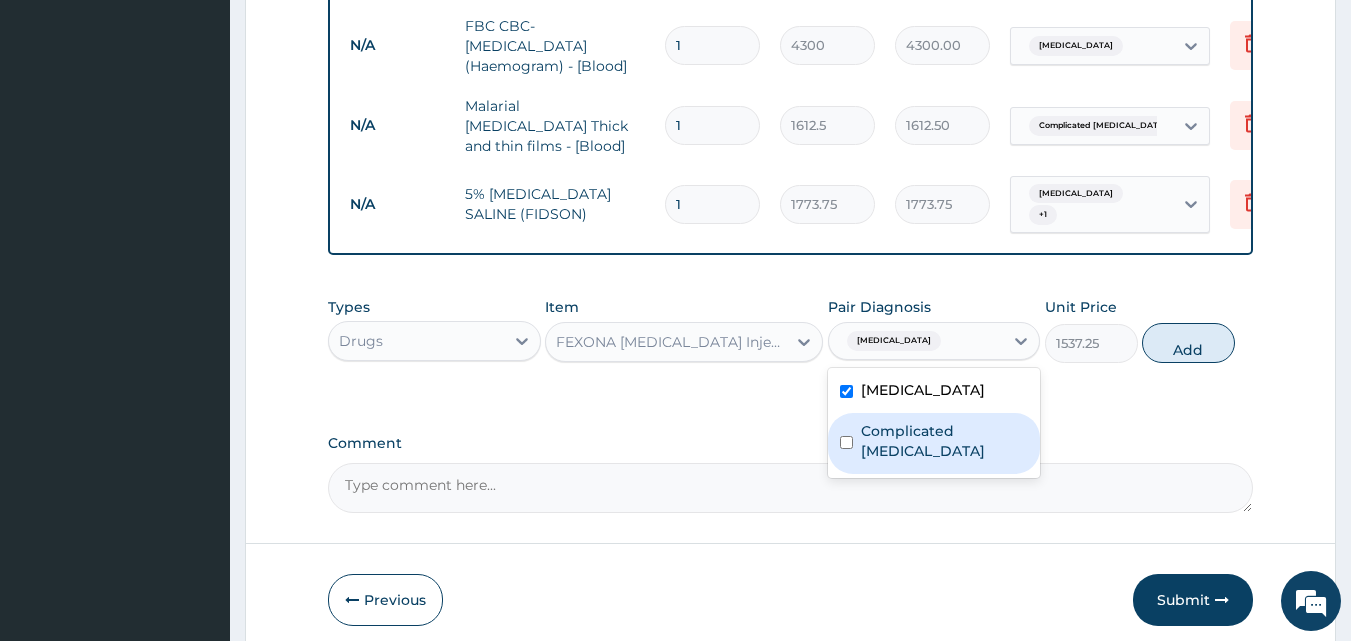 click on "Complicated malaria" at bounding box center [945, 441] 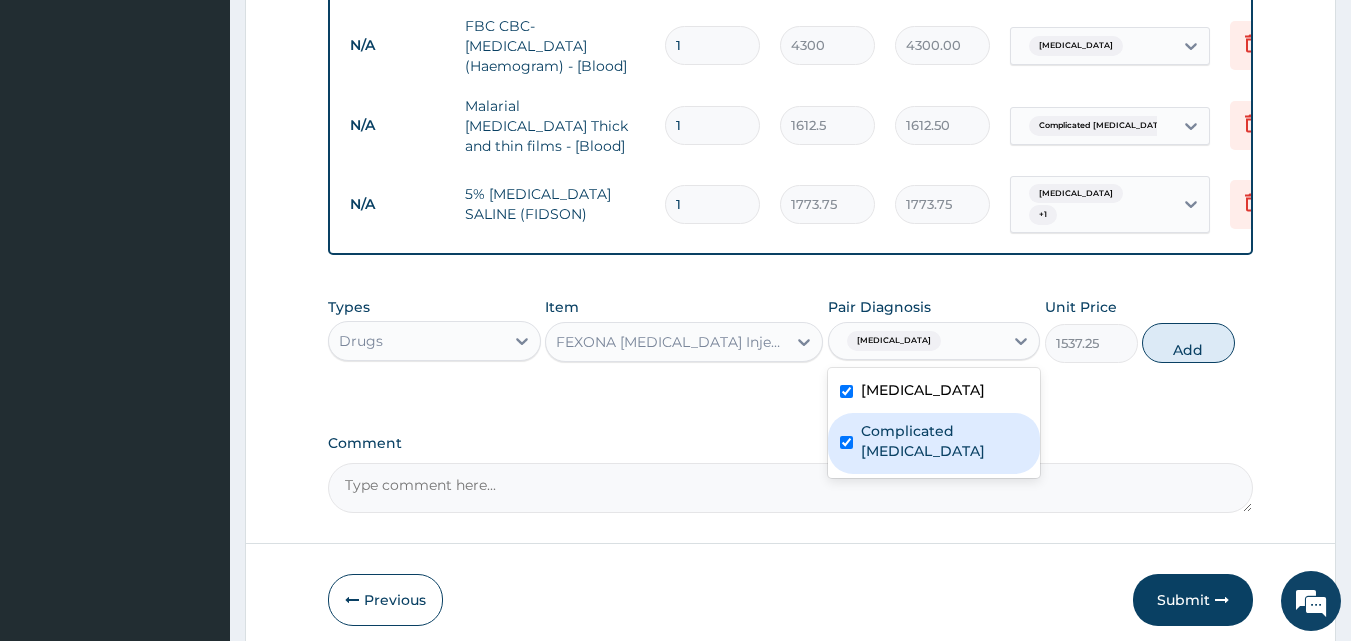 checkbox on "true" 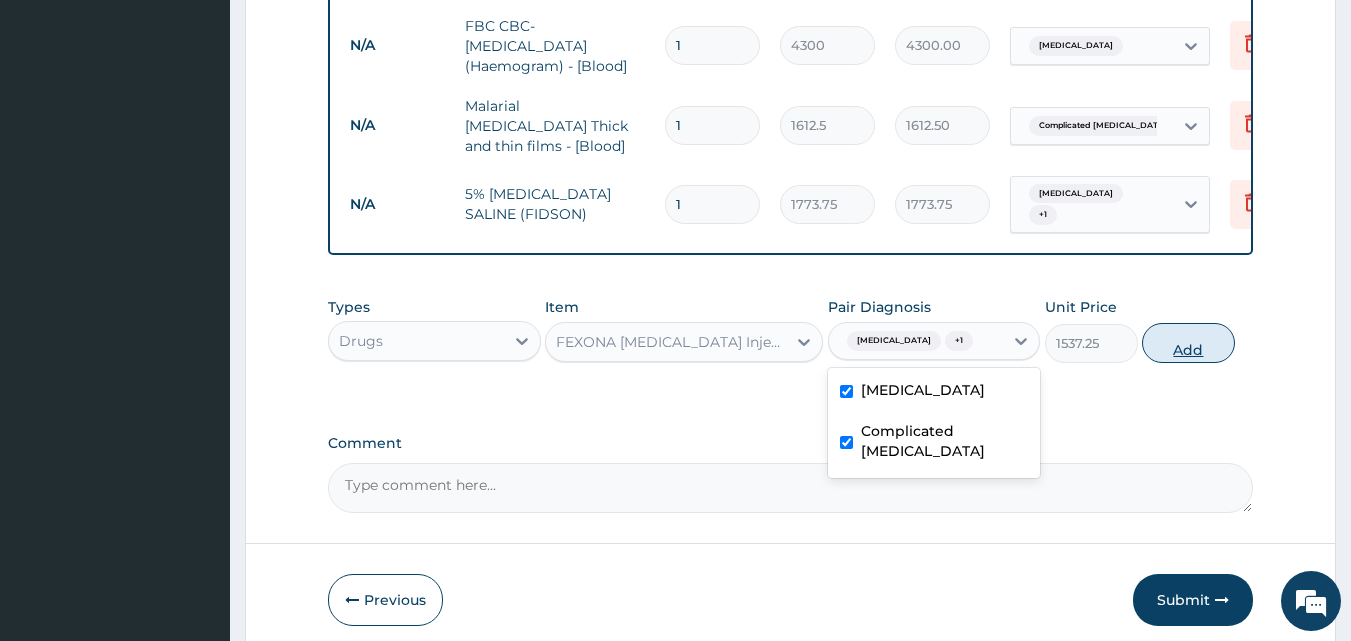 click on "Add" at bounding box center (1188, 343) 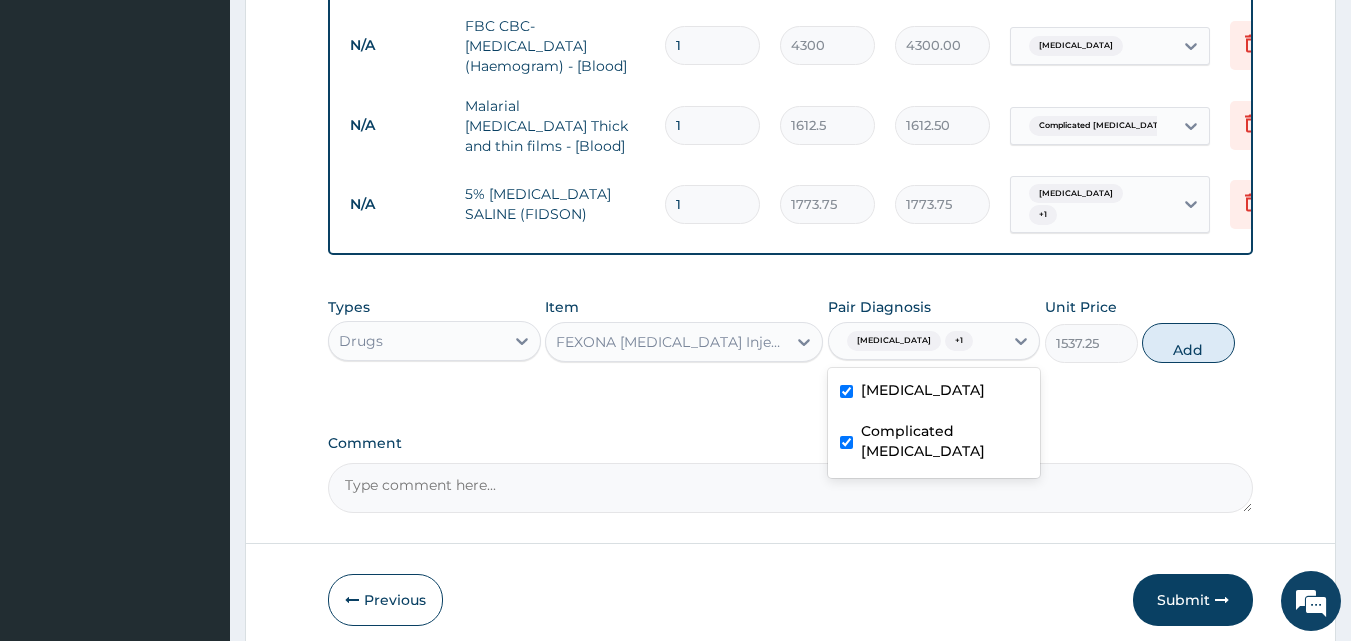 type on "0" 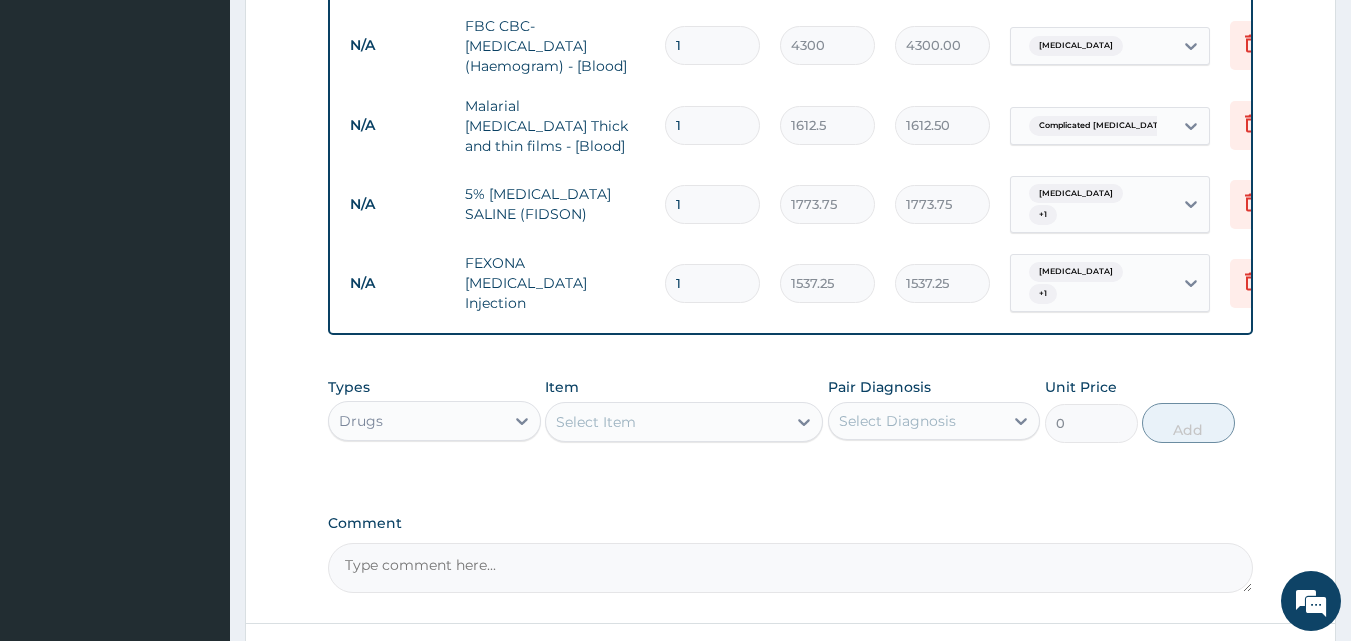 click on "Select Item" at bounding box center [666, 422] 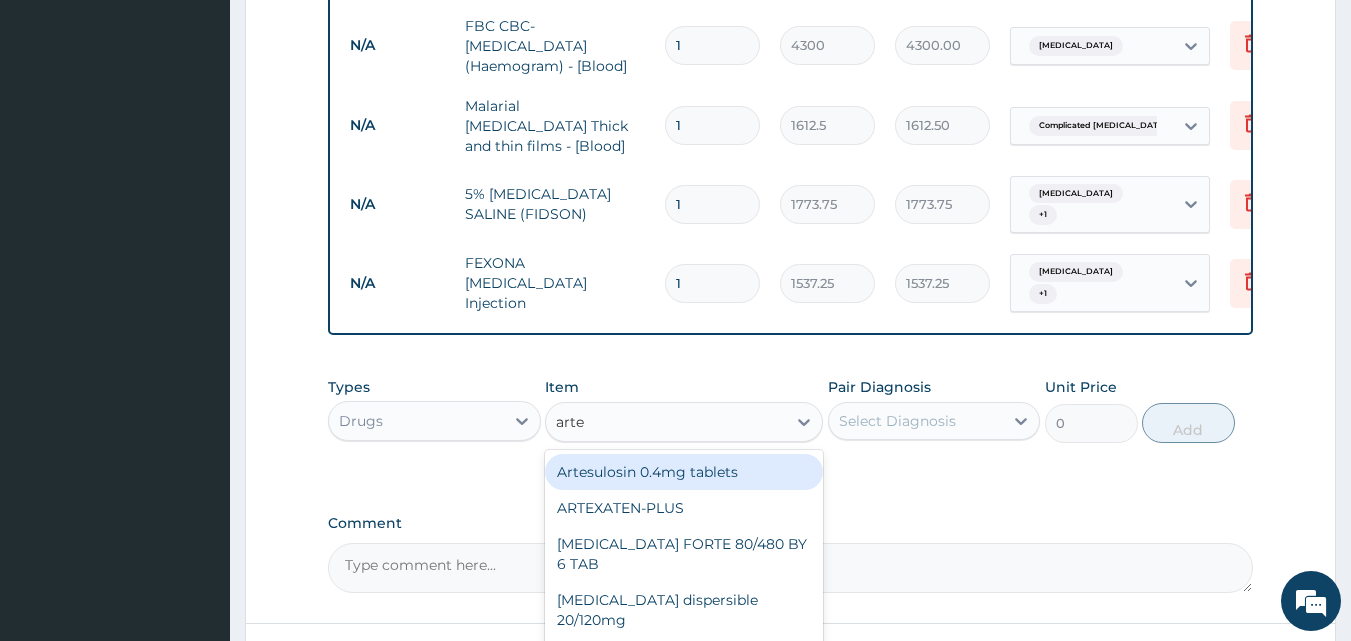 type on "artes" 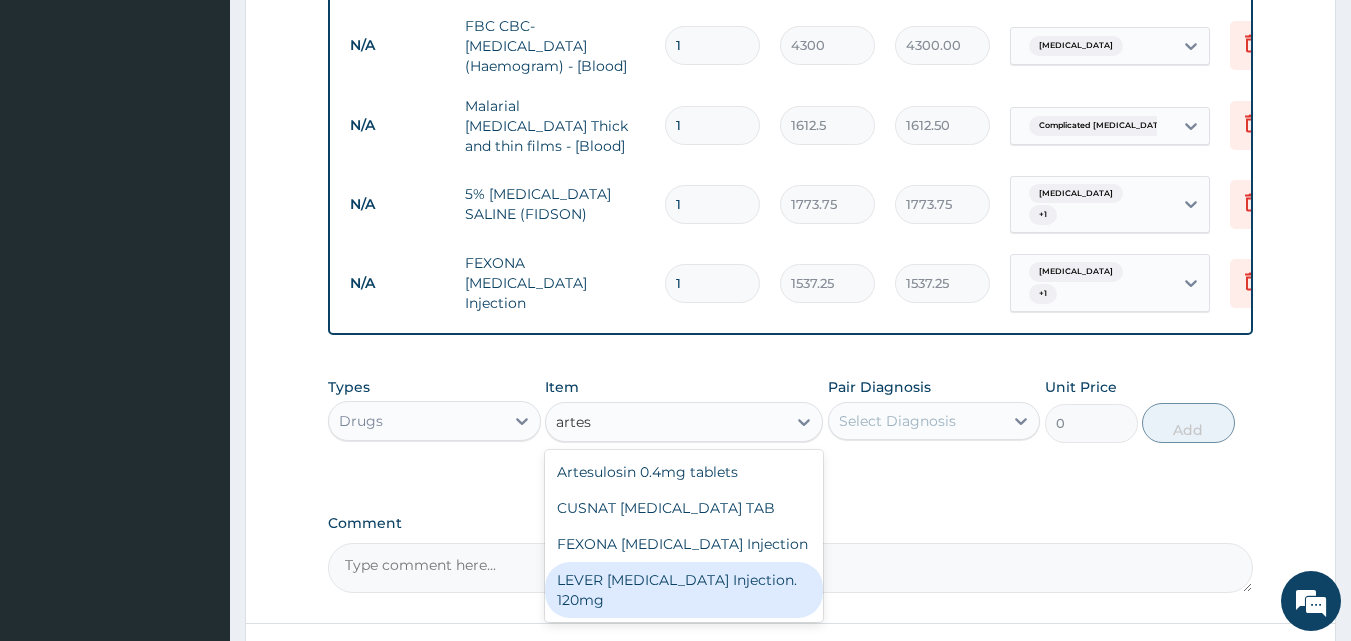 click on "LEVER ARTESUNATE Injection. 120mg" at bounding box center [684, 590] 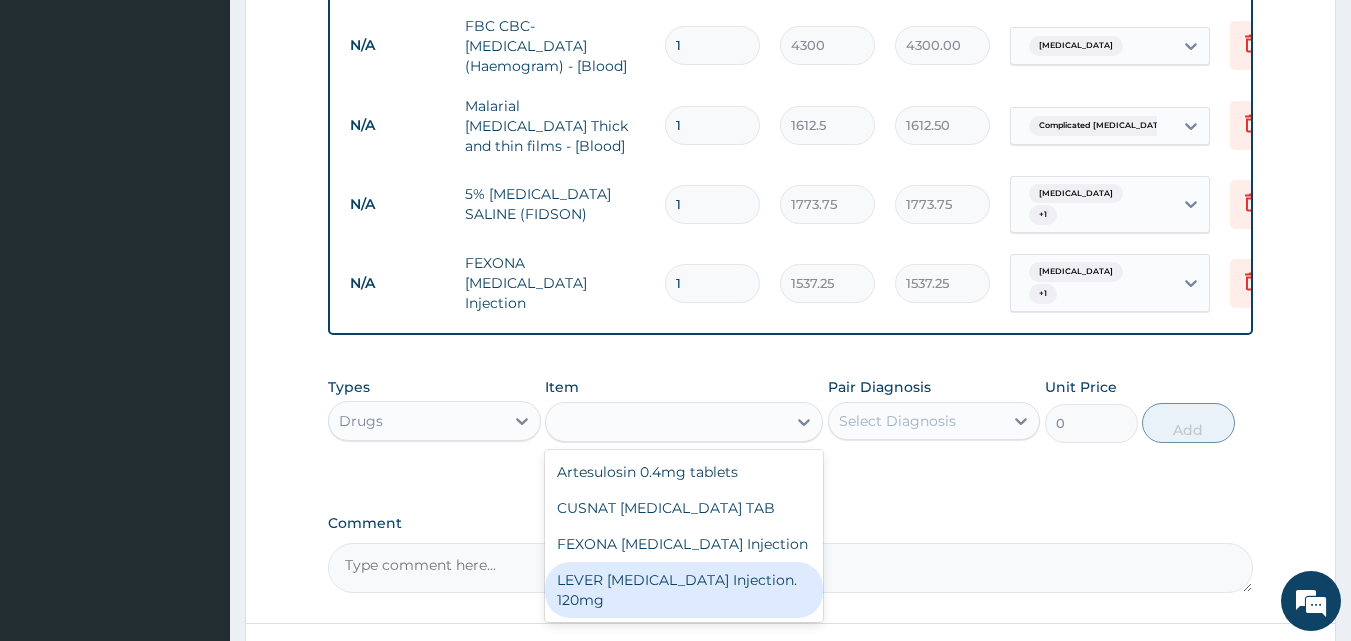 type on "2365" 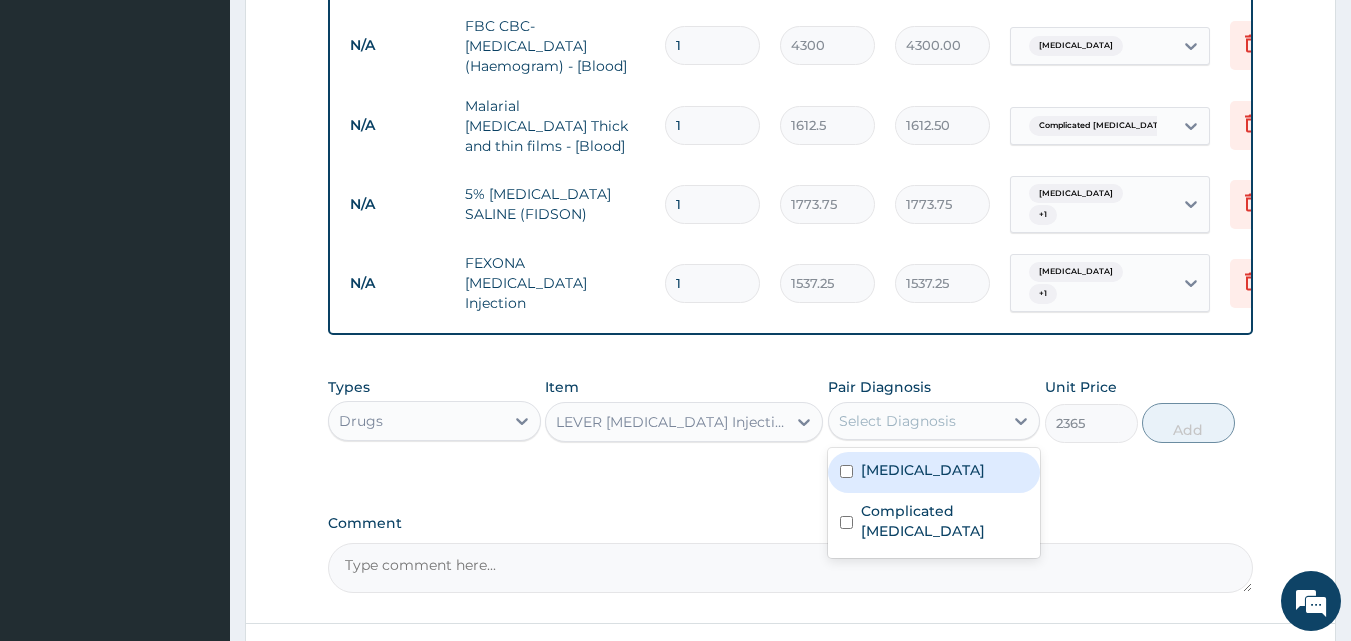 drag, startPoint x: 984, startPoint y: 401, endPoint x: 969, endPoint y: 420, distance: 24.207438 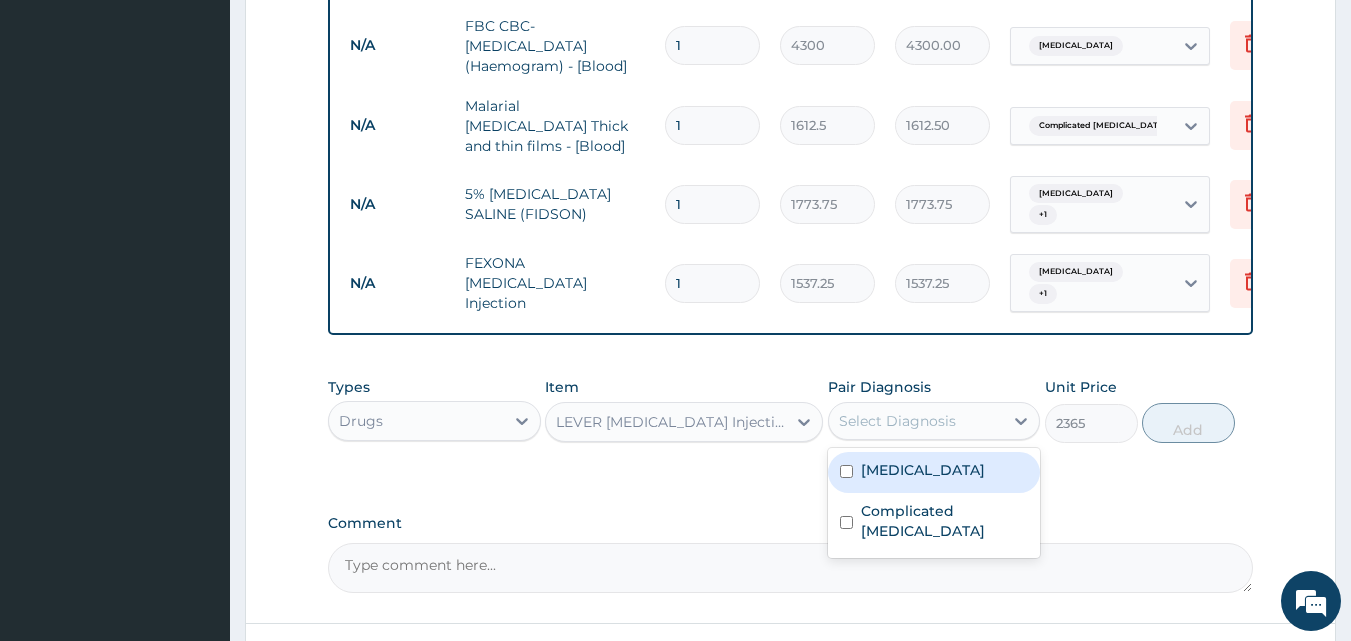 click on "Select Diagnosis" at bounding box center [916, 421] 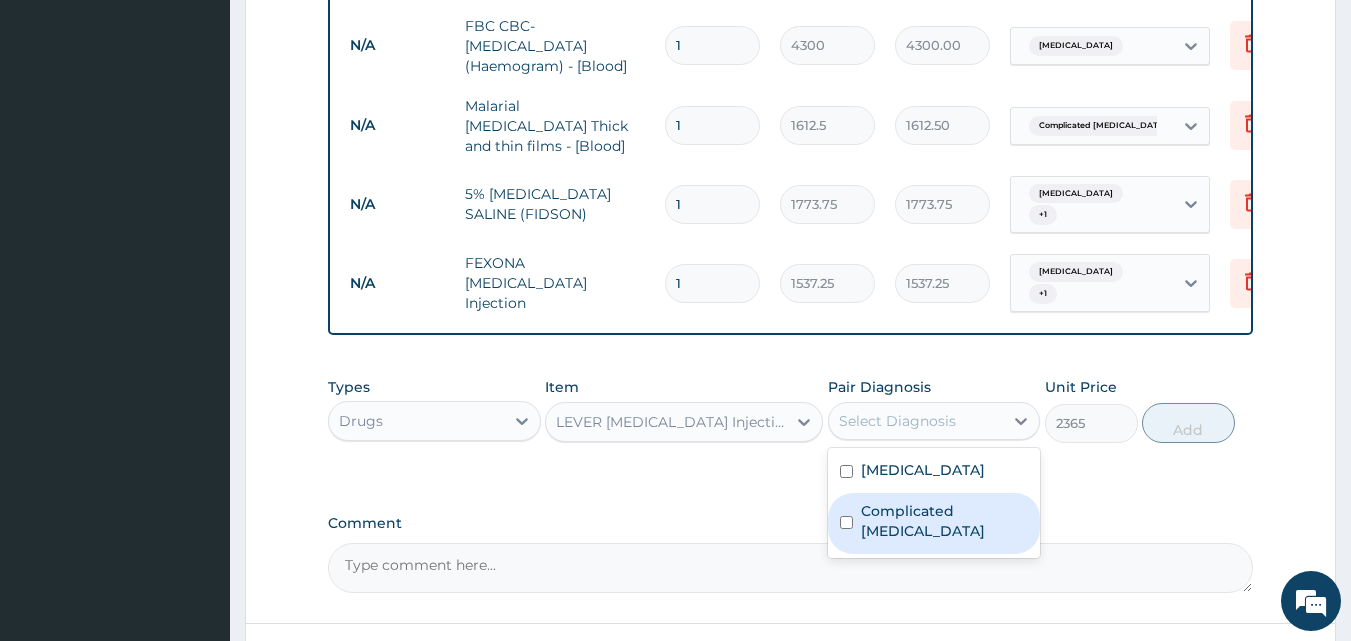 click on "Complicated malaria" at bounding box center [945, 521] 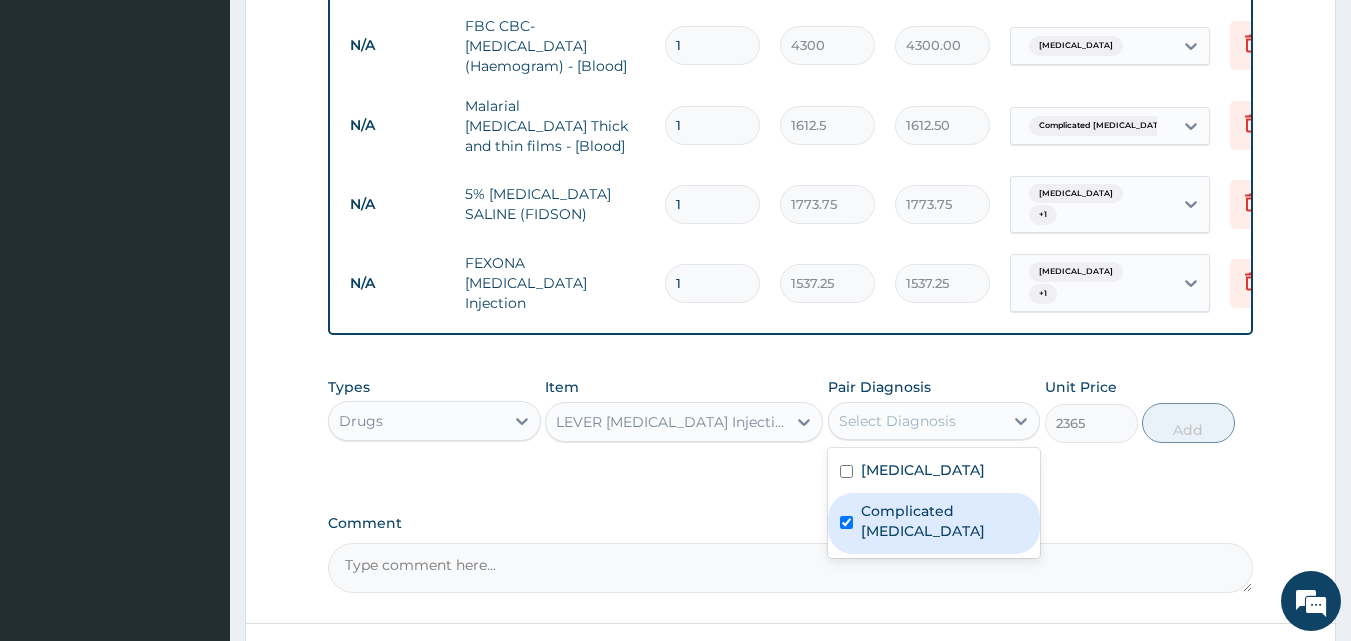 checkbox on "true" 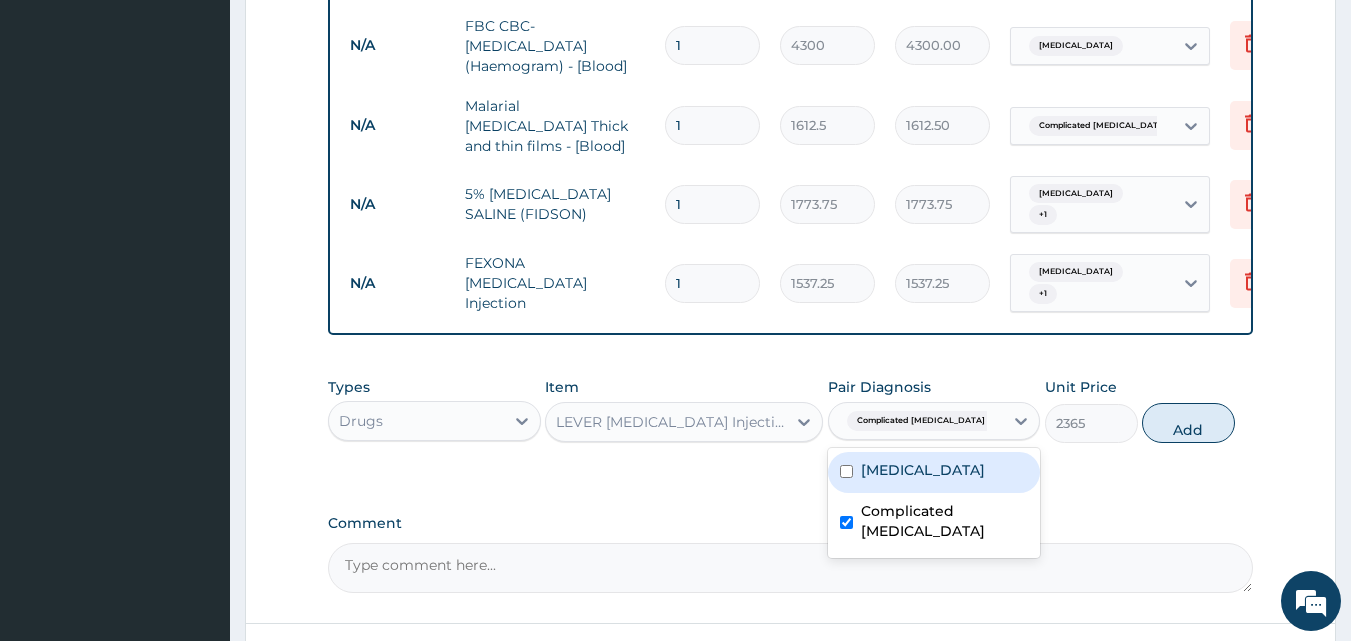 click on "Sepsis" at bounding box center [923, 470] 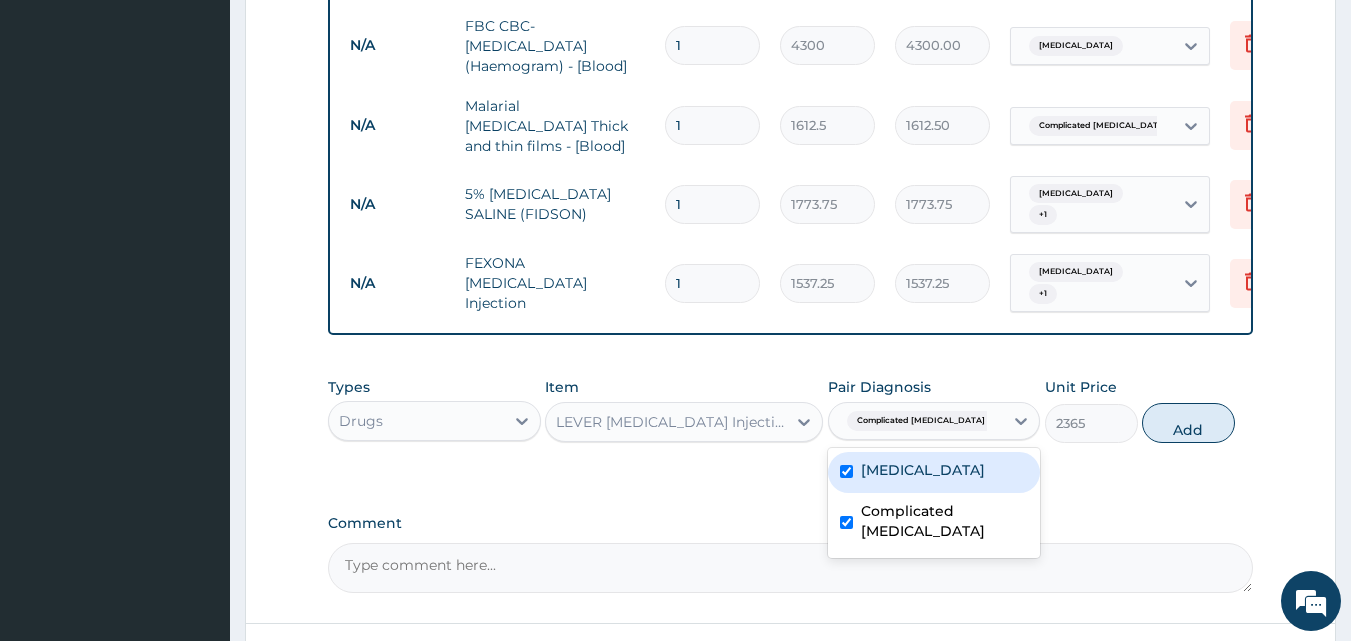 checkbox on "true" 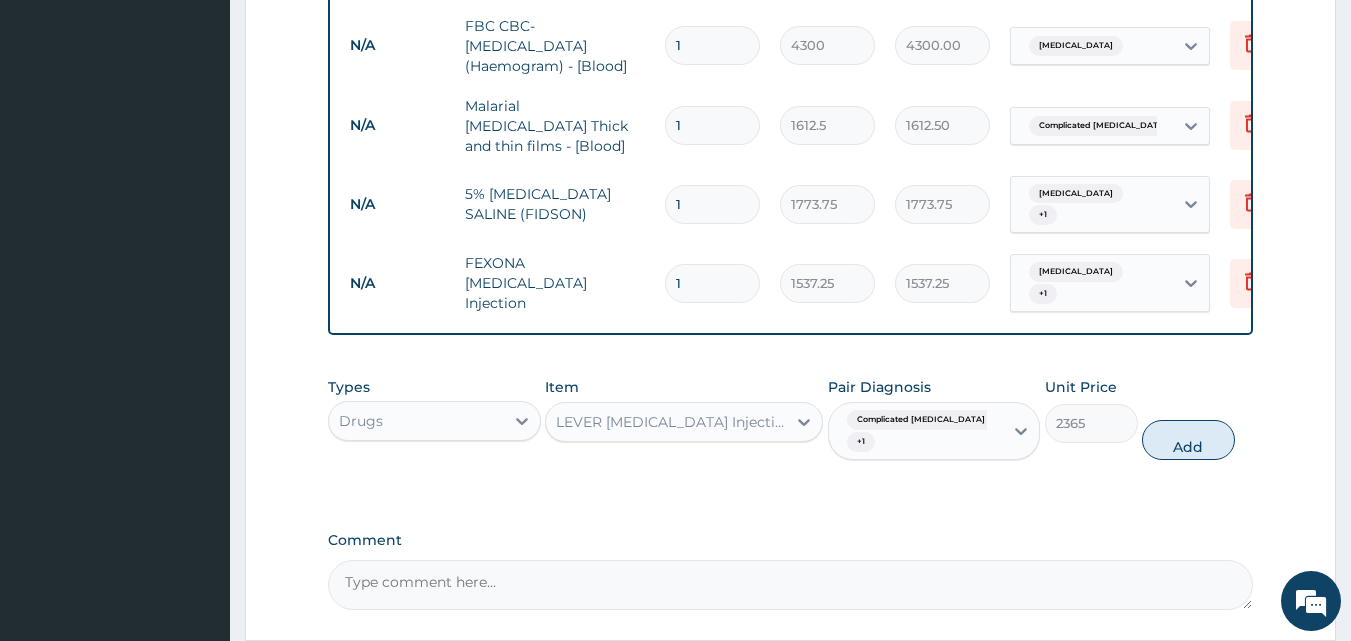 click on "Types Drugs Item LEVER ARTESUNATE Injection. 120mg Pair Diagnosis Complicated malaria  + 1 Unit Price 2365 Add" at bounding box center [791, 418] 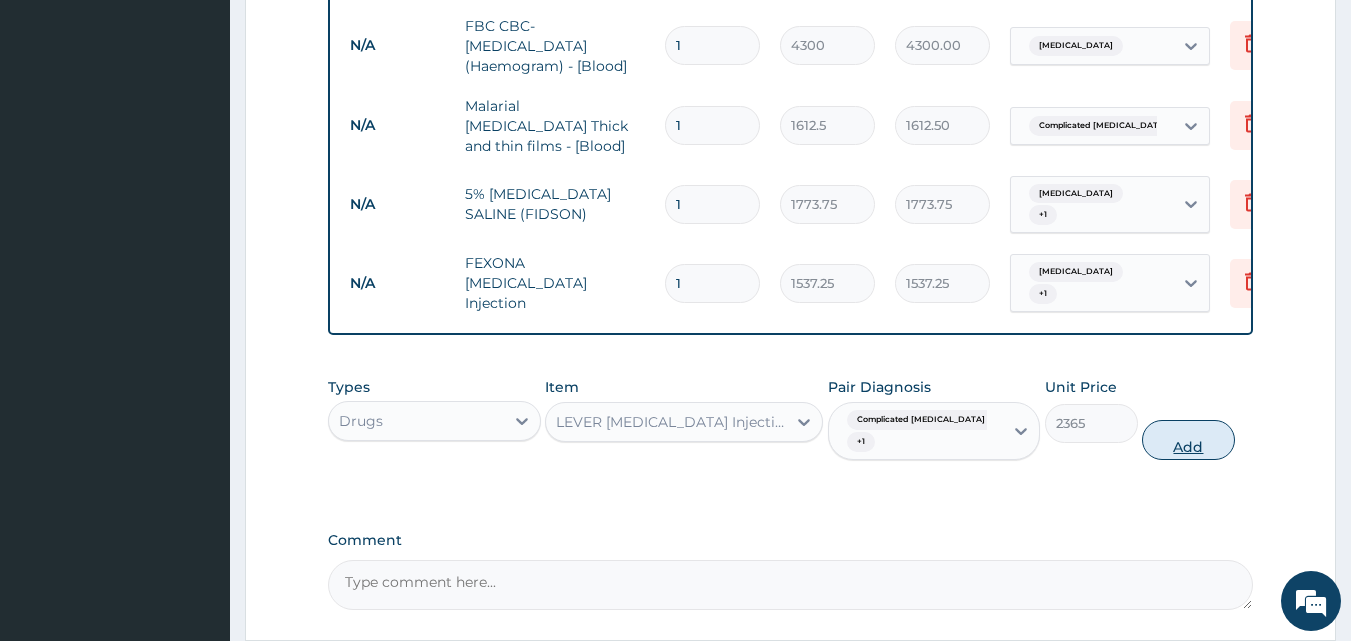 click on "Add" at bounding box center (1188, 440) 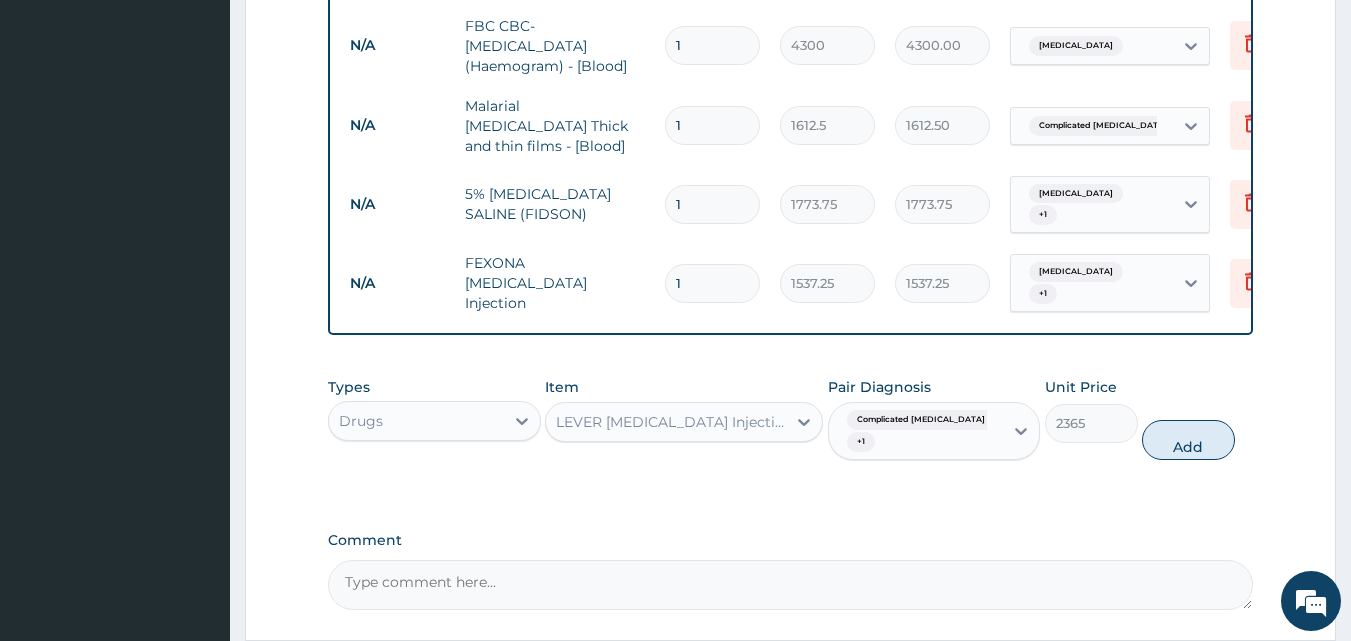 type on "0" 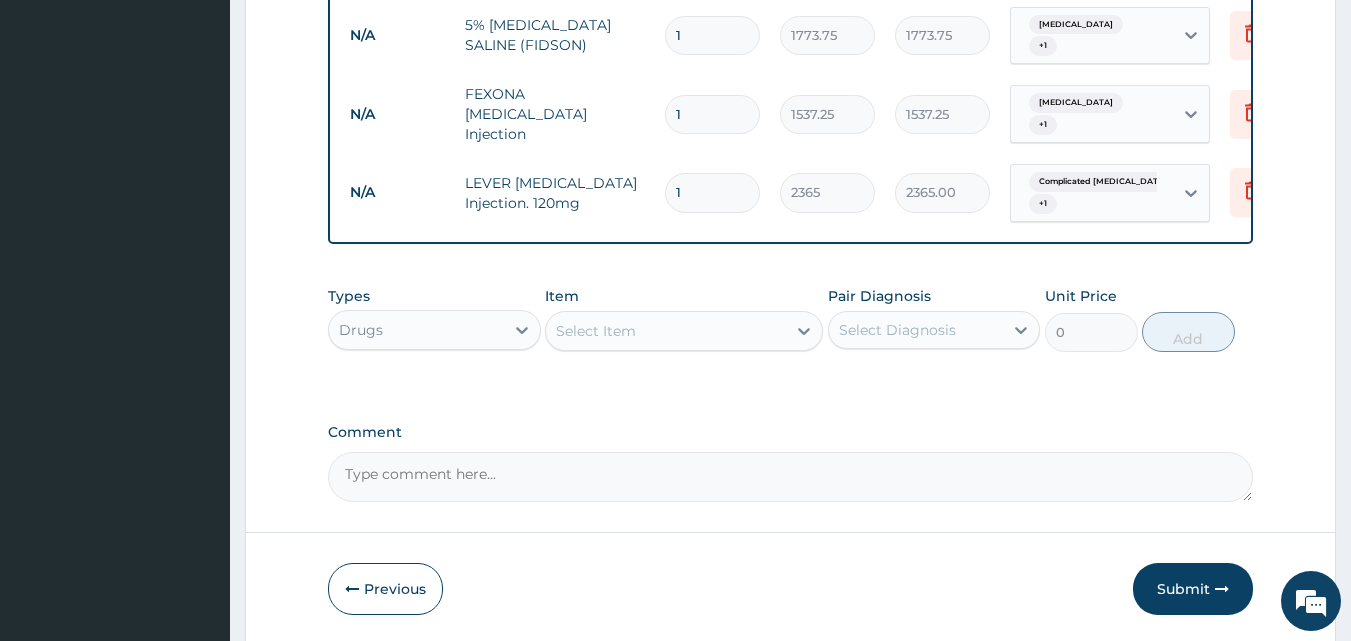 scroll, scrollTop: 1227, scrollLeft: 0, axis: vertical 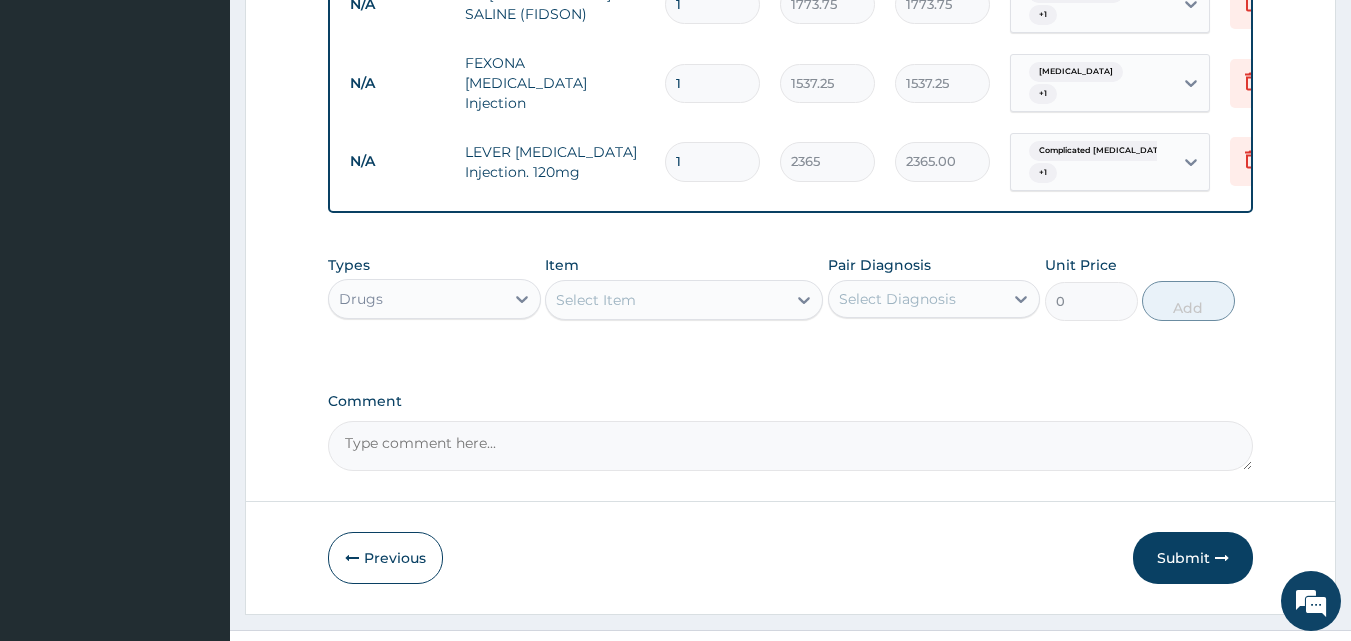 click on "Select Item" at bounding box center [666, 300] 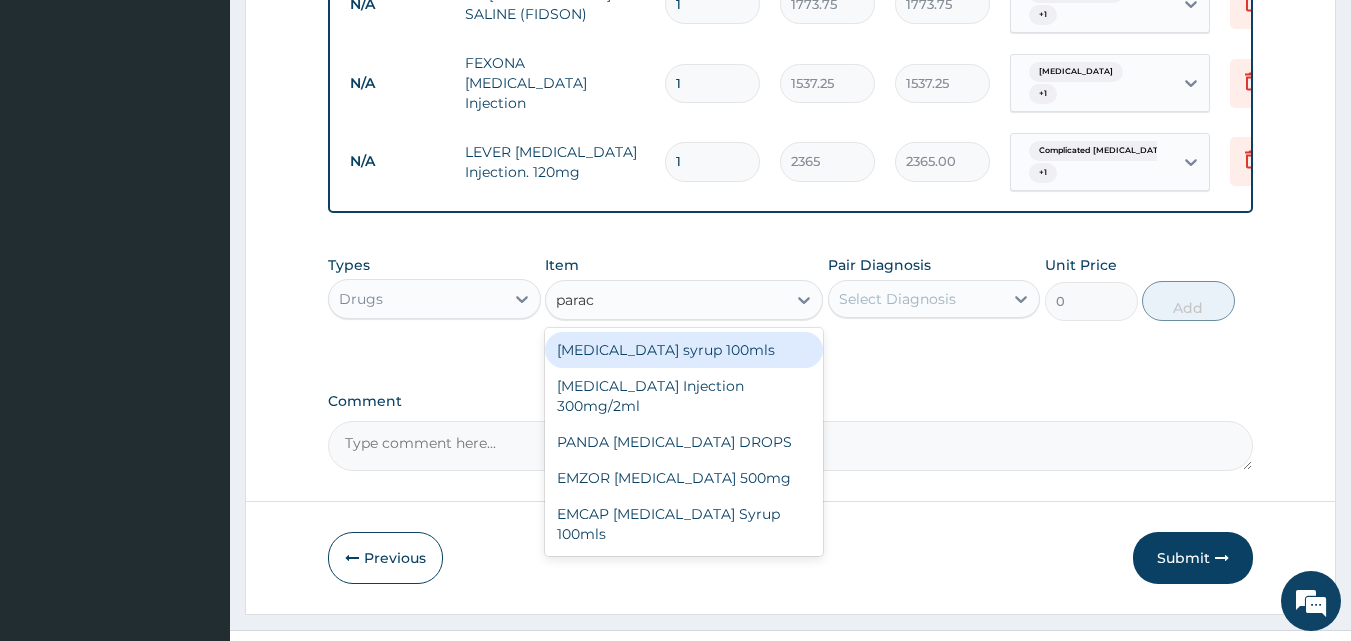 type on "parace" 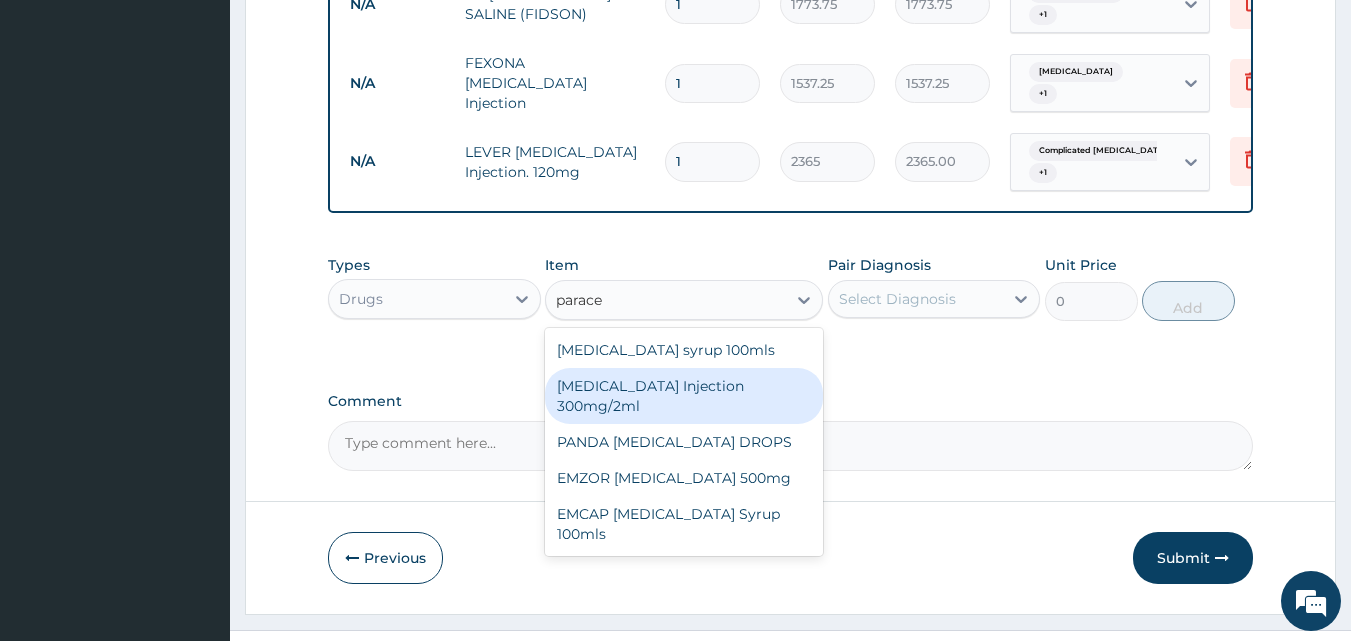 click on "PARACETAMOL Injection 300mg/2ml" at bounding box center (684, 396) 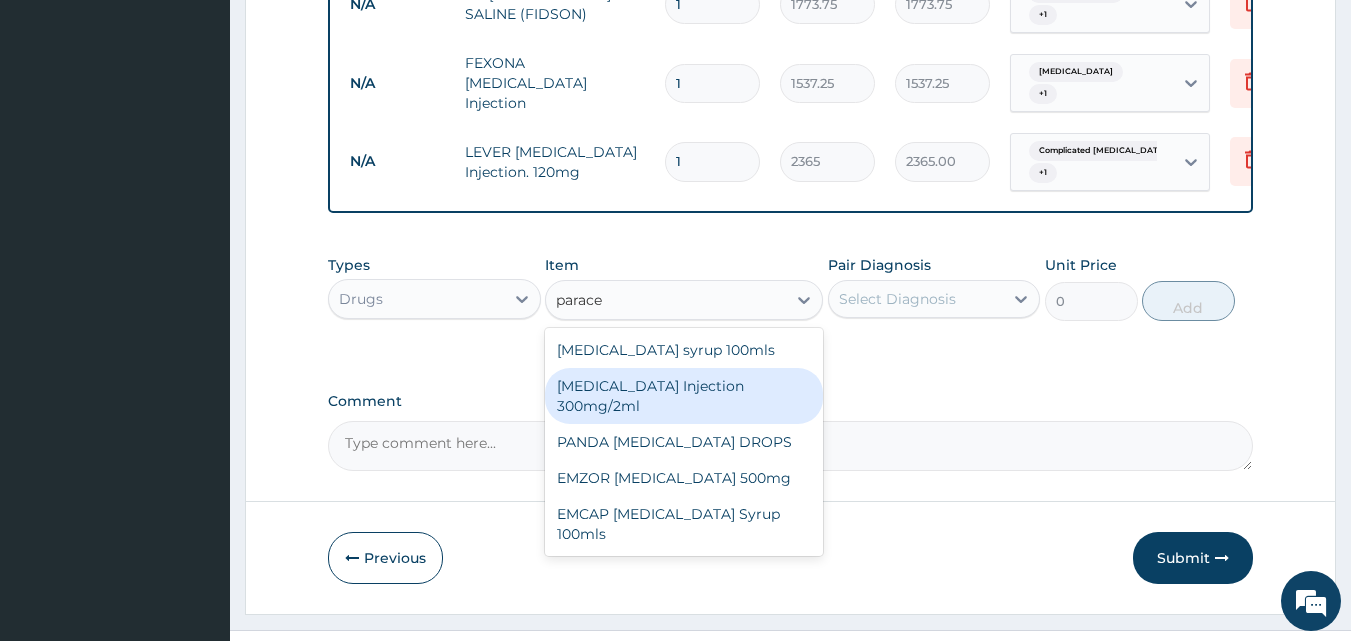 type 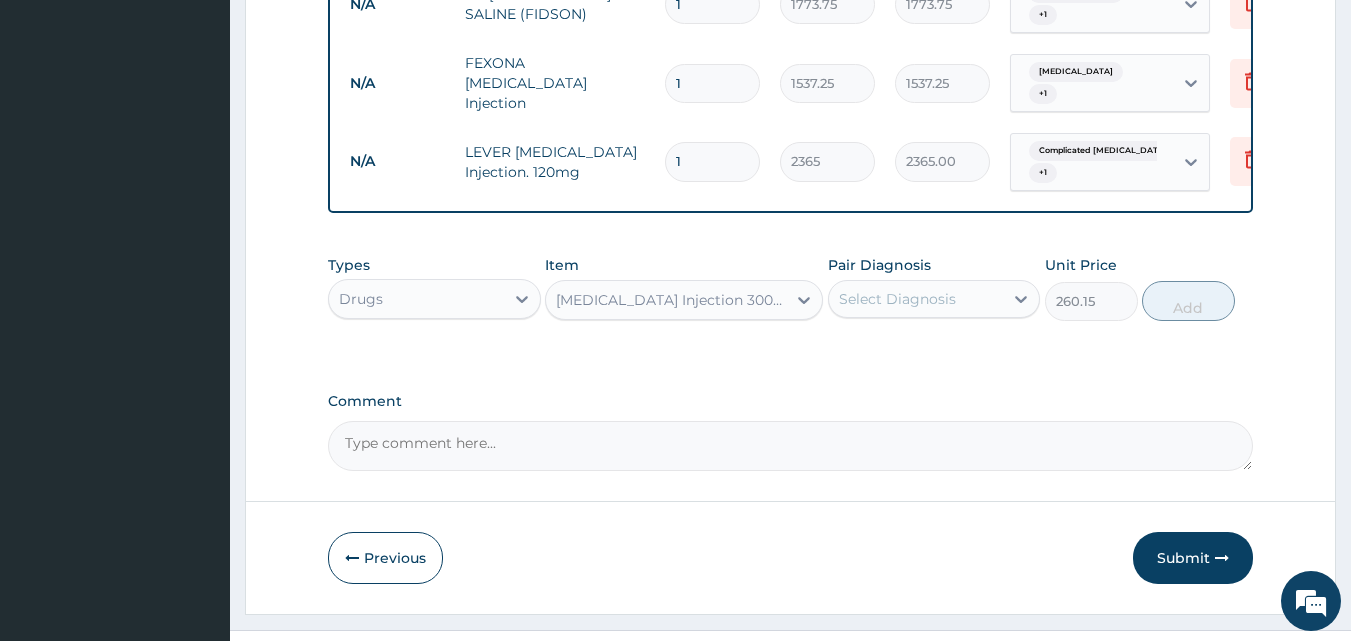 click on "Select Diagnosis" at bounding box center [897, 299] 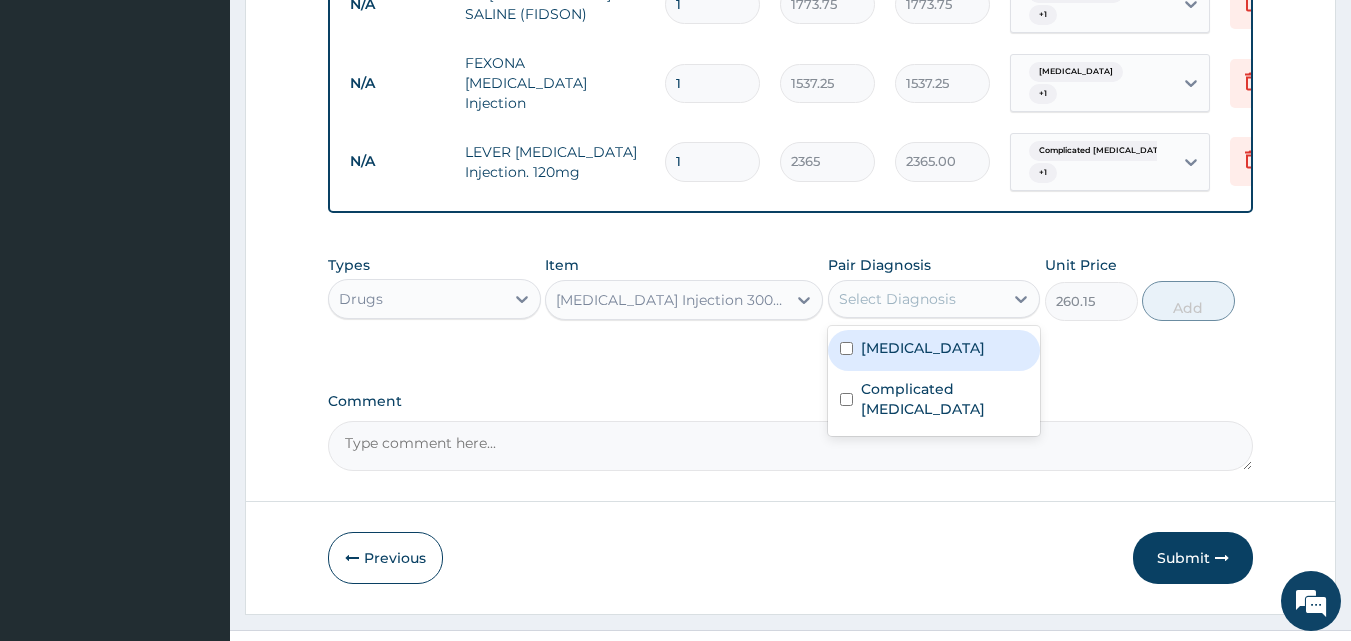 click on "Sepsis" at bounding box center [923, 348] 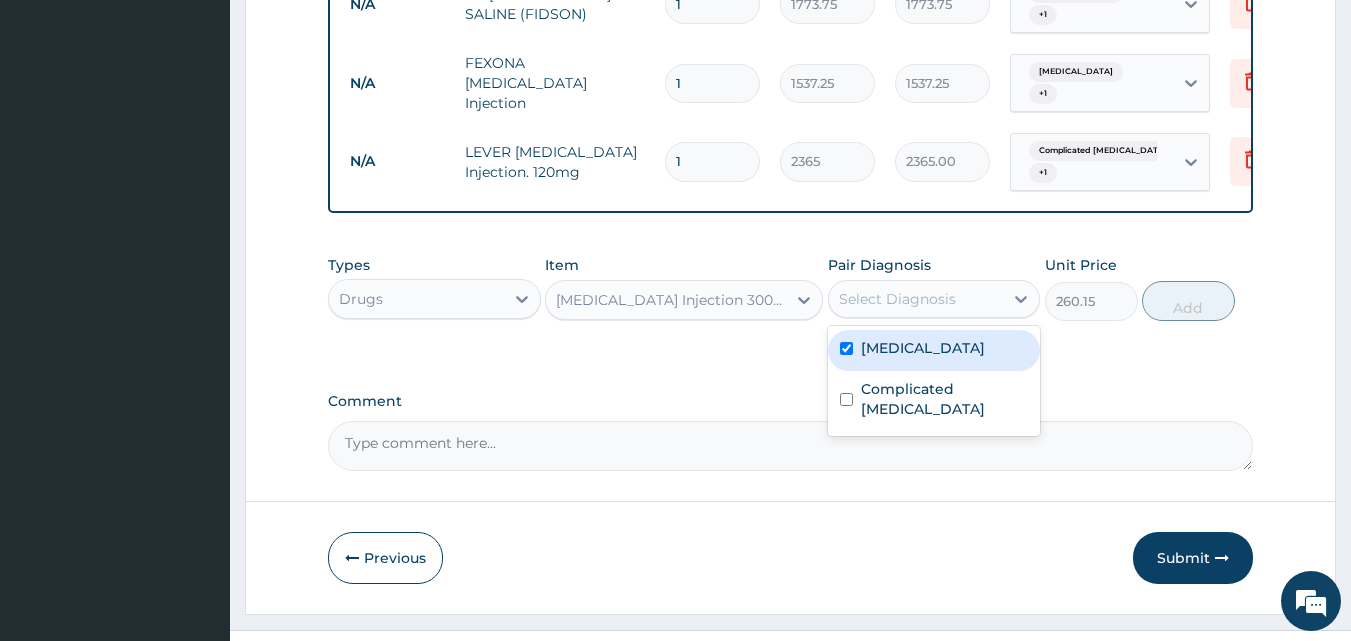 checkbox on "true" 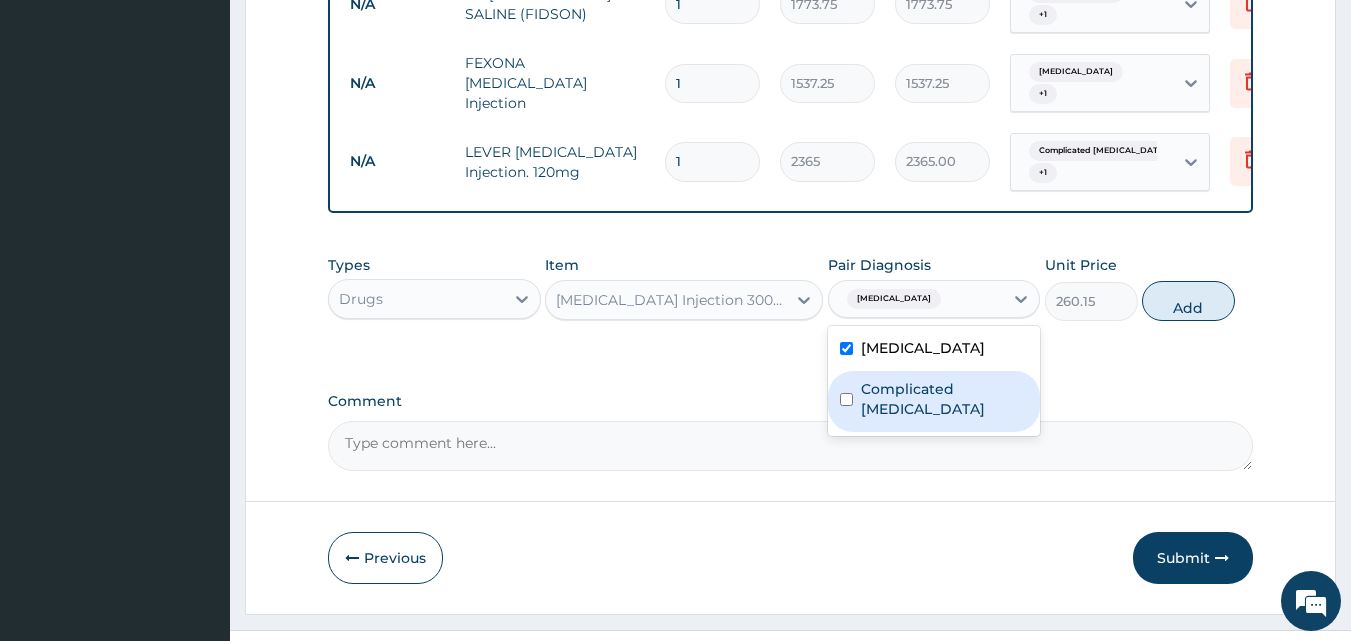 click on "Complicated malaria" at bounding box center (934, 401) 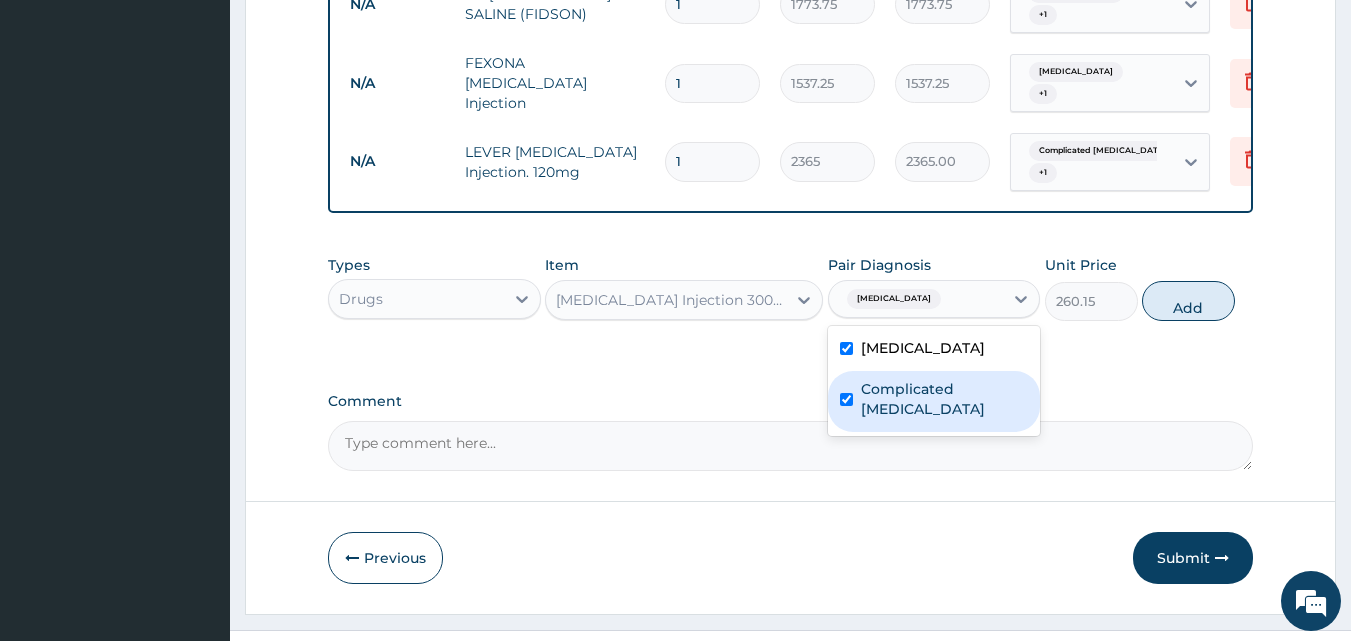 checkbox on "true" 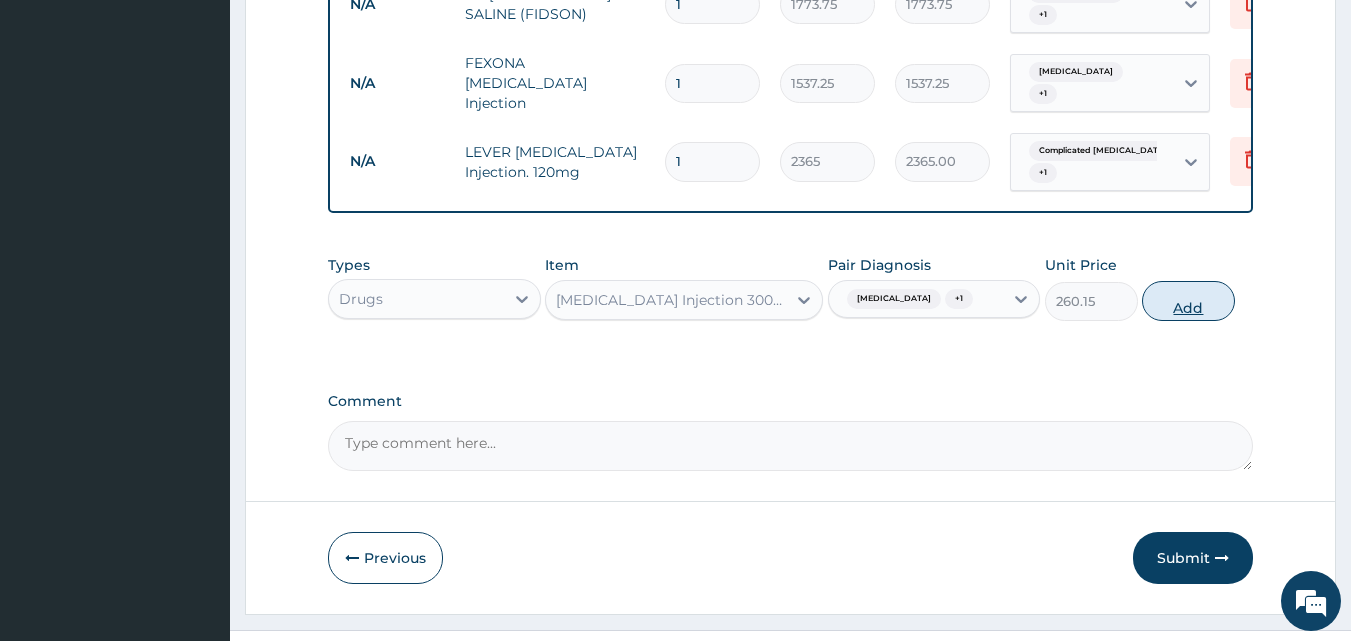 click on "Add" at bounding box center (1188, 301) 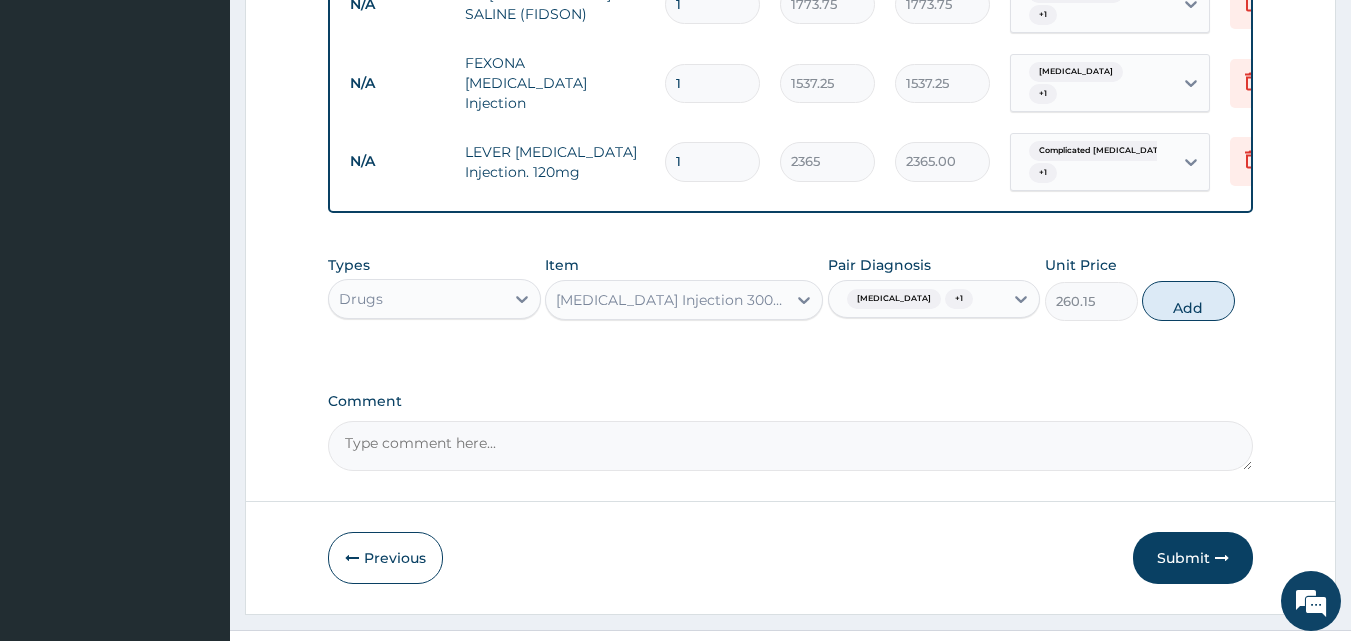type on "0" 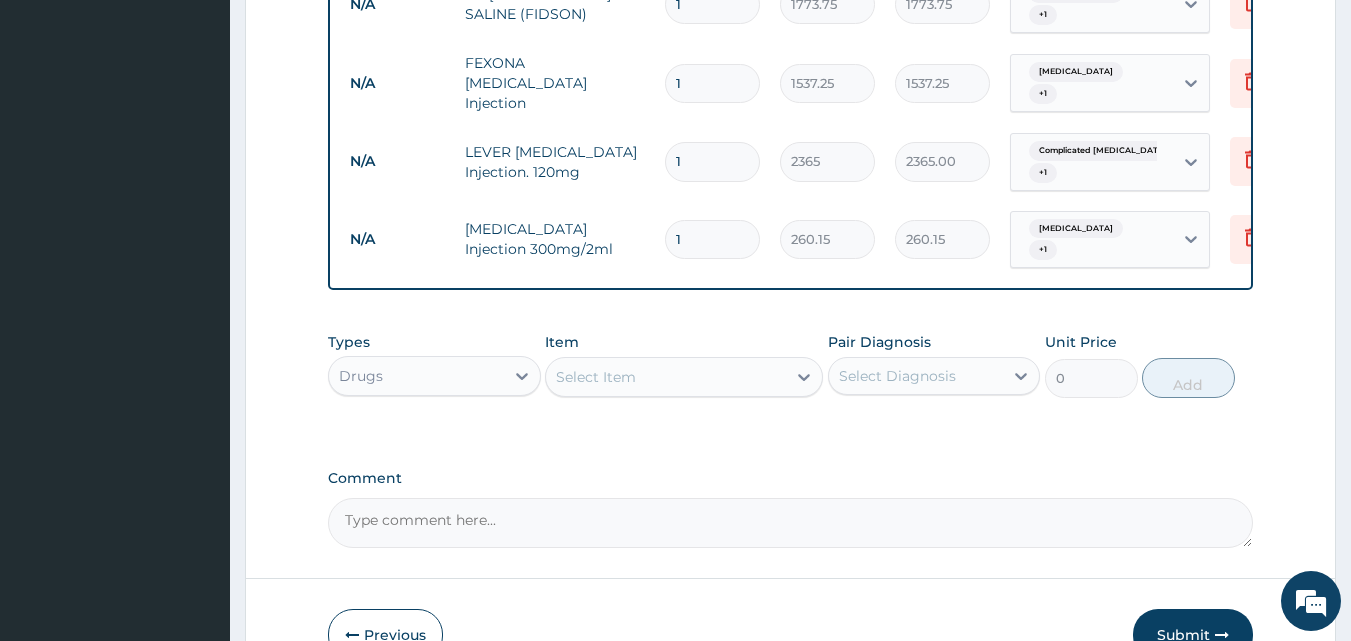 click on "Select Item" at bounding box center [666, 377] 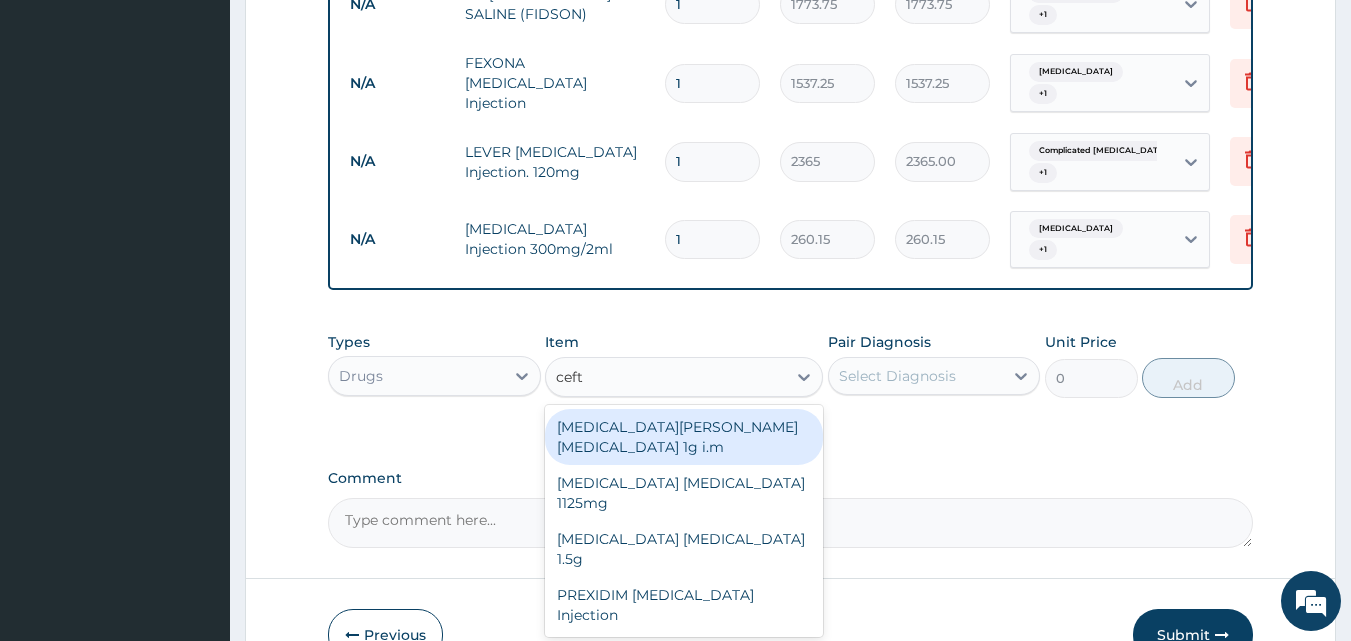 type on "ceftr" 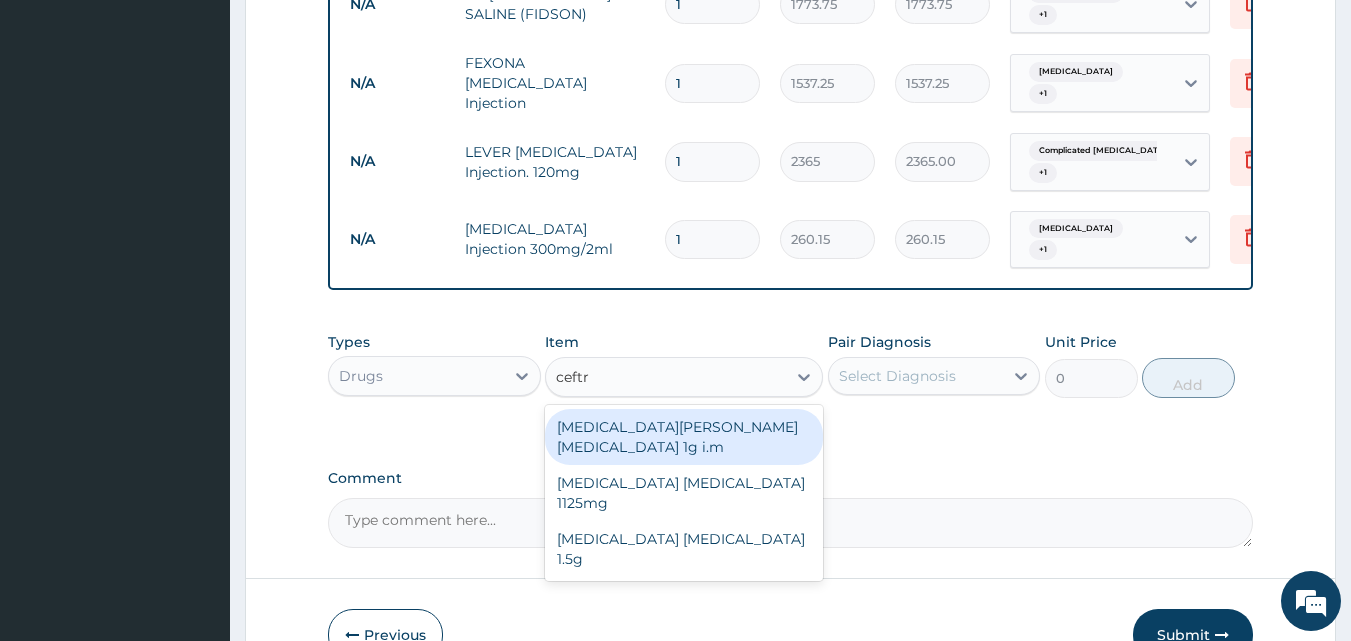click on "ROCEPHIN CEFTRIAXONE 1g i.m" at bounding box center [684, 437] 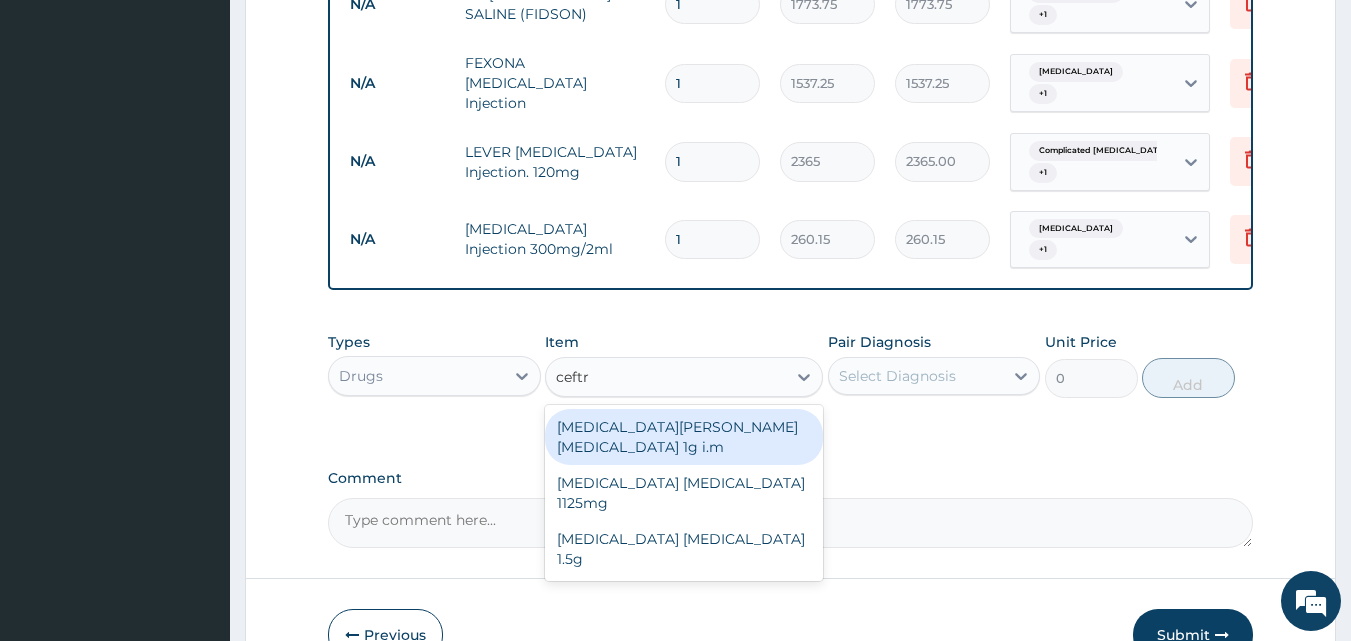 type 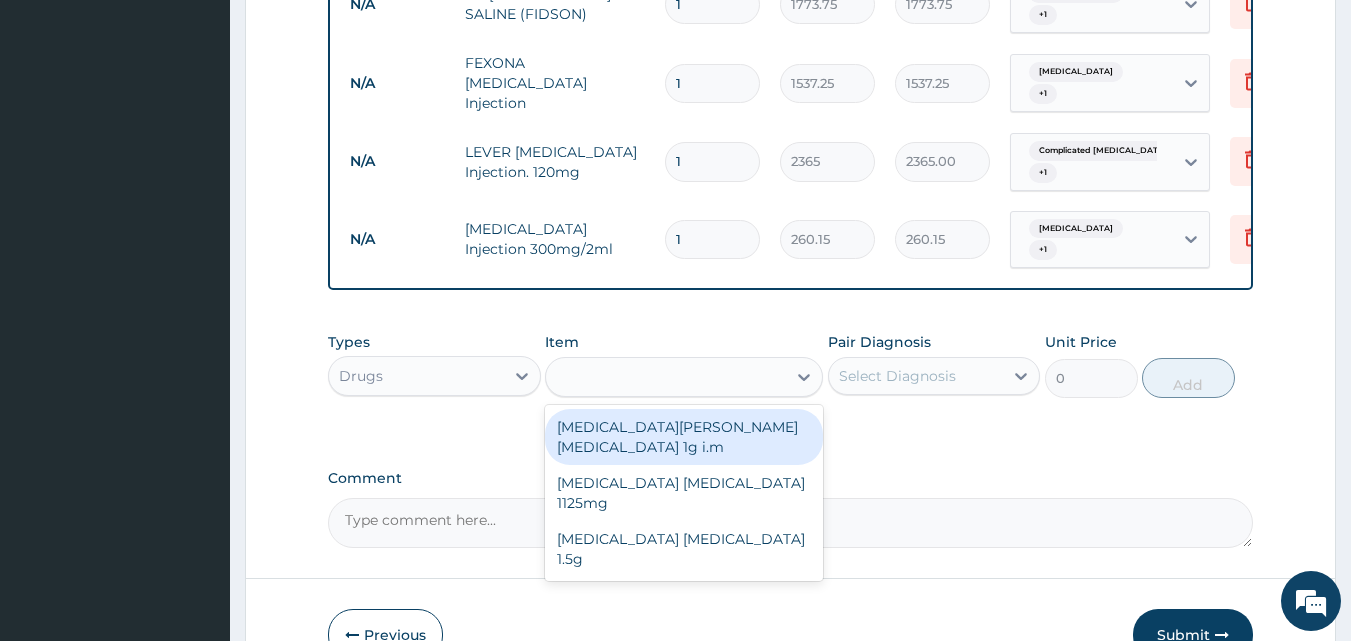 type on "8277.5" 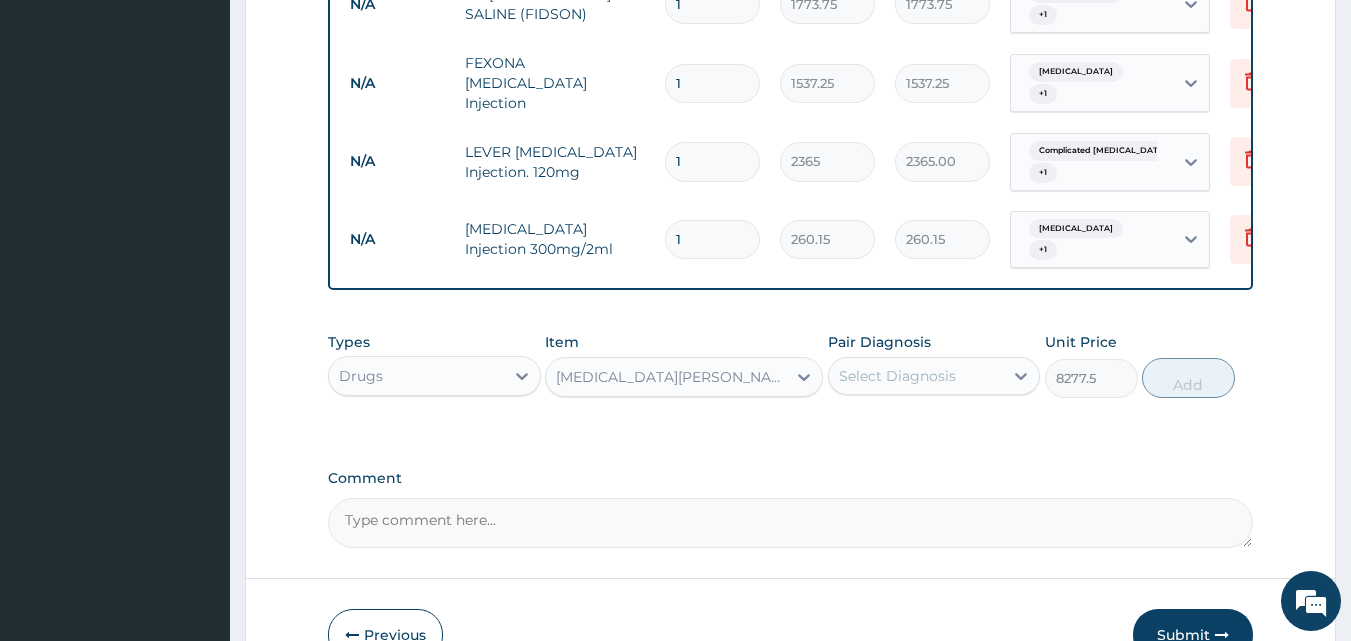 click on "Select Diagnosis" at bounding box center (897, 376) 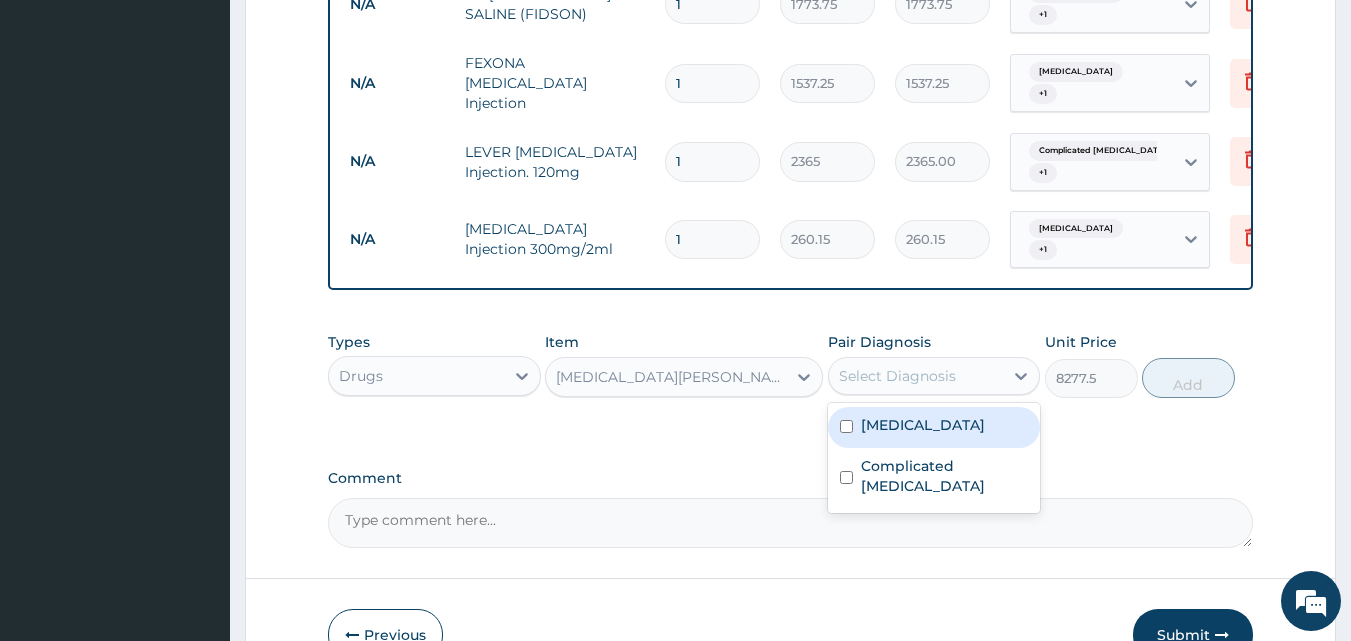 click on "Sepsis" at bounding box center (934, 427) 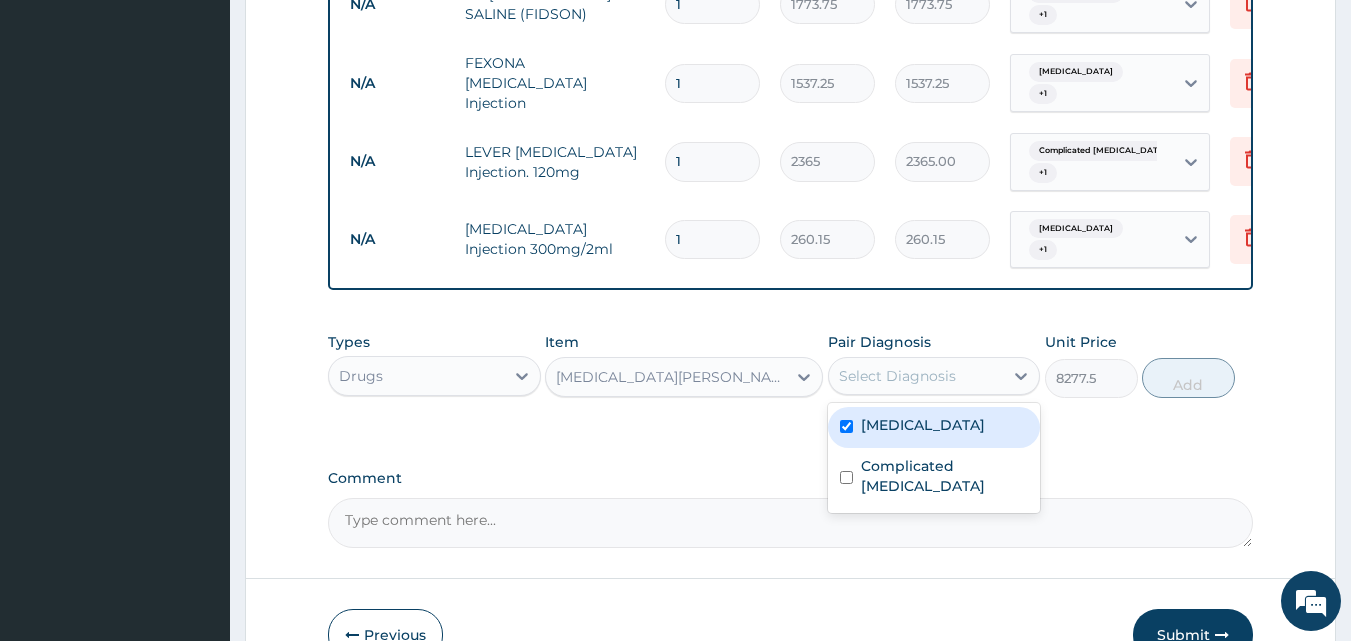 checkbox on "true" 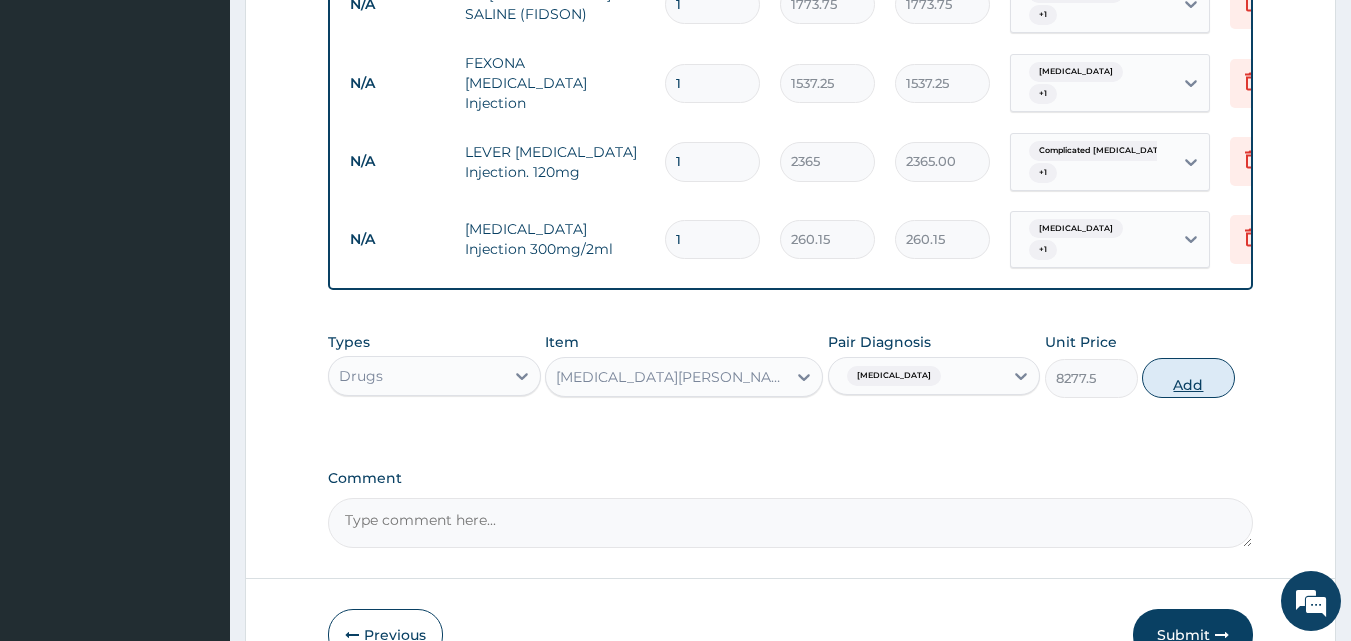 click on "Add" at bounding box center [1188, 378] 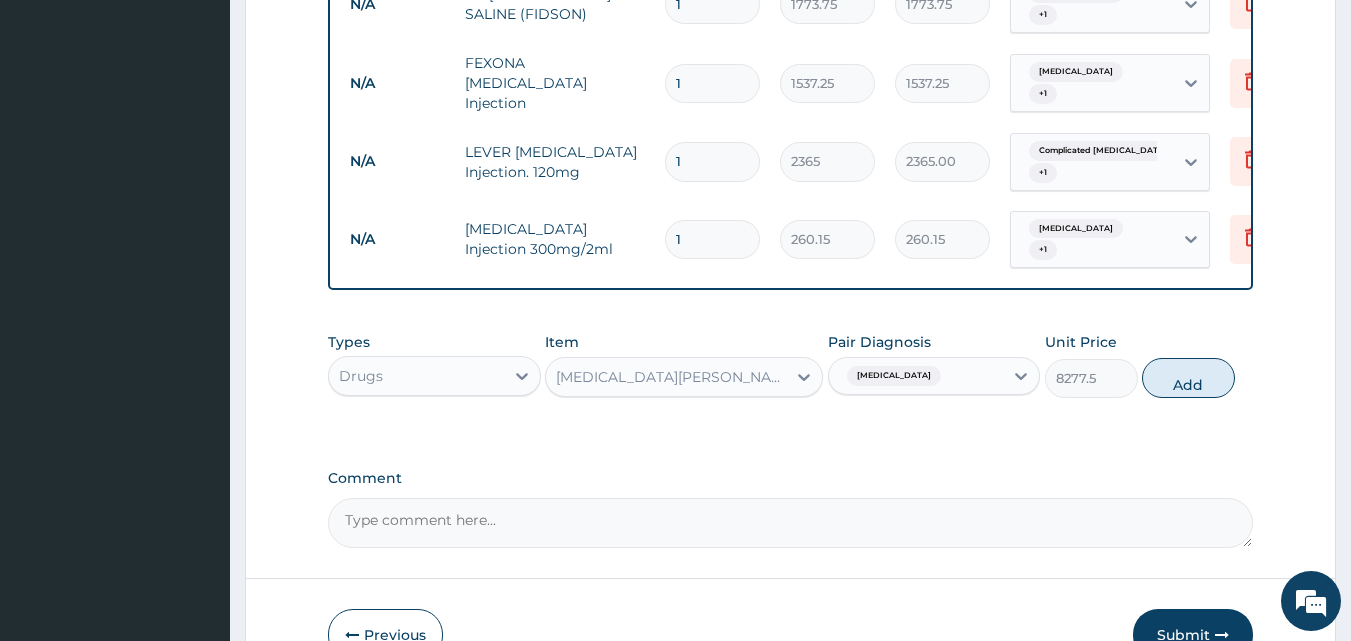 type on "0" 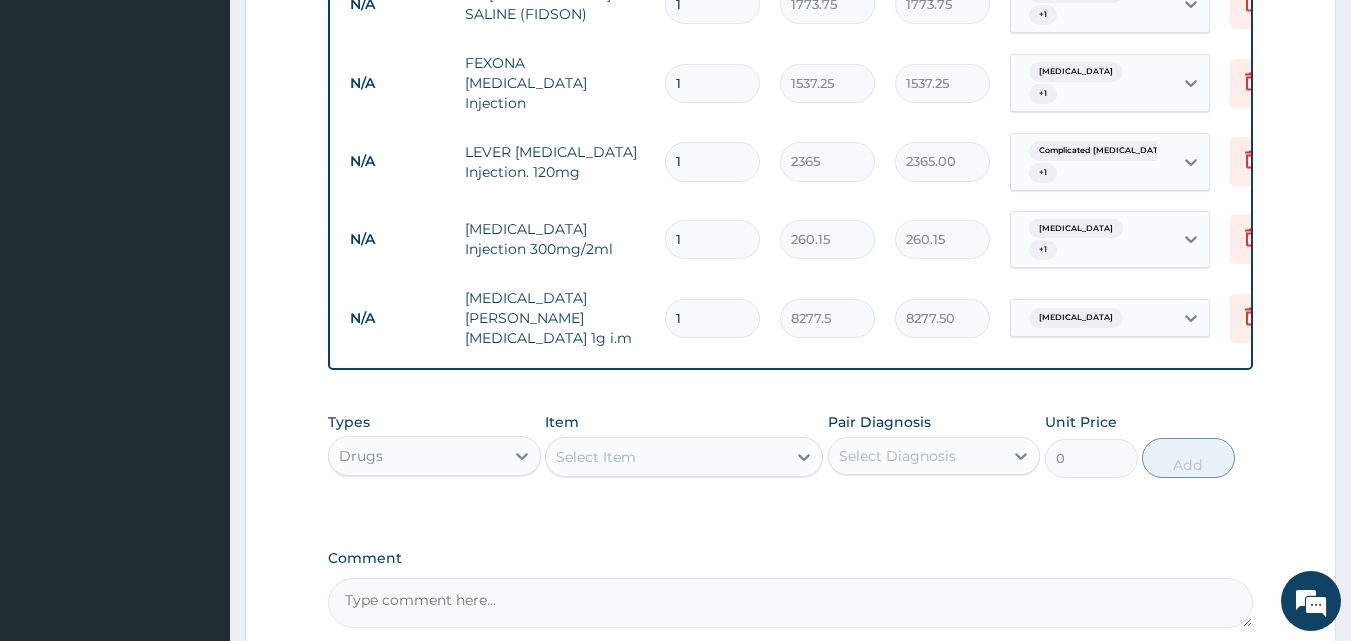 click on "Select Item" at bounding box center [666, 457] 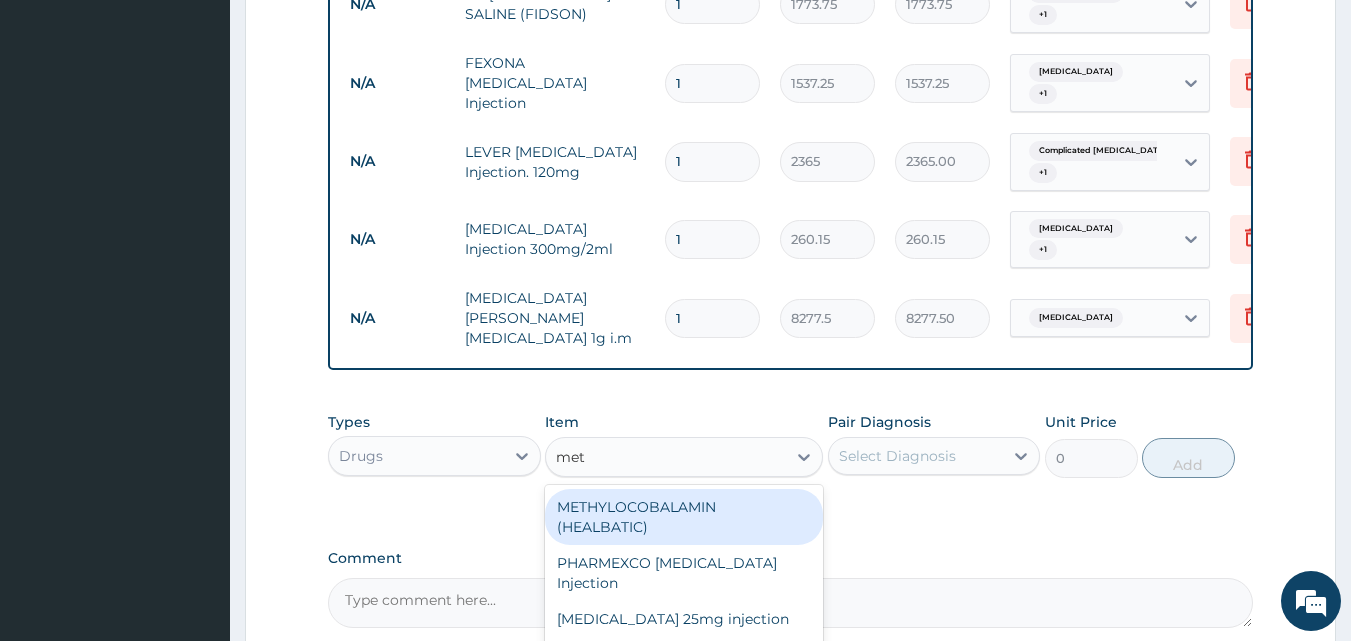 type on "metr" 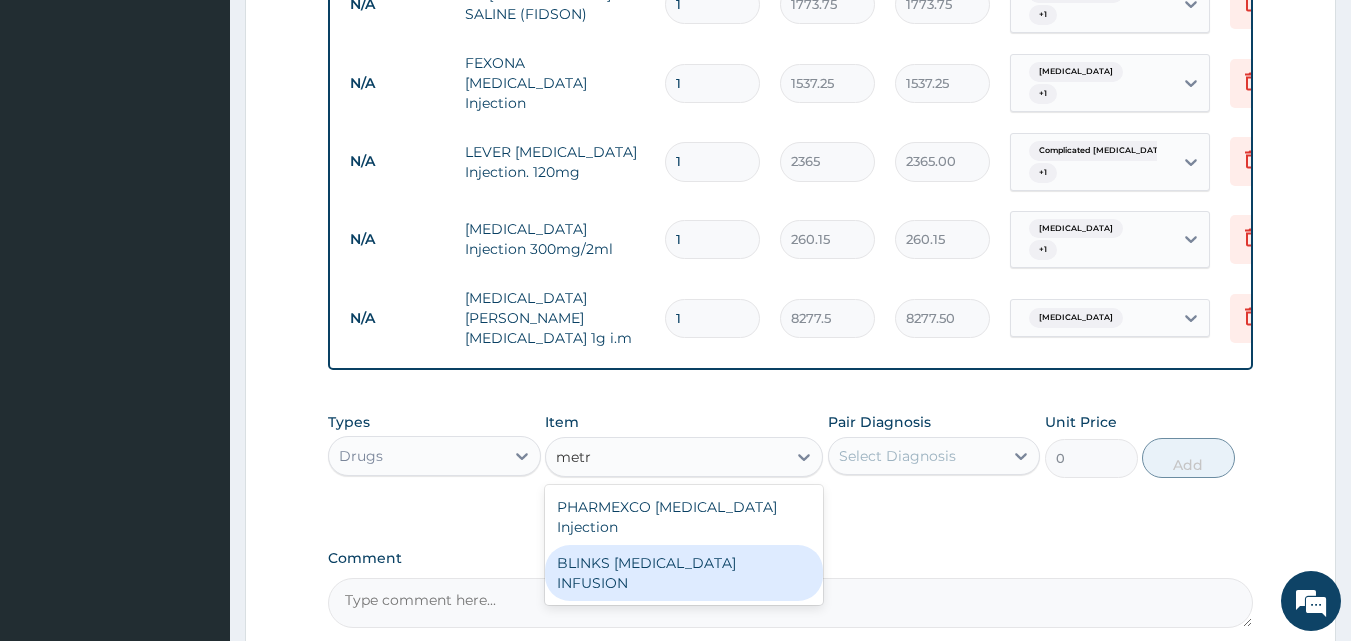 click on "BLINKS METRONIDAZOLE INFUSION" at bounding box center [684, 573] 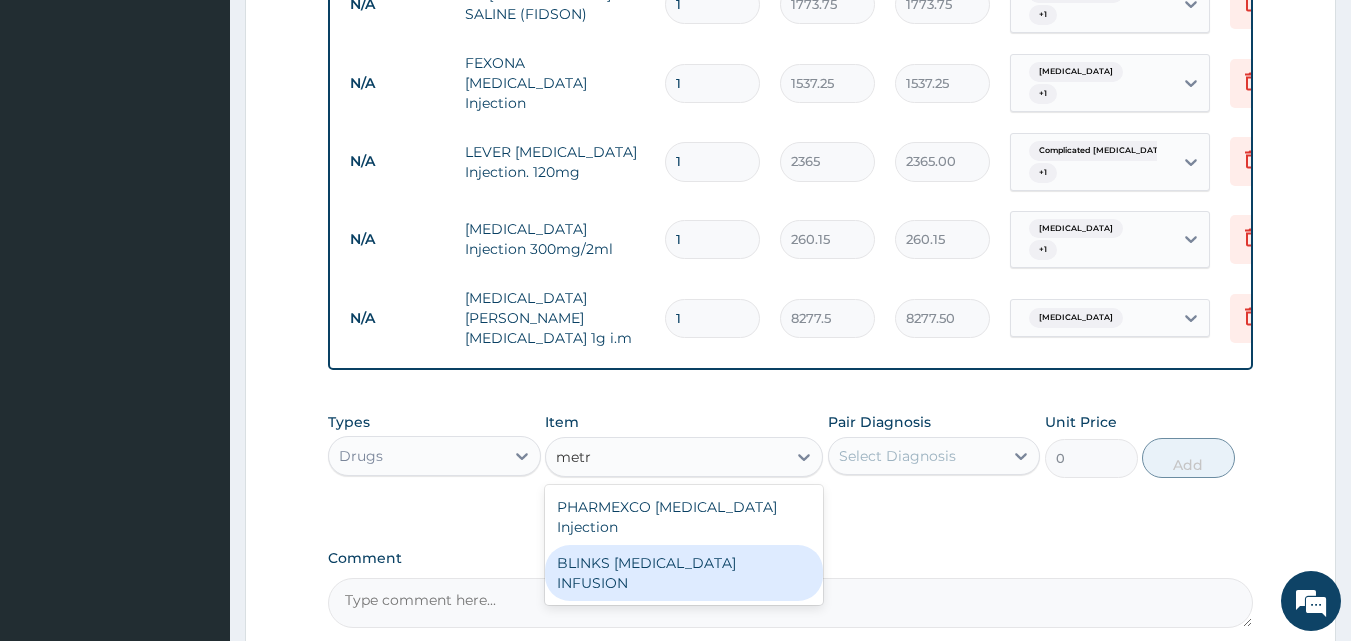 type 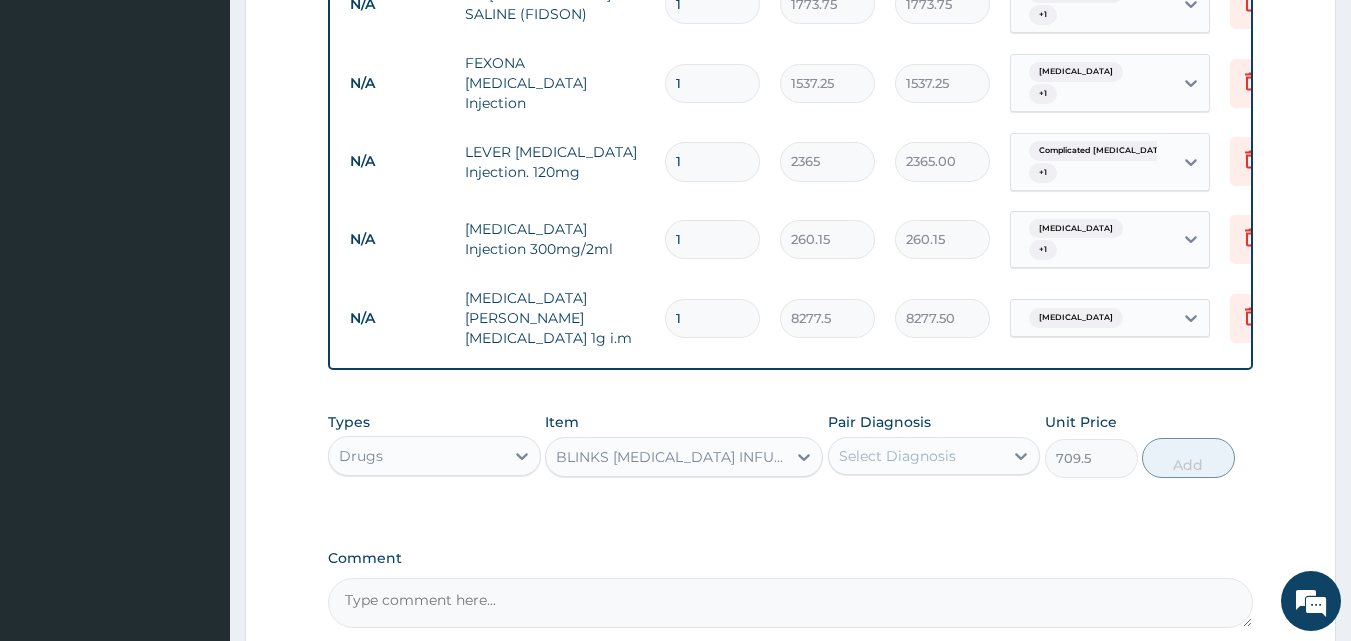 click on "Select Diagnosis" at bounding box center (897, 456) 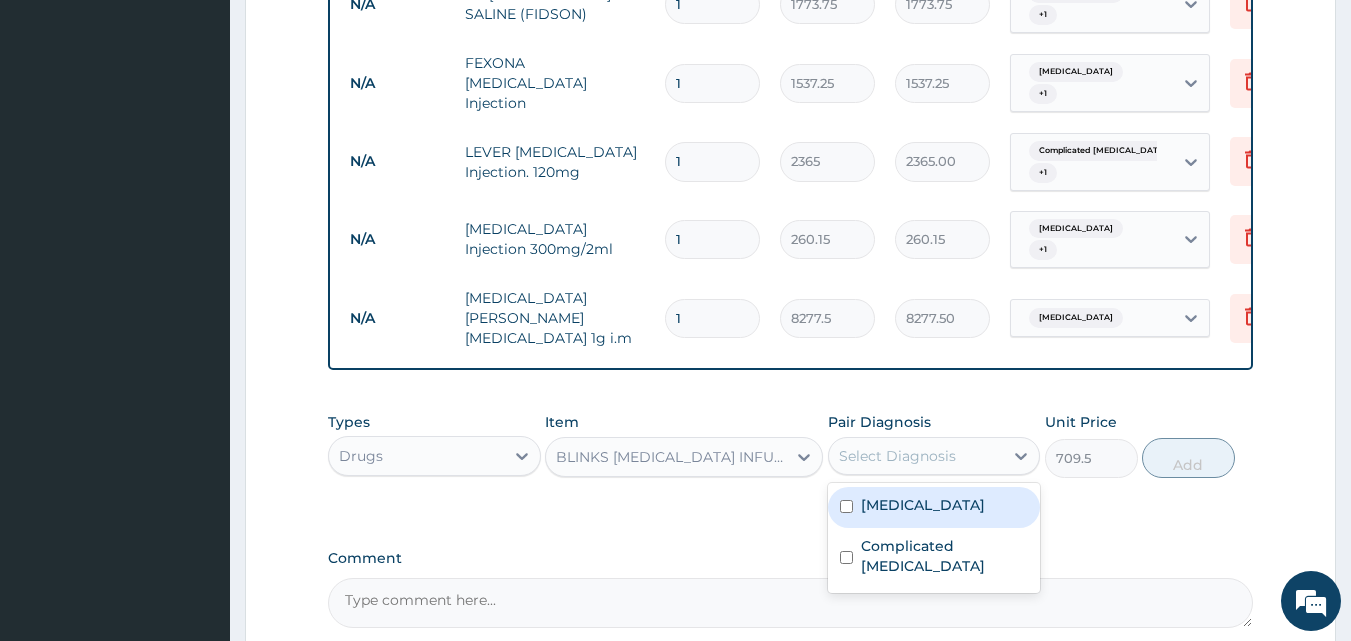 click on "Sepsis" at bounding box center [923, 505] 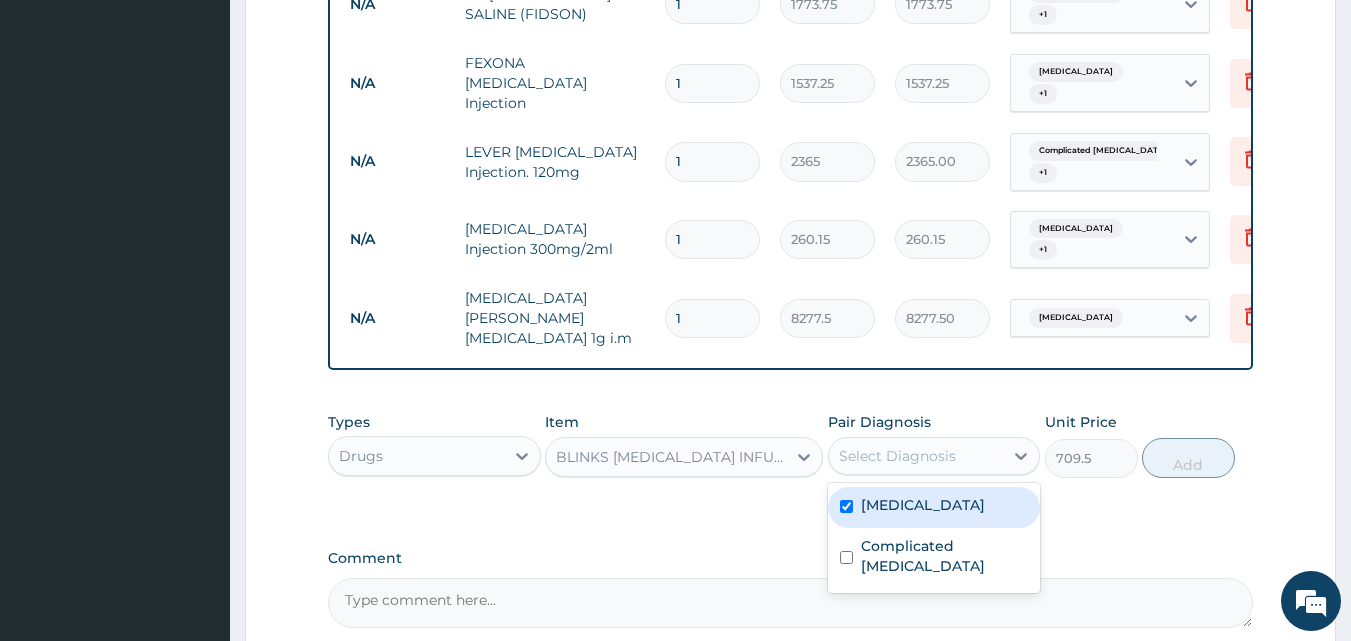 checkbox on "true" 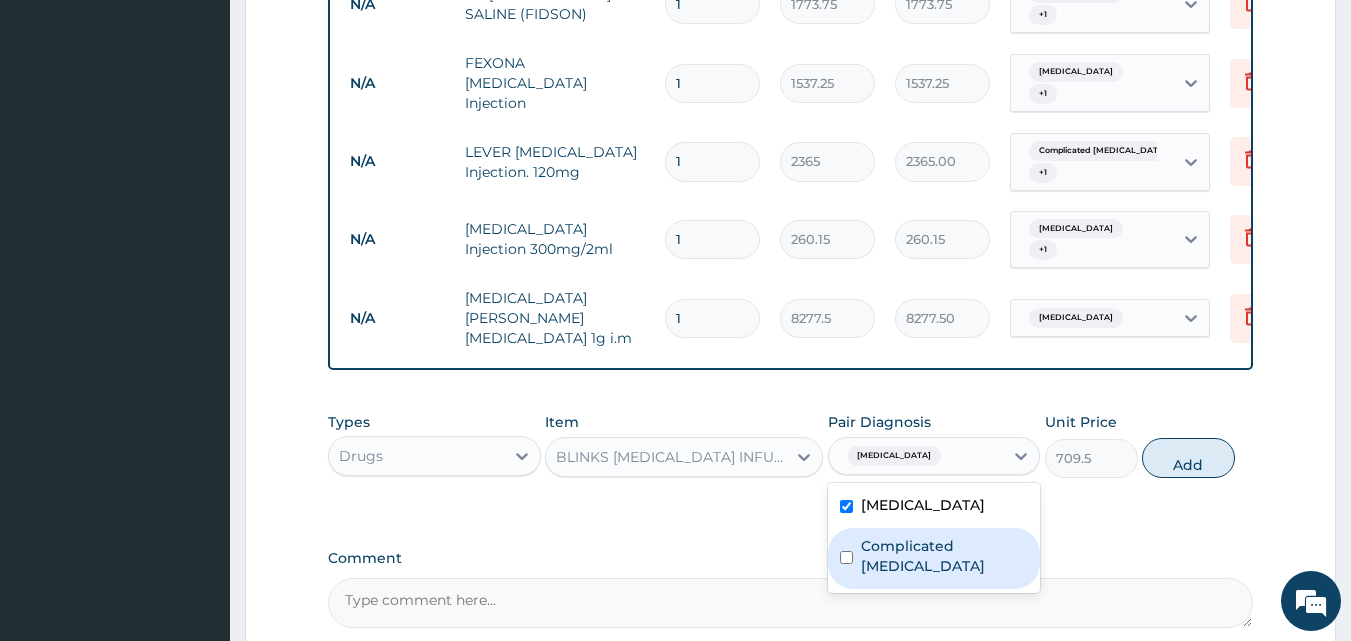 click on "Complicated malaria" at bounding box center (945, 556) 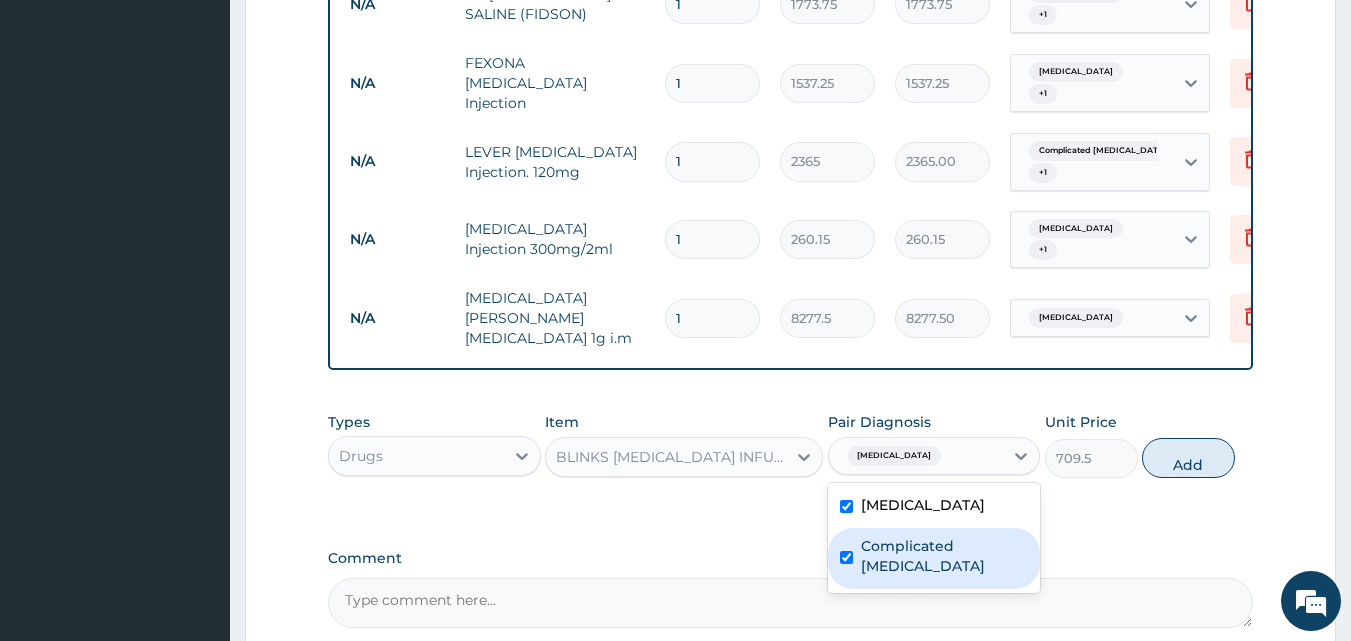 checkbox on "true" 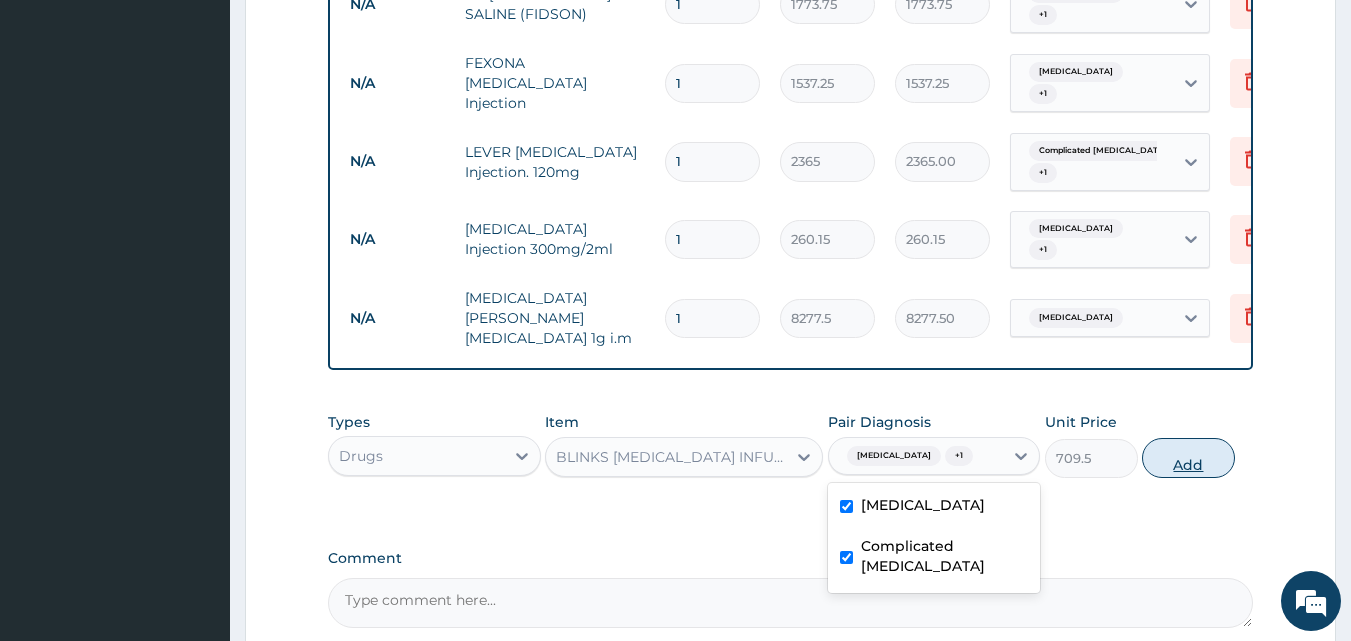 click on "Add" at bounding box center (1188, 458) 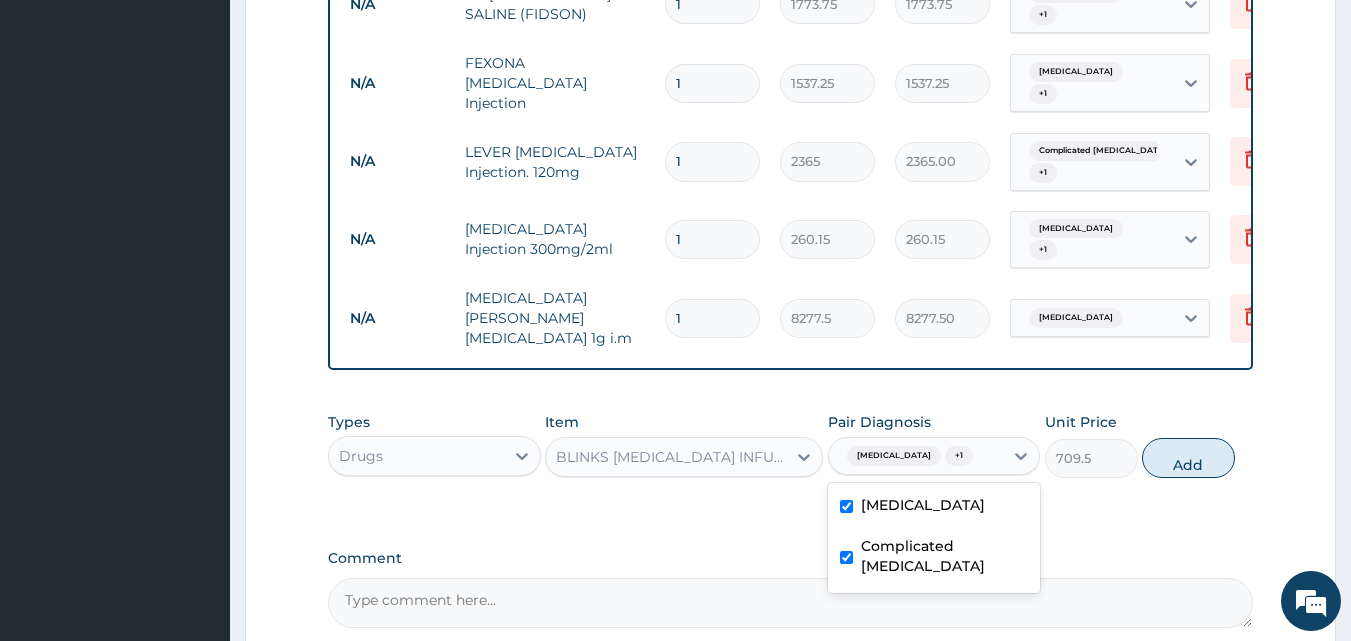 type on "0" 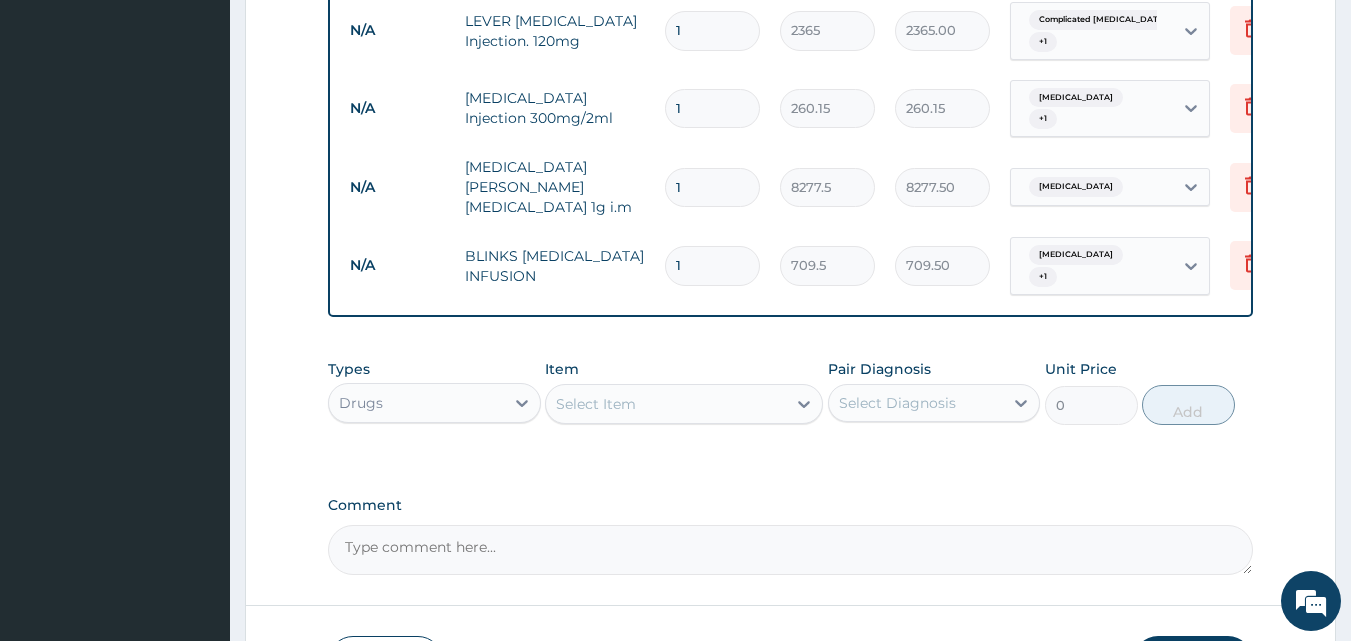 scroll, scrollTop: 1427, scrollLeft: 0, axis: vertical 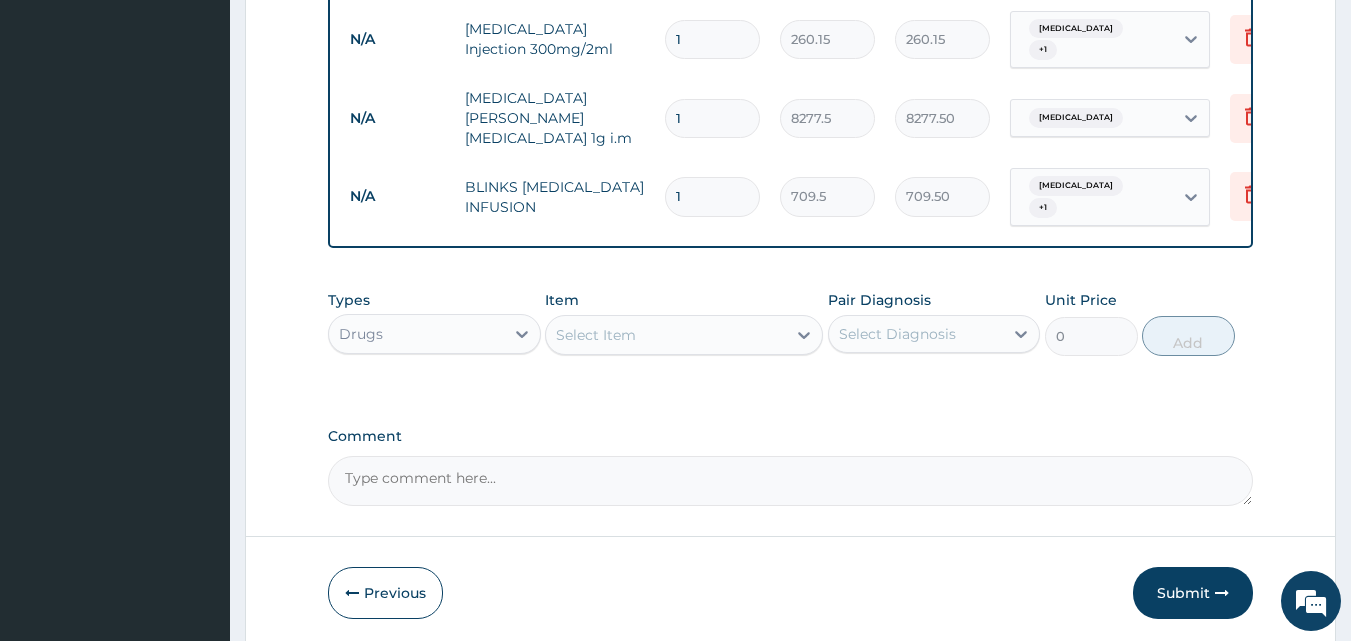 click on "Select Item" at bounding box center [666, 335] 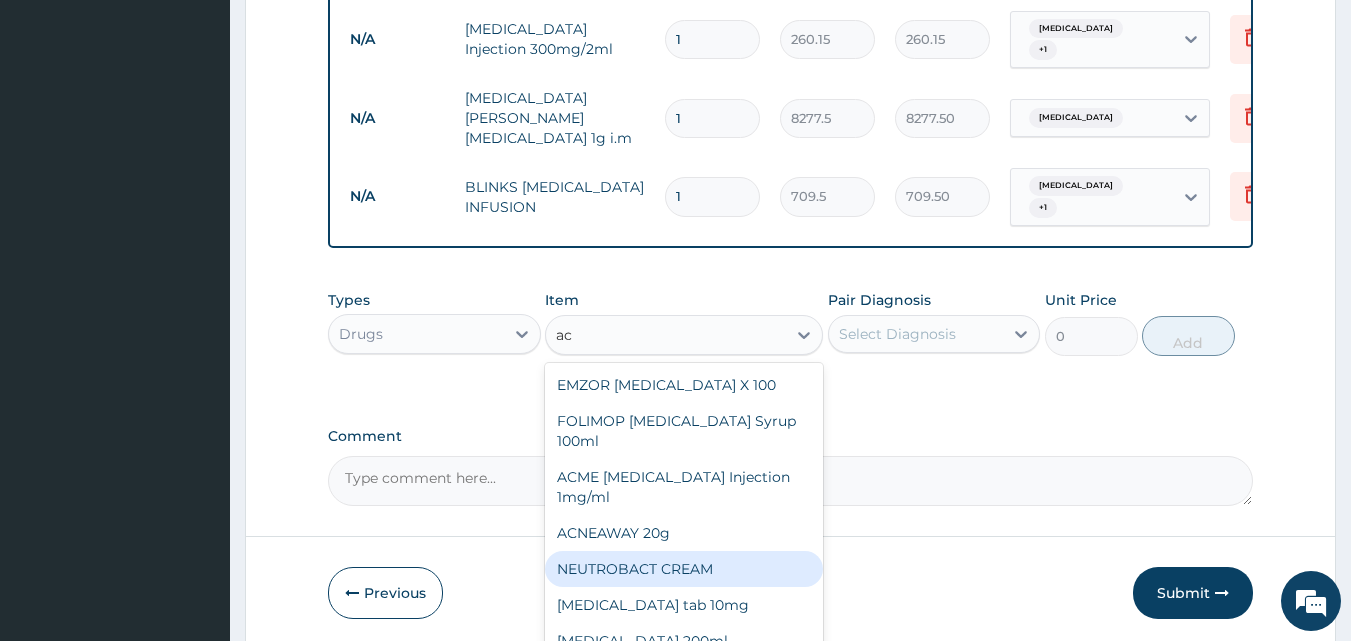 type on "a" 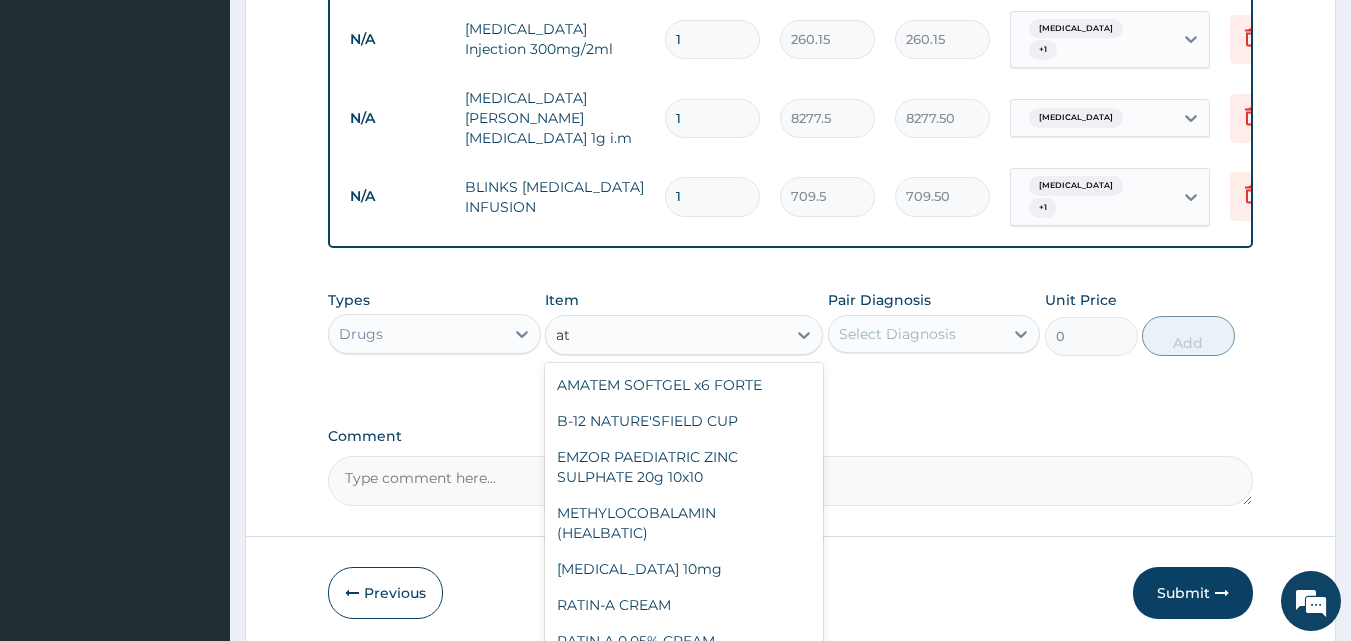 type on "a" 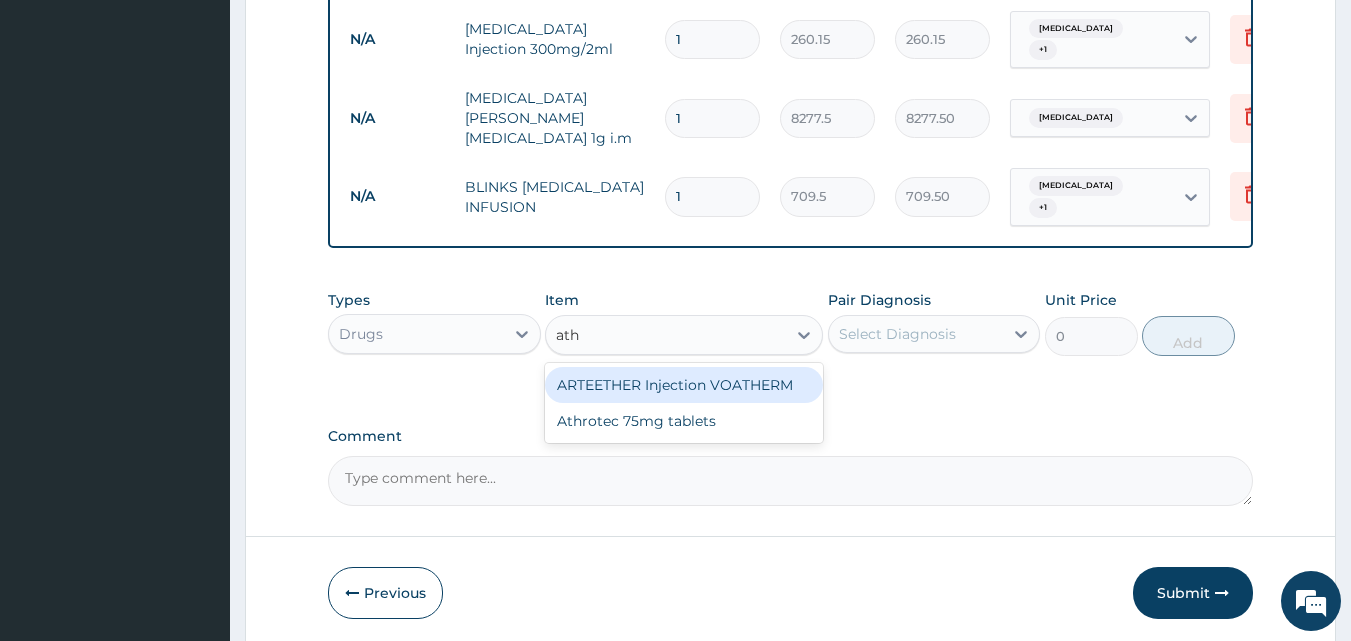 scroll, scrollTop: 0, scrollLeft: 0, axis: both 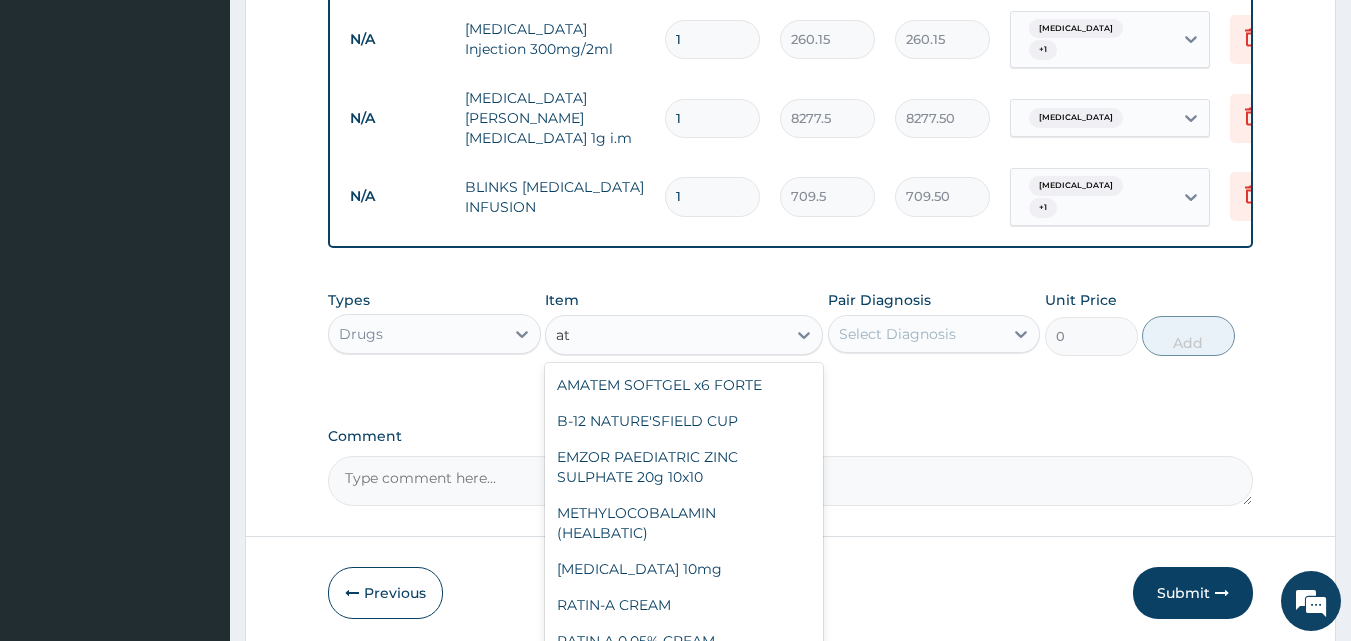 type on "a" 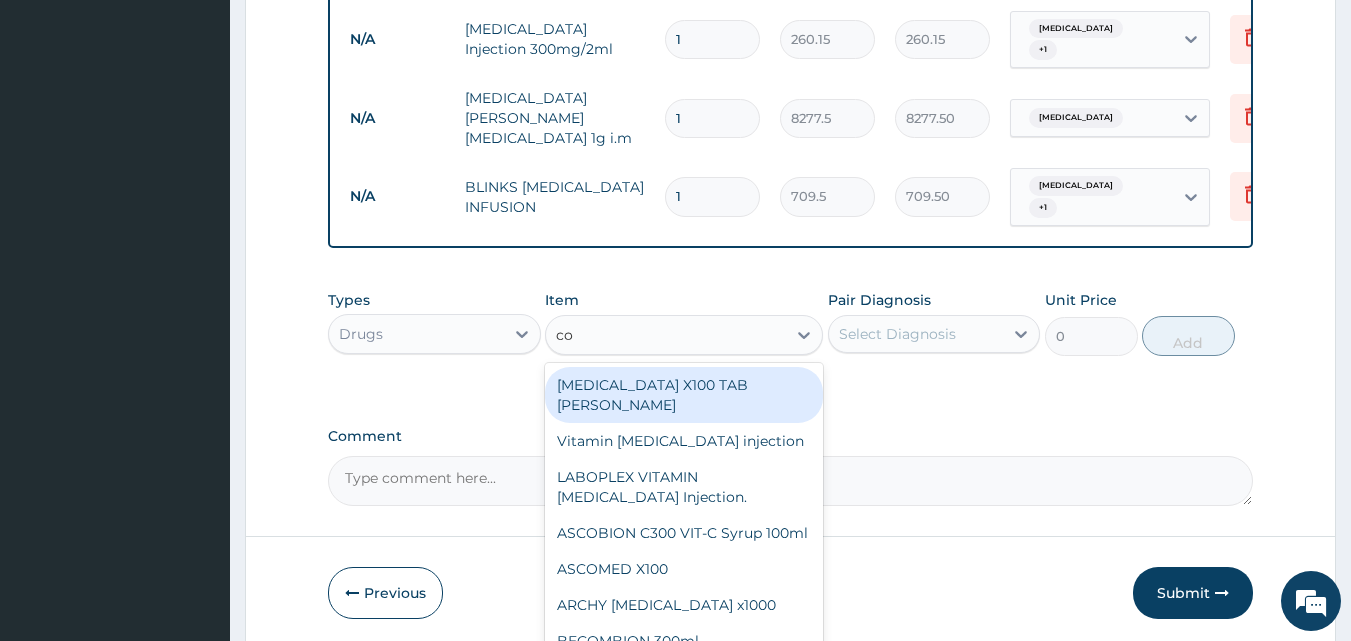 type on "coa" 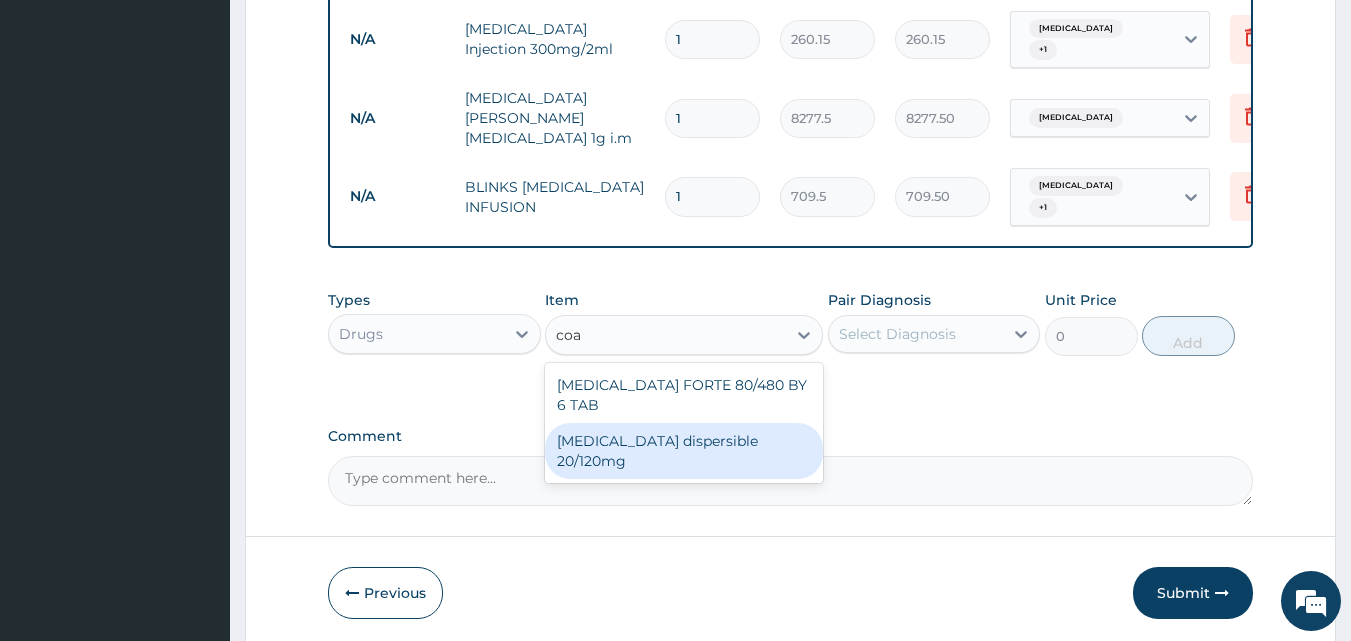 click on "Coartem dispersible 20/120mg" at bounding box center (684, 451) 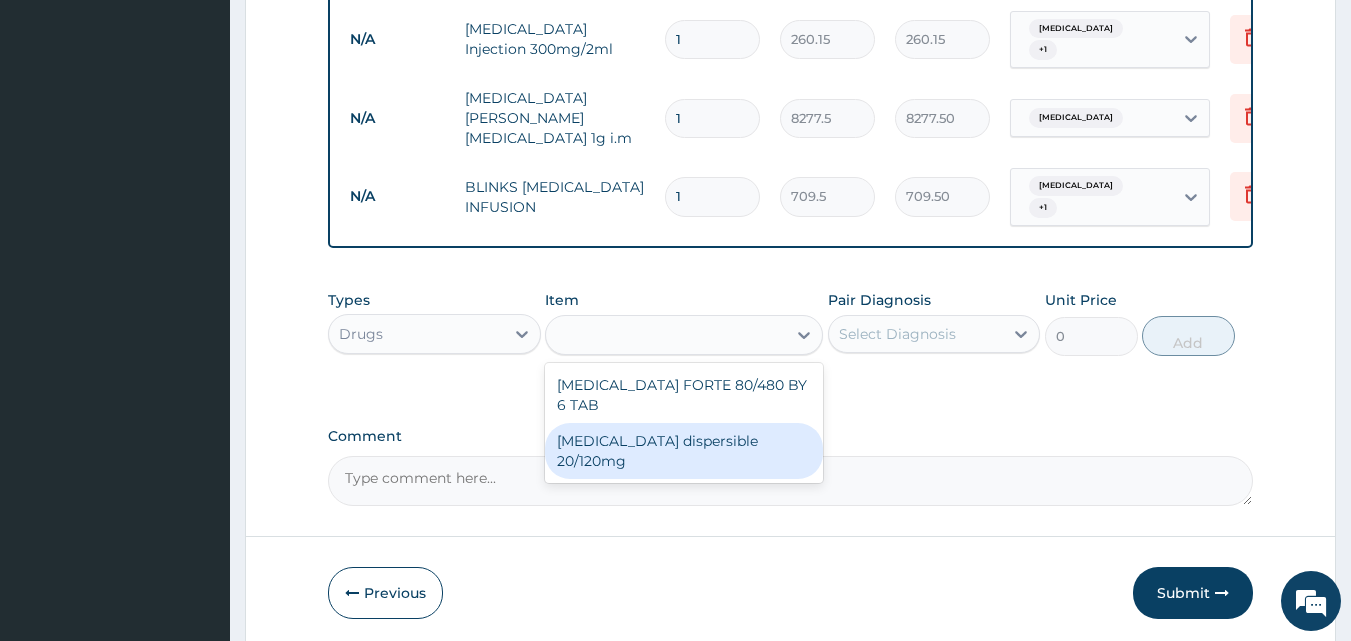 type on "112.3375" 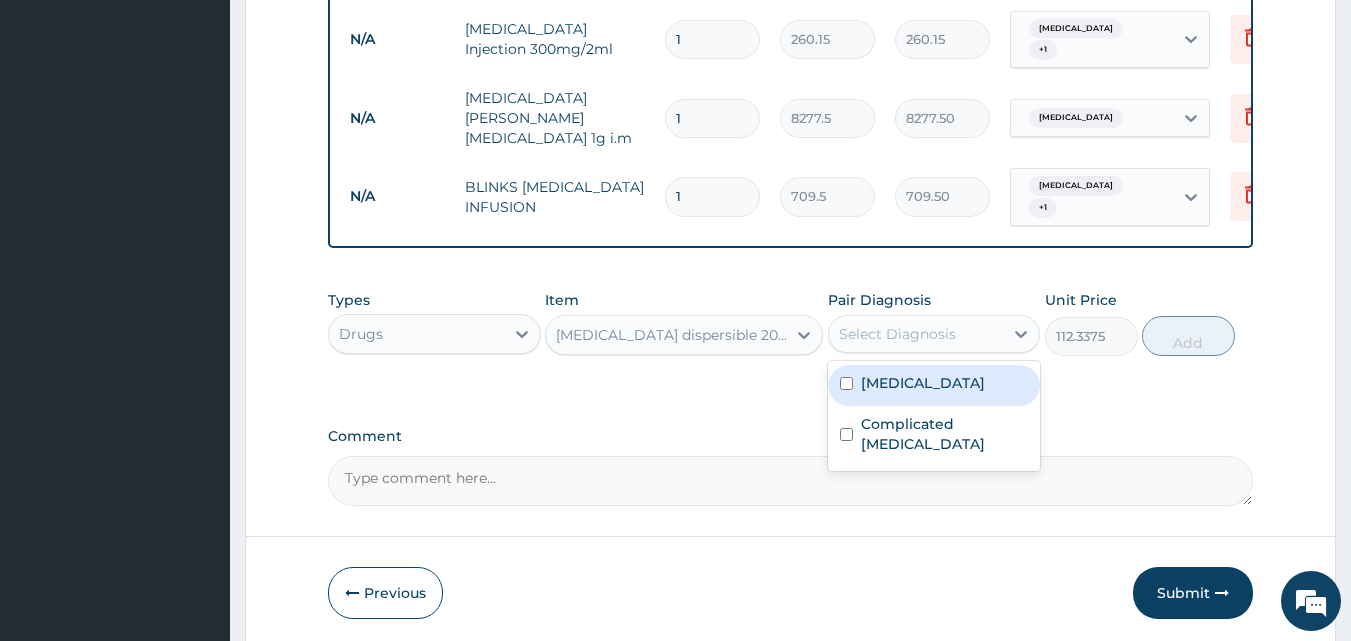 click on "Select Diagnosis" at bounding box center [897, 334] 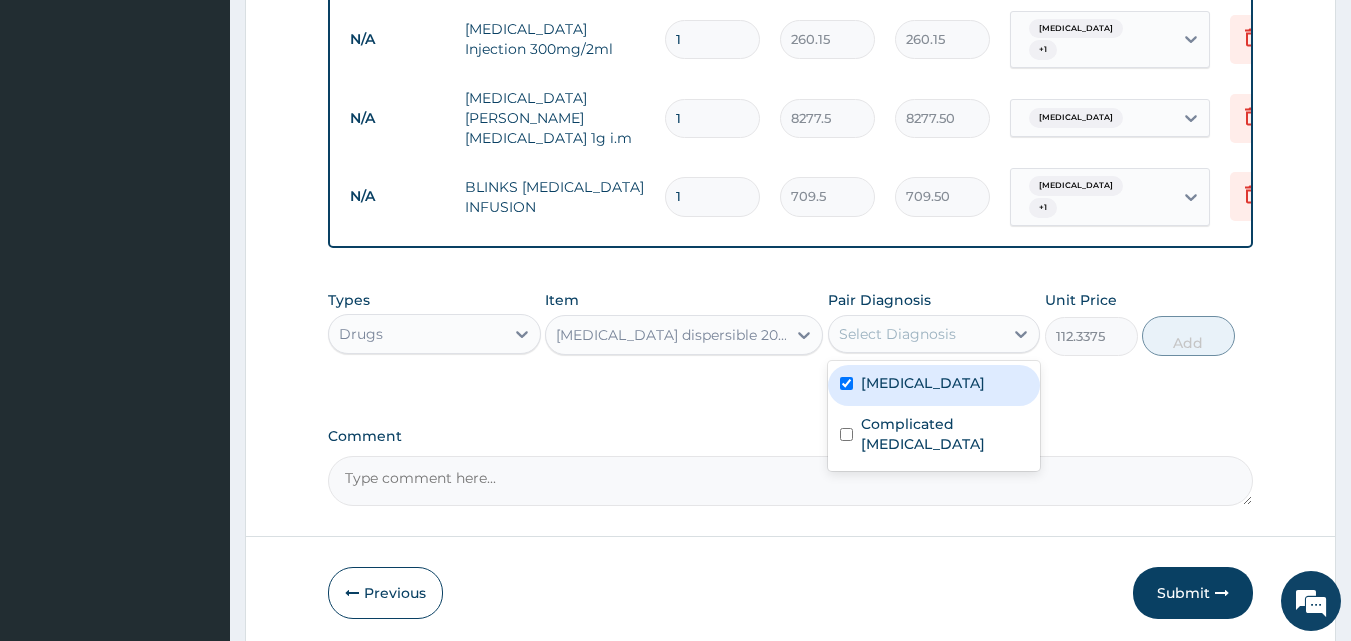 checkbox on "true" 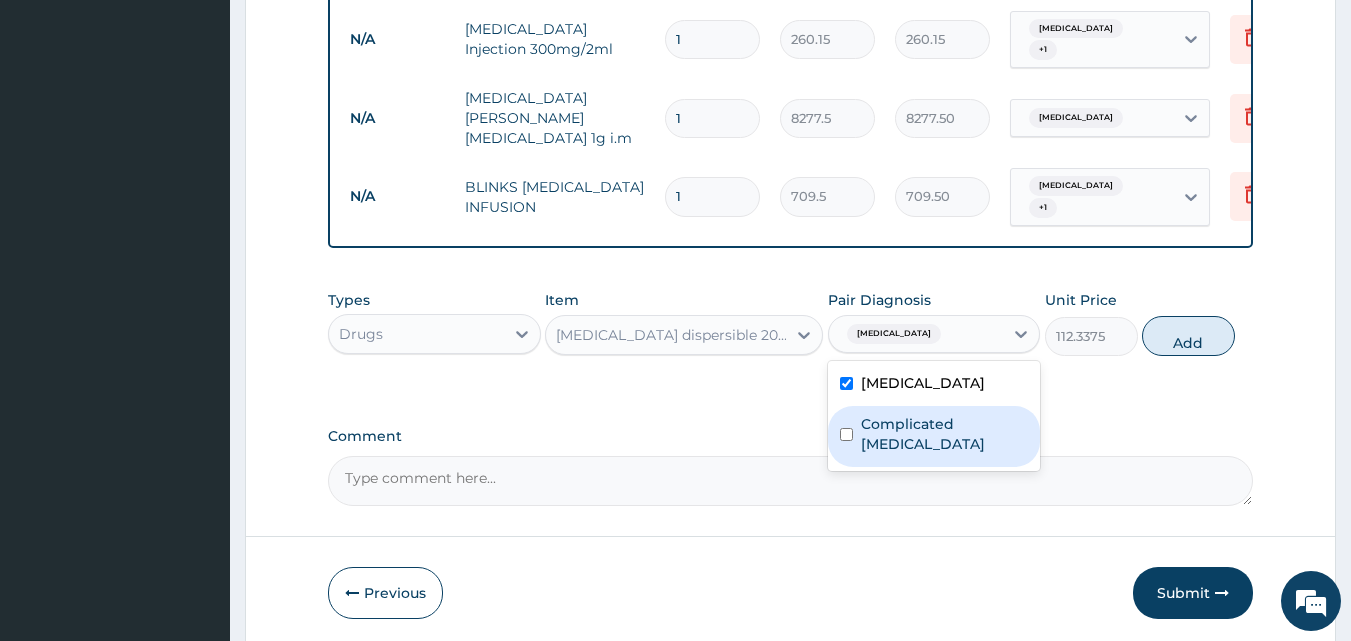 click on "Complicated malaria" at bounding box center [934, 436] 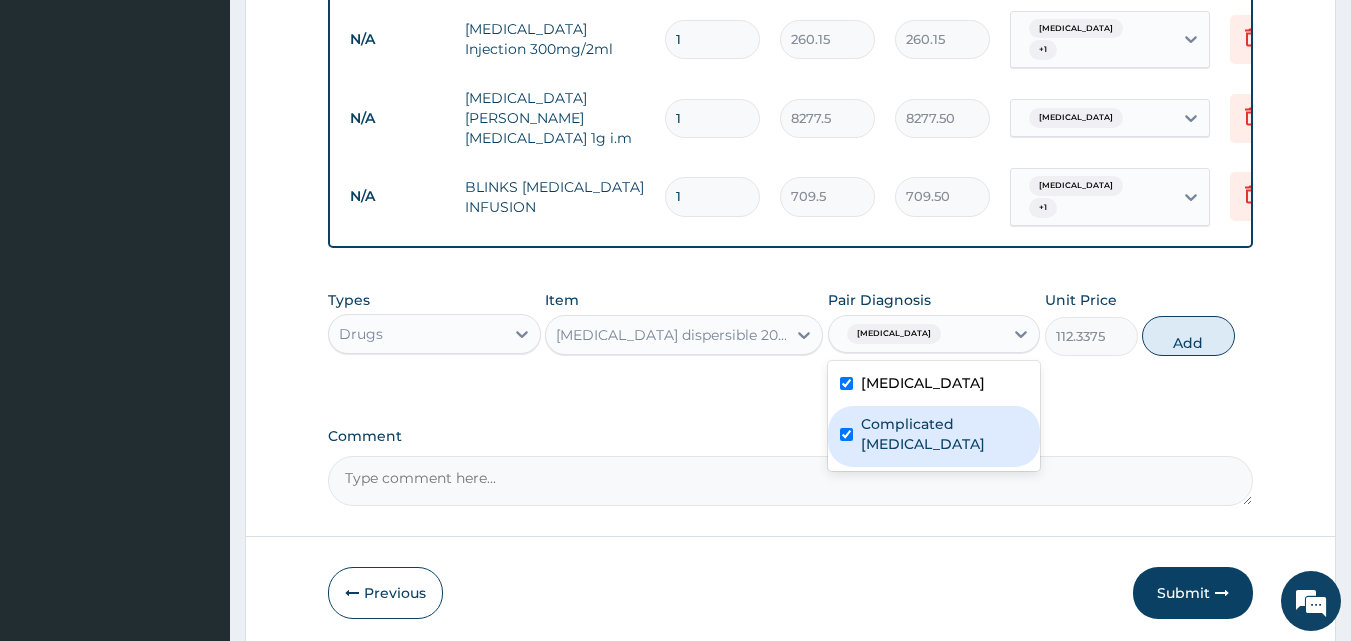 checkbox on "true" 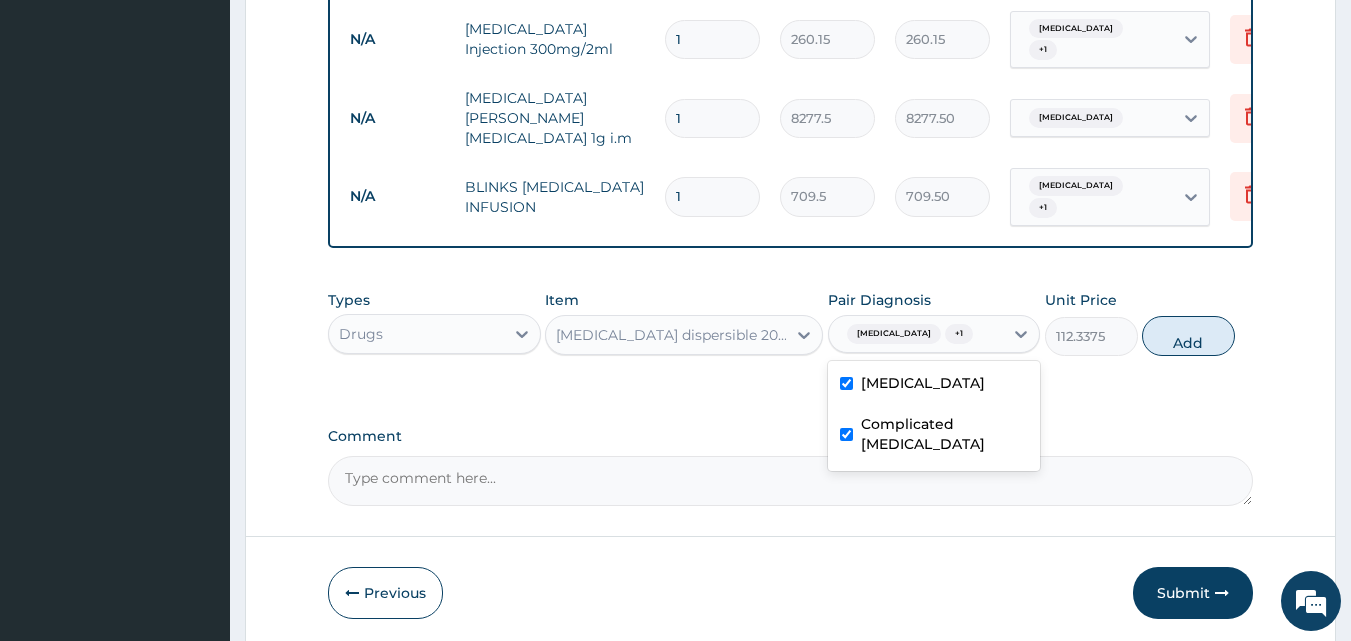 click at bounding box center (846, 383) 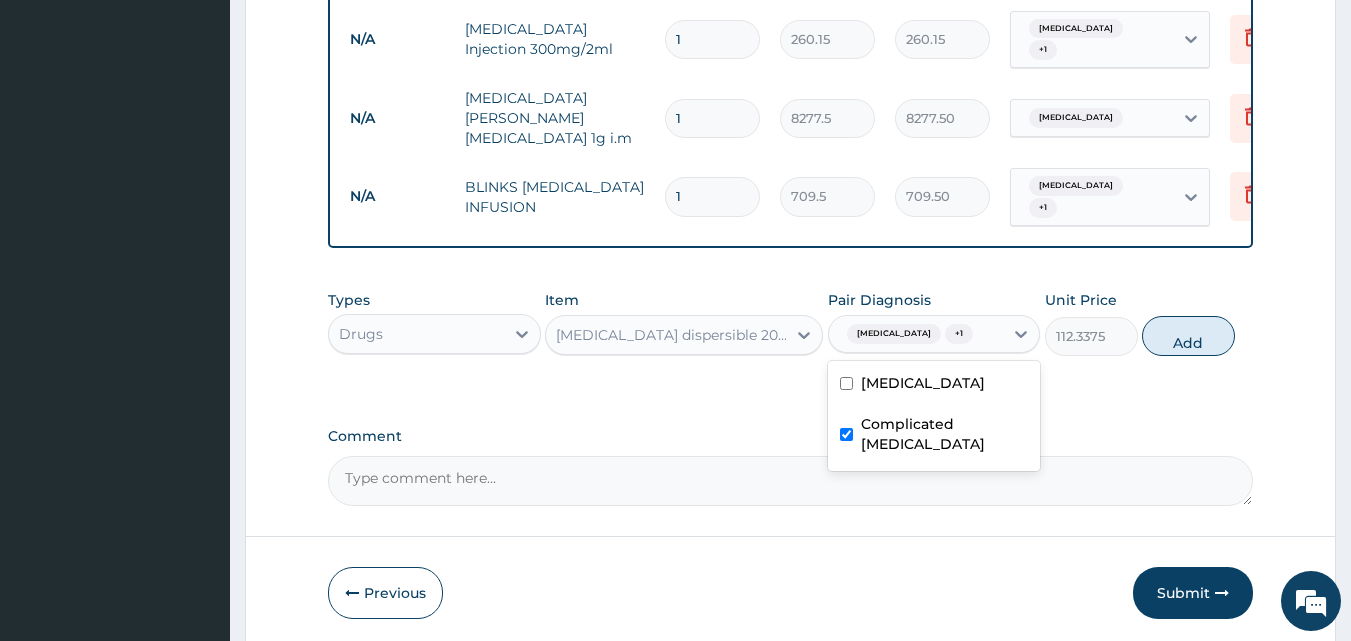 checkbox on "false" 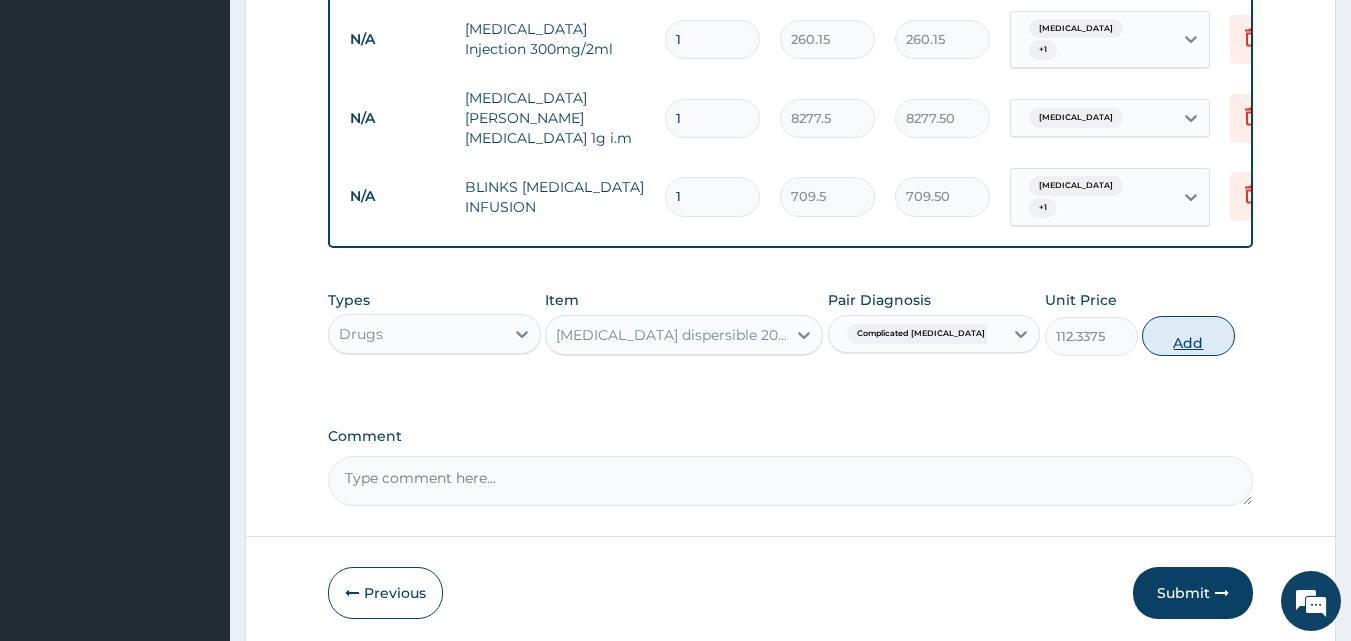 click on "Add" at bounding box center [1188, 336] 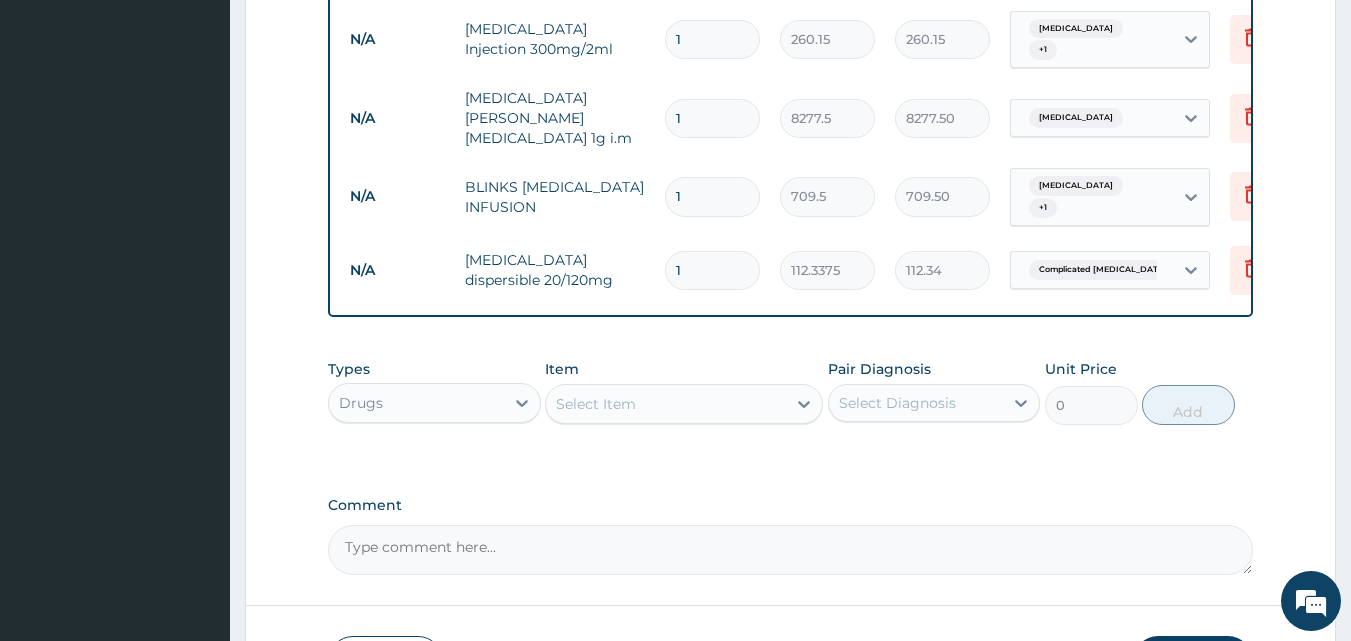 click on "Select Item" at bounding box center [666, 404] 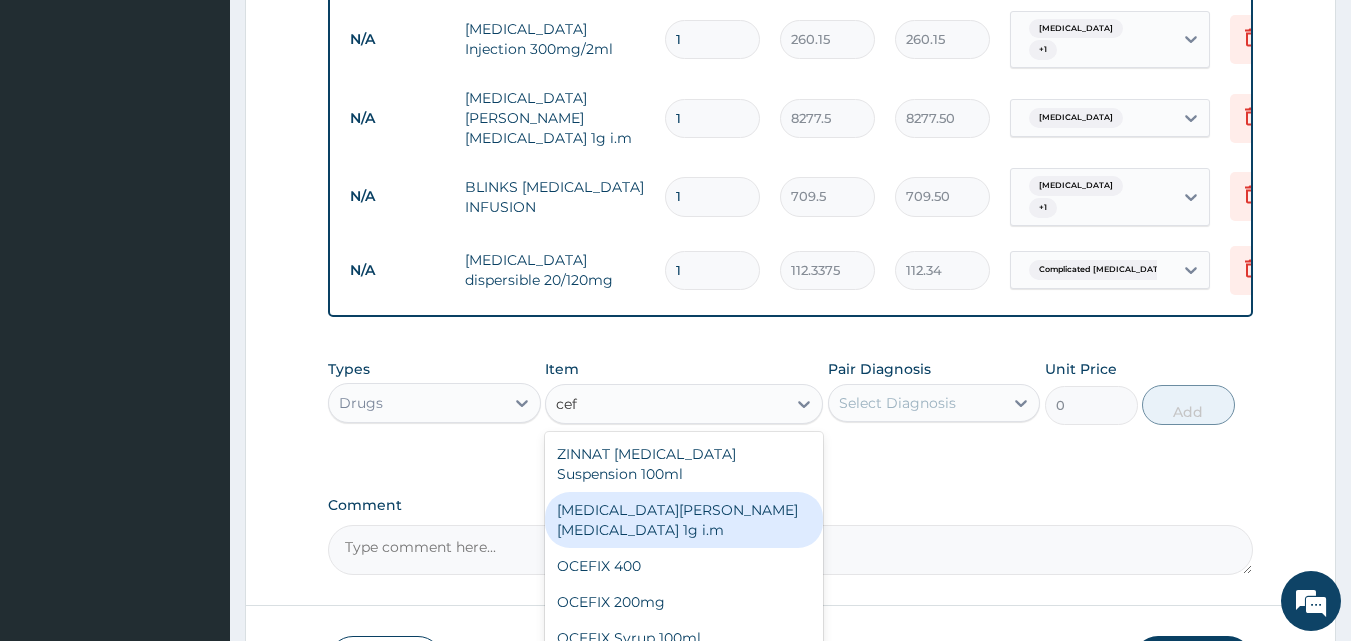 type on "cefu" 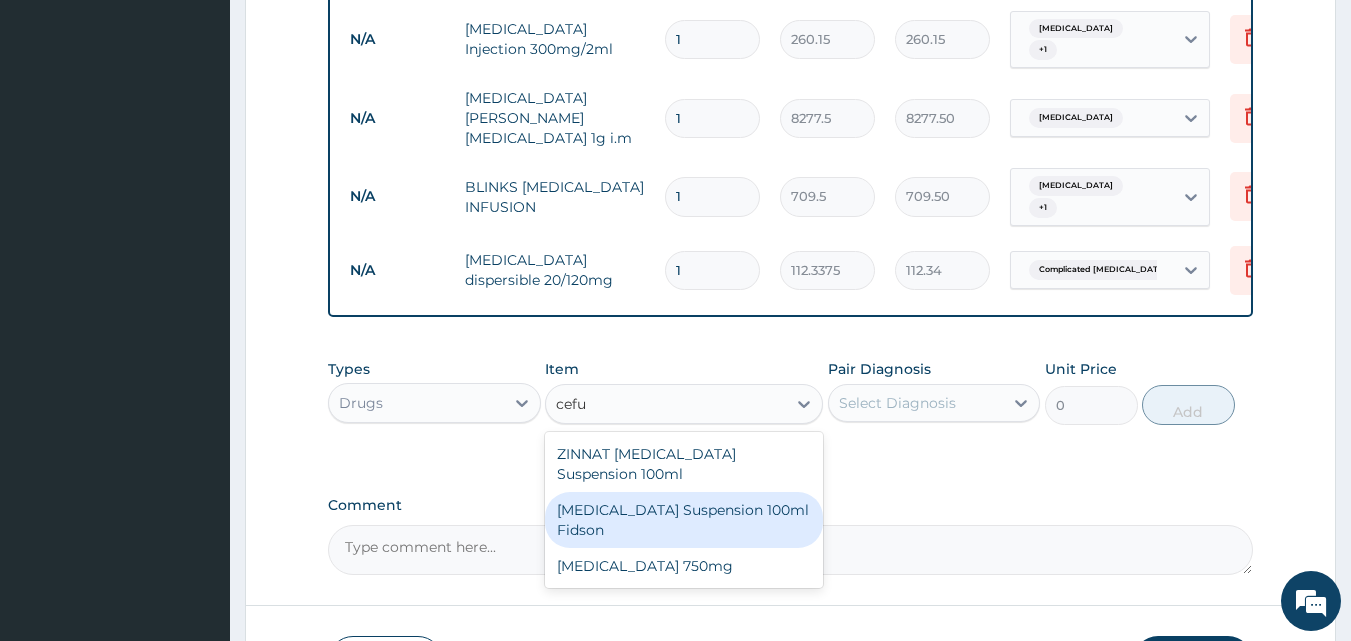 click on "Cefuroxime Suspension 100ml Fidson" at bounding box center (684, 520) 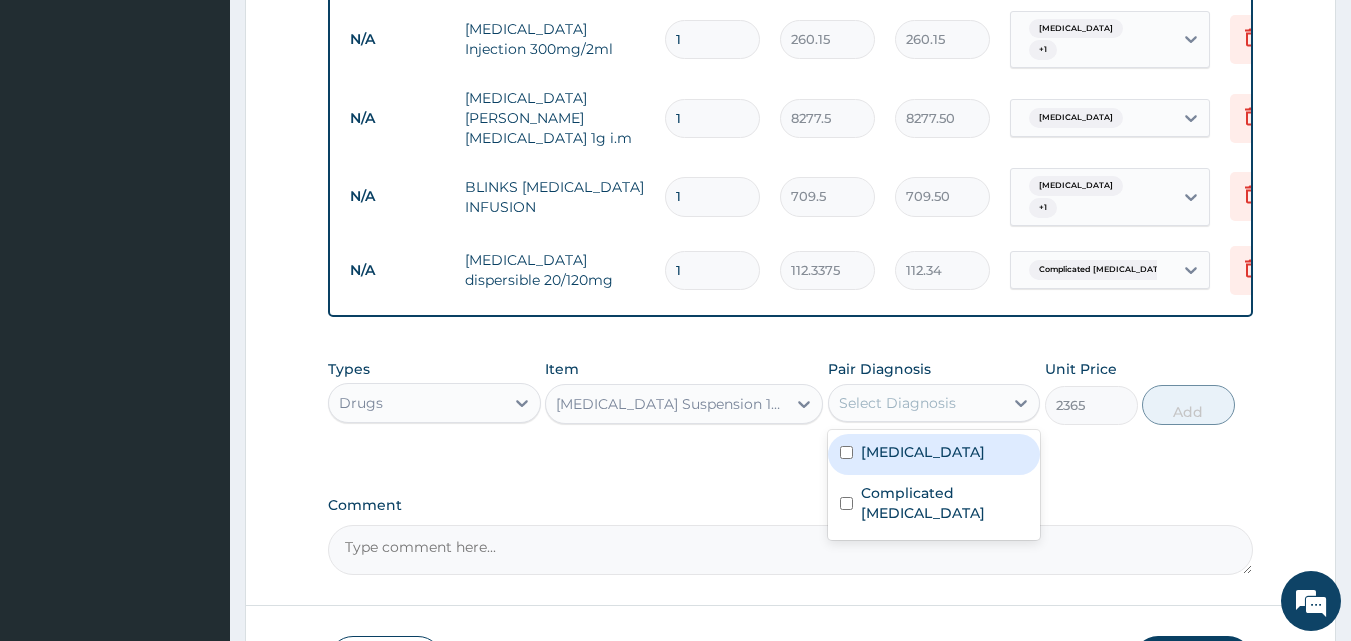 click on "Select Diagnosis" at bounding box center [897, 403] 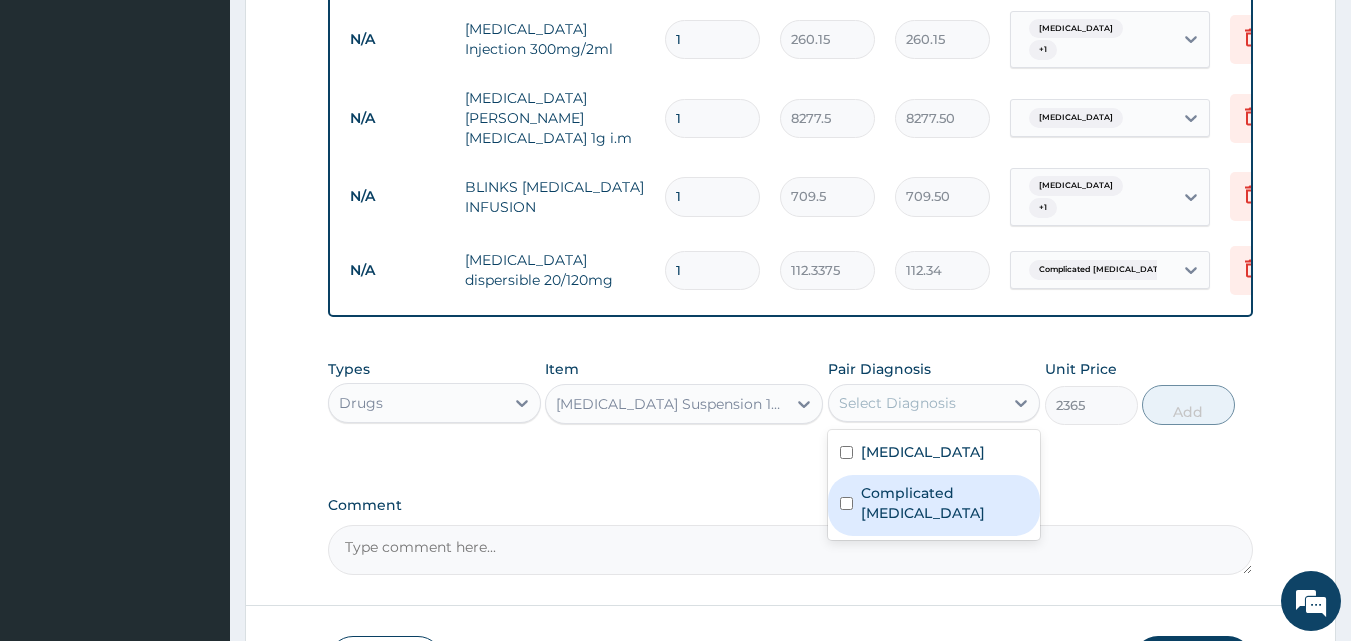 click on "Complicated malaria" at bounding box center (945, 503) 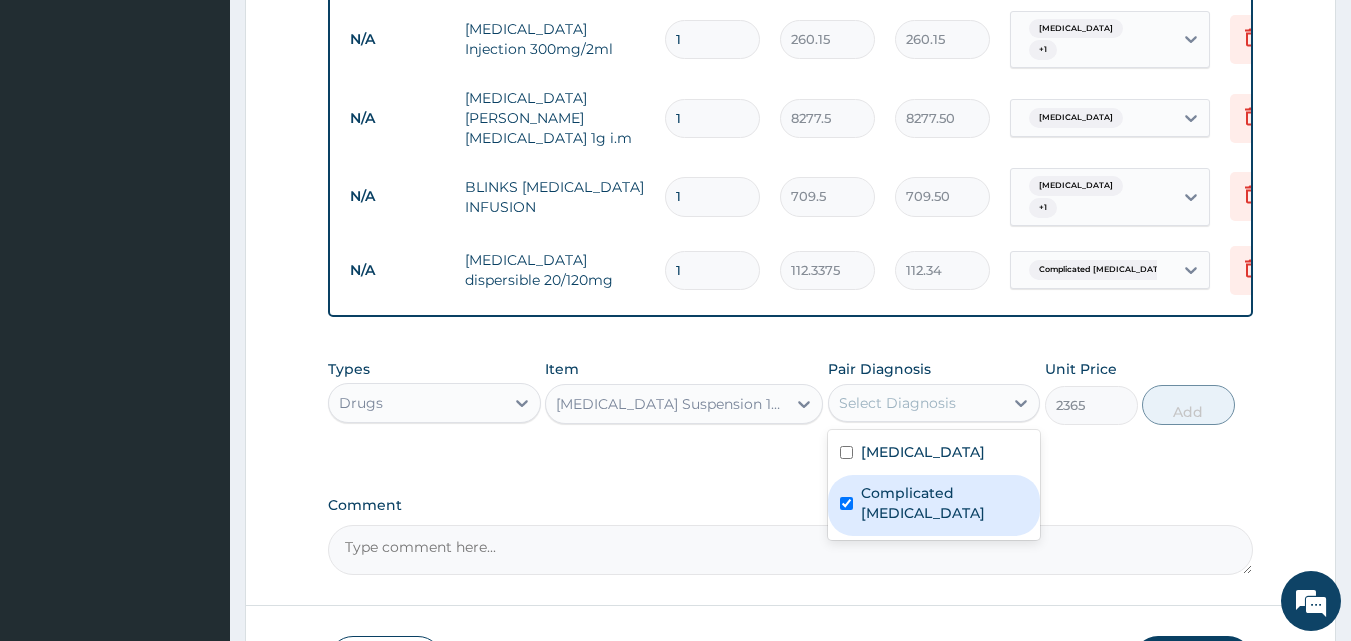 checkbox on "true" 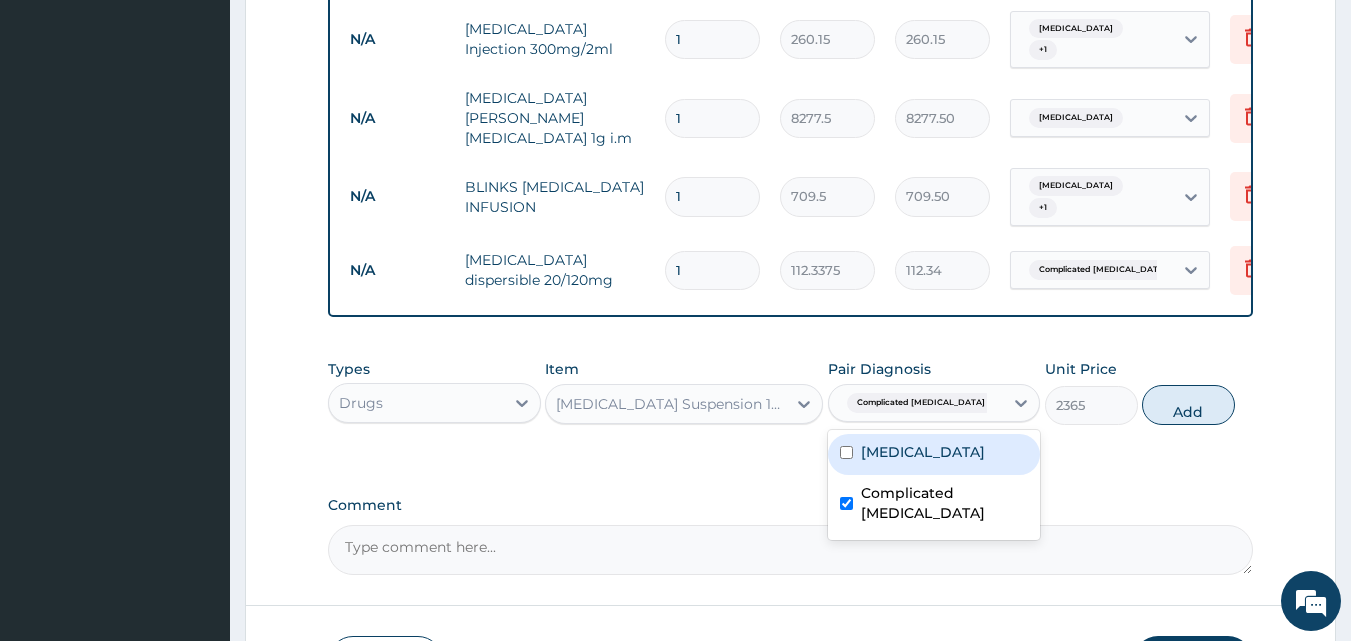 click on "Sepsis" at bounding box center (923, 452) 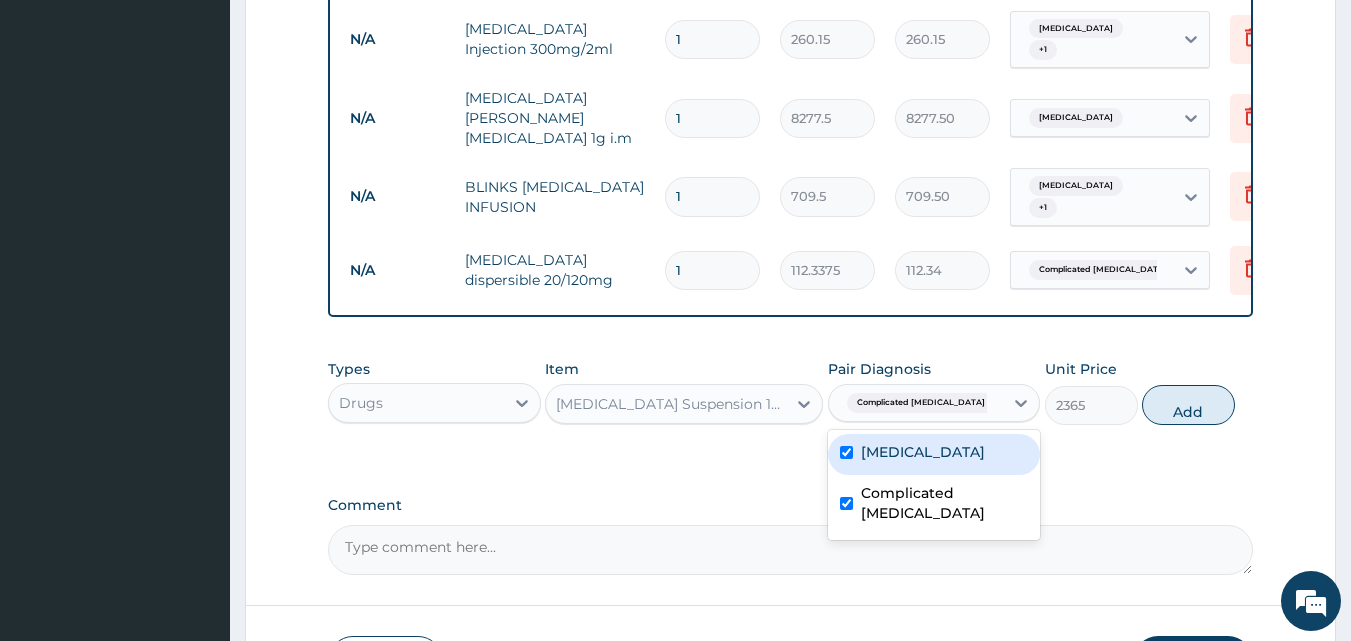 checkbox on "true" 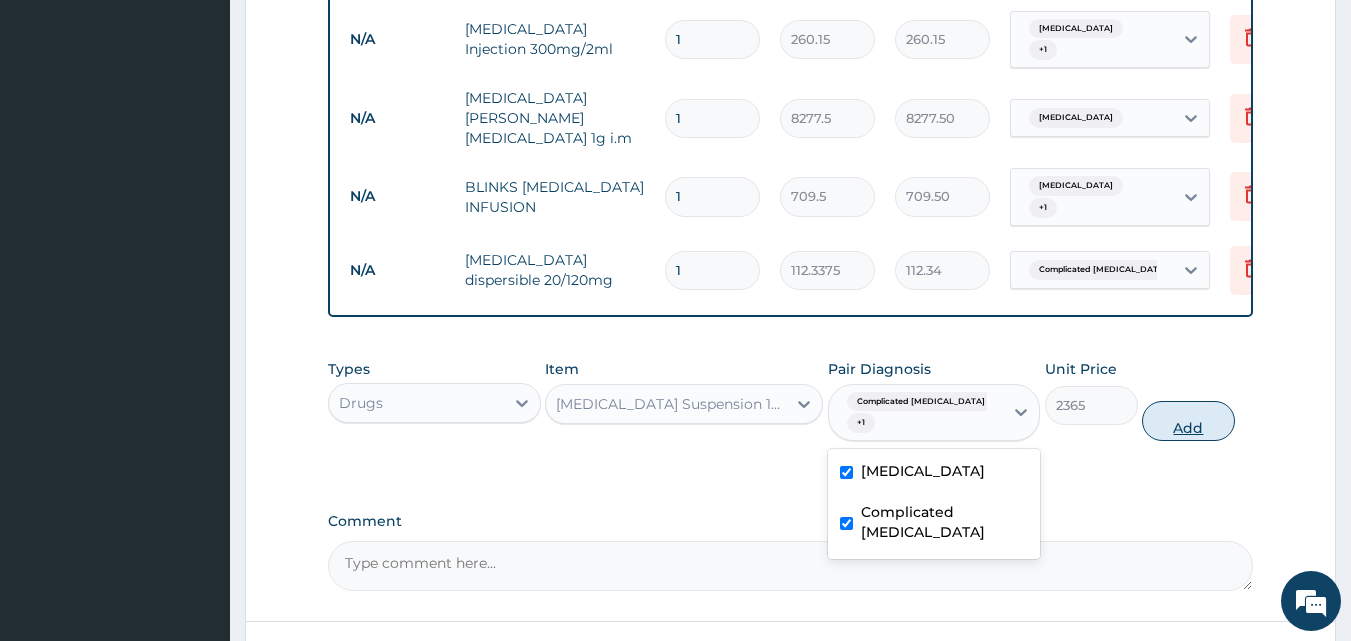 click on "Add" at bounding box center [1188, 421] 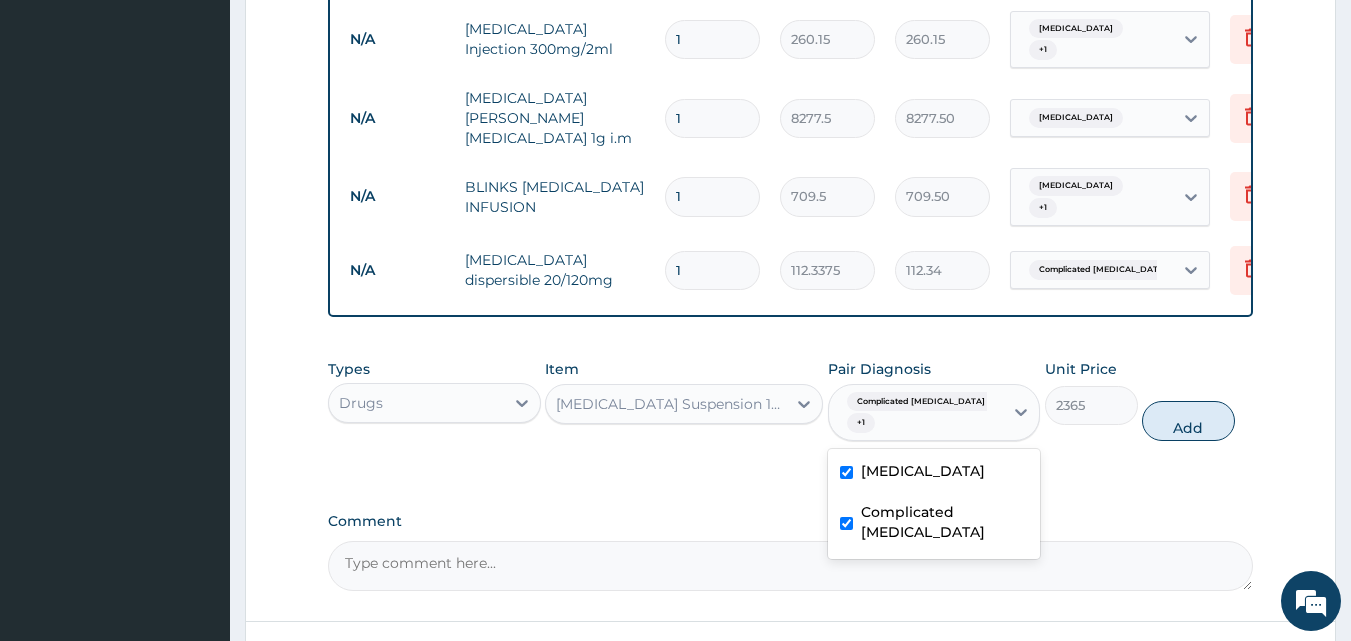 type on "0" 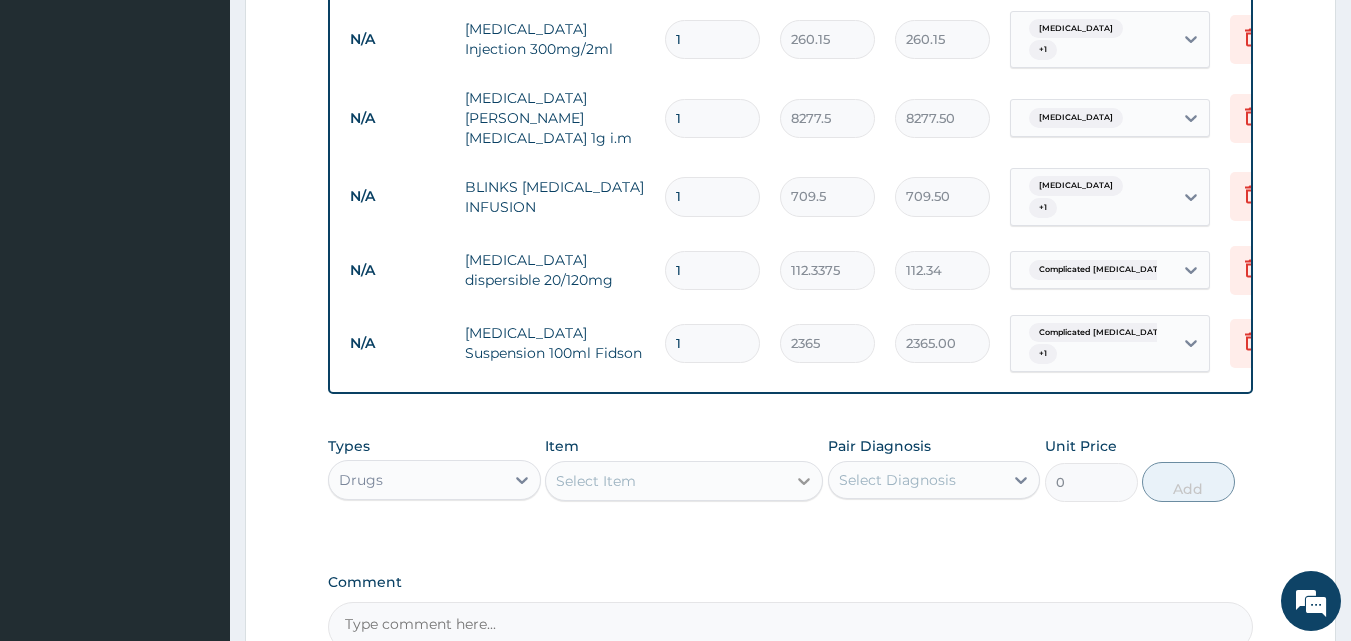 click at bounding box center [804, 481] 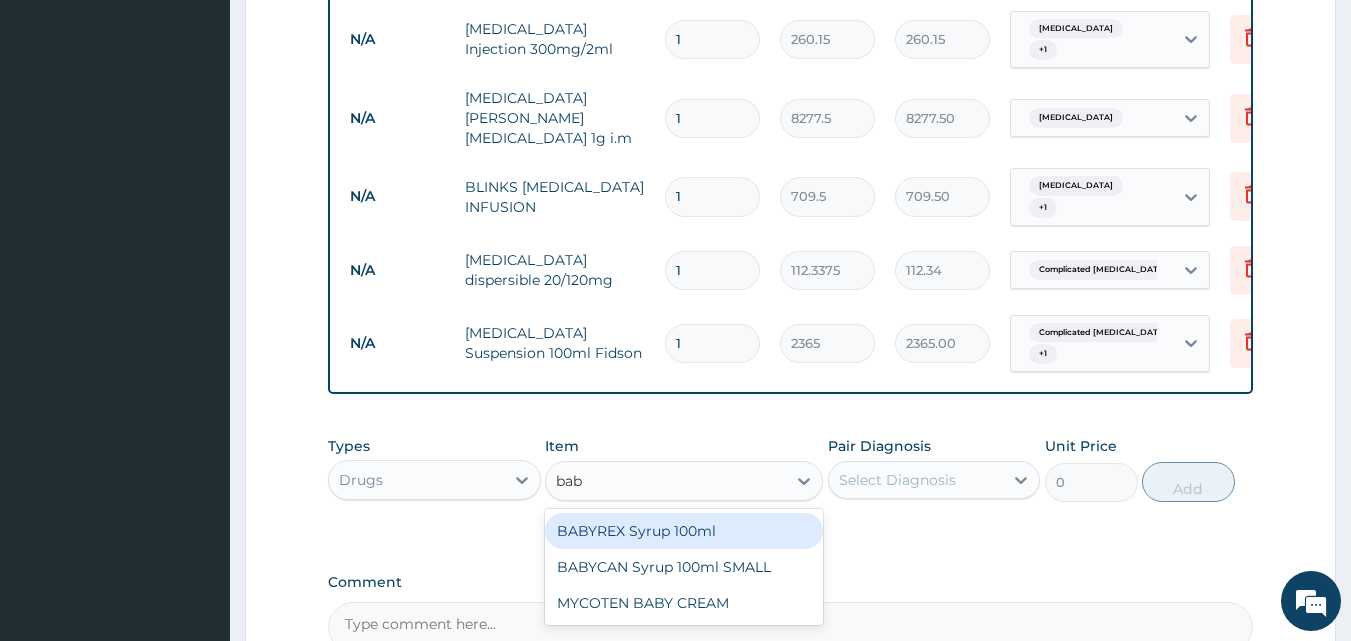 type on "baby" 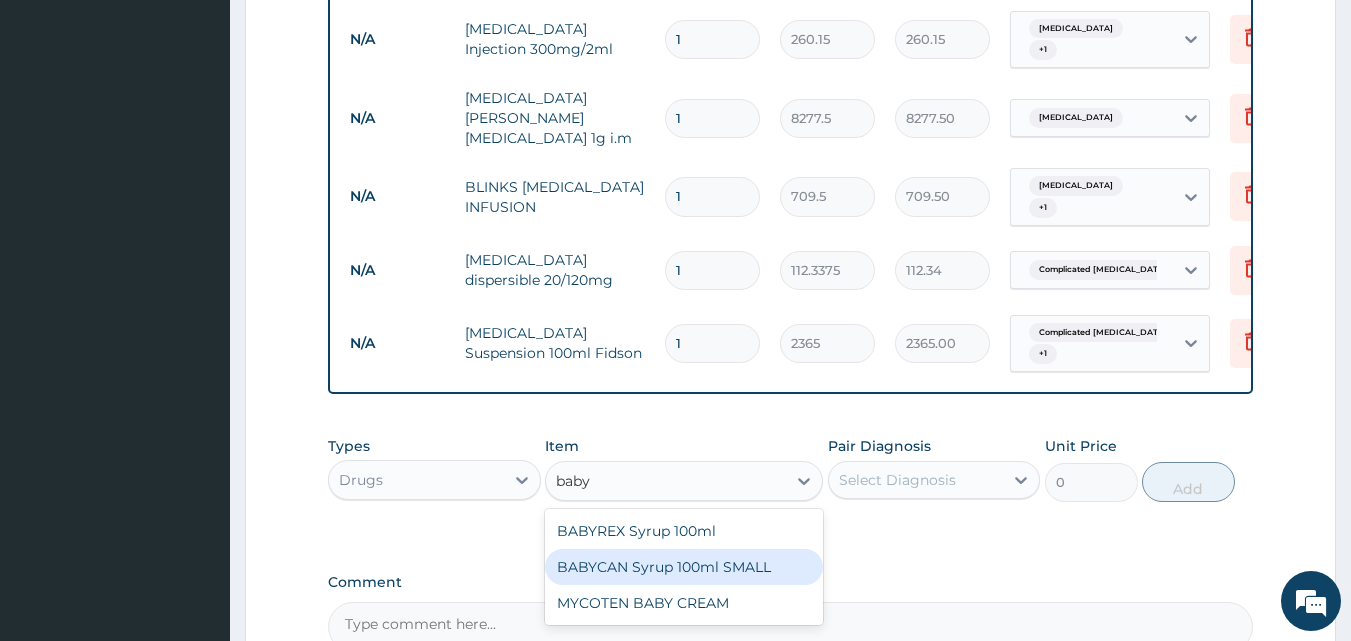 click on "BABYCAN Syrup 100ml SMALL" at bounding box center (684, 567) 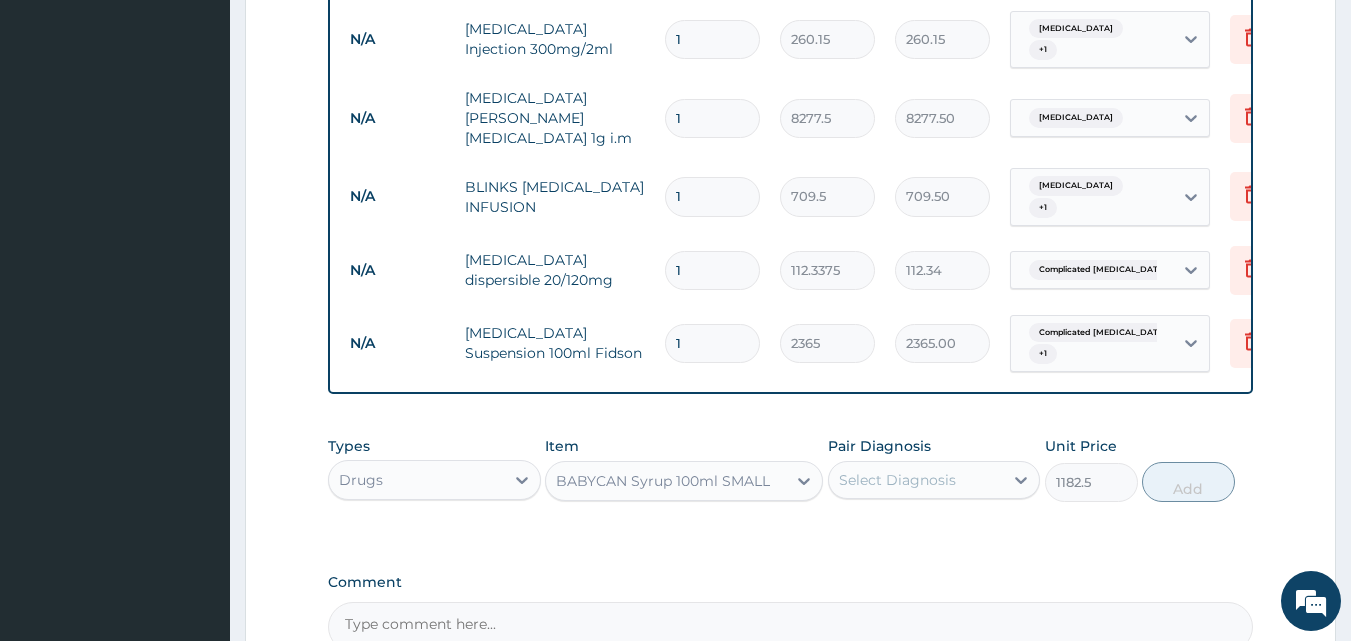 click on "Select Diagnosis" at bounding box center [897, 480] 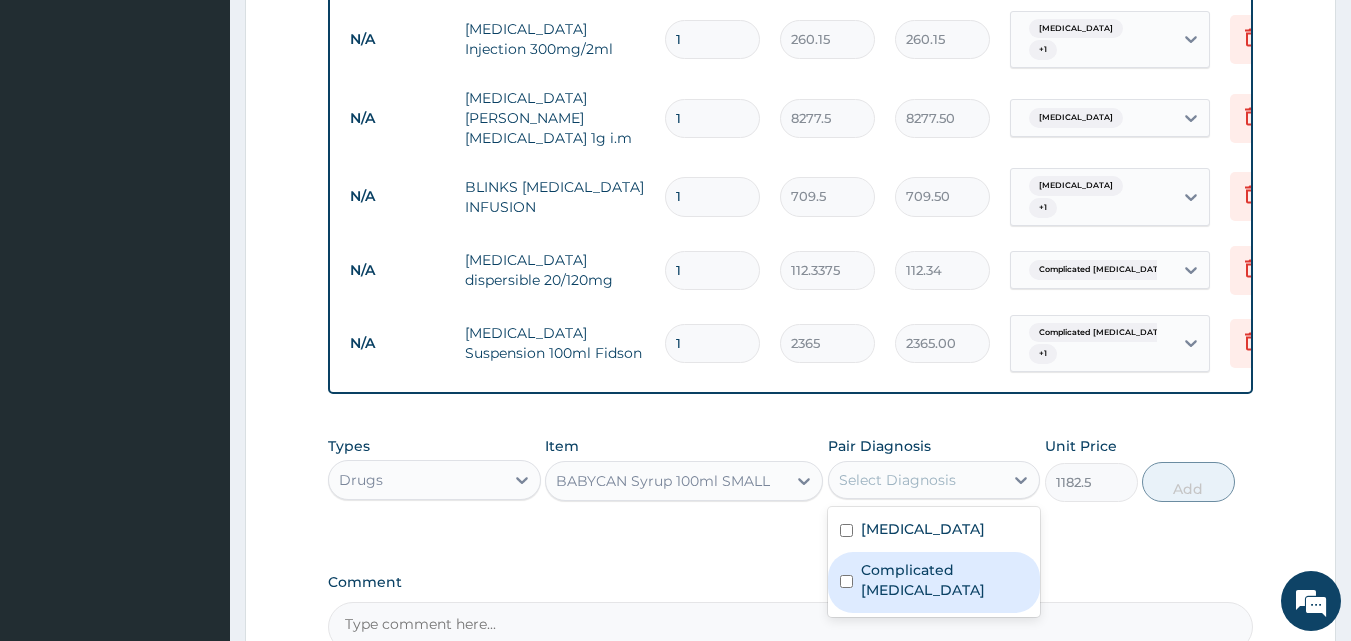 click on "Complicated malaria" at bounding box center [945, 580] 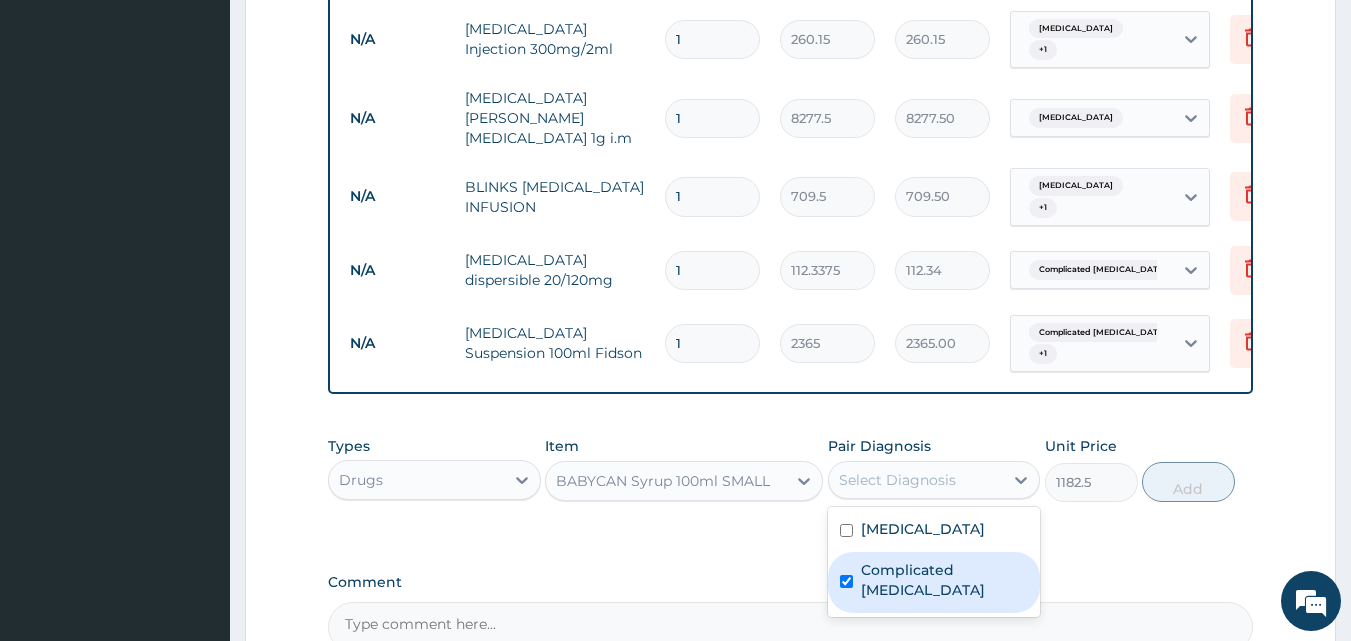 checkbox on "true" 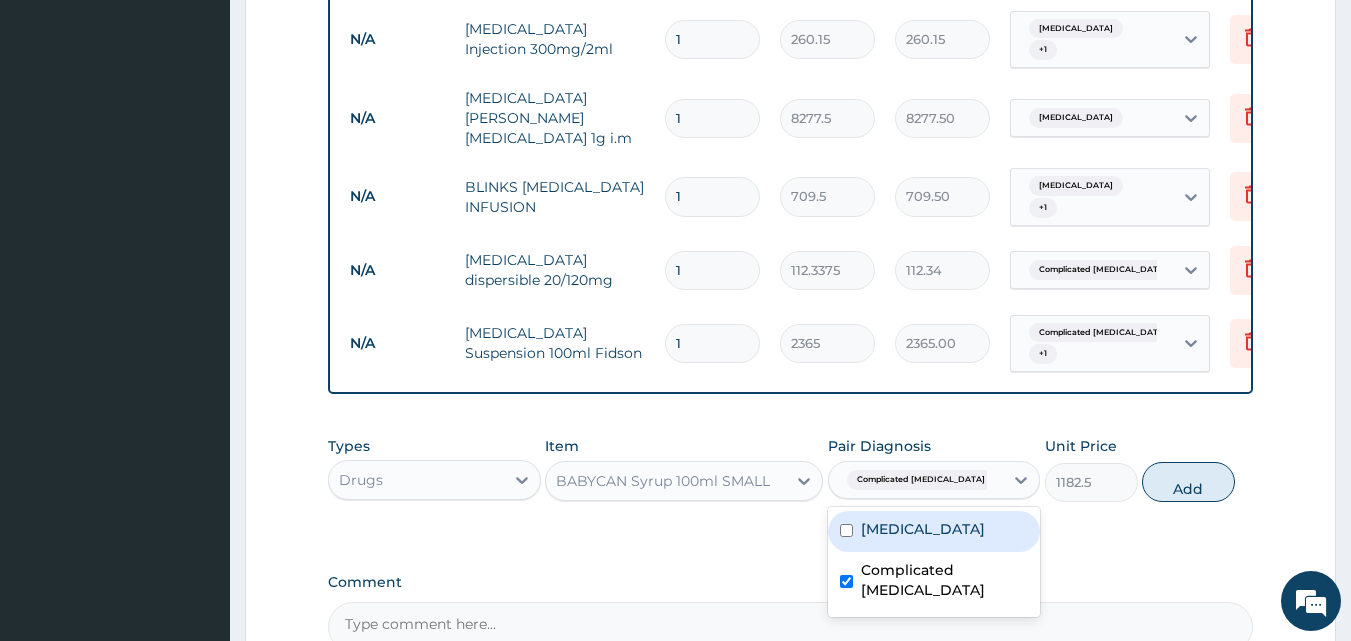click on "Sepsis" at bounding box center (934, 531) 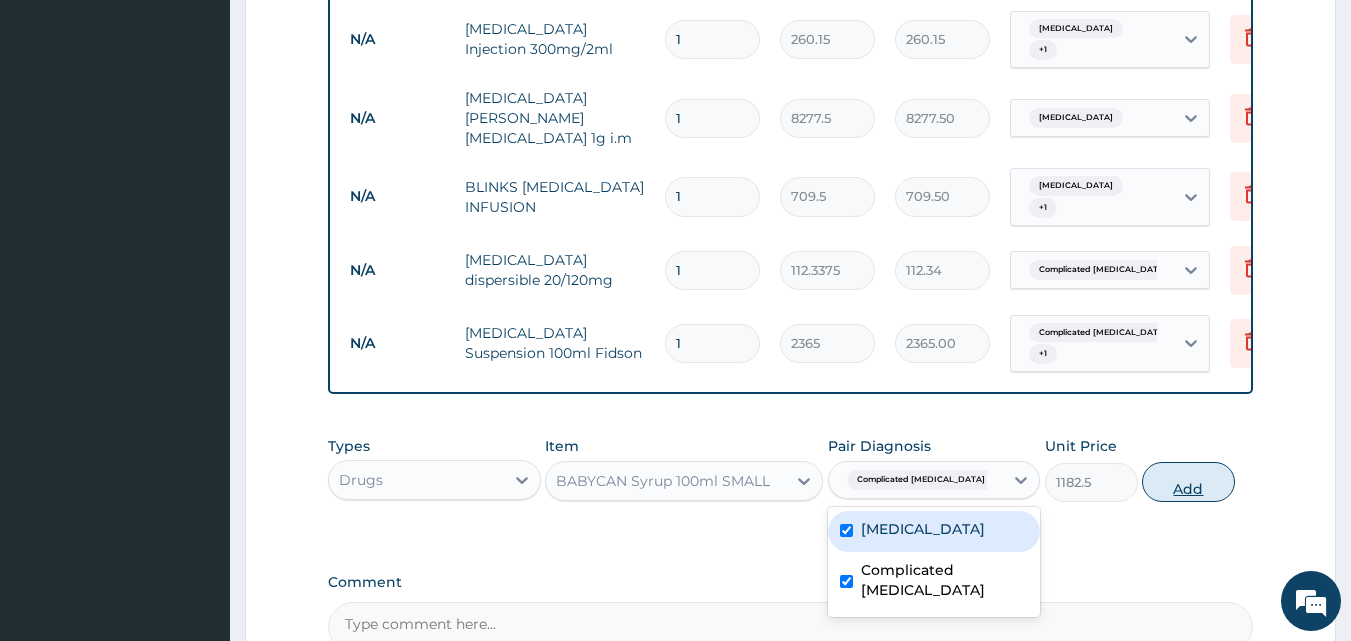 checkbox on "true" 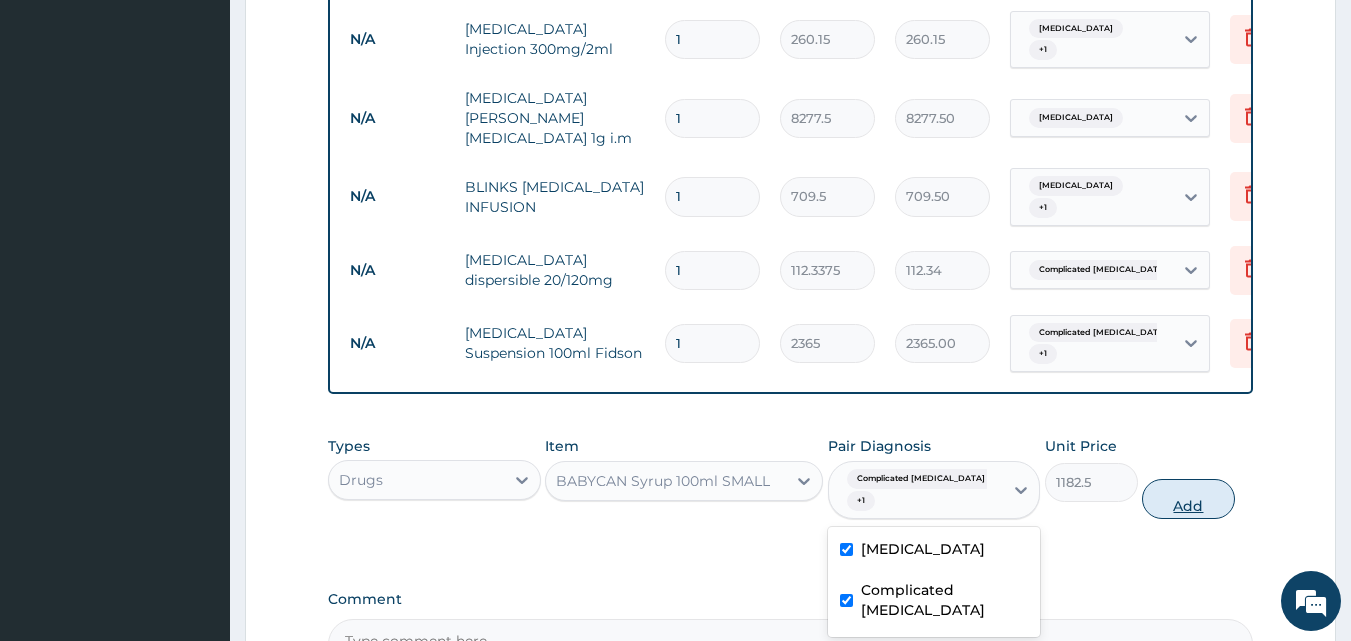 click on "Add" at bounding box center (1188, 499) 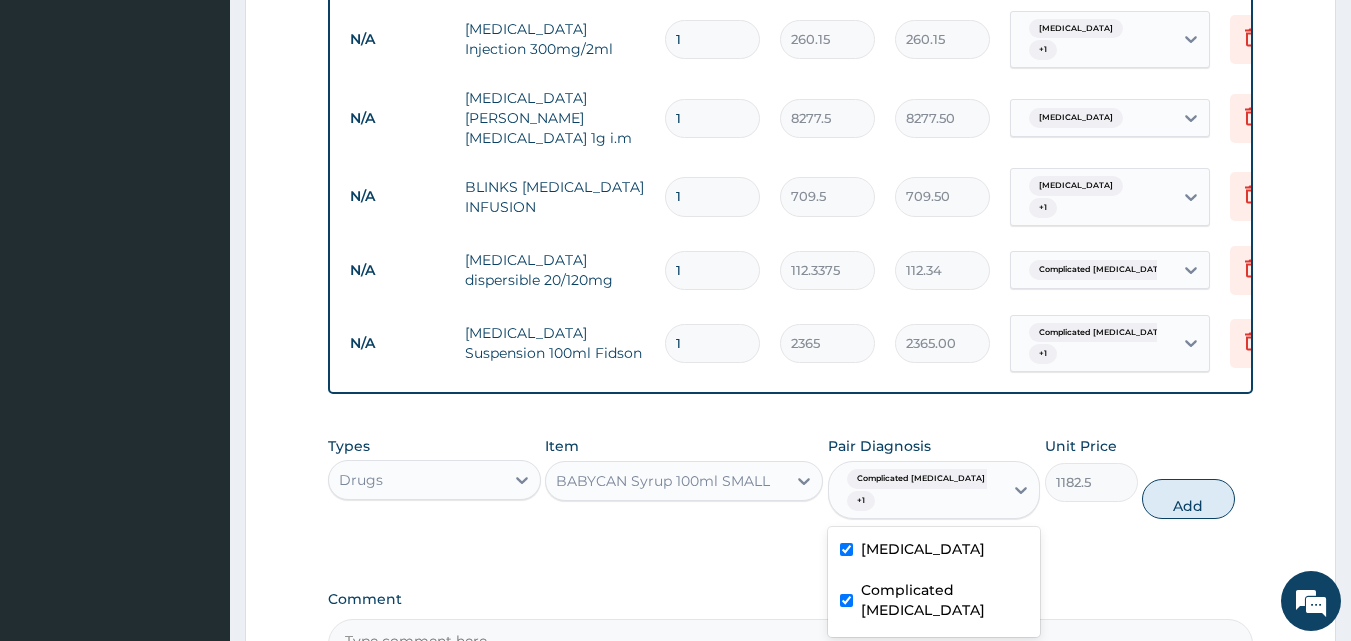 type on "0" 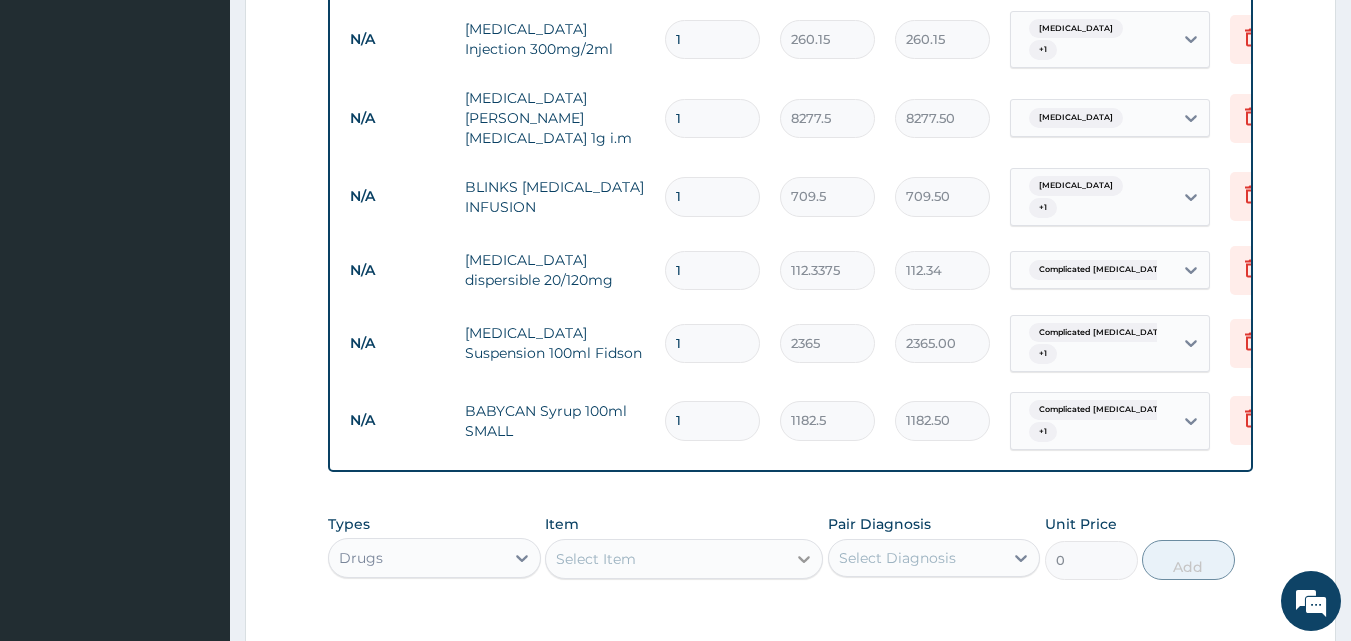 click 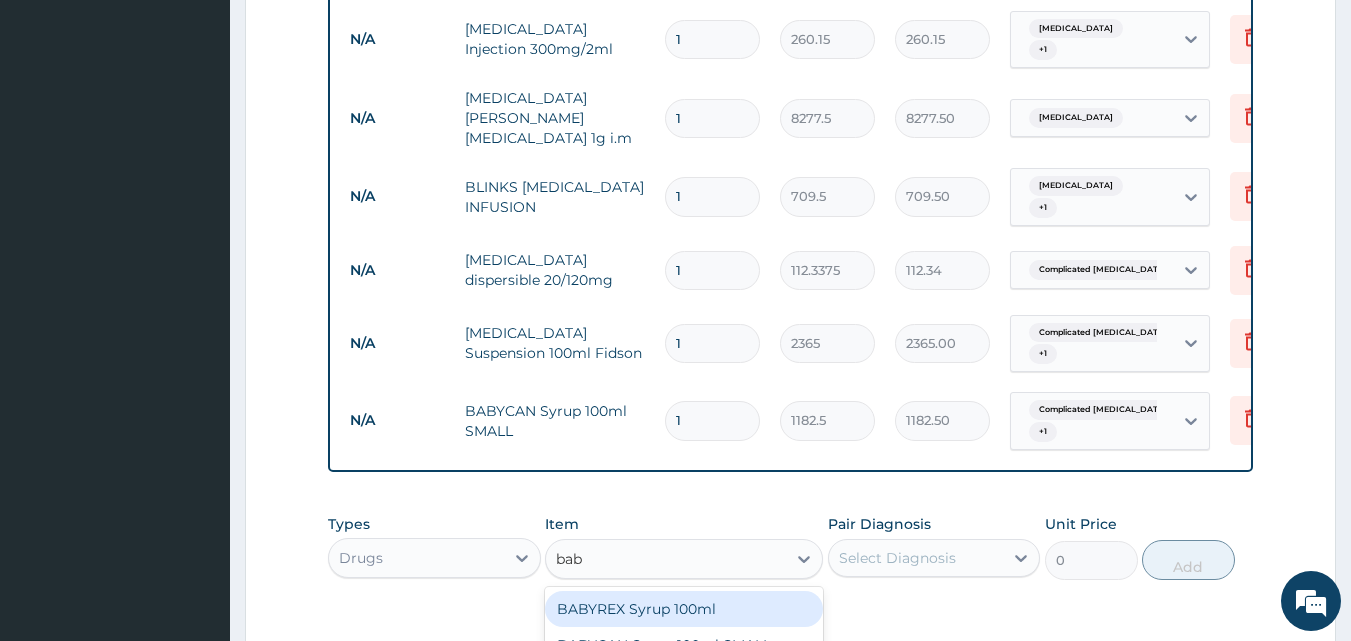 type on "baby" 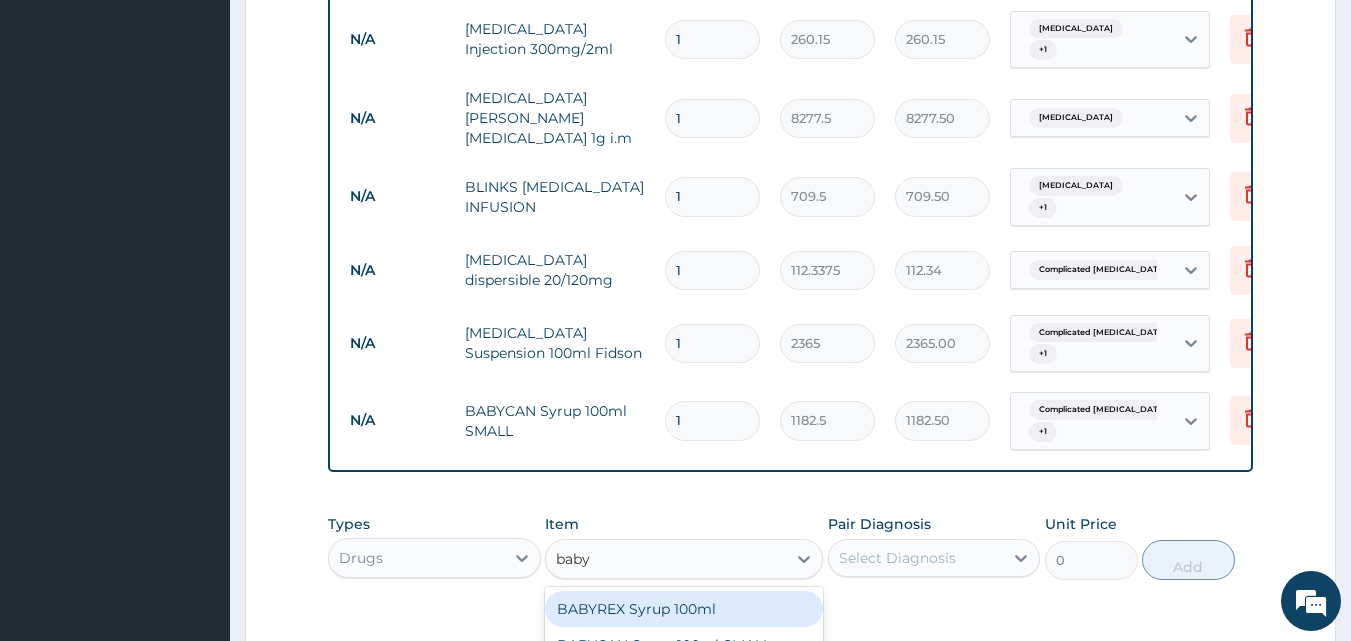 click on "BABYREX Syrup 100ml" at bounding box center [684, 609] 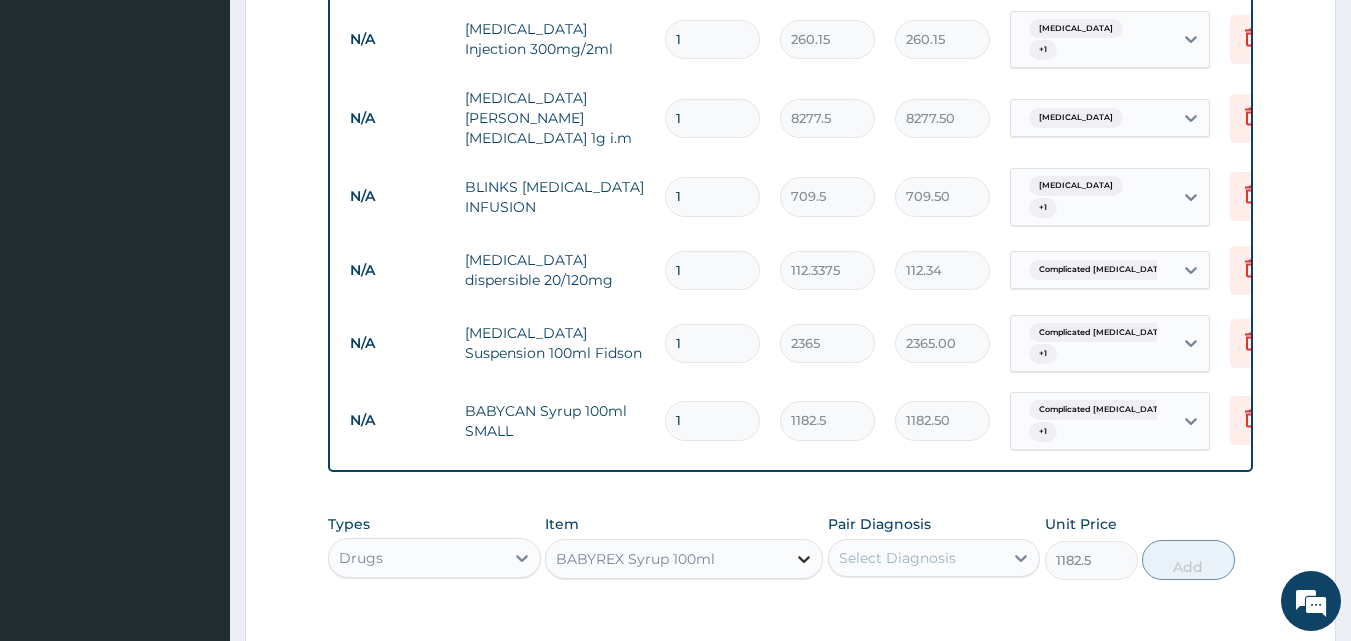 click at bounding box center [804, 559] 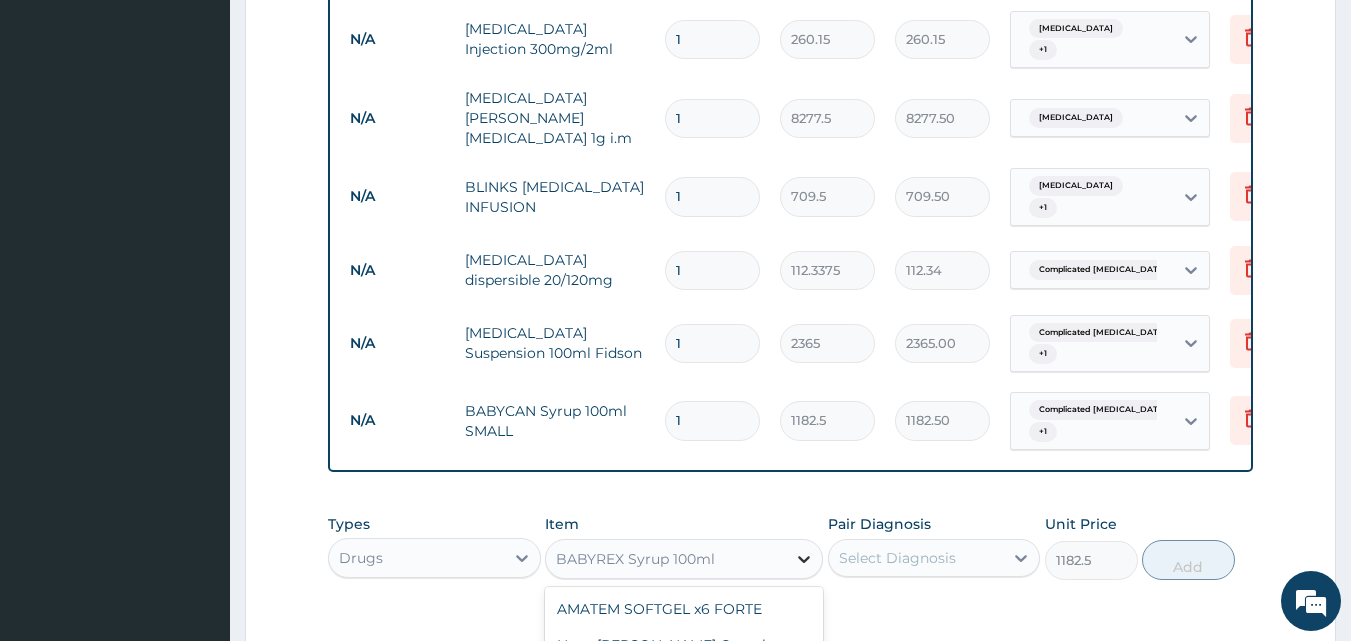 scroll, scrollTop: 9048, scrollLeft: 0, axis: vertical 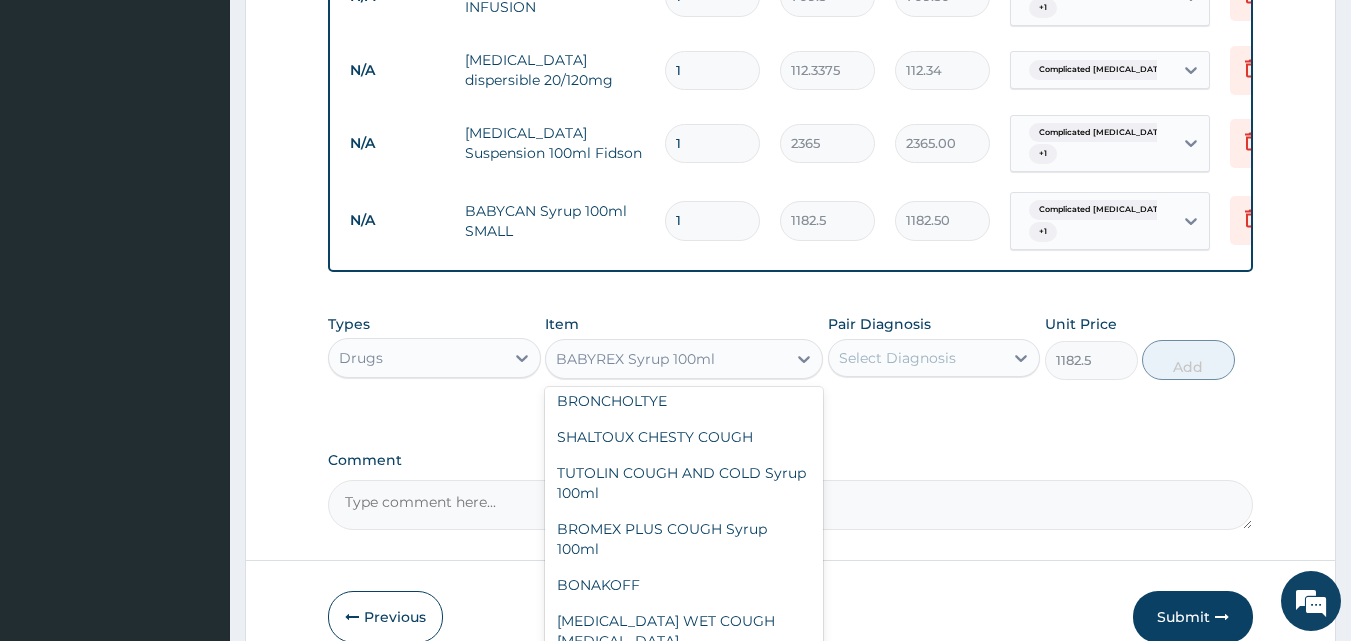 click on "BENYLIN ORIGINAL" at bounding box center [684, 713] 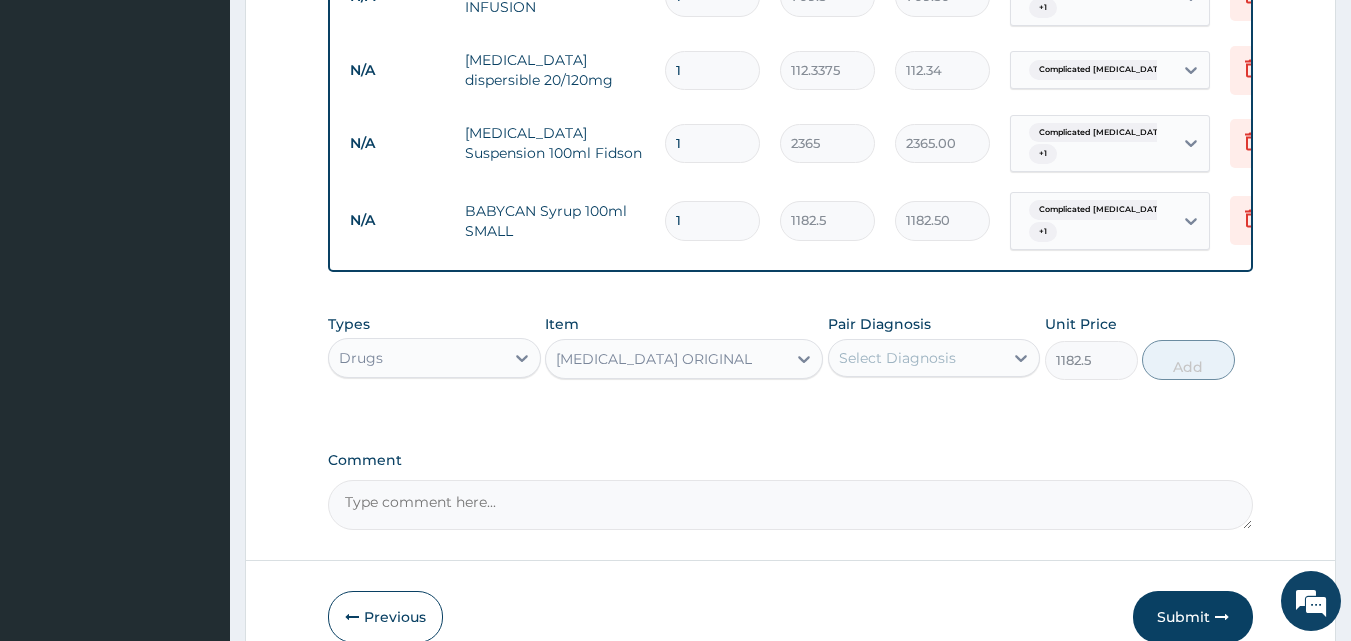 type on "1773.75" 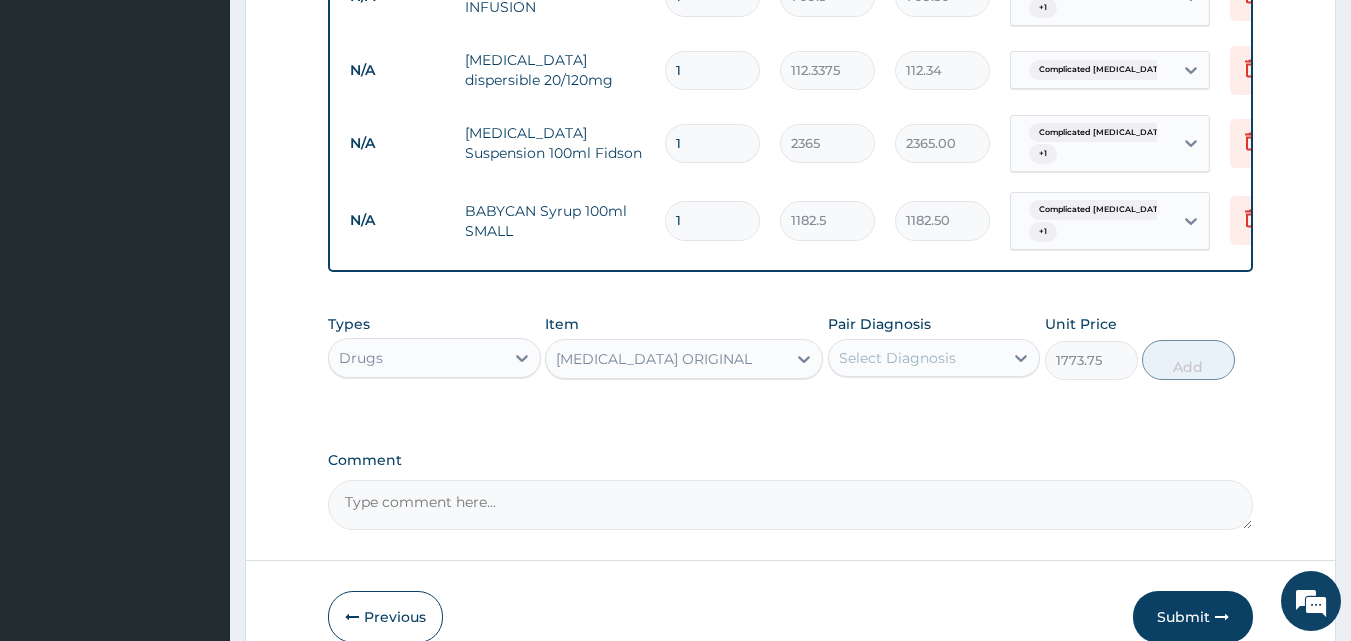 click on "Select Diagnosis" at bounding box center [916, 358] 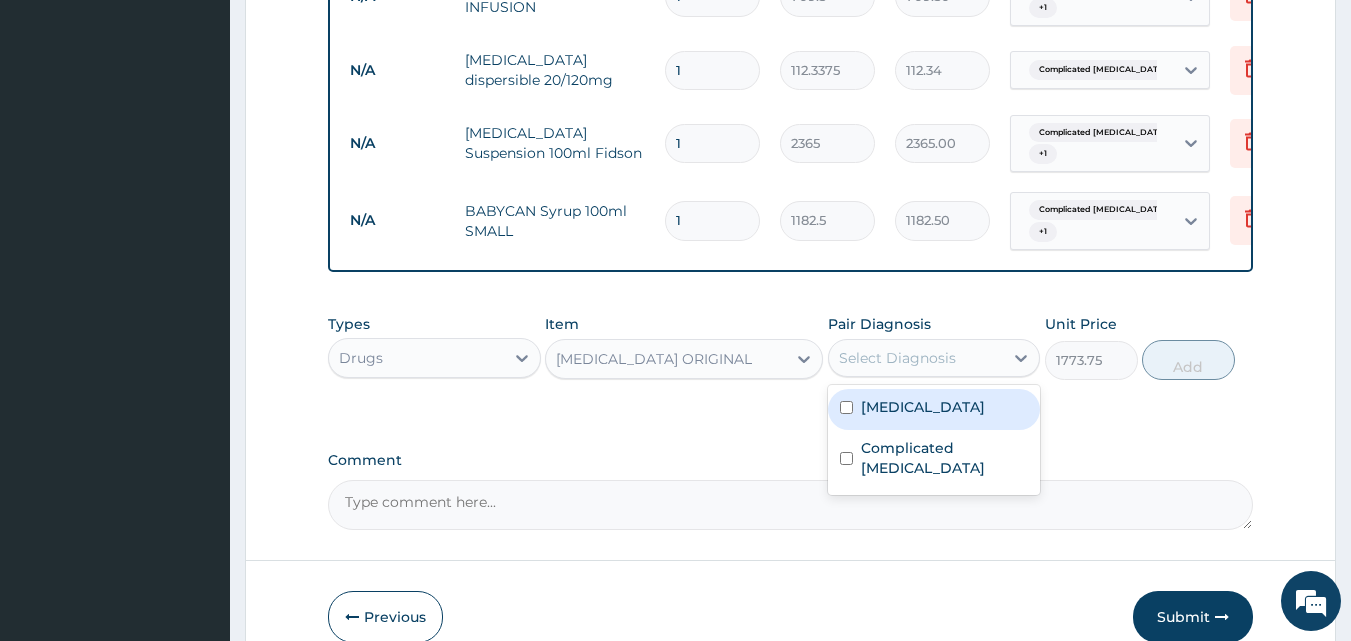 click on "Sepsis" at bounding box center [934, 409] 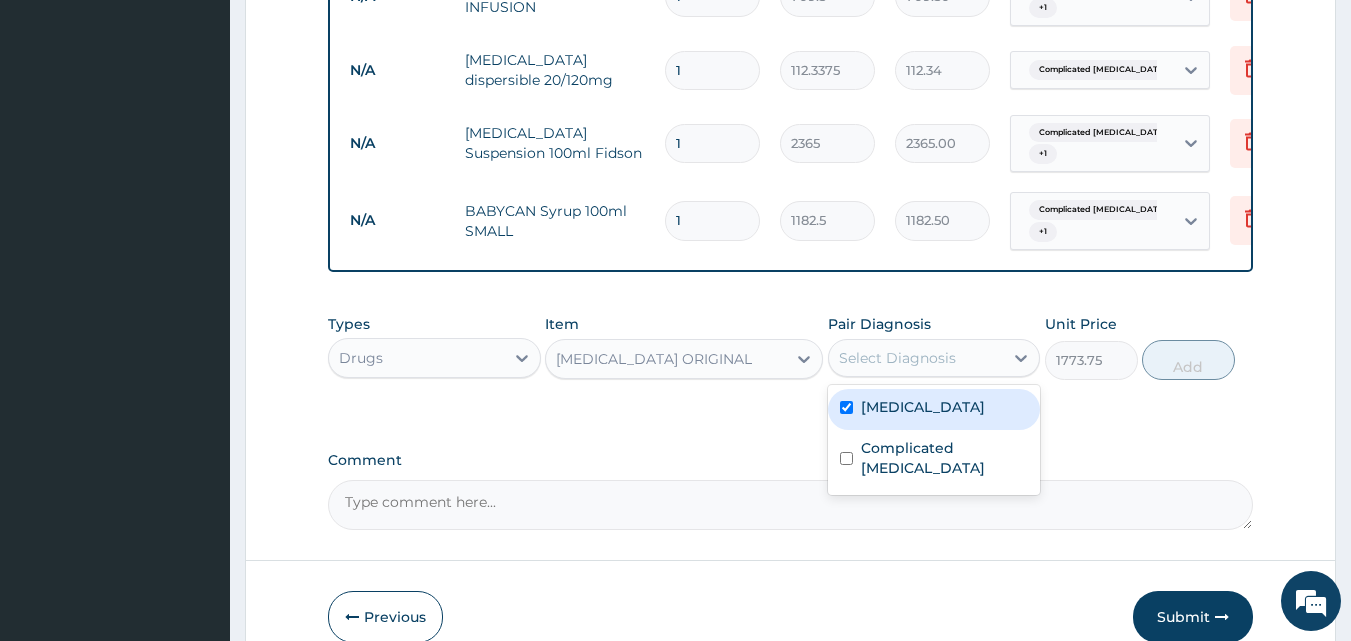 checkbox on "true" 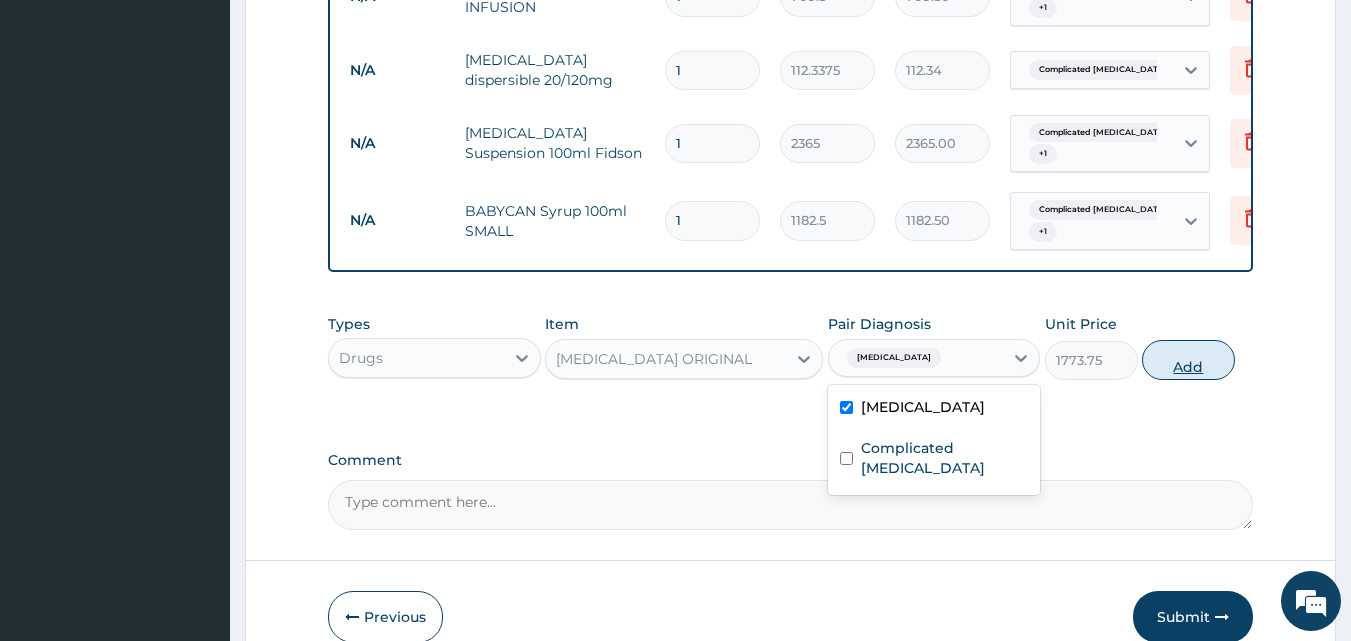 click on "Add" at bounding box center (1188, 360) 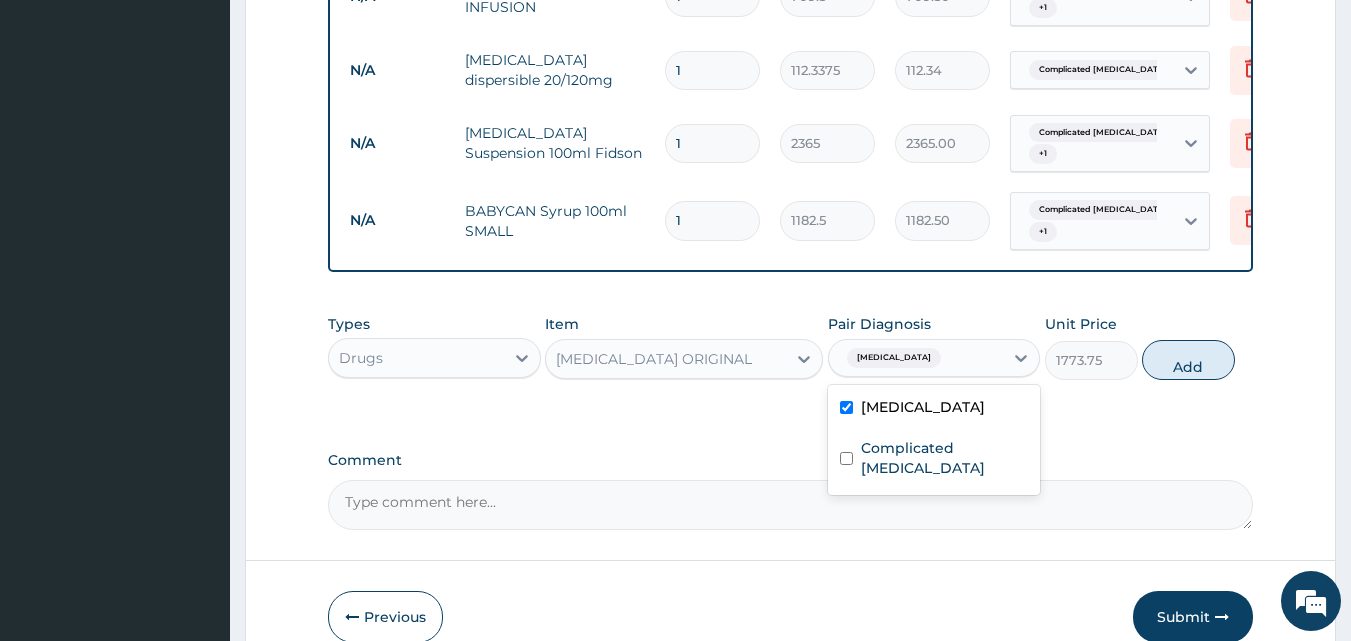 type on "0" 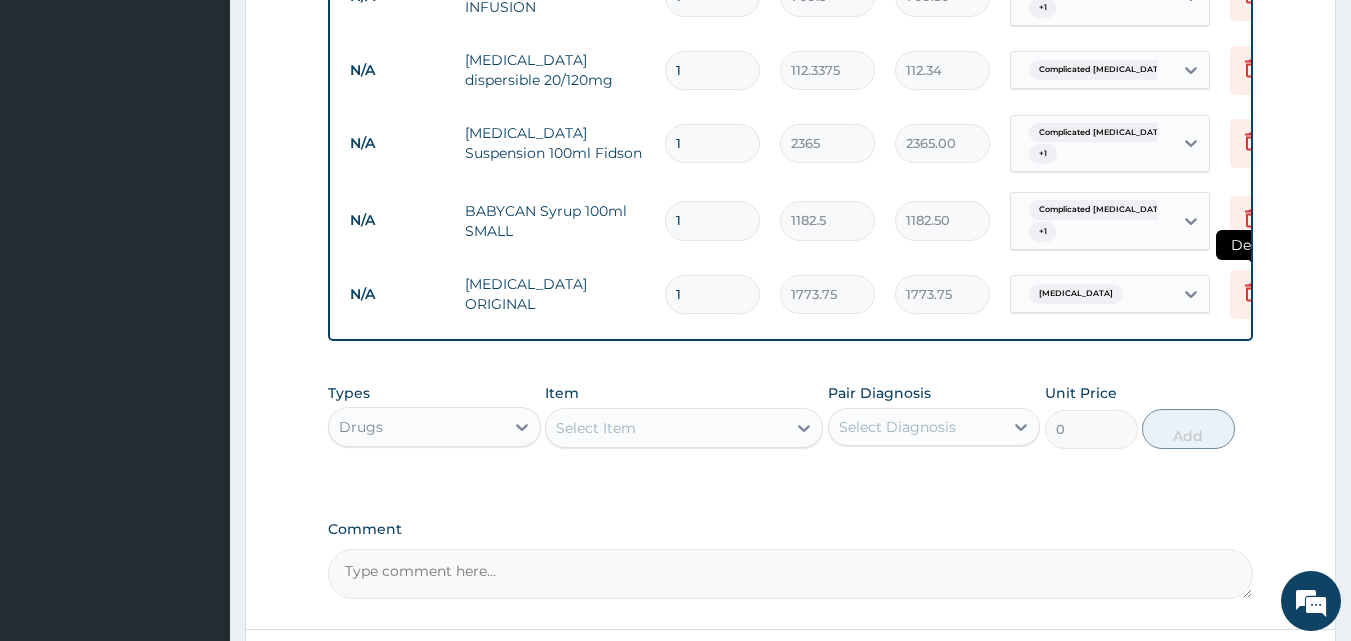 click 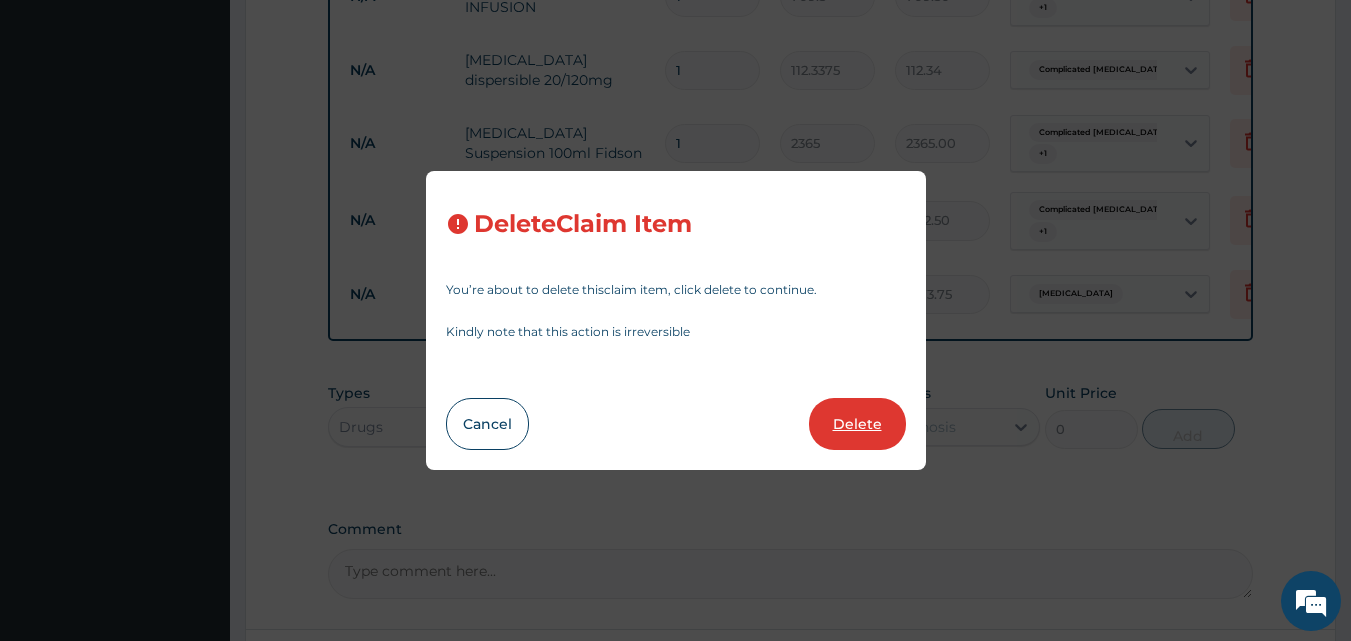 click on "Delete" at bounding box center [857, 424] 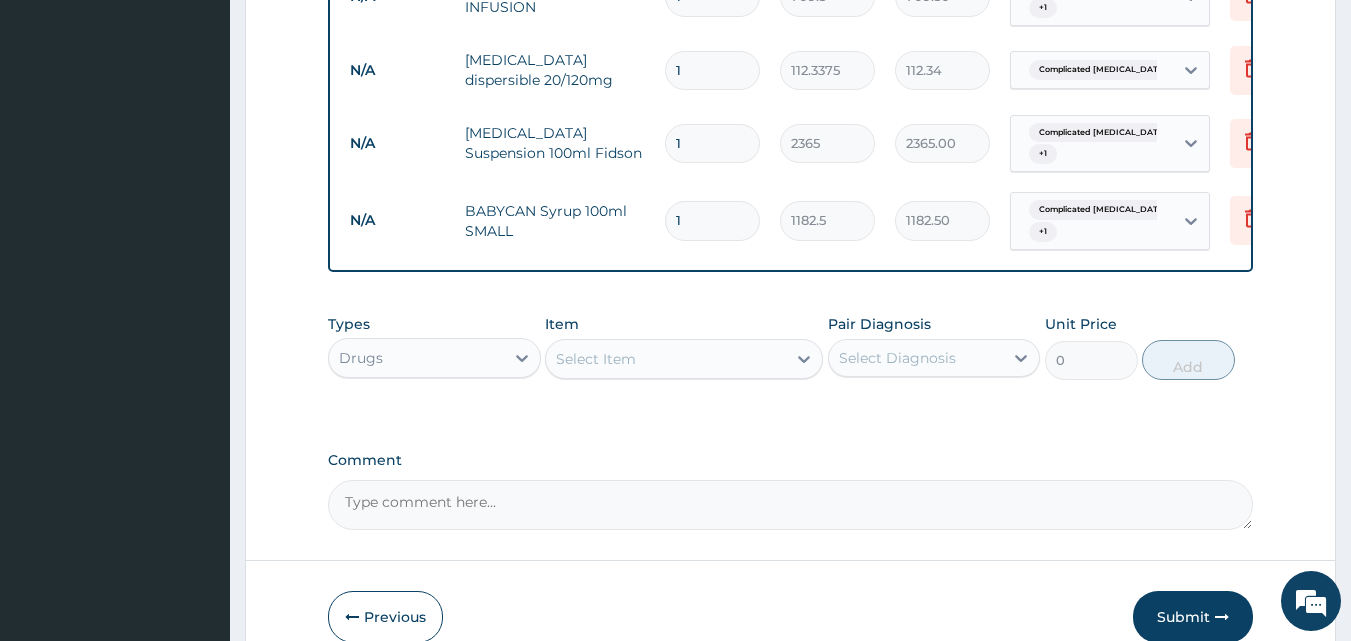 click on "1" at bounding box center [712, 220] 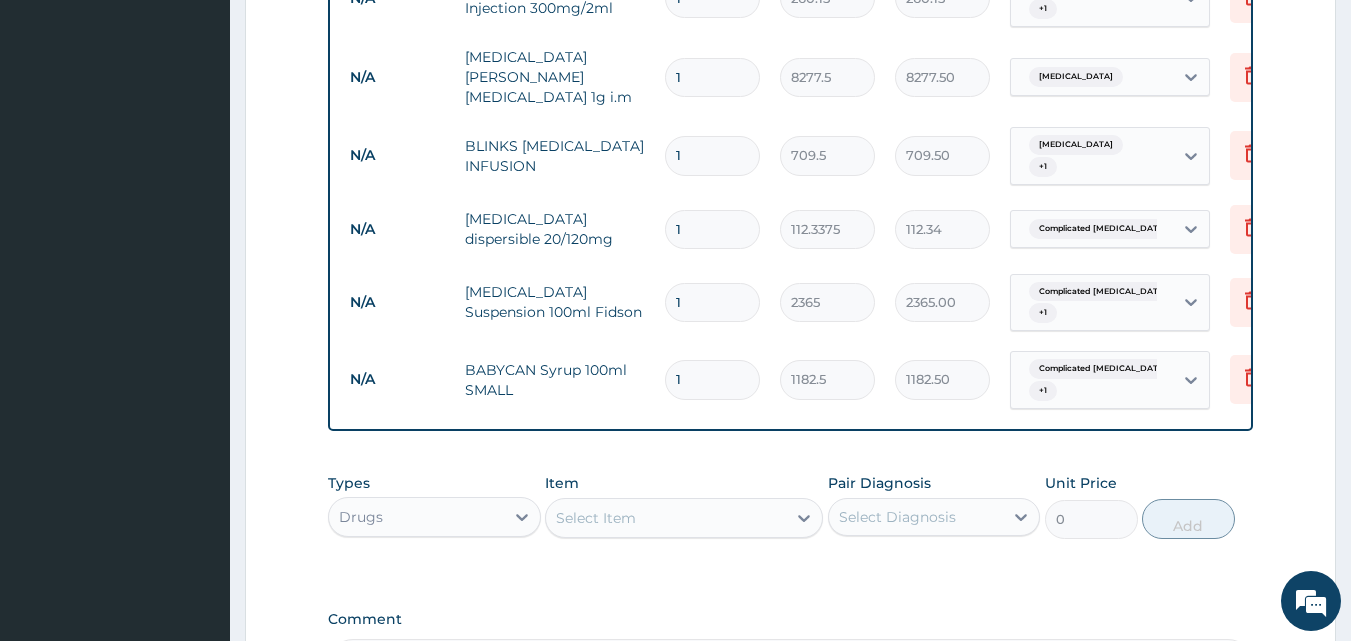 scroll, scrollTop: 1427, scrollLeft: 0, axis: vertical 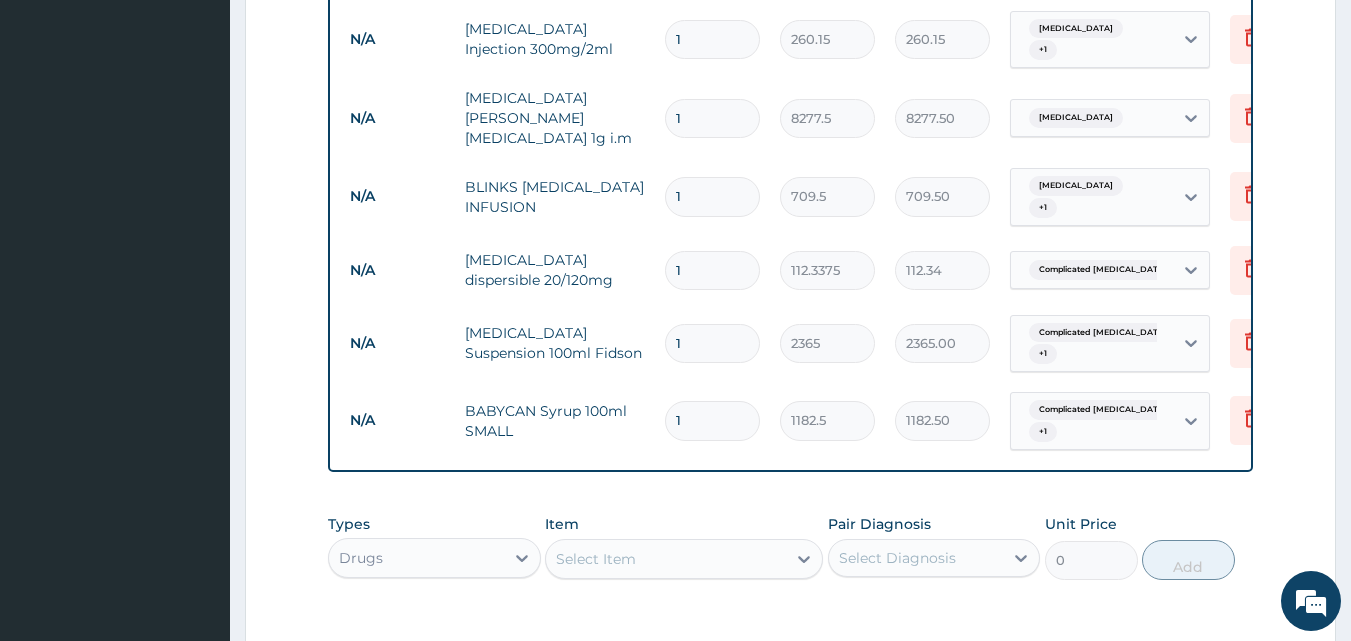 click on "1" at bounding box center [712, 270] 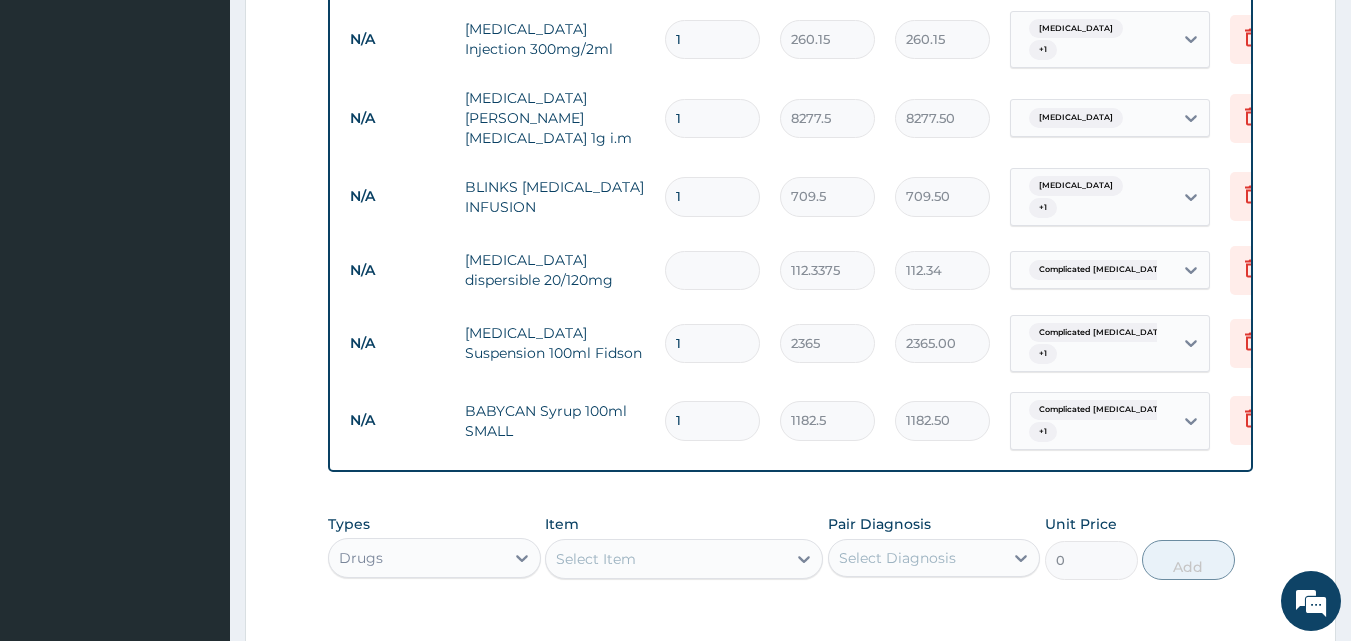 type on "0.00" 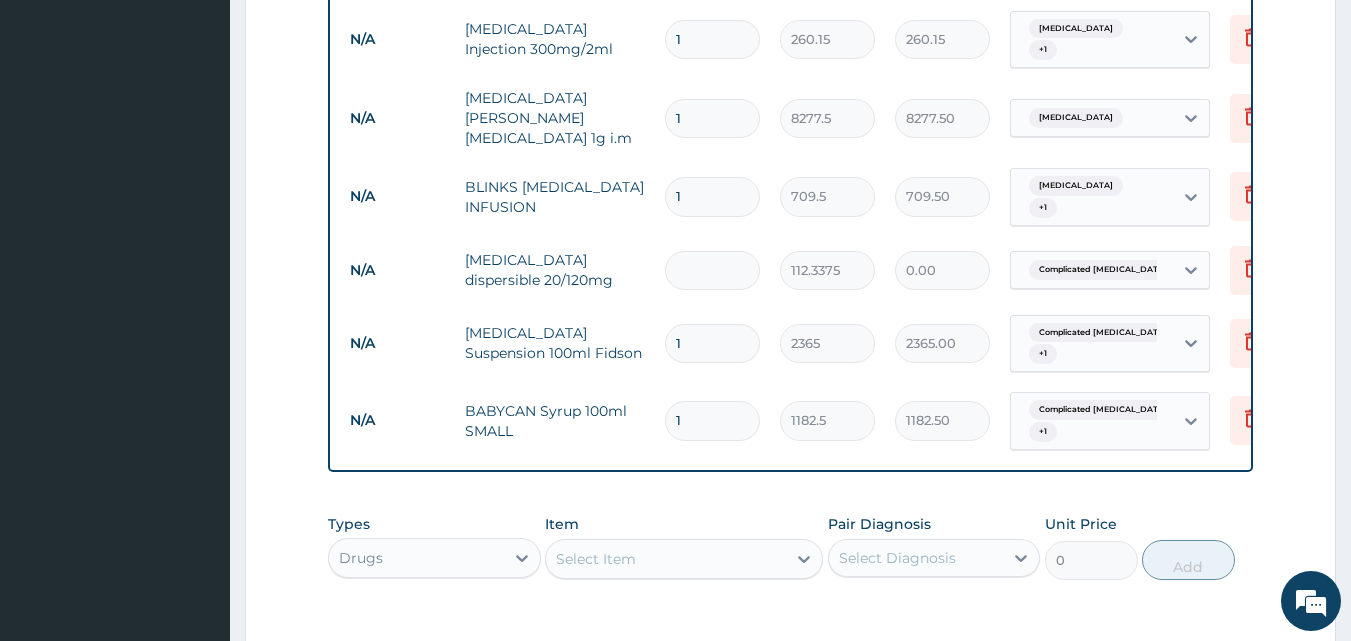 type on "6" 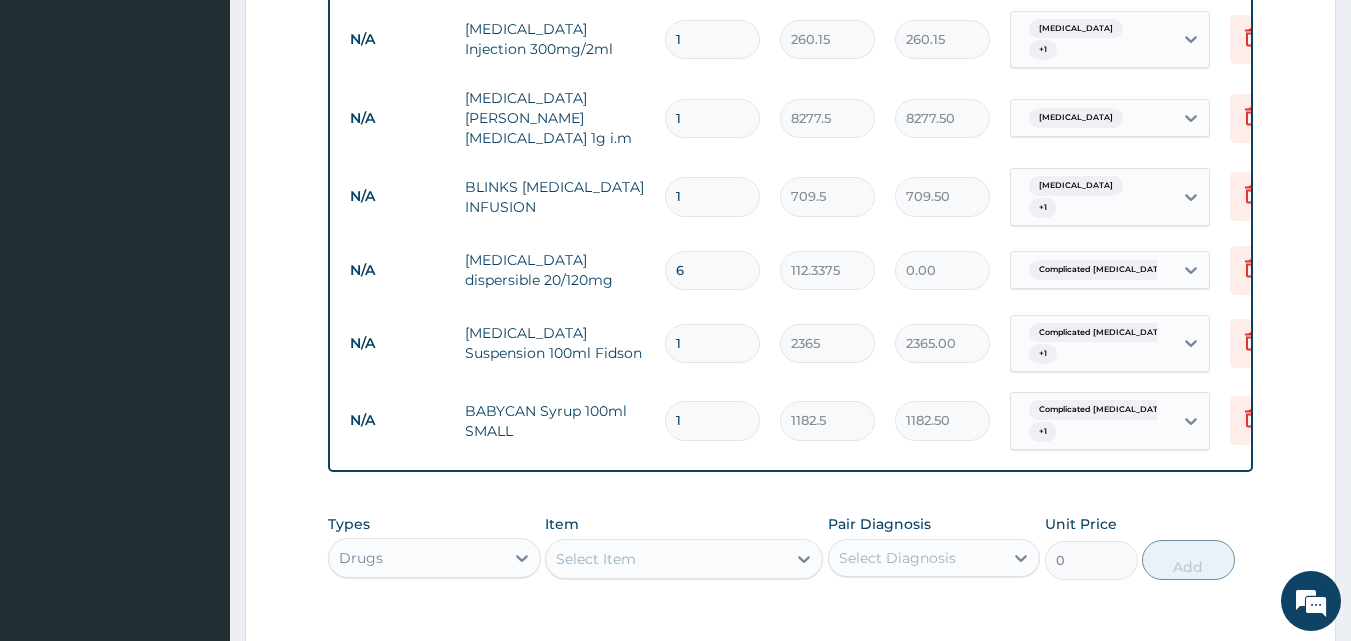 type on "674.03" 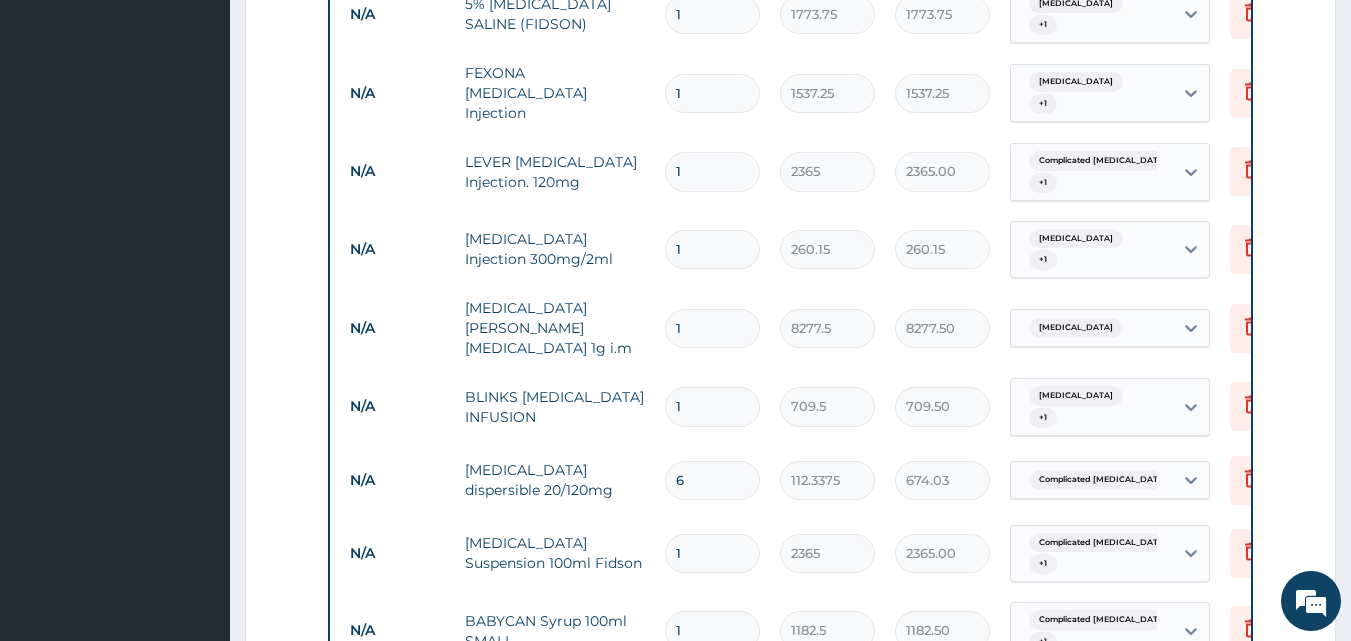 scroll, scrollTop: 1127, scrollLeft: 0, axis: vertical 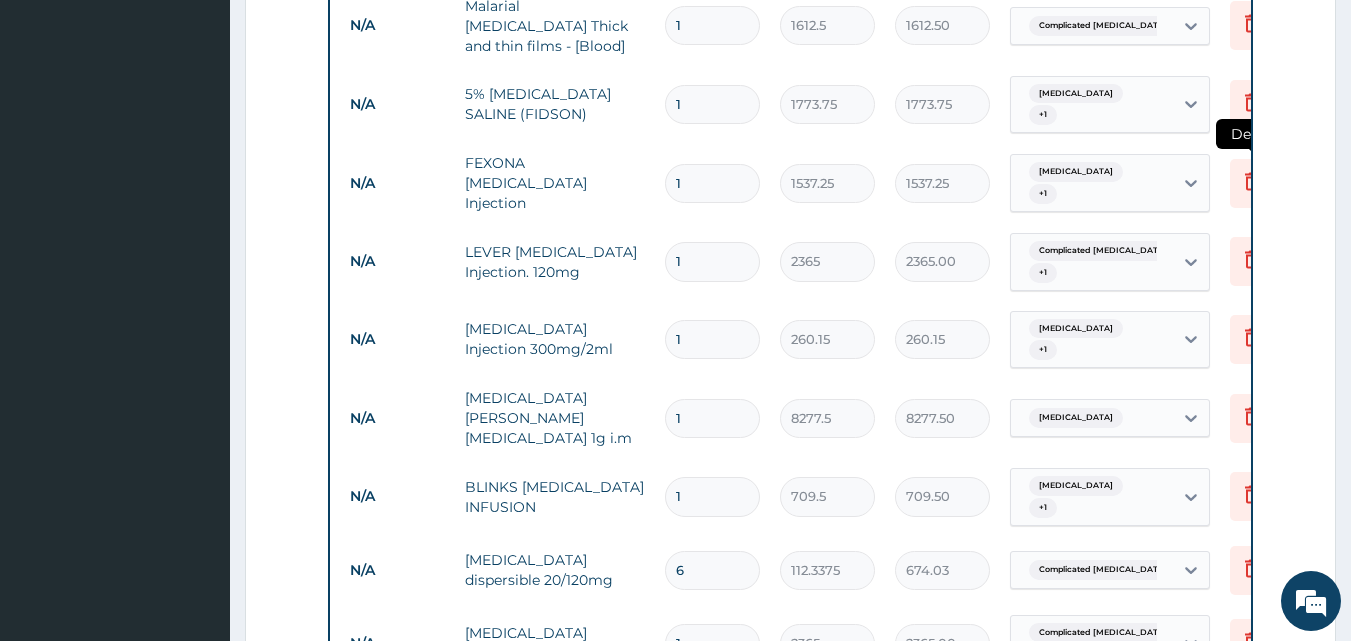 type on "6" 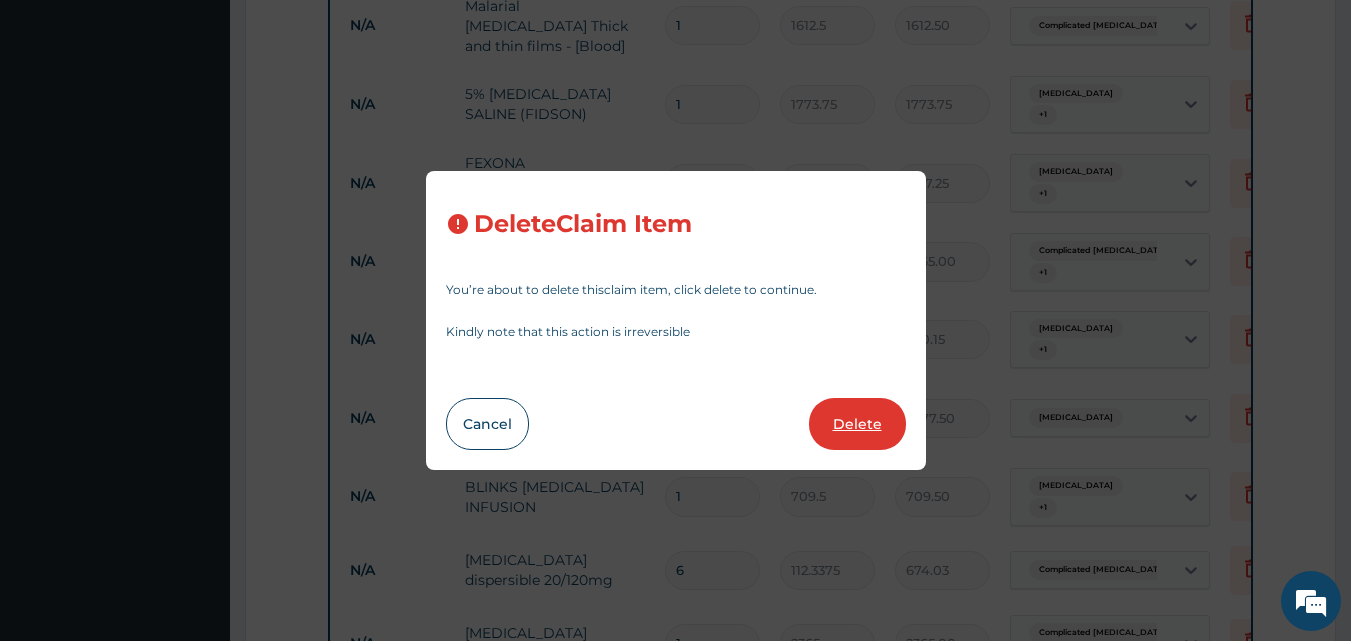 click on "Delete" at bounding box center [857, 424] 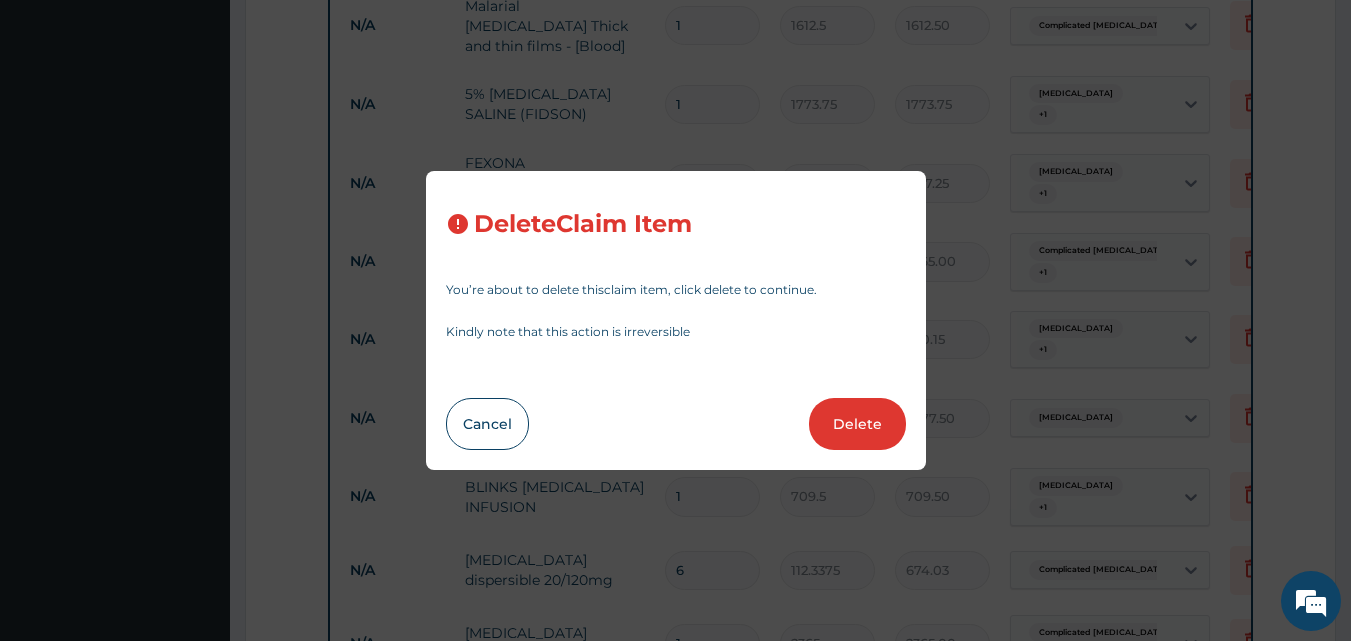 type on "2365" 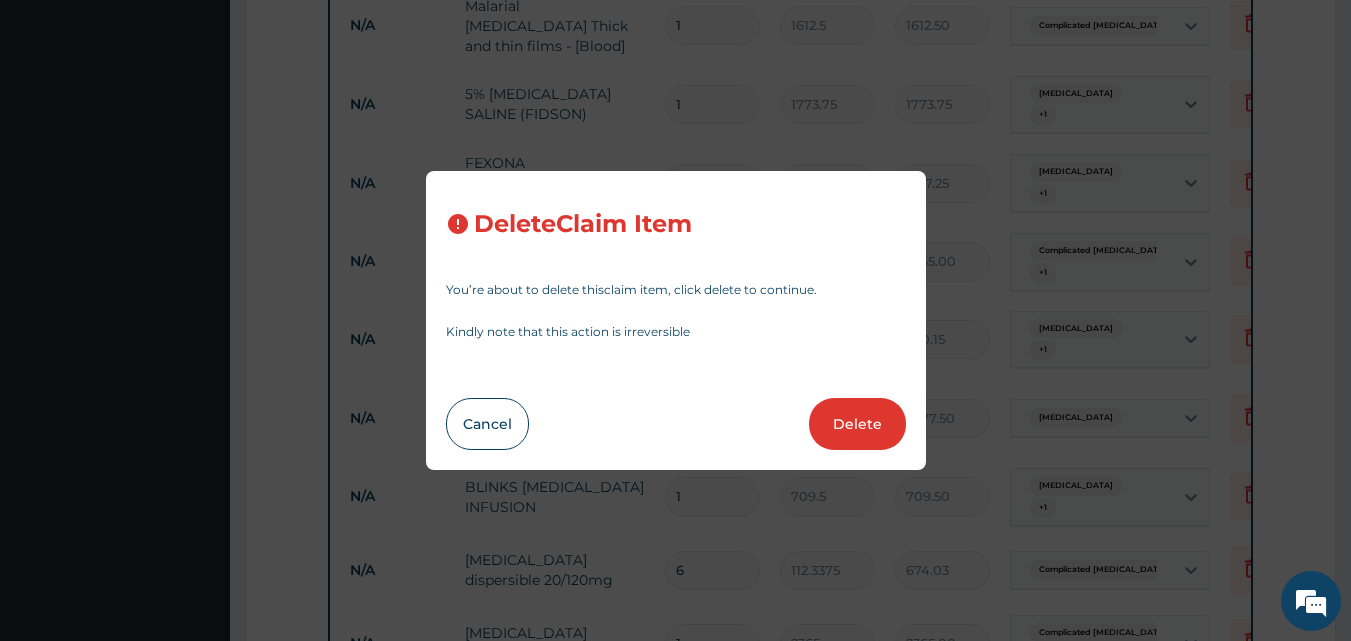 type on "2365.00" 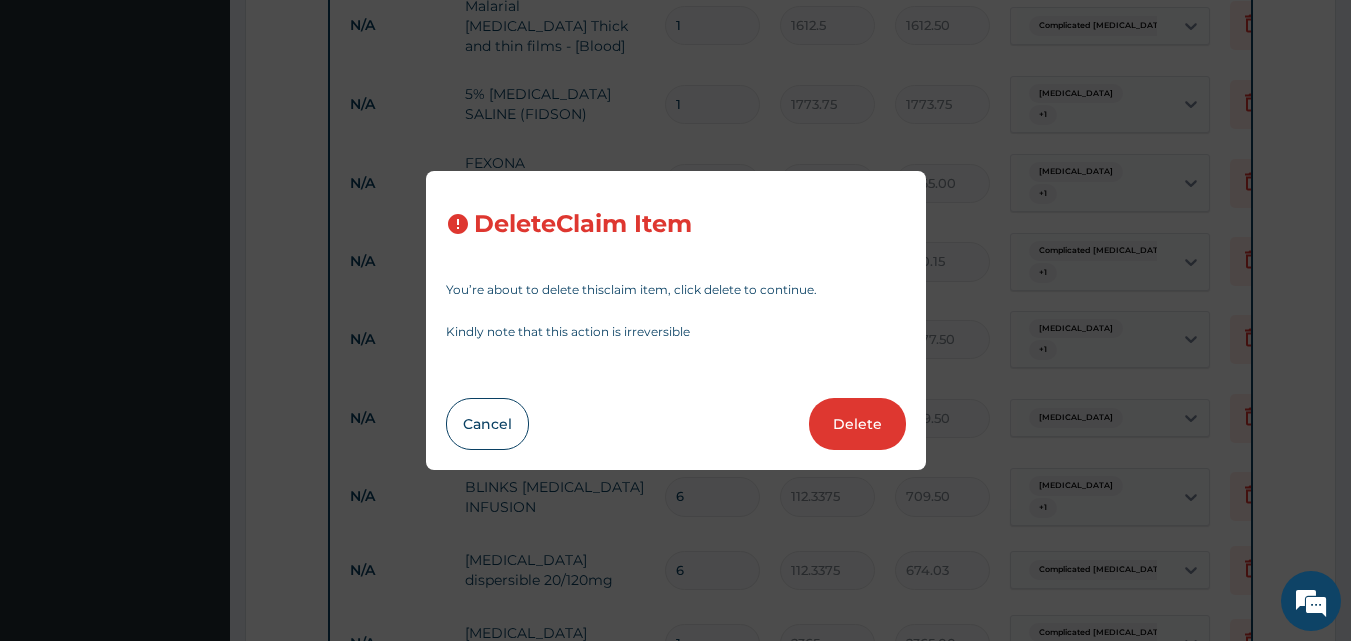 type on "674.03" 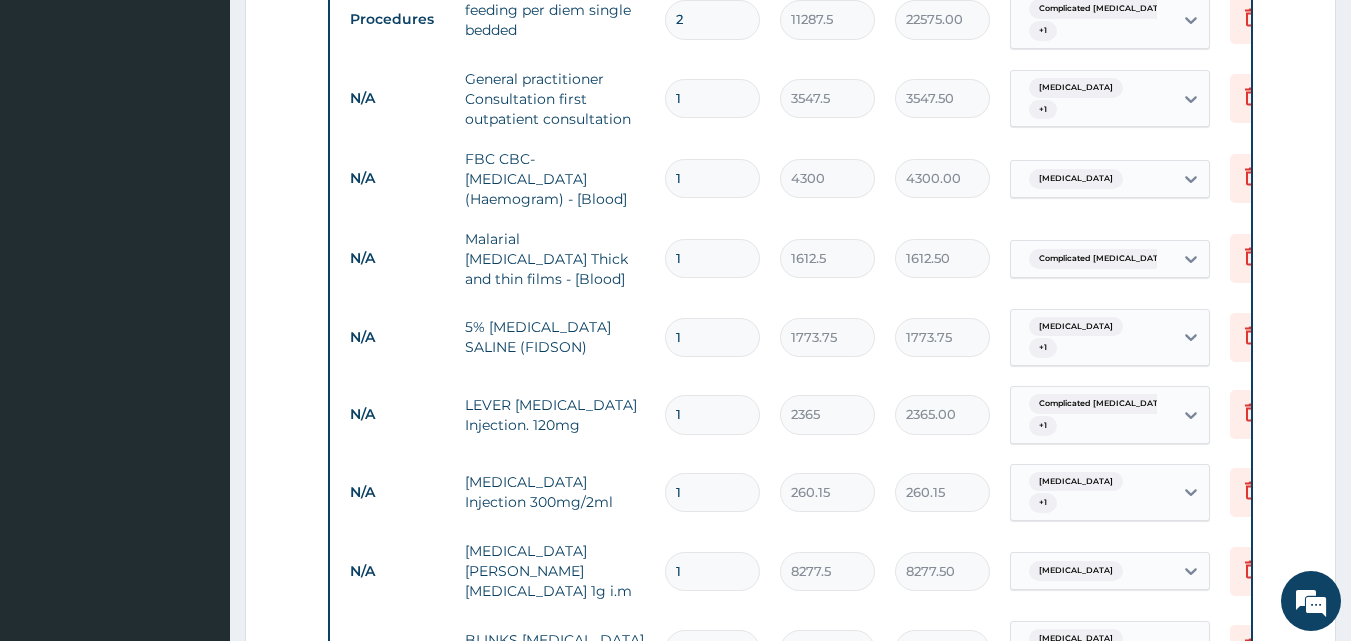 scroll, scrollTop: 927, scrollLeft: 0, axis: vertical 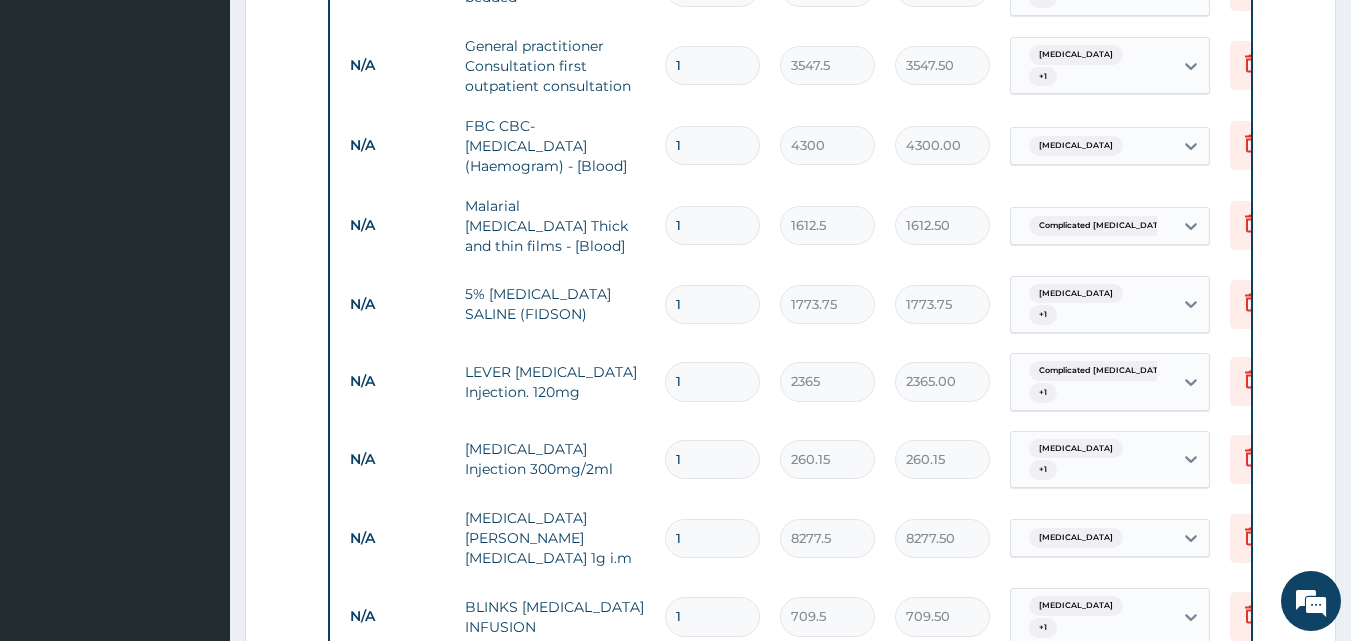 click on "1" at bounding box center (712, 304) 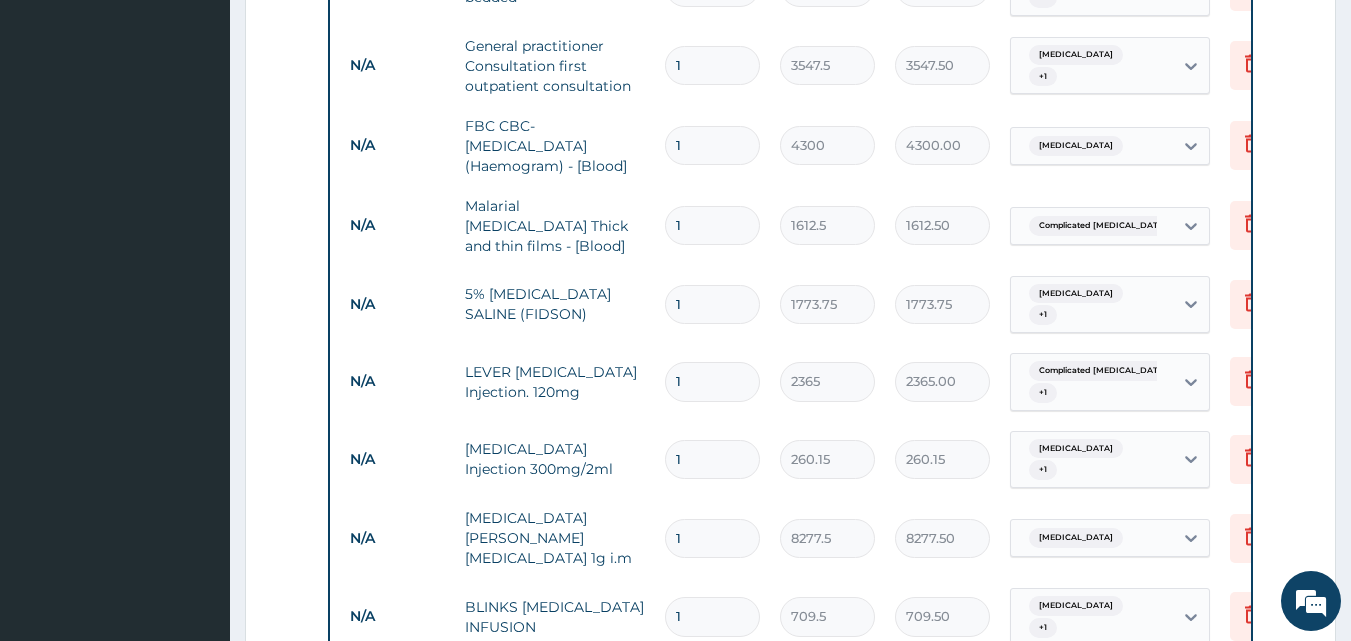 type 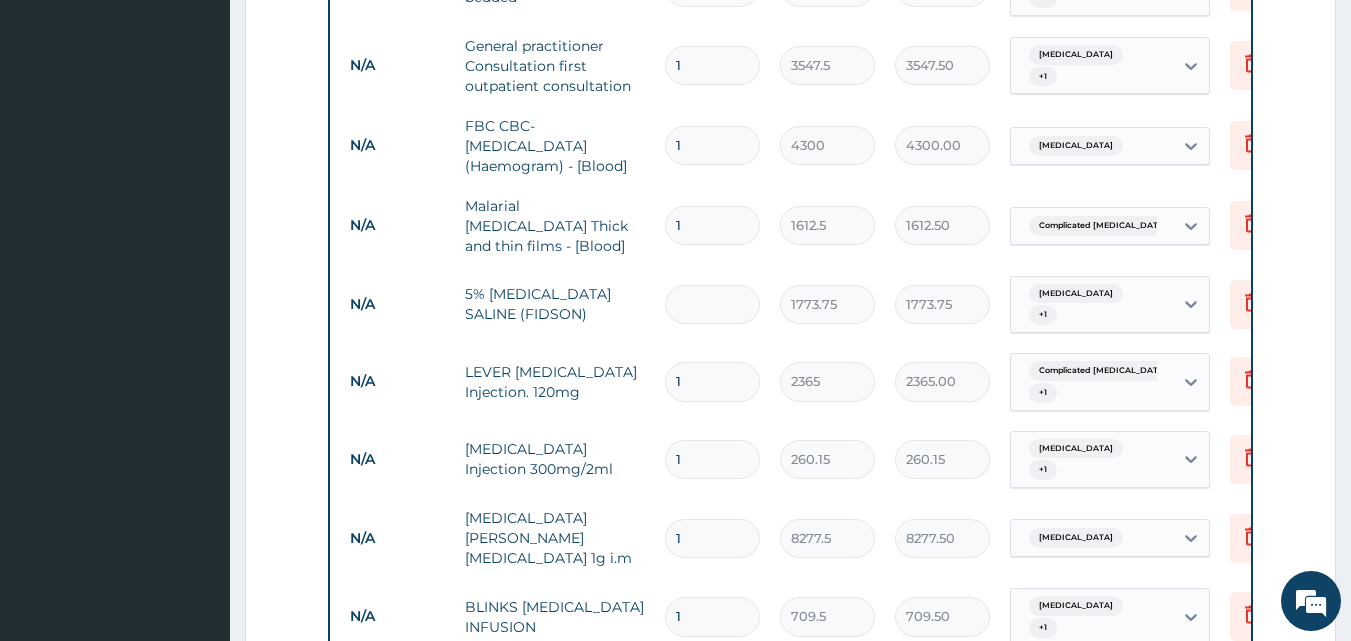 type on "0.00" 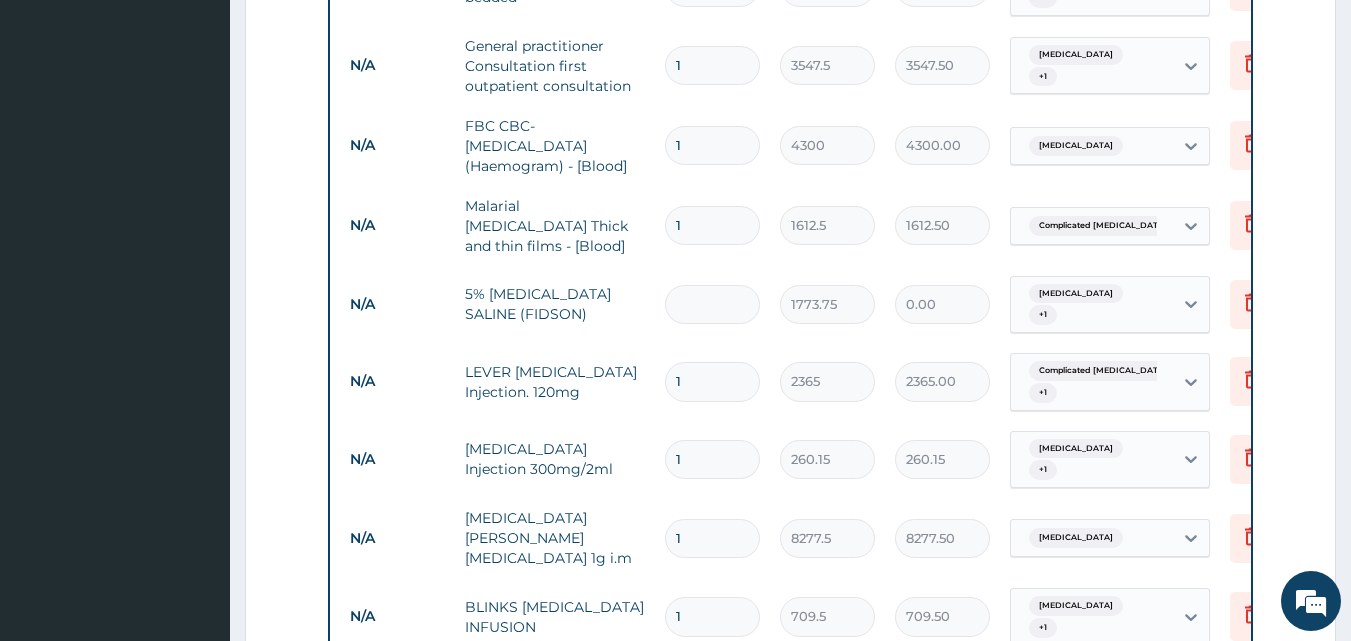type on "2" 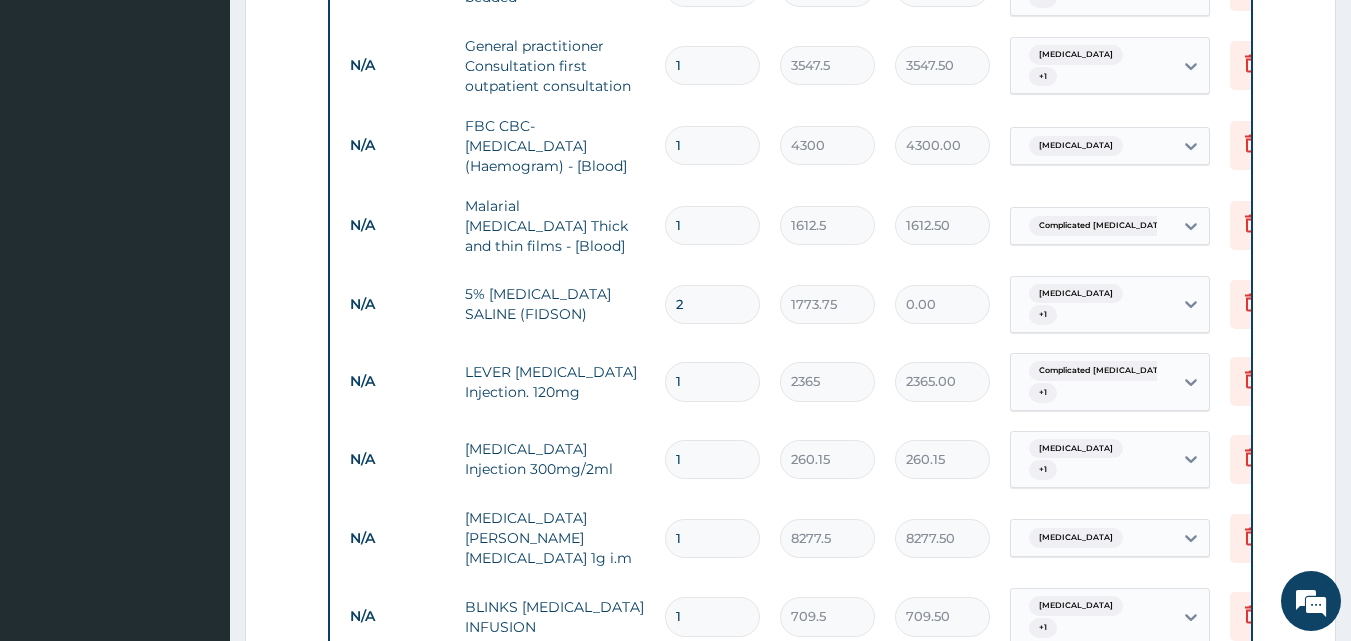 type on "3547.50" 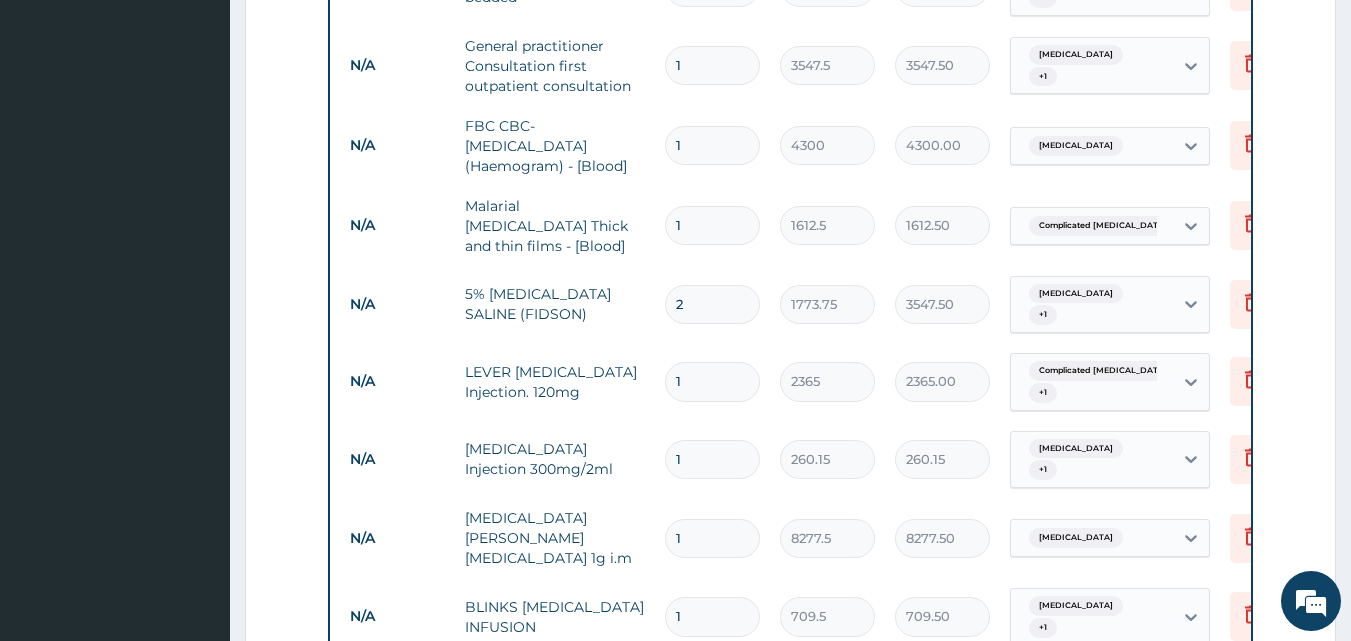 type on "2" 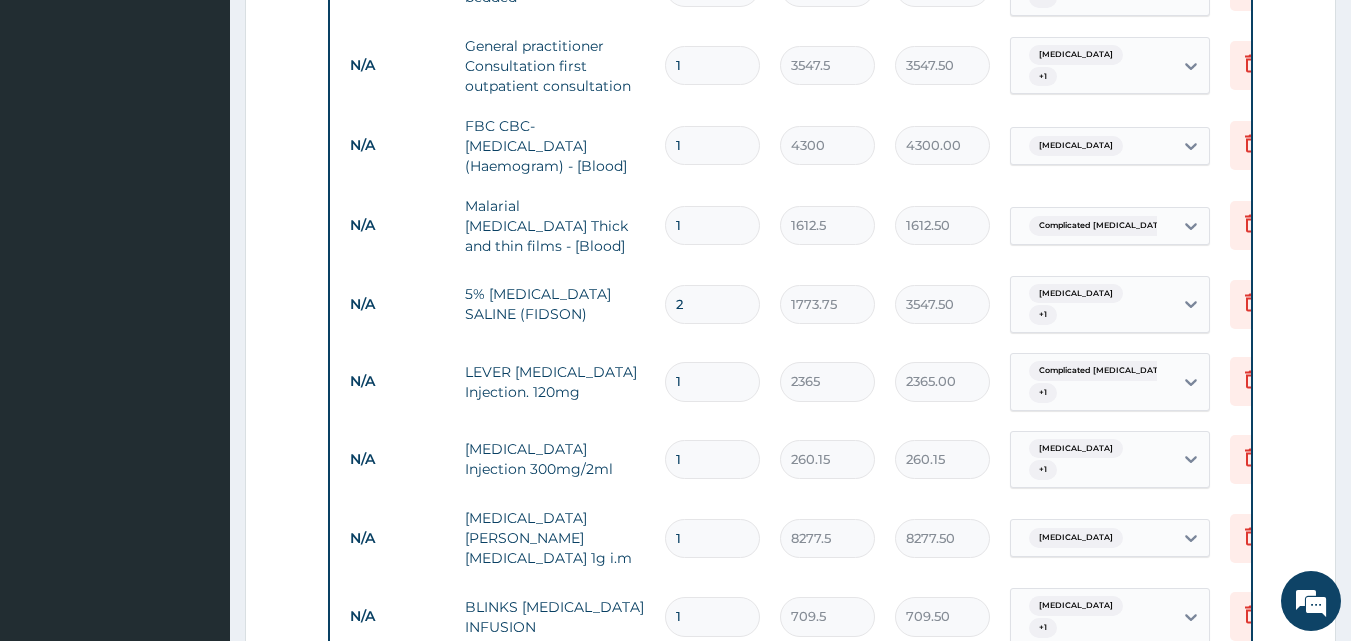 type 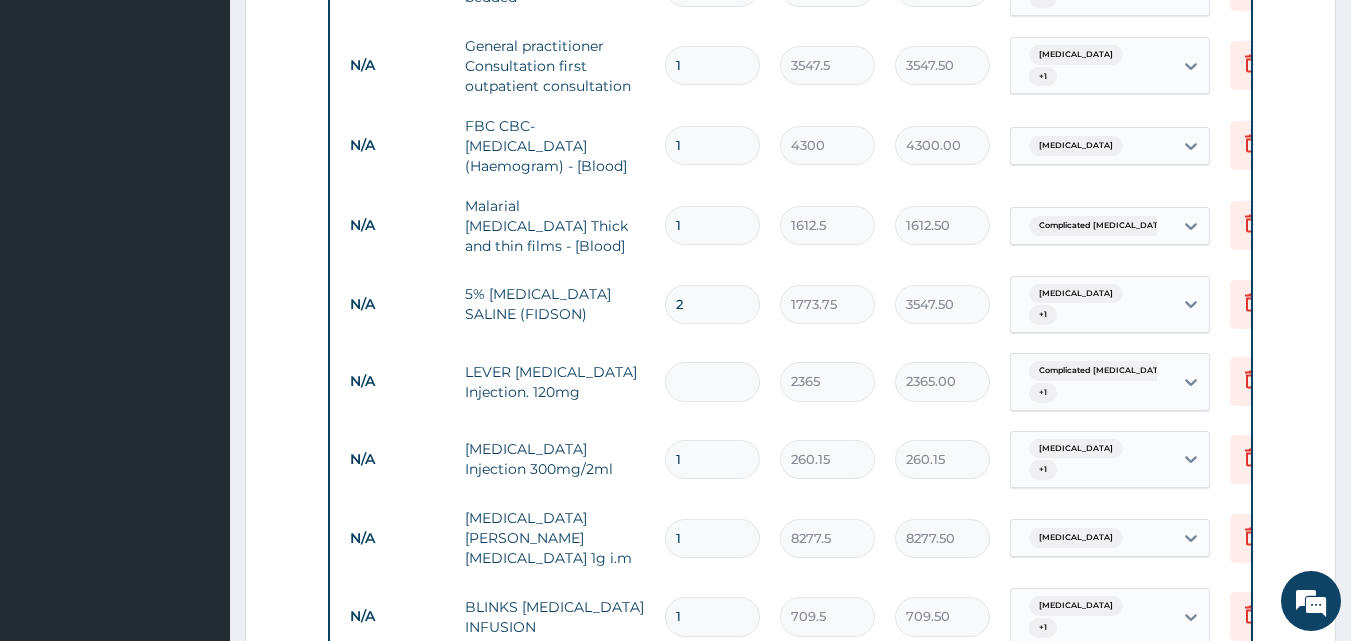 type on "0.00" 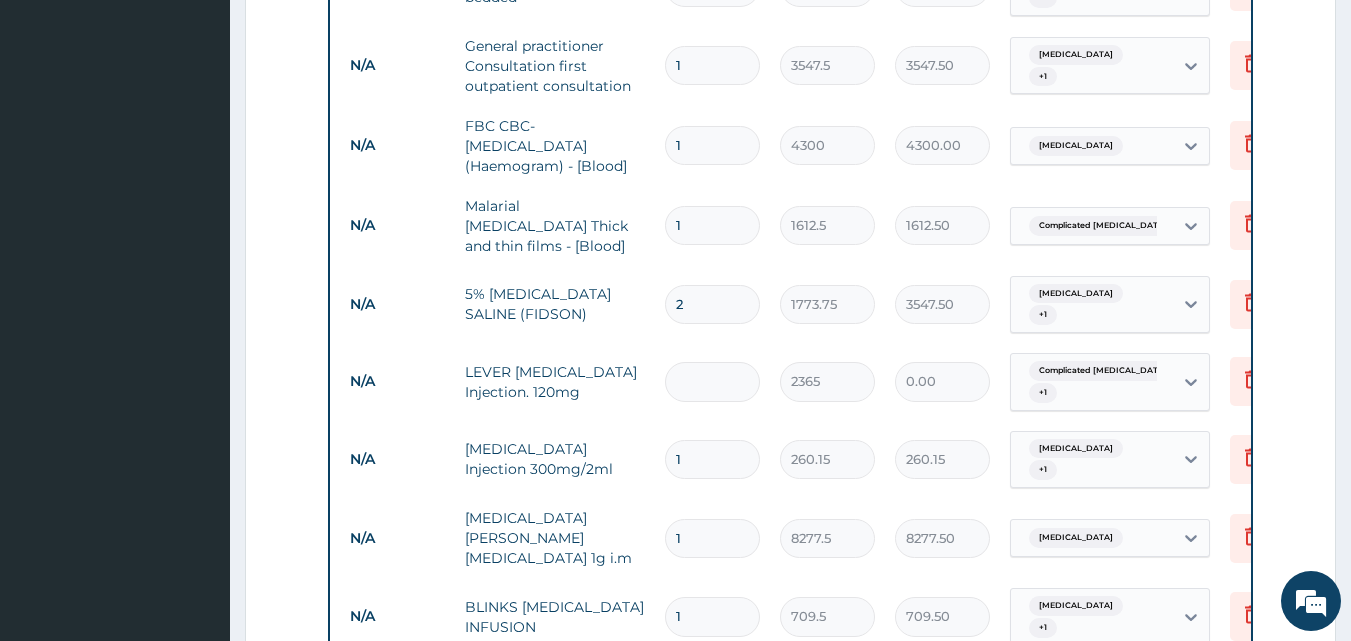 type on "2" 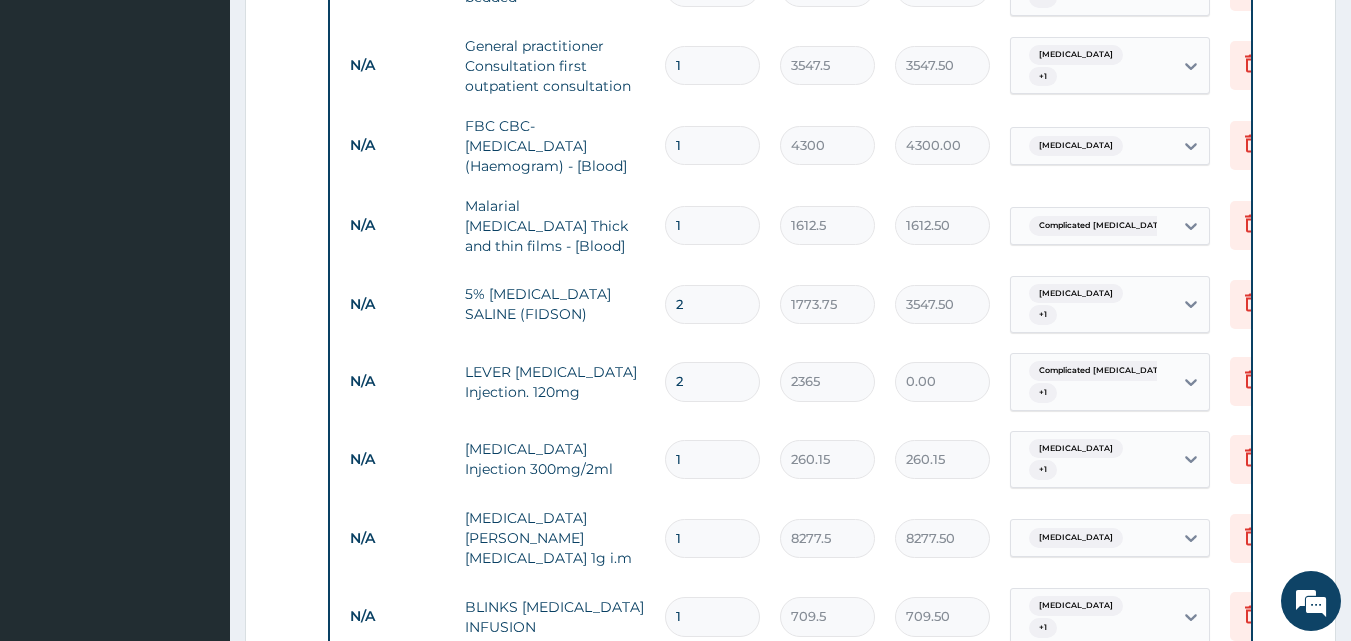 type on "4730.00" 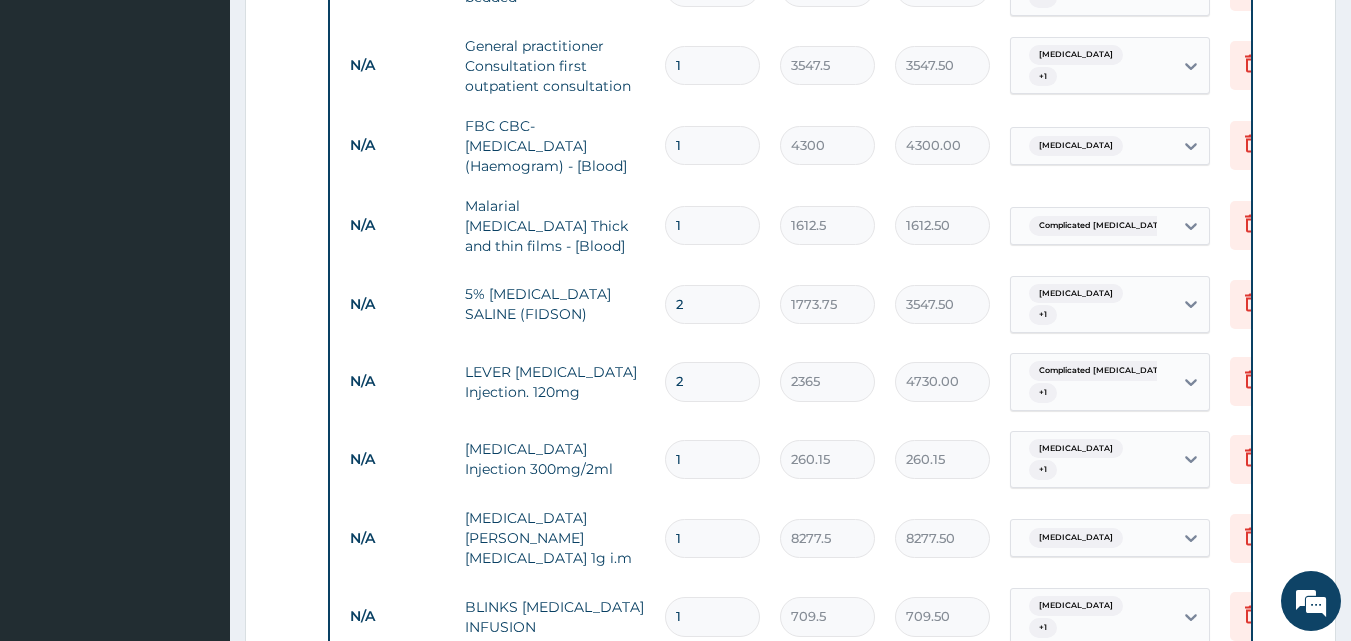 type 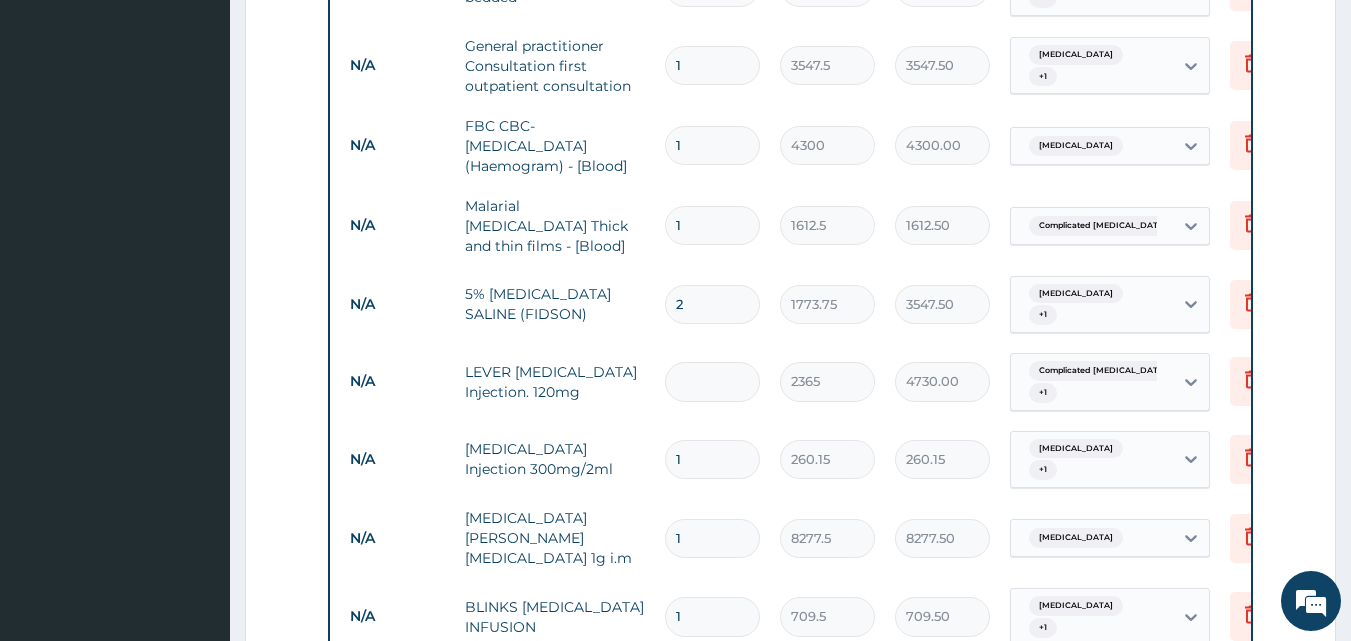 type on "0.00" 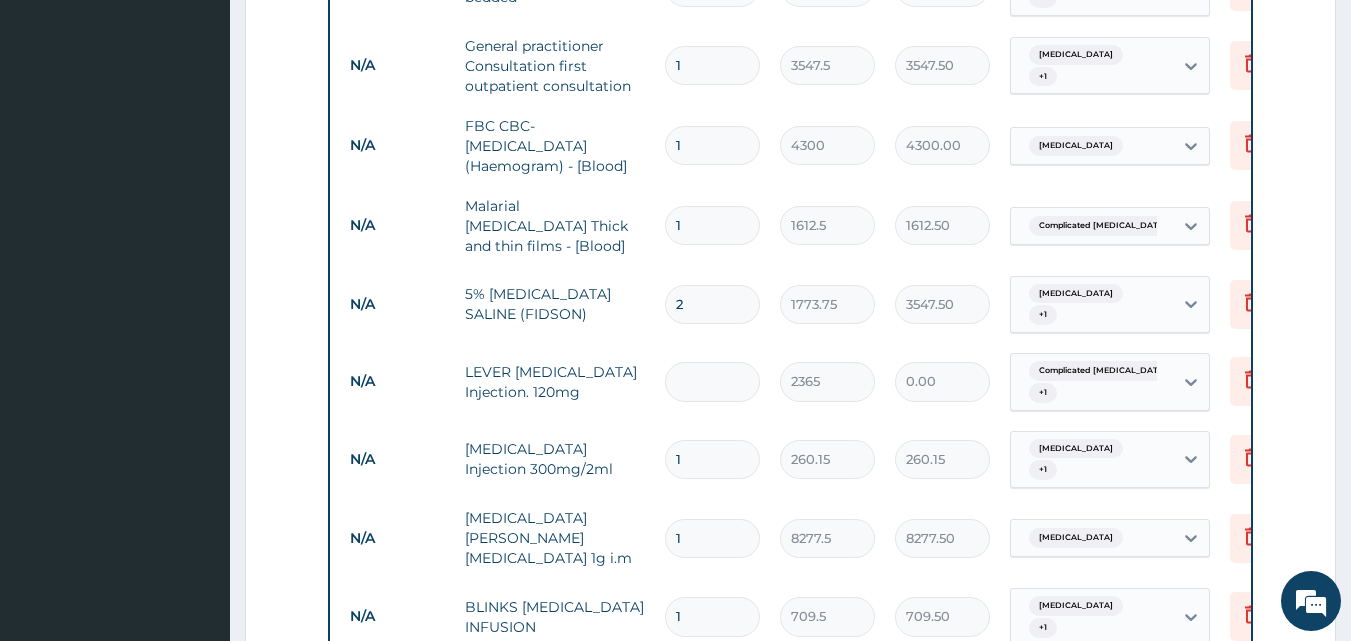 type on "3" 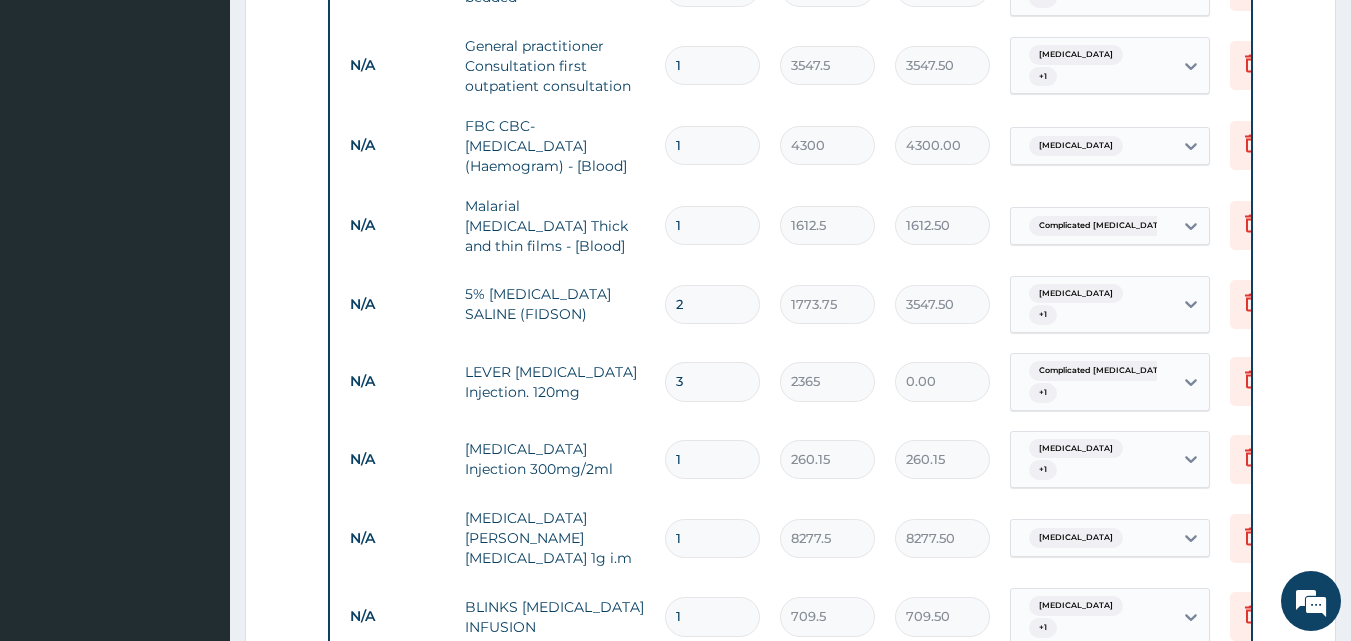 type on "7095.00" 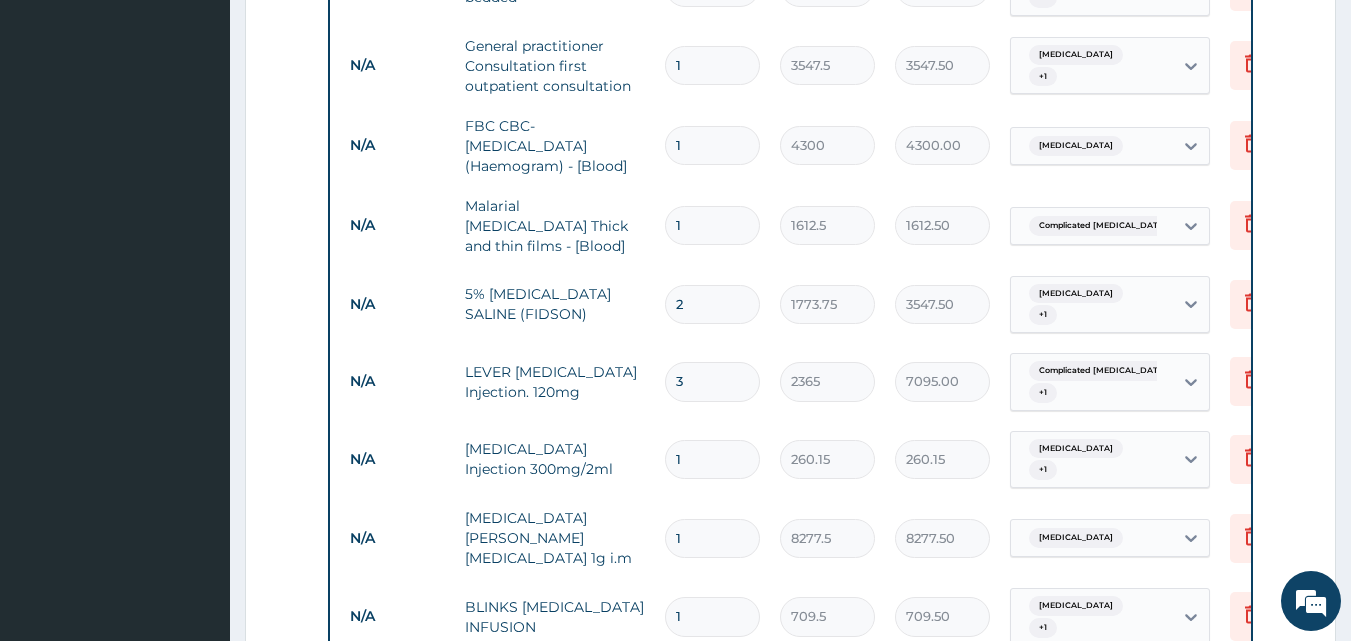 type on "3" 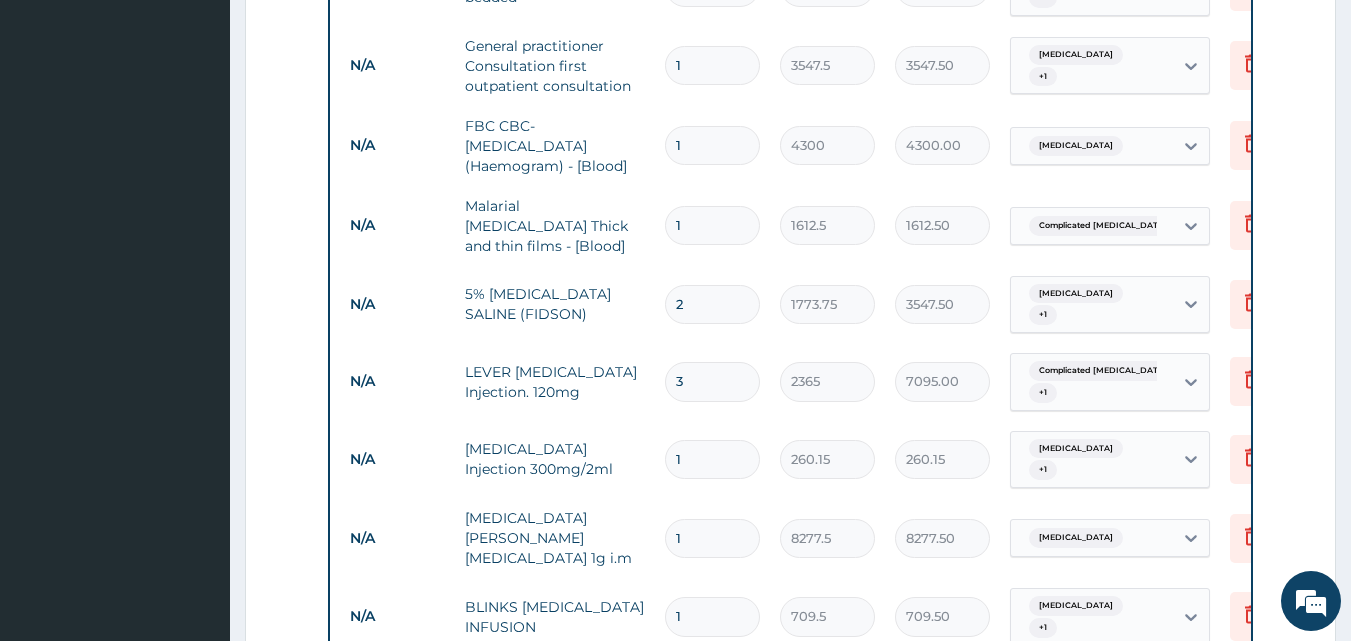 type 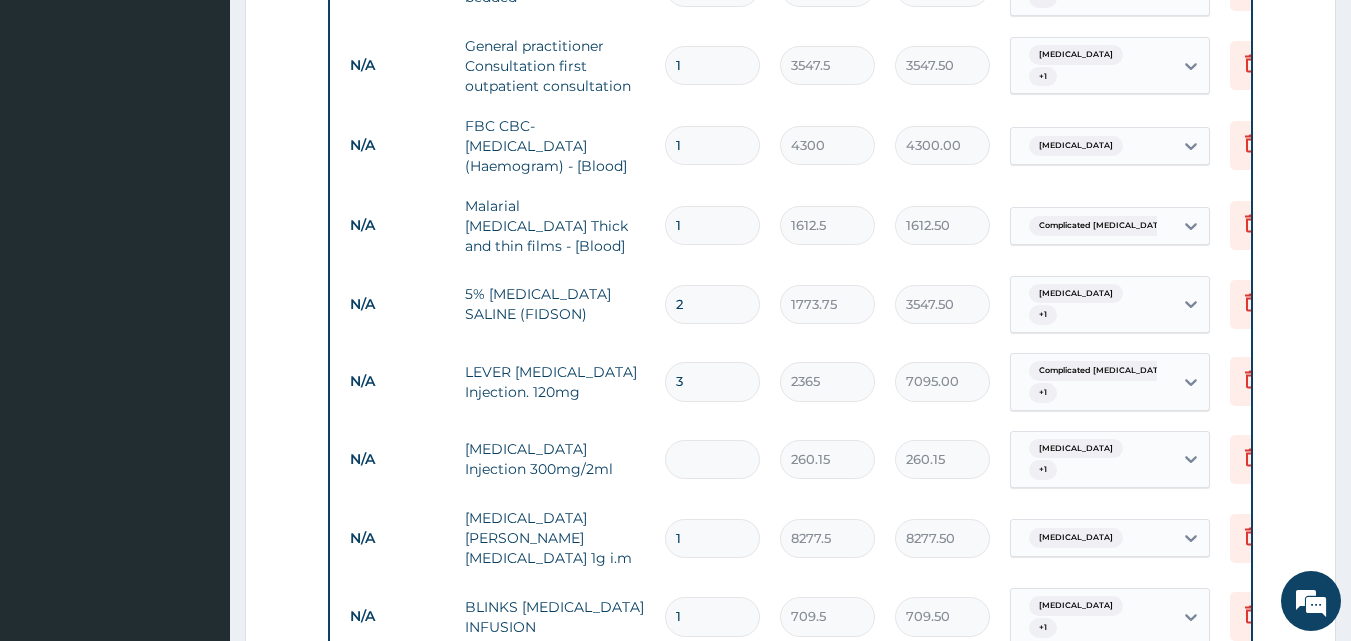 type on "0.00" 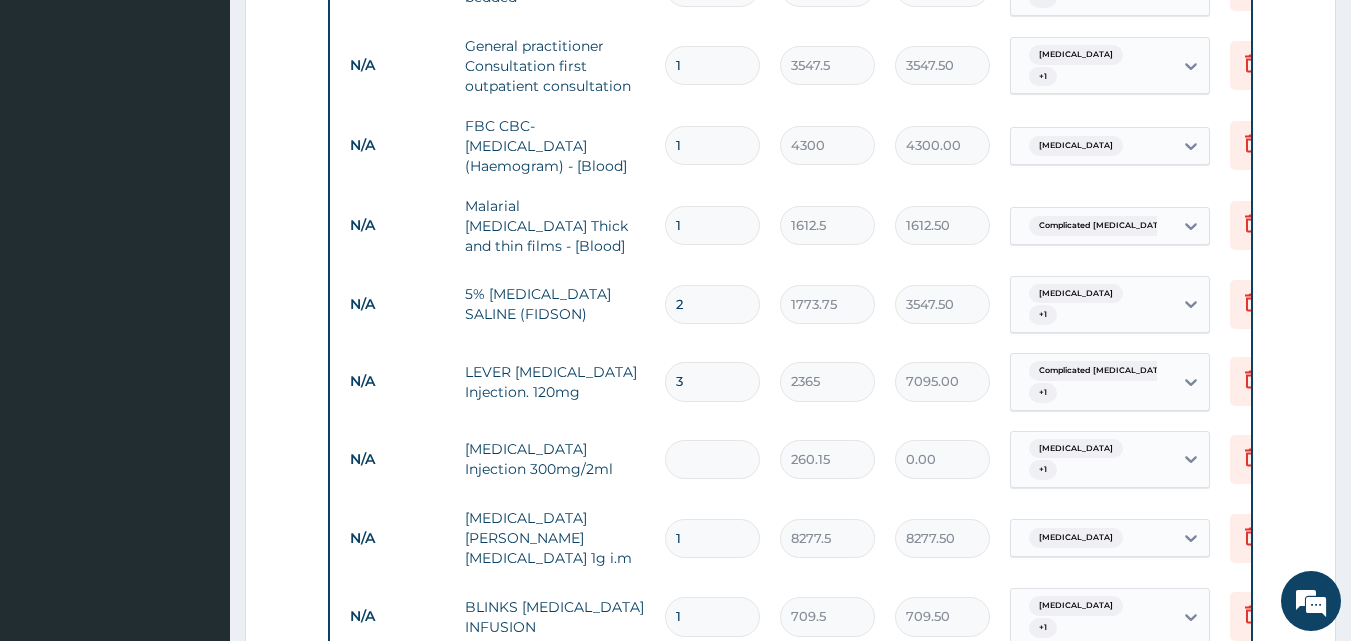 type on "3" 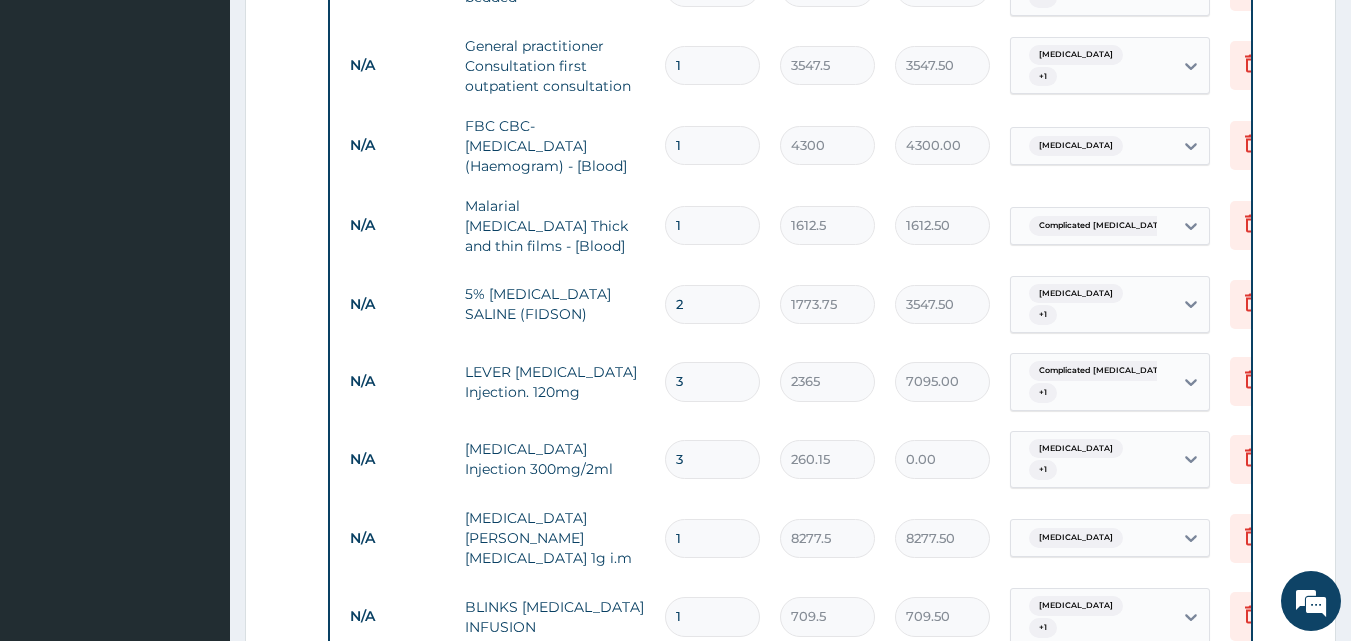 type on "780.45" 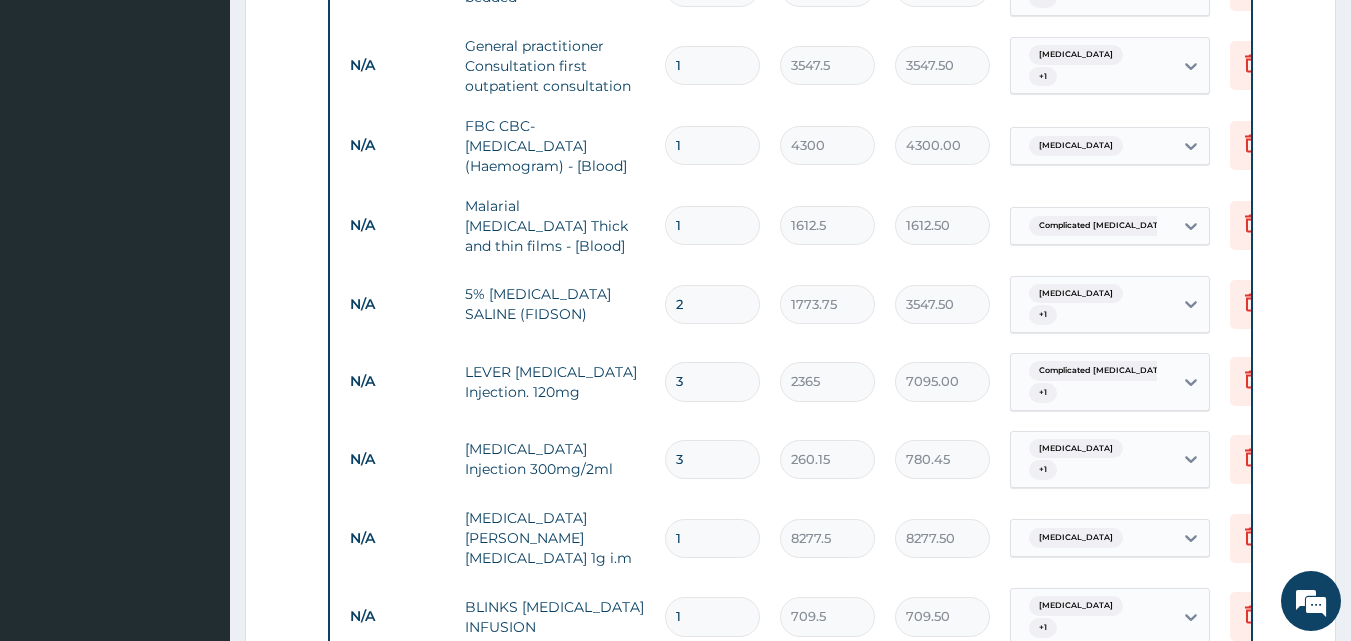scroll, scrollTop: 1027, scrollLeft: 0, axis: vertical 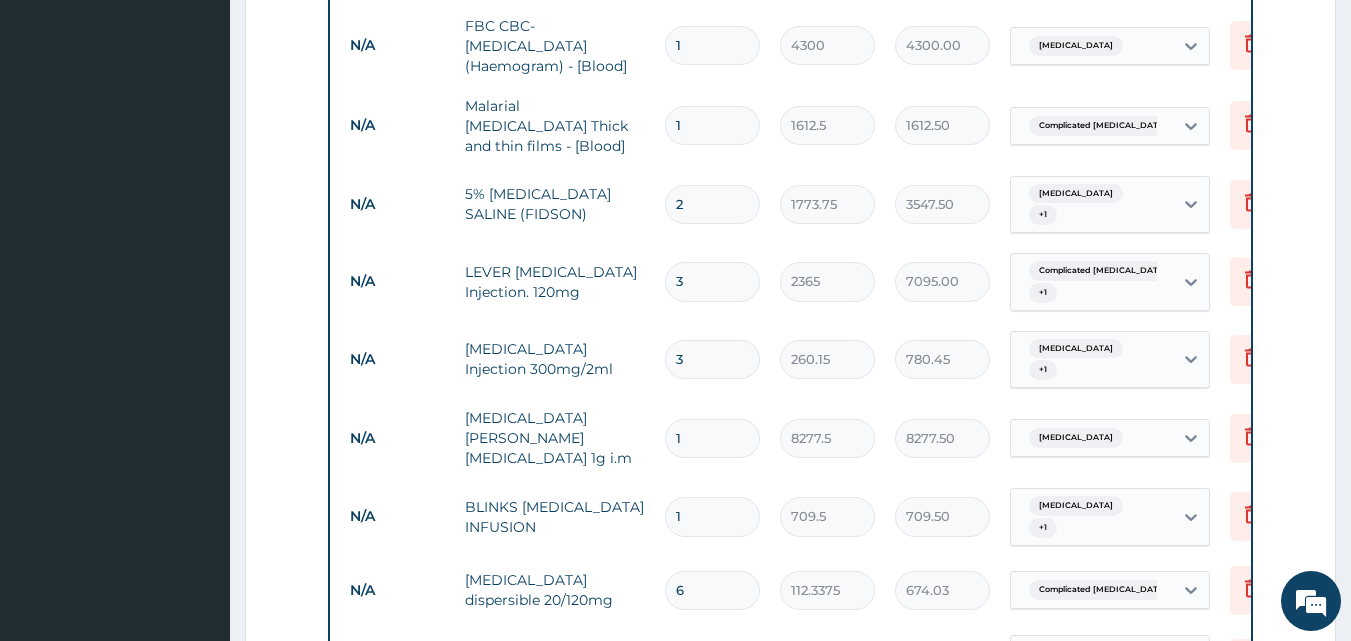 type on "3" 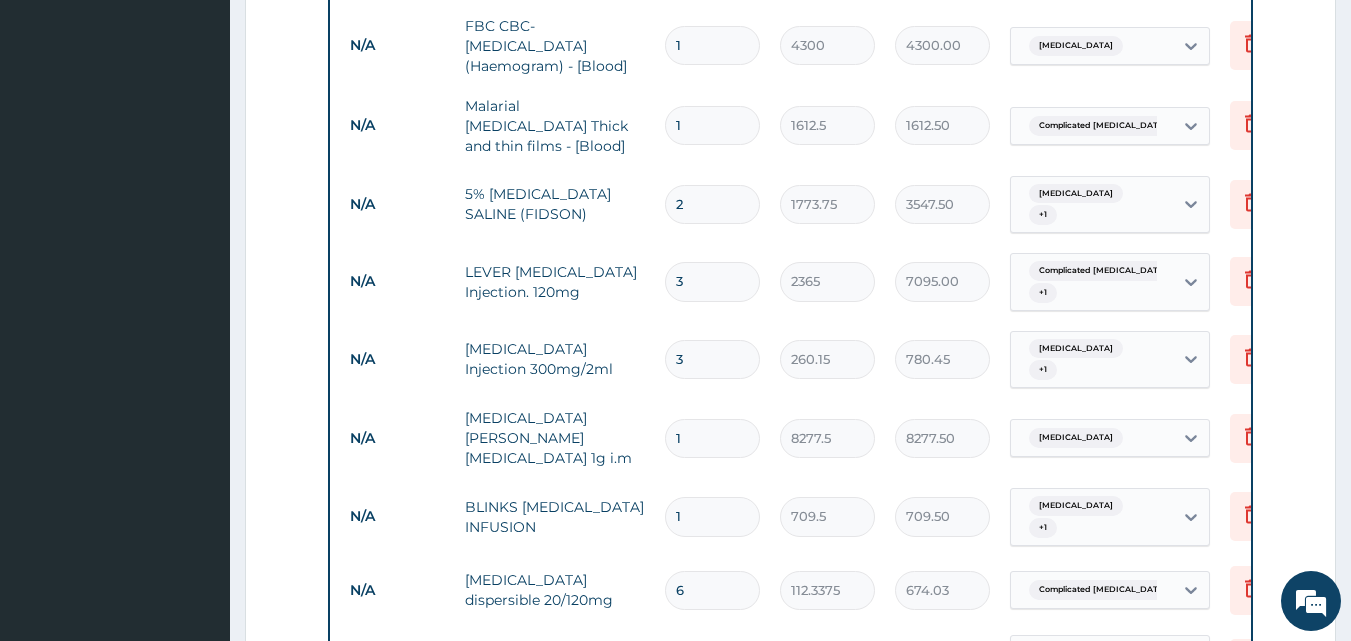 type 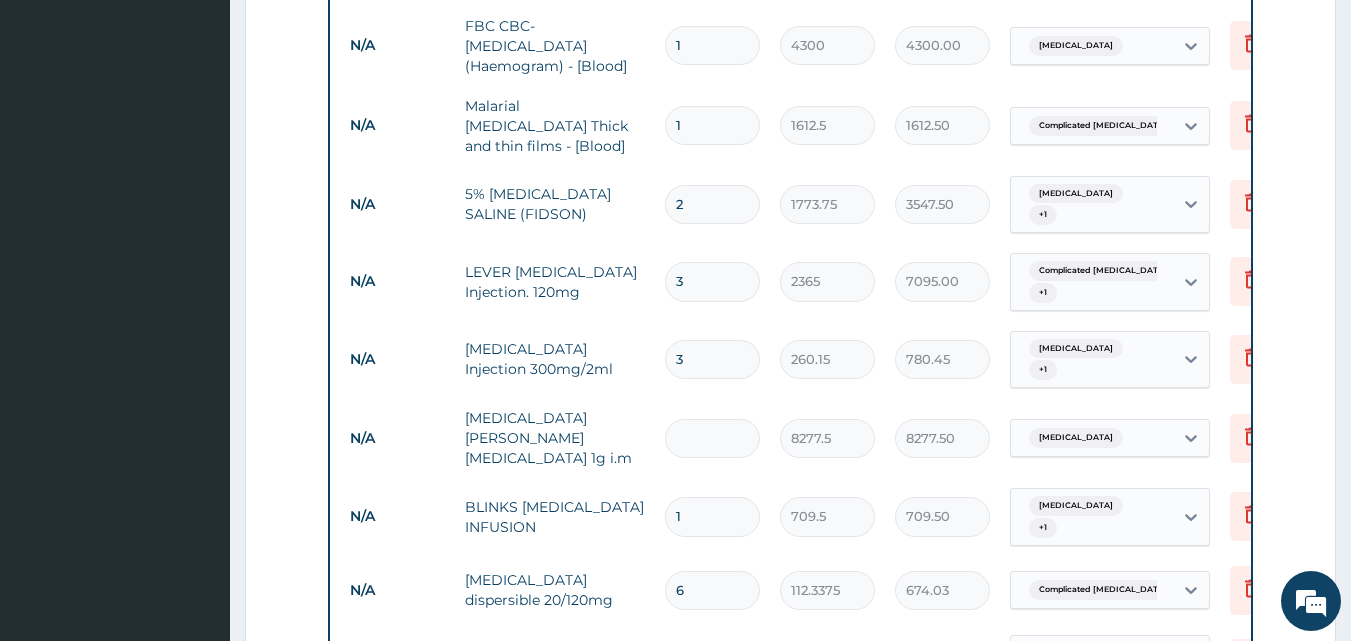 type on "0.00" 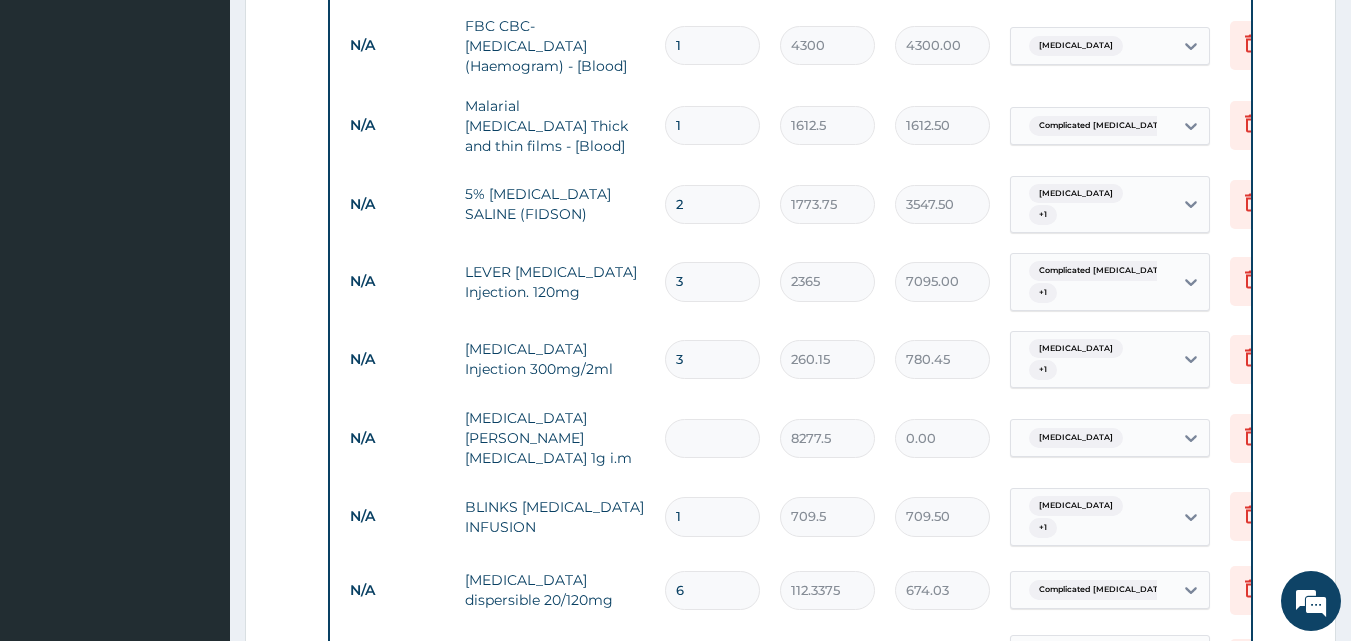 type on "2" 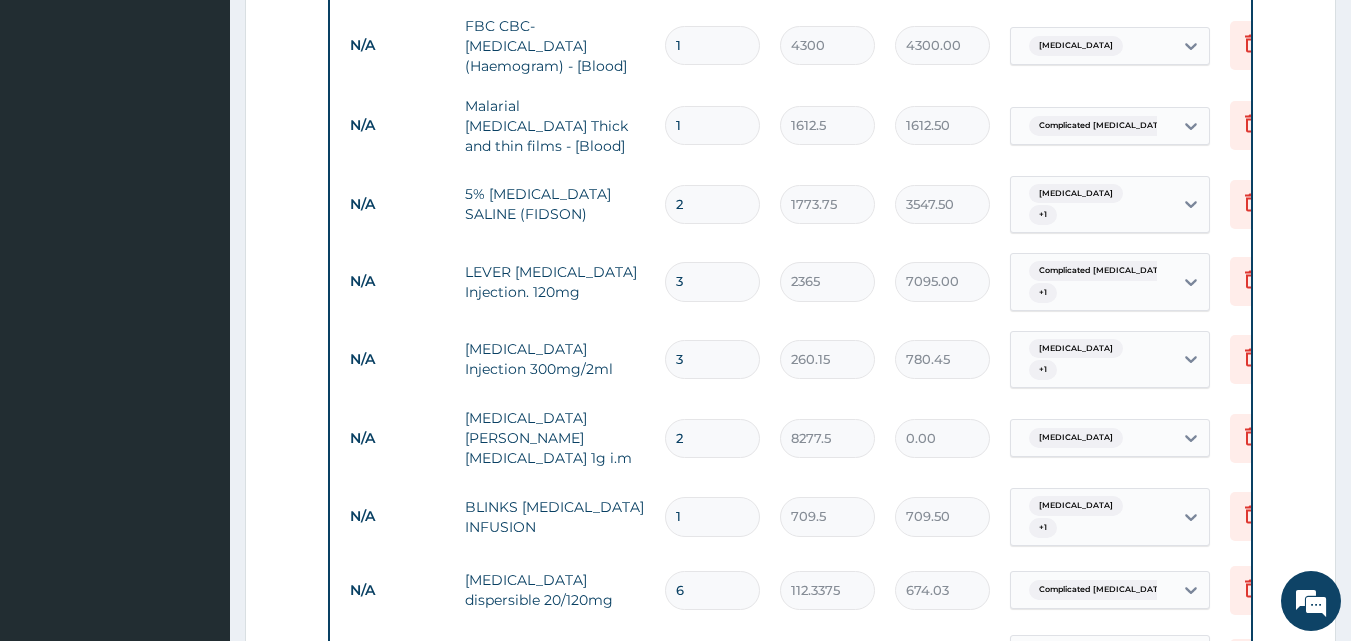 type on "16555.00" 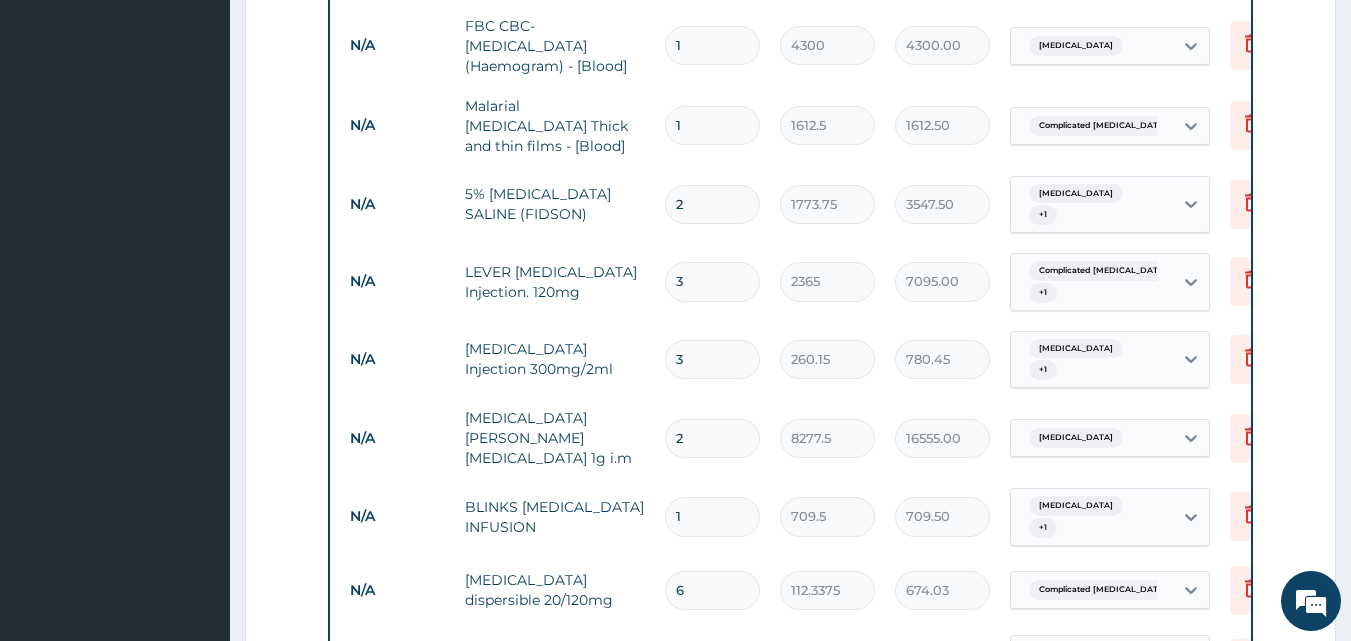 type on "2" 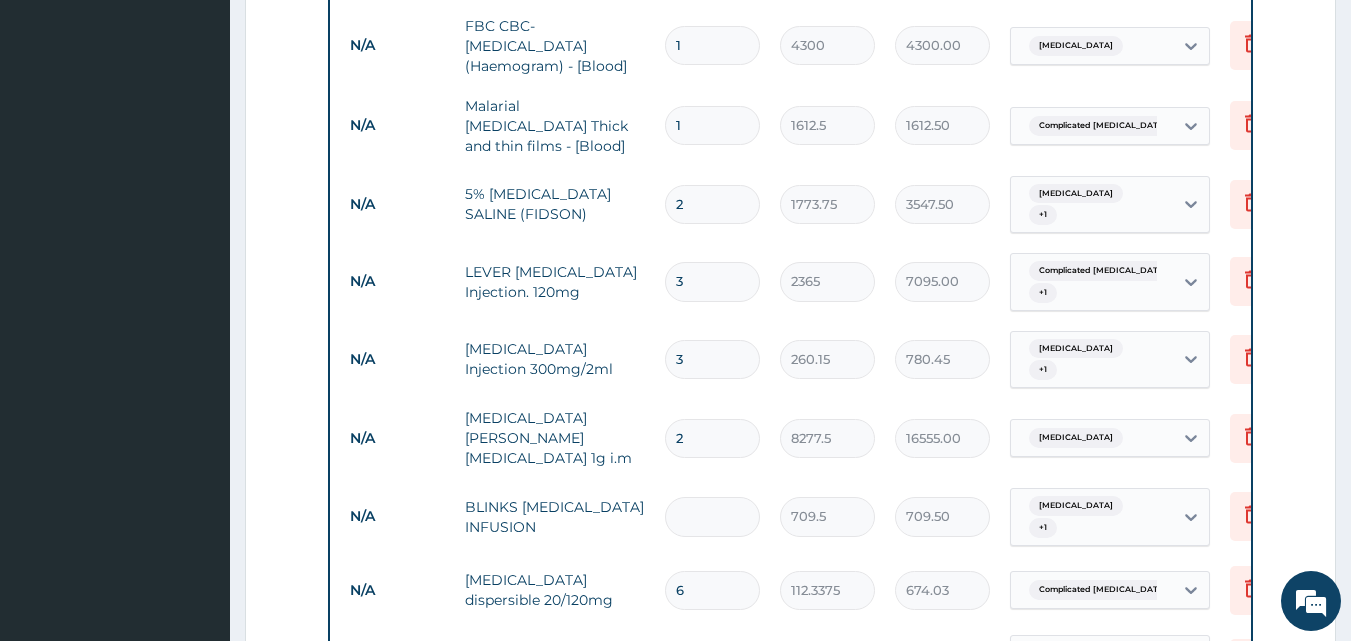type on "0.00" 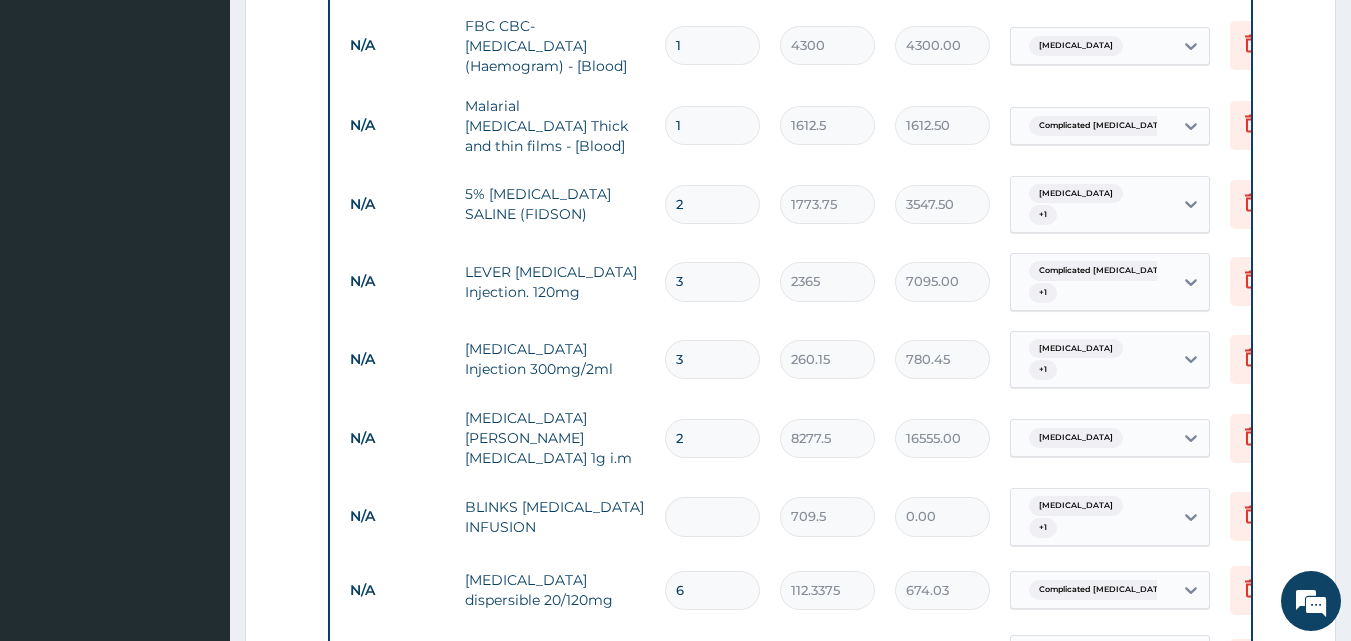 type on "3" 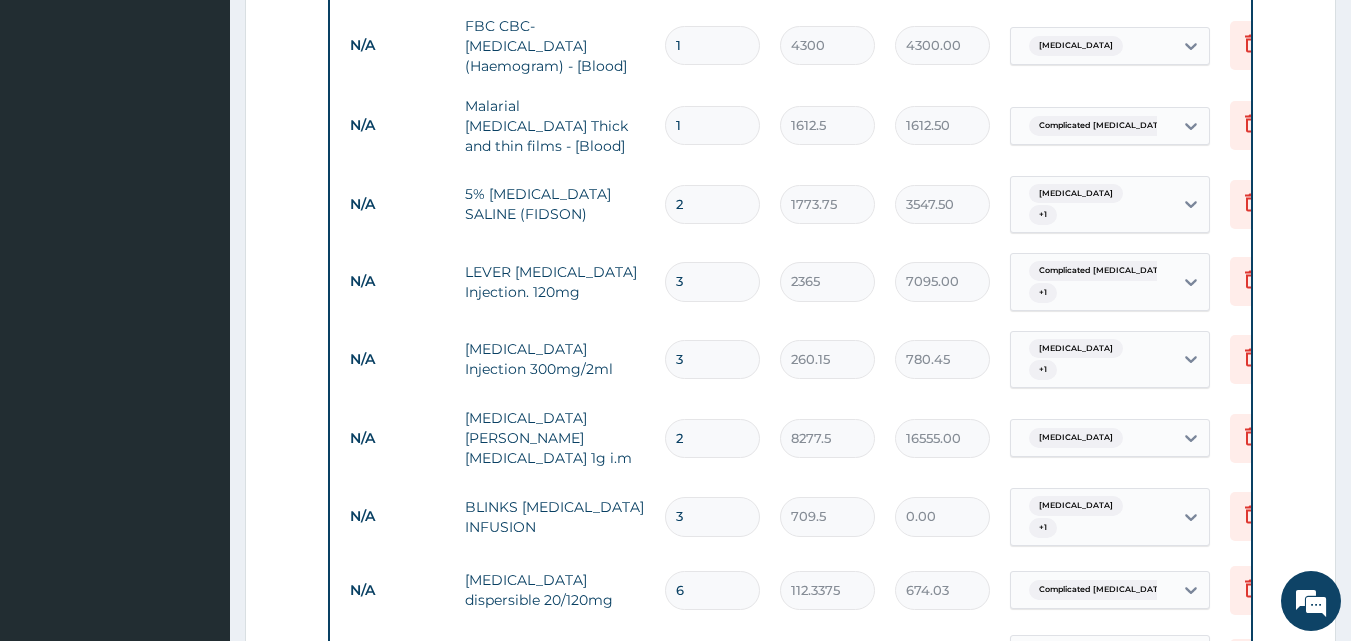type on "2128.50" 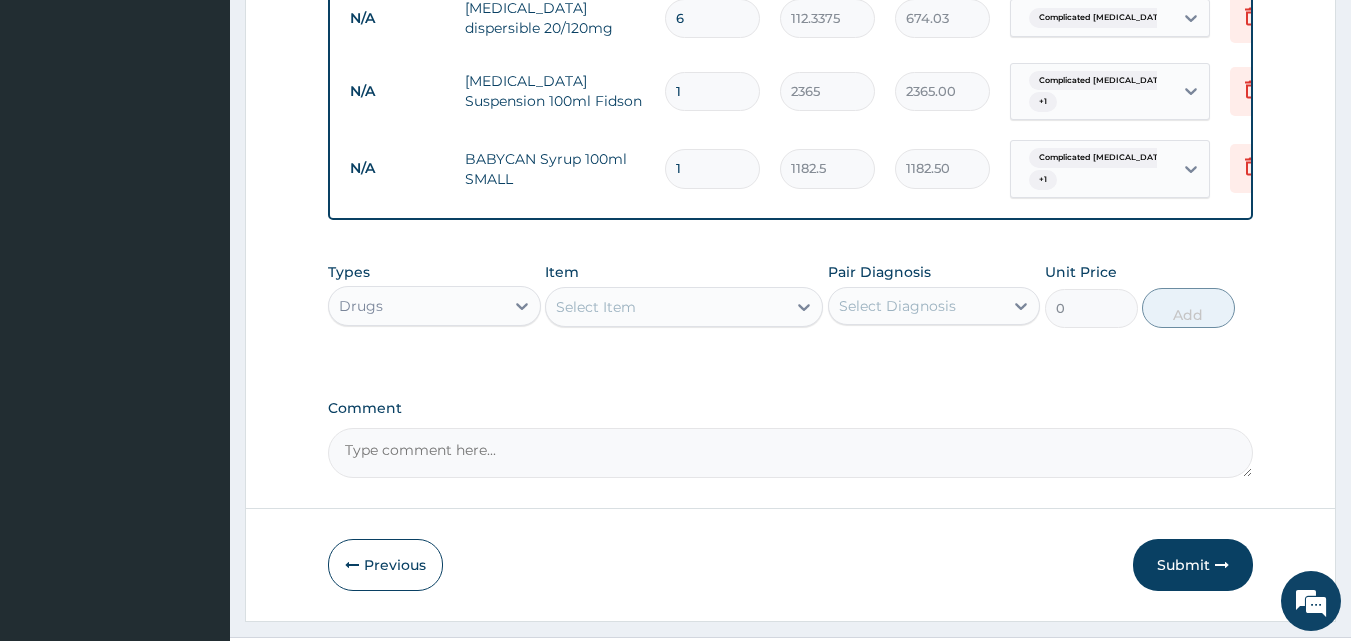 scroll, scrollTop: 1616, scrollLeft: 0, axis: vertical 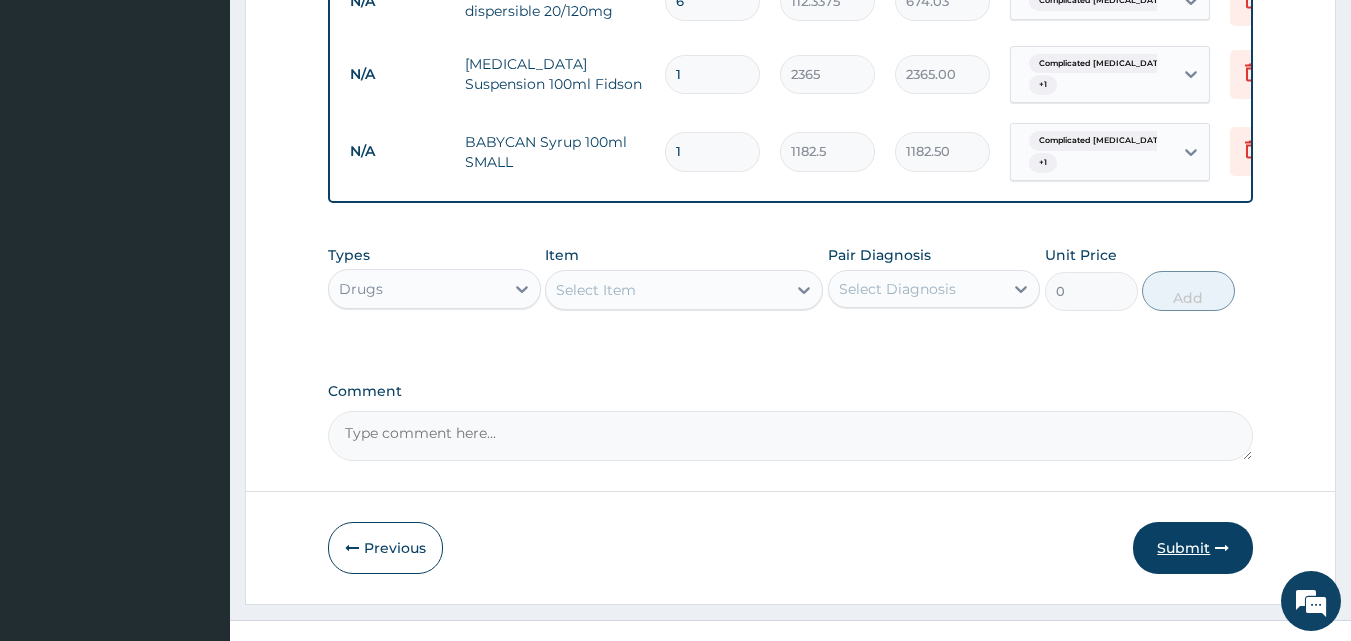 type on "3" 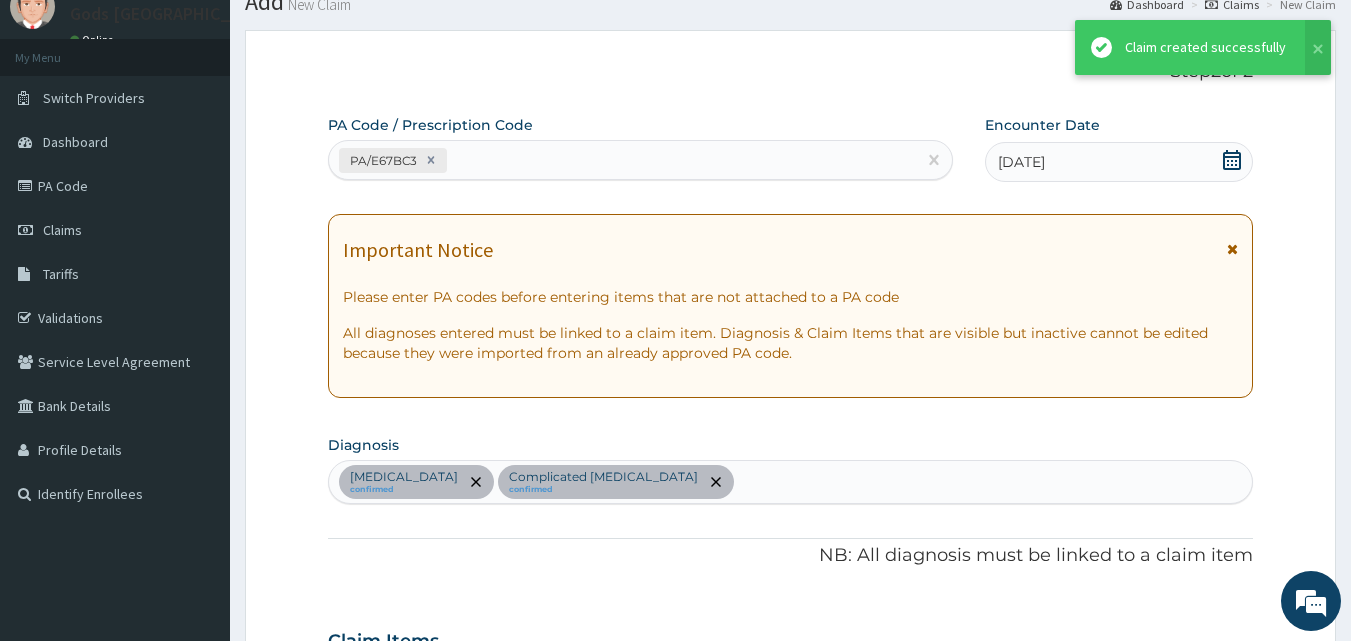 scroll, scrollTop: 1616, scrollLeft: 0, axis: vertical 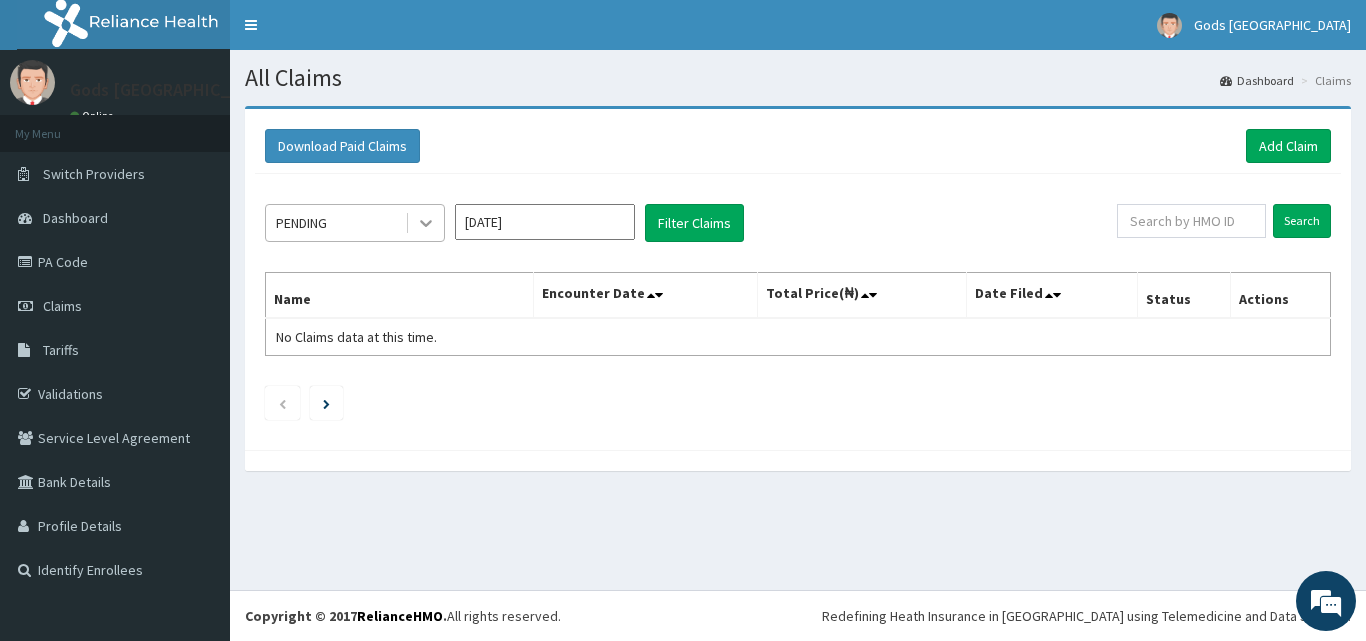 click 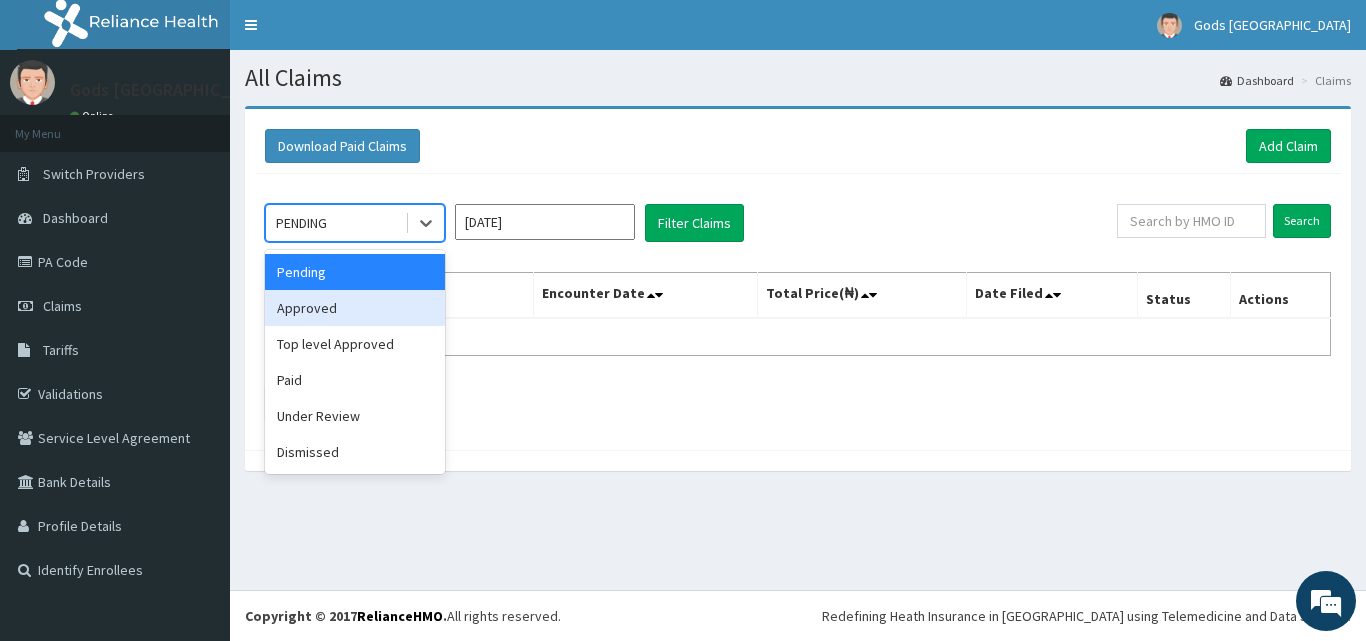 click on "Approved" at bounding box center (355, 308) 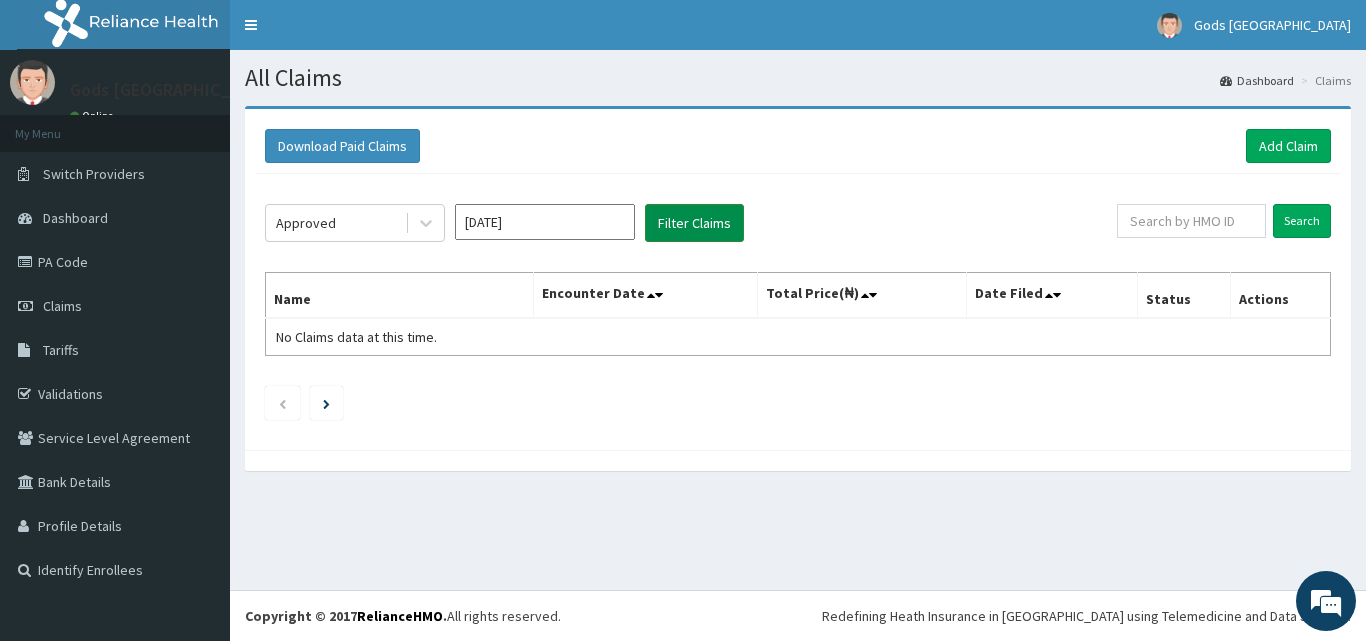 click on "Filter Claims" at bounding box center [694, 223] 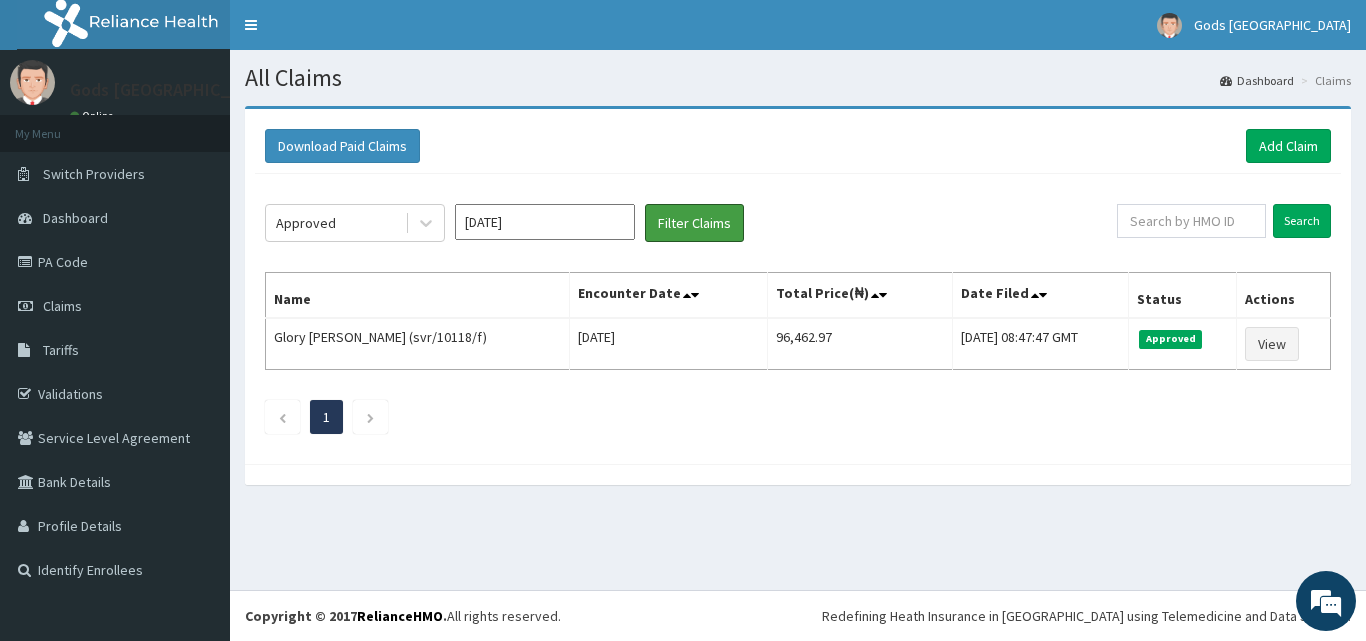 scroll, scrollTop: 0, scrollLeft: 0, axis: both 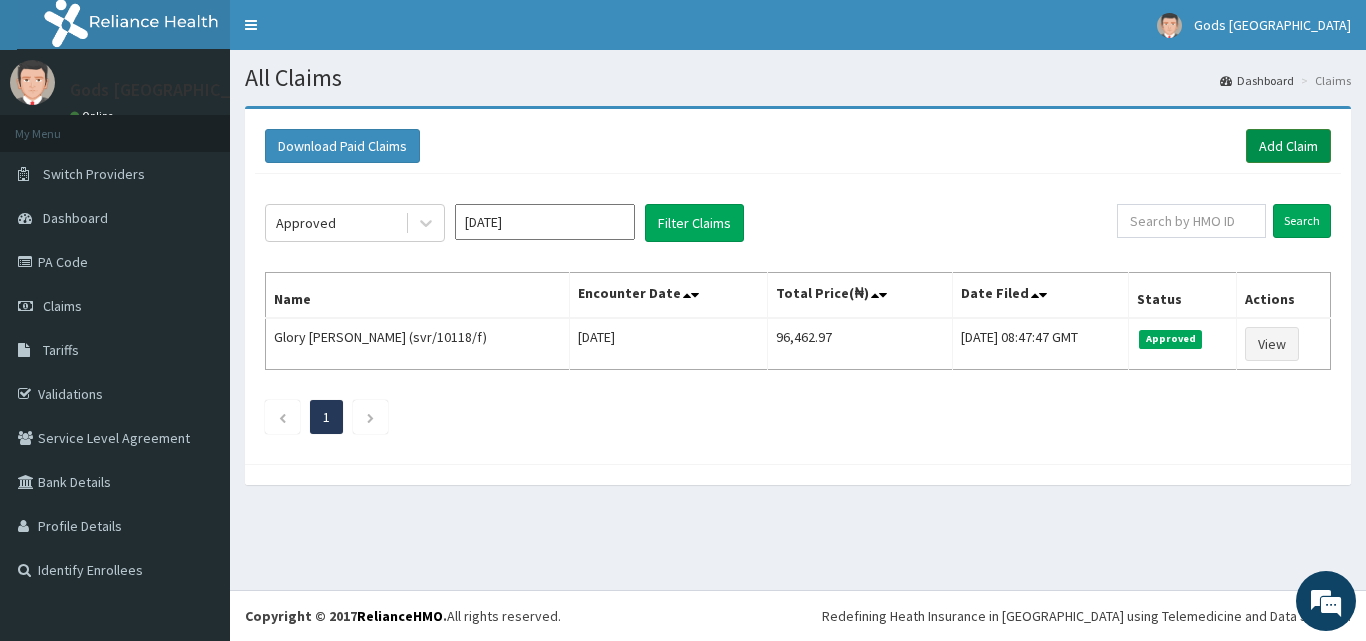 click on "Add Claim" at bounding box center (1288, 146) 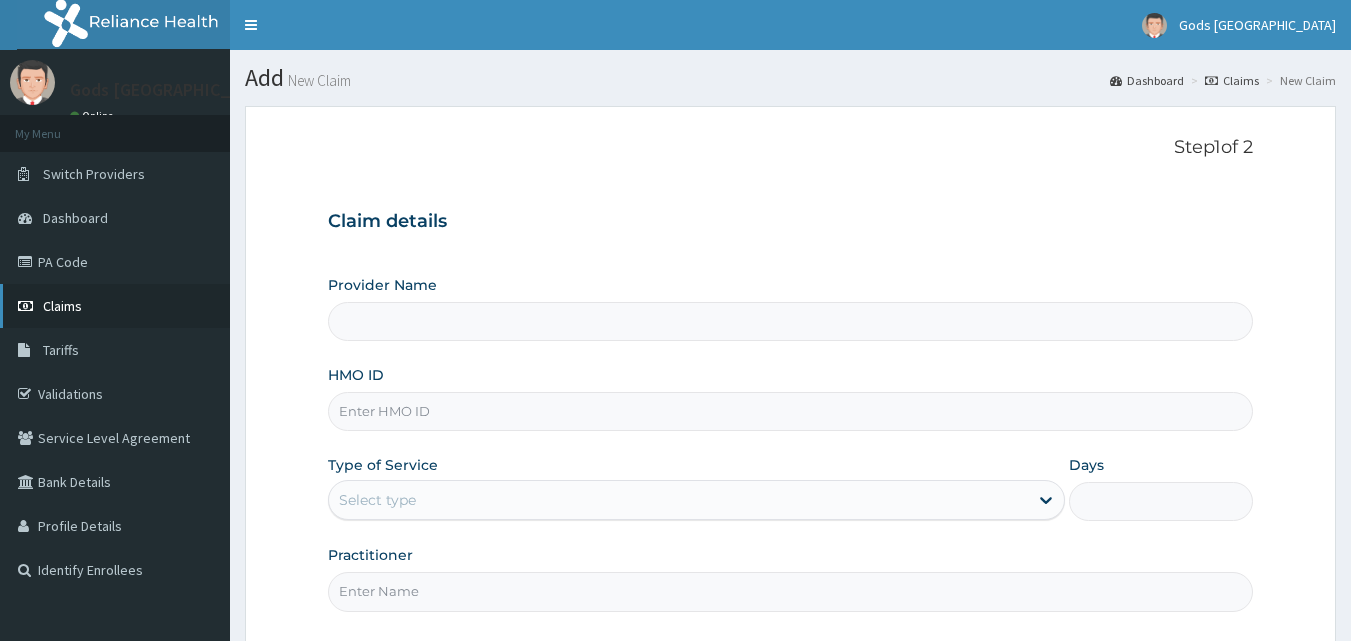 scroll, scrollTop: 0, scrollLeft: 0, axis: both 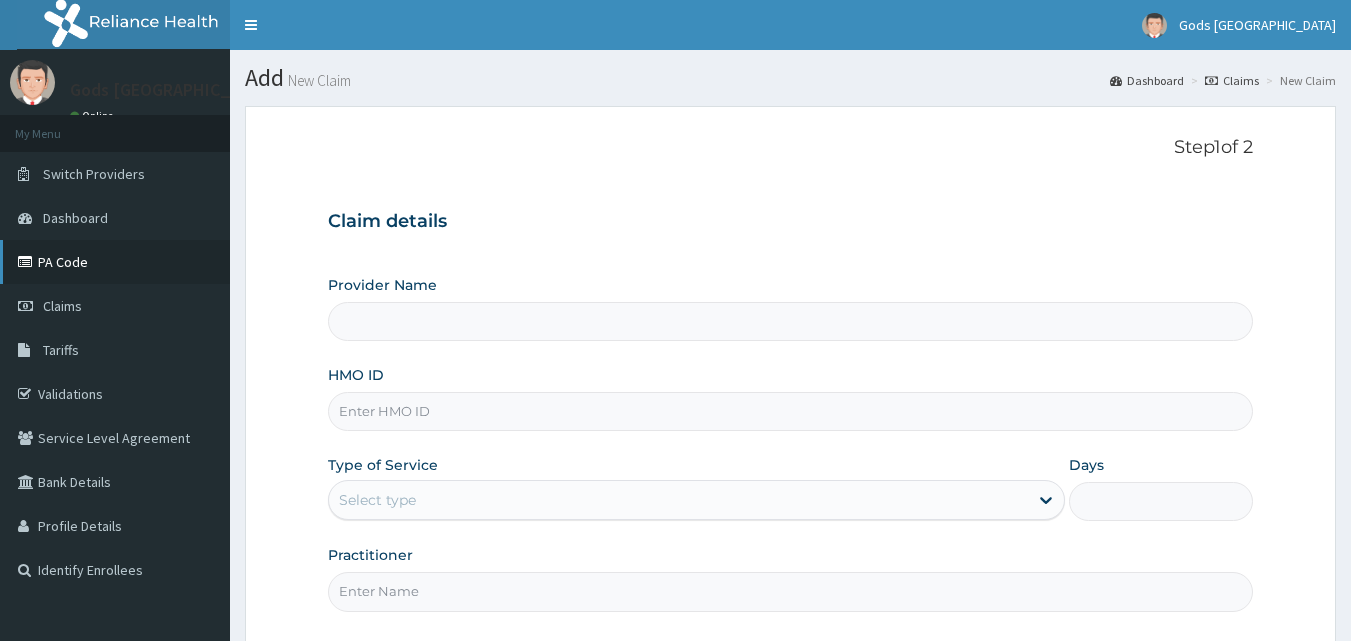 type on "Gods Apple city Hospital" 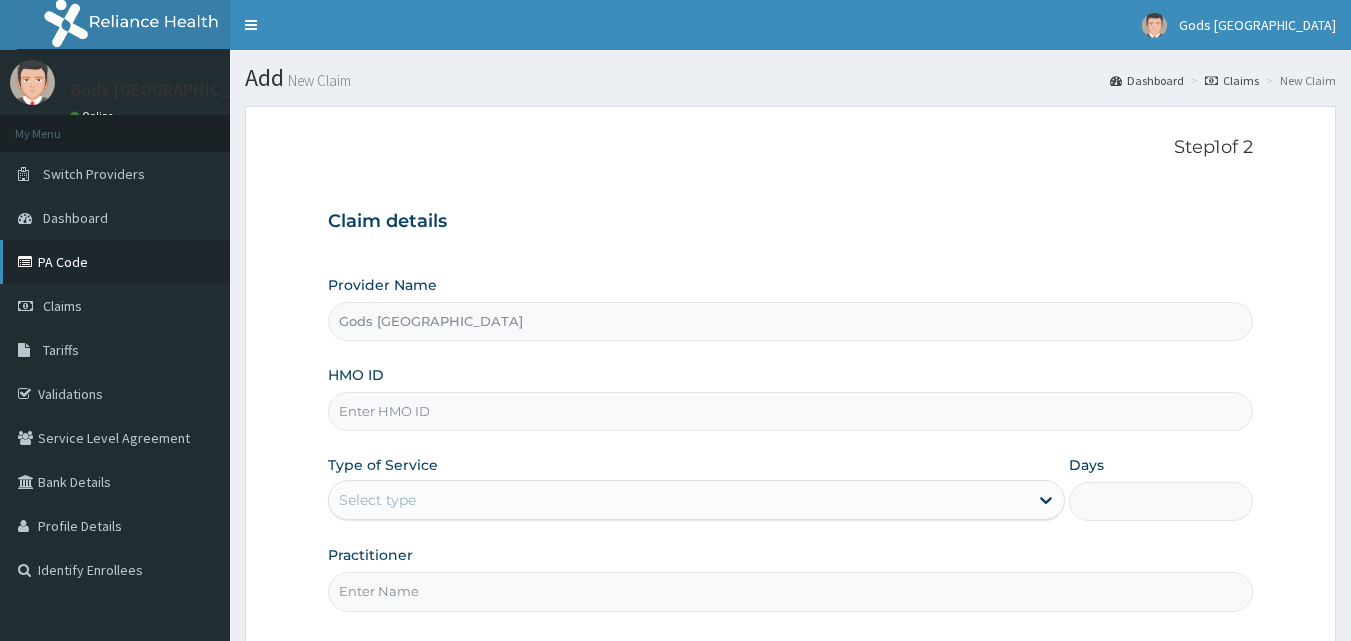 scroll, scrollTop: 0, scrollLeft: 0, axis: both 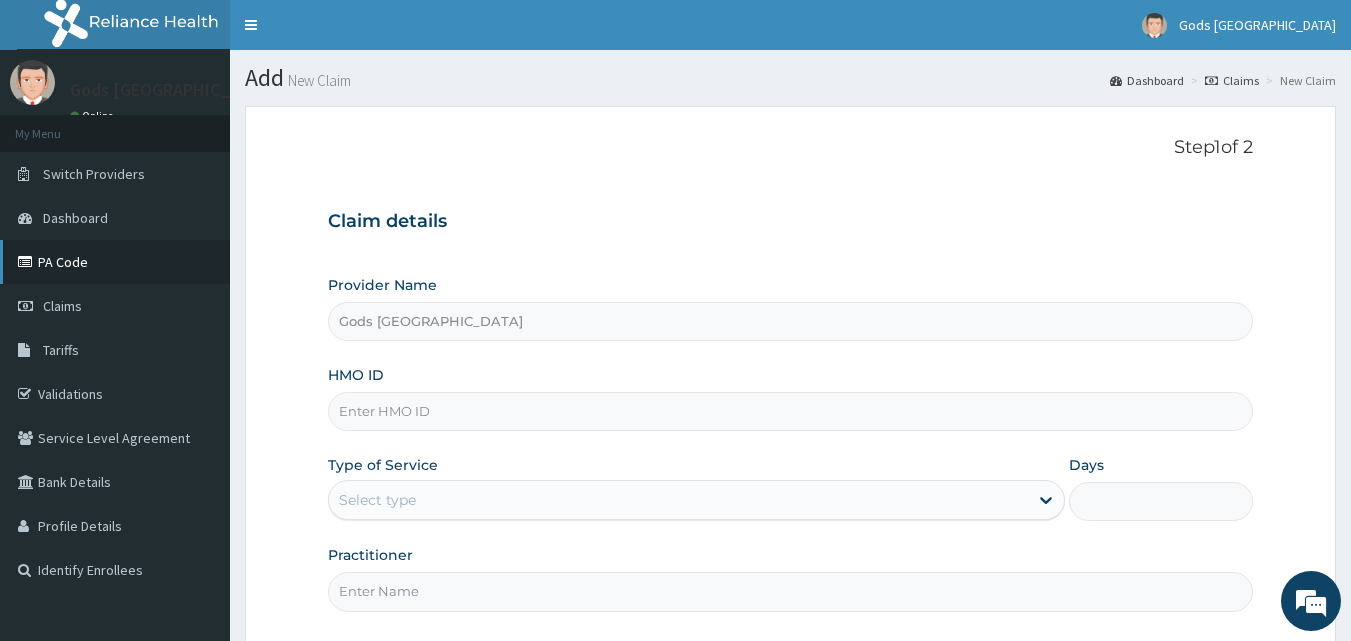 click on "PA Code" at bounding box center [115, 262] 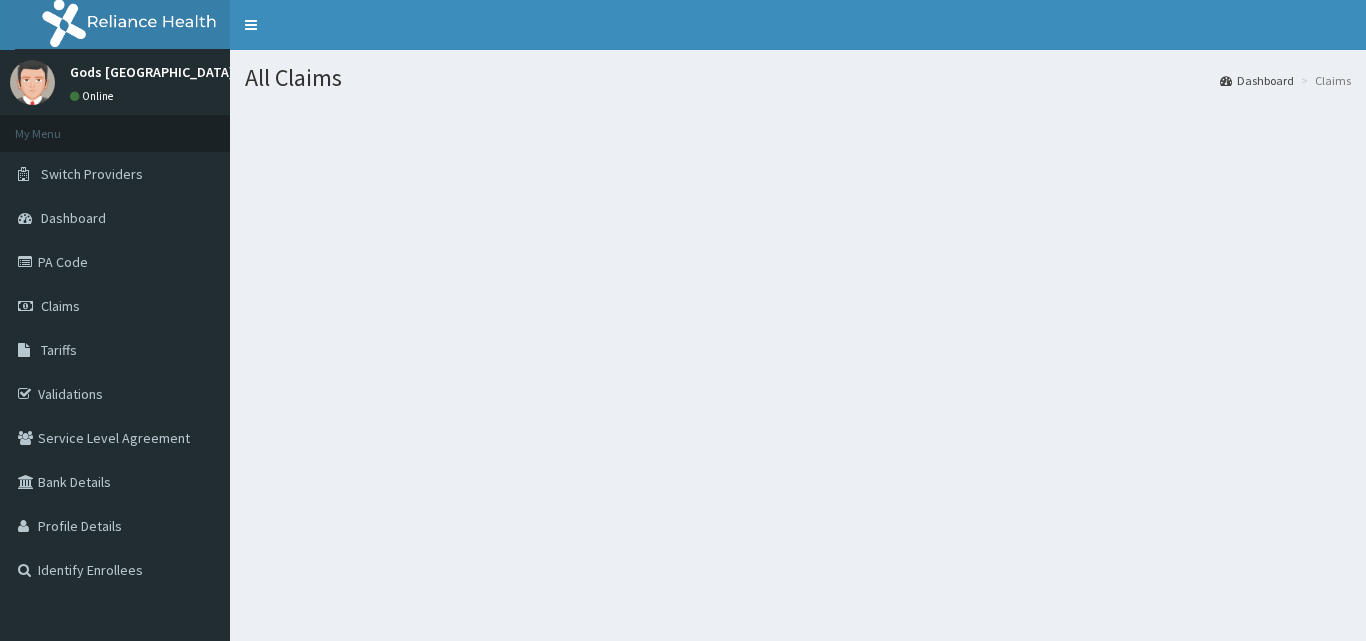 scroll, scrollTop: 0, scrollLeft: 0, axis: both 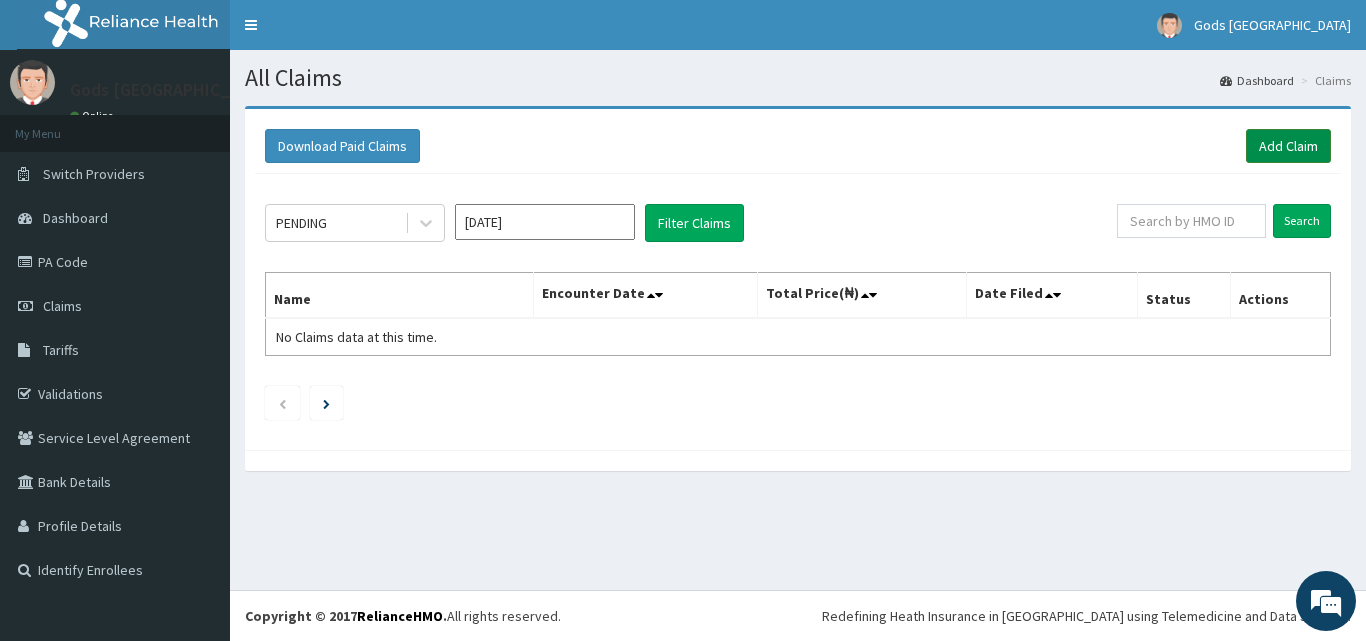click on "Add Claim" at bounding box center (1288, 146) 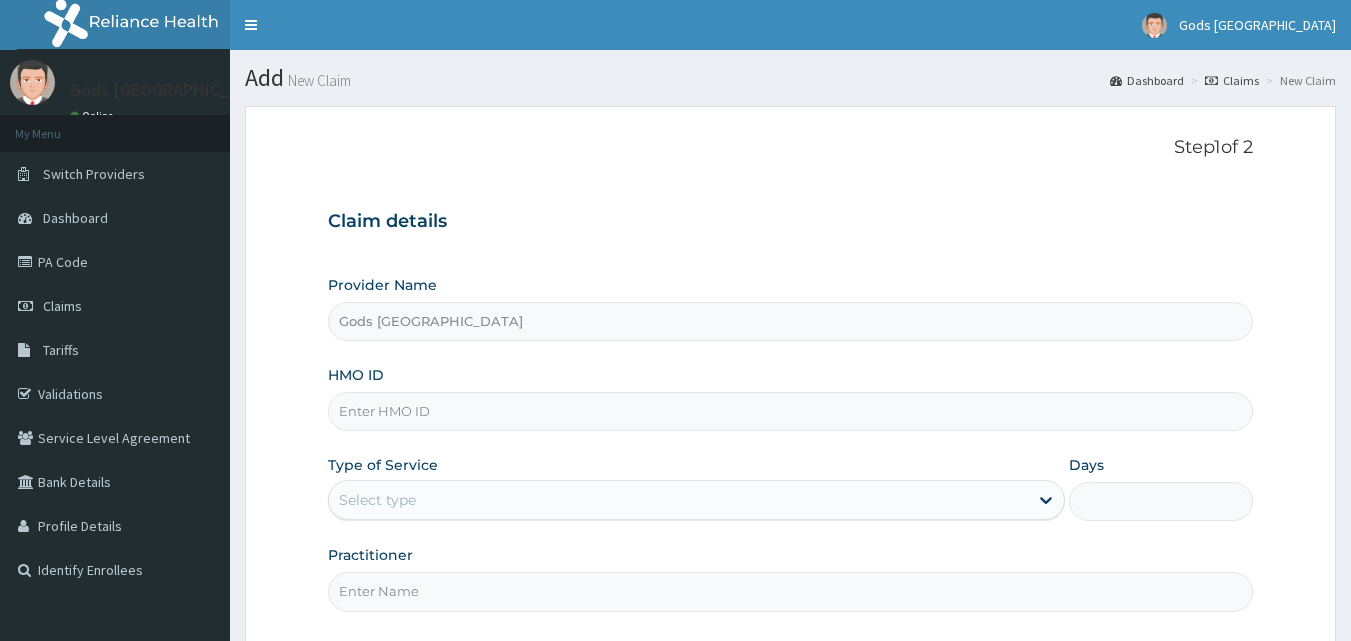 scroll, scrollTop: 0, scrollLeft: 0, axis: both 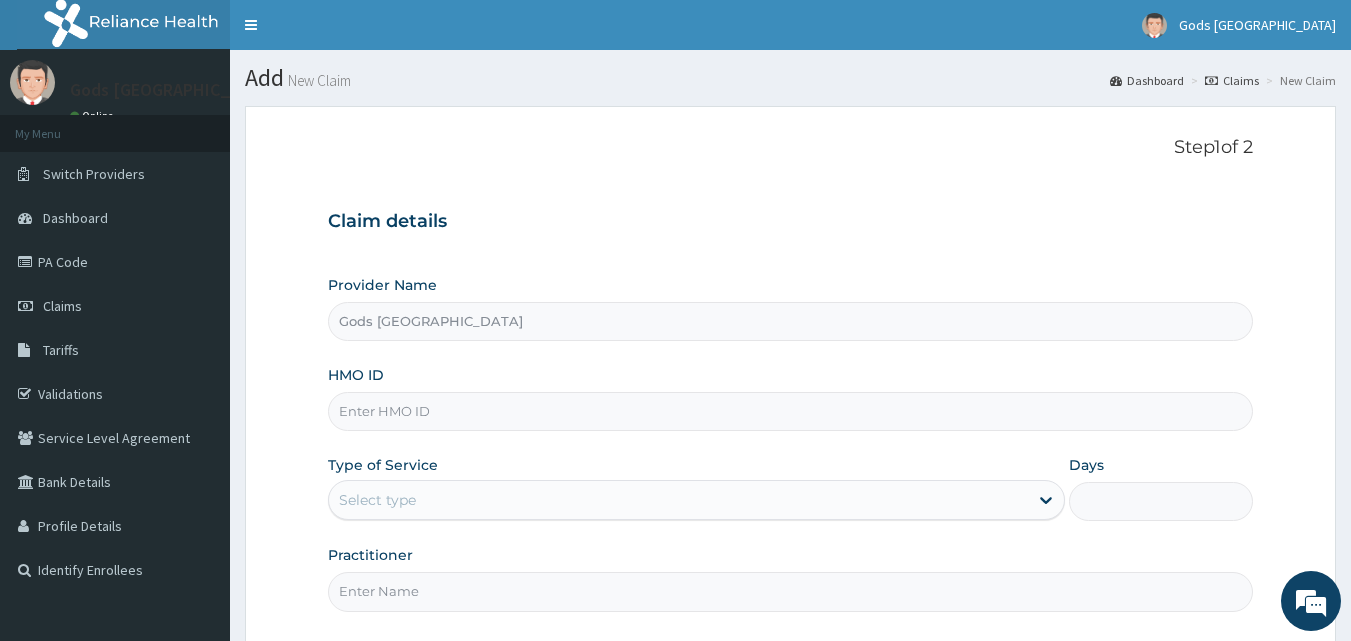 click on "HMO ID" at bounding box center (791, 411) 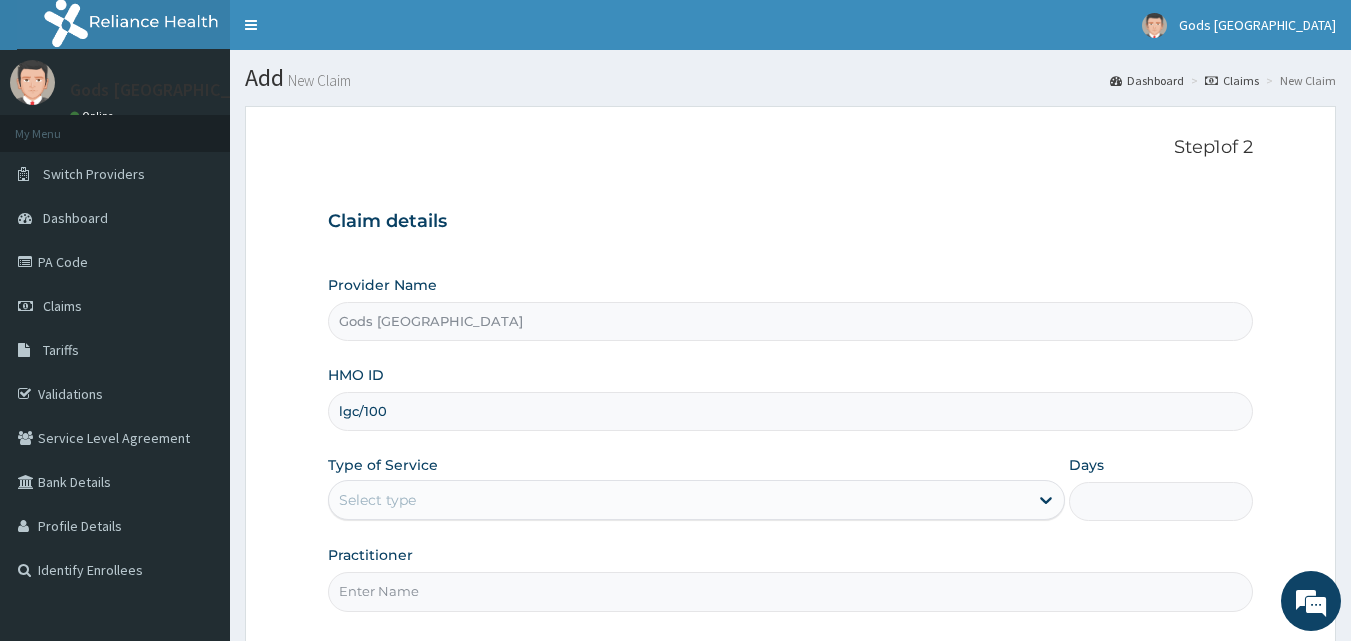 scroll, scrollTop: 0, scrollLeft: 0, axis: both 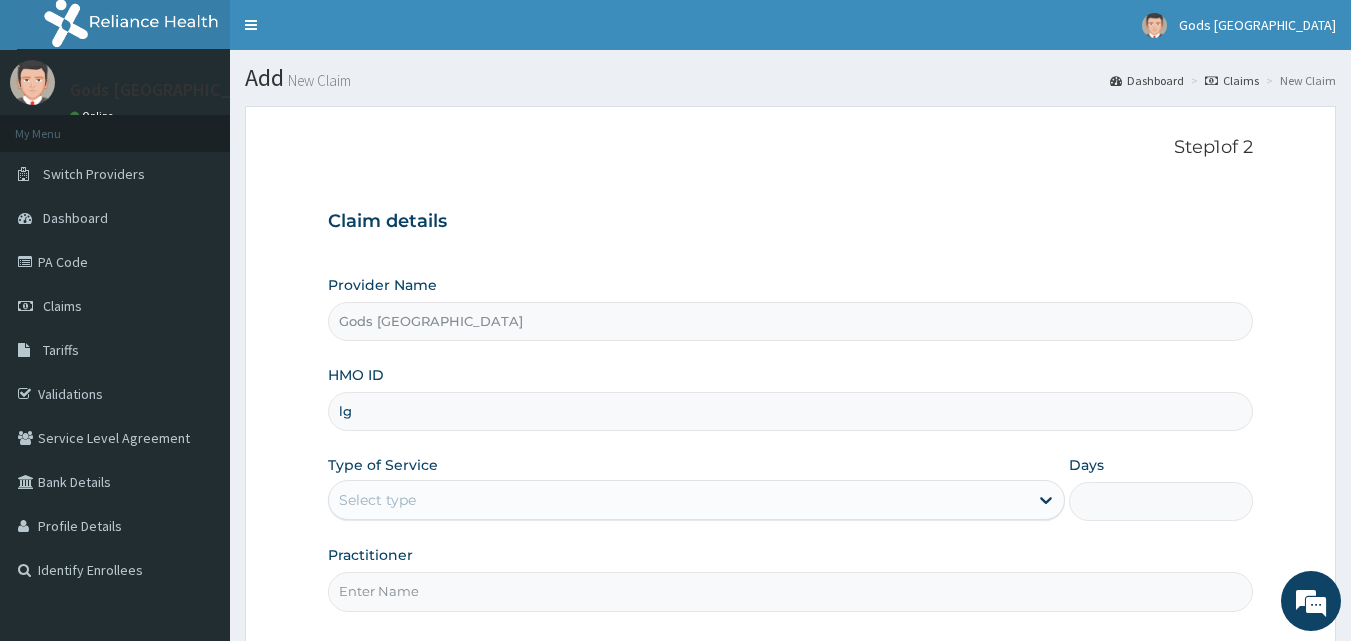type on "l" 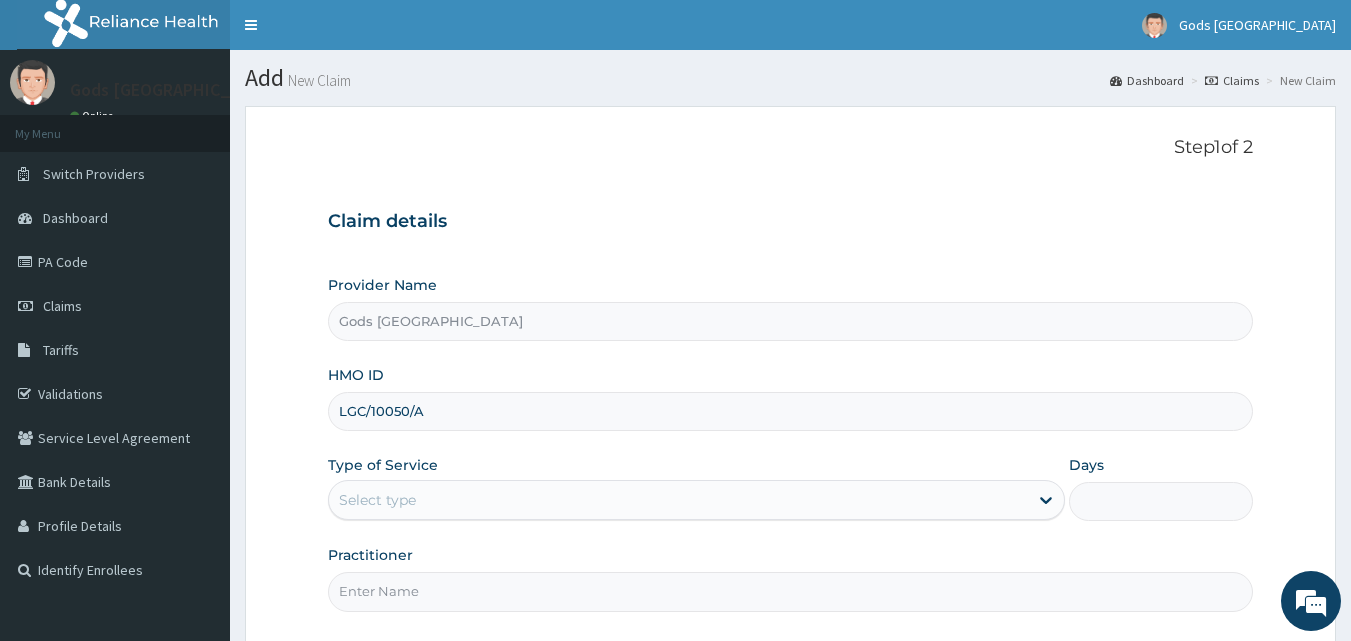 type on "LGC/10050/A" 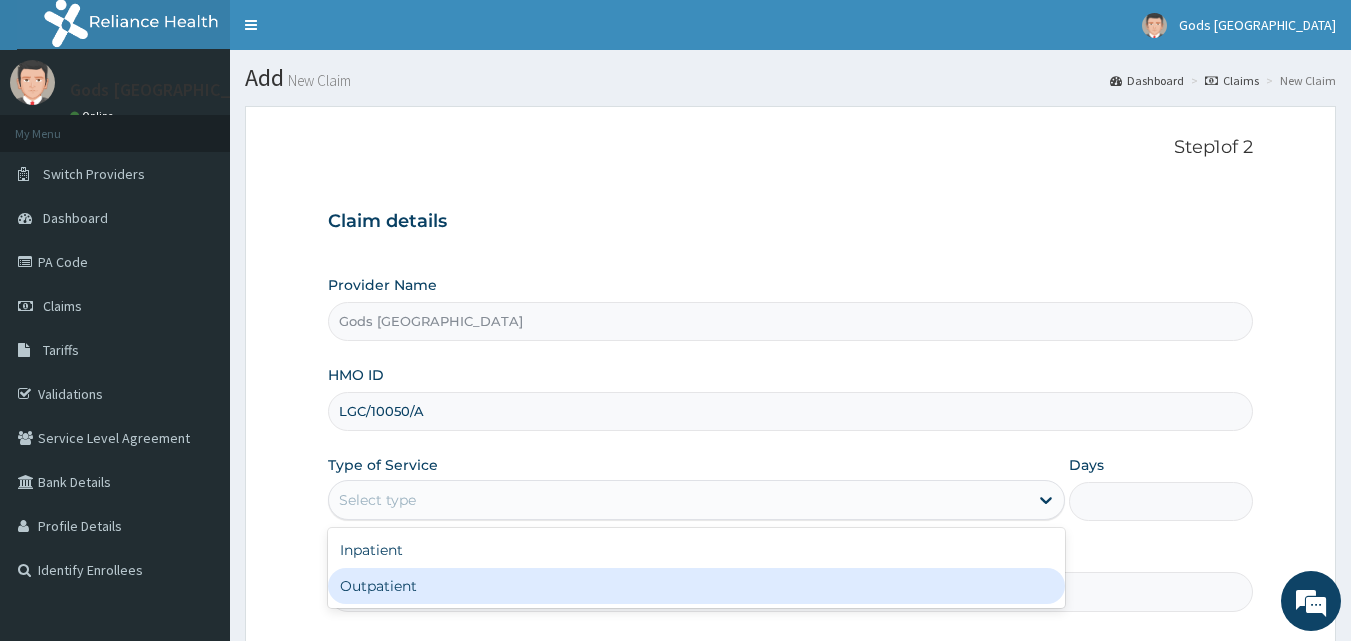 click on "Outpatient" at bounding box center (696, 586) 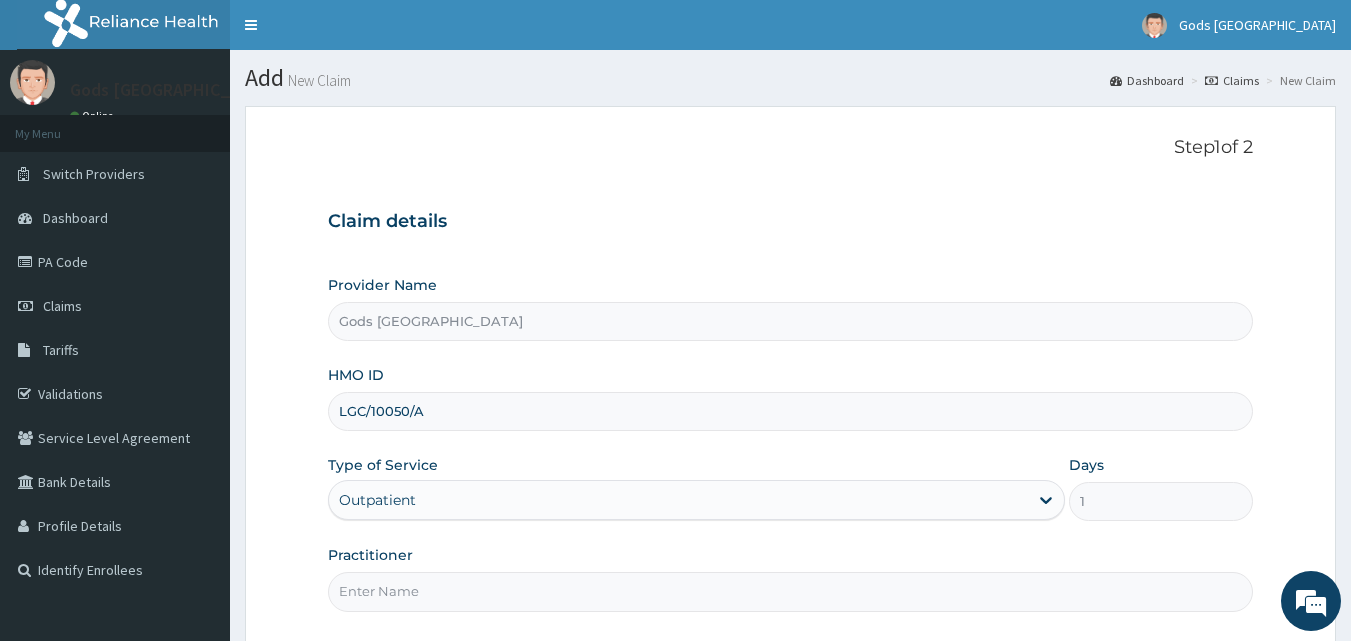 click on "Outpatient" at bounding box center [678, 500] 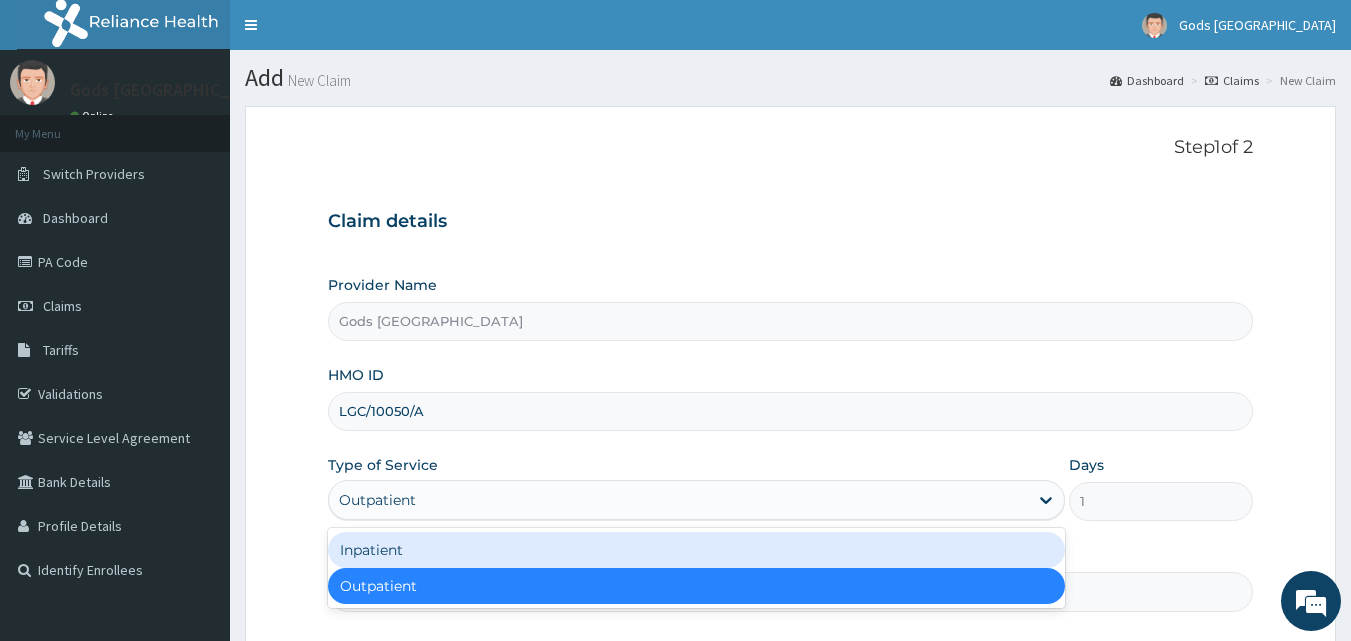 click on "Inpatient" at bounding box center [696, 550] 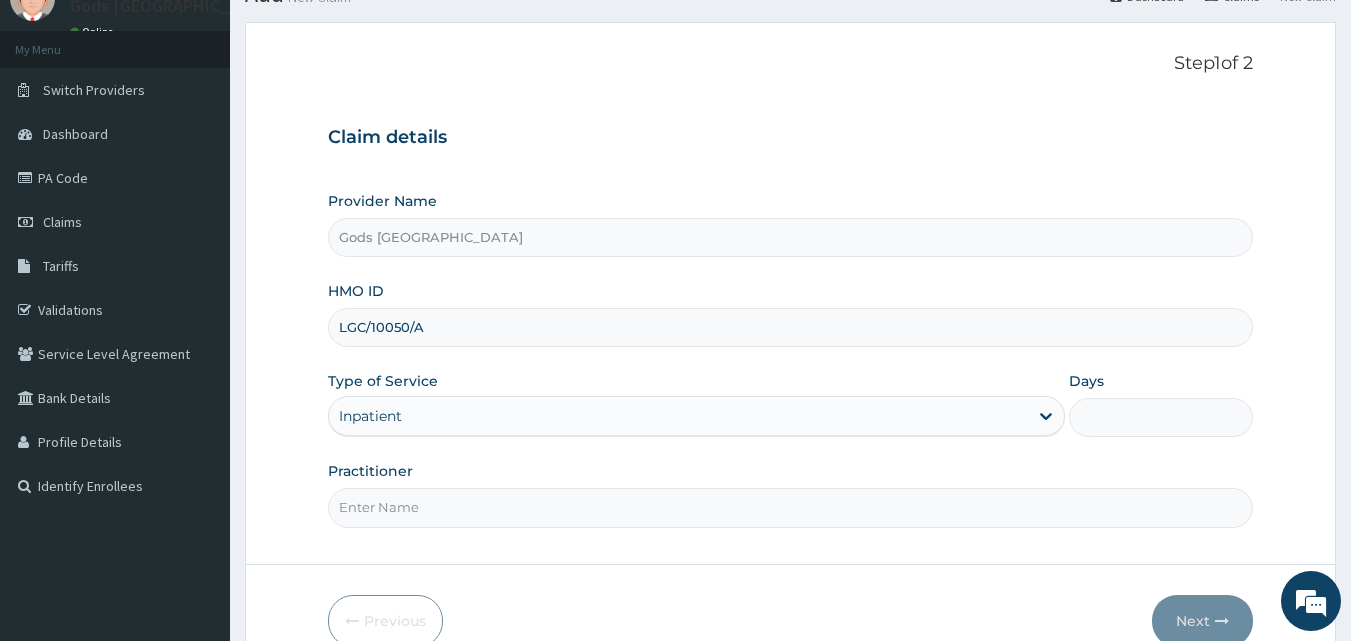 scroll, scrollTop: 100, scrollLeft: 0, axis: vertical 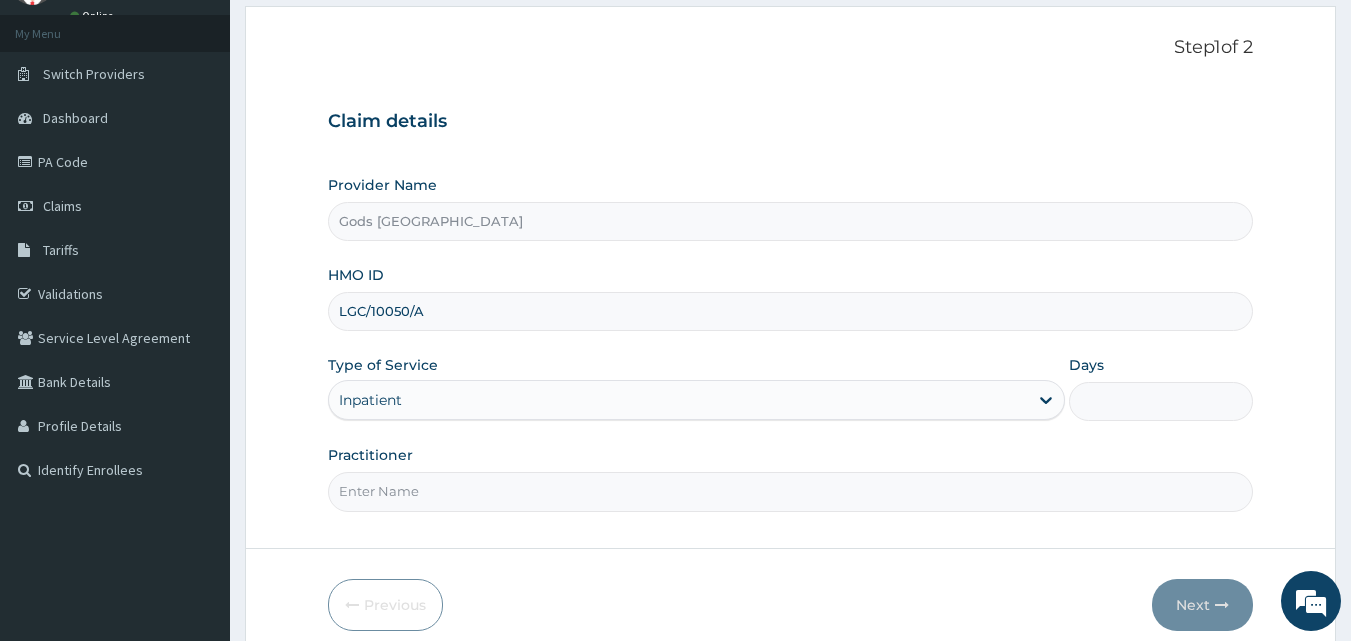 click on "Practitioner" at bounding box center [791, 491] 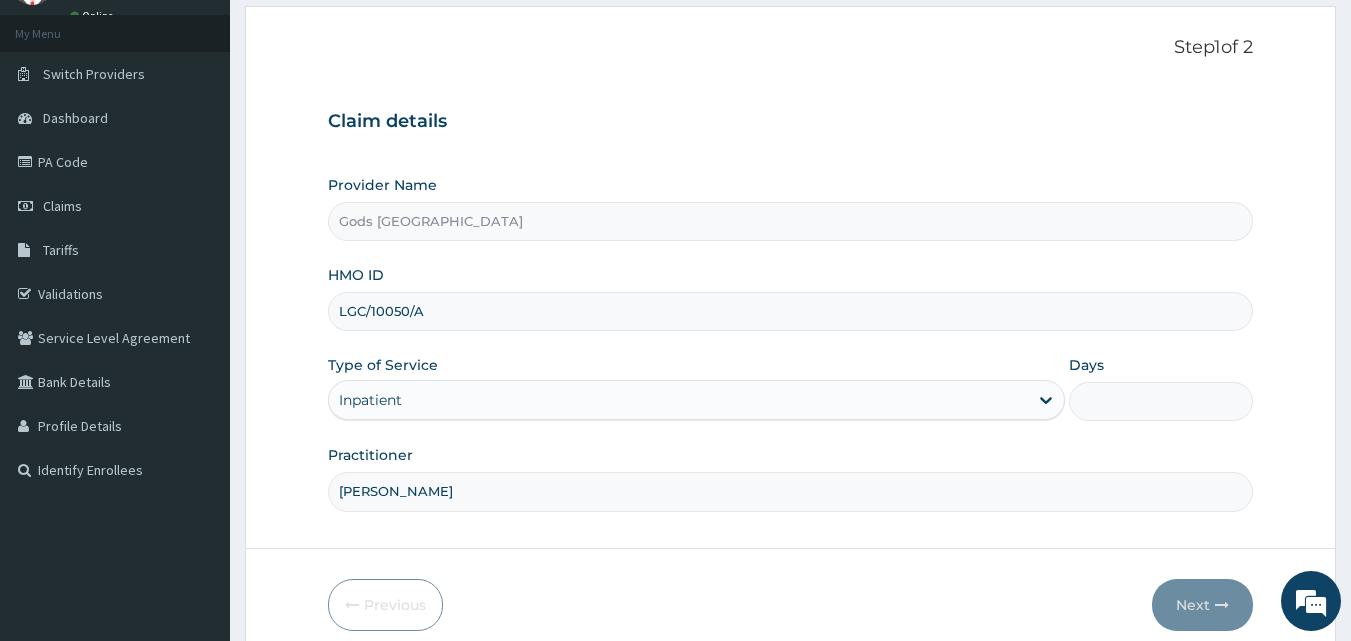 drag, startPoint x: 1150, startPoint y: 401, endPoint x: 1146, endPoint y: 412, distance: 11.7046995 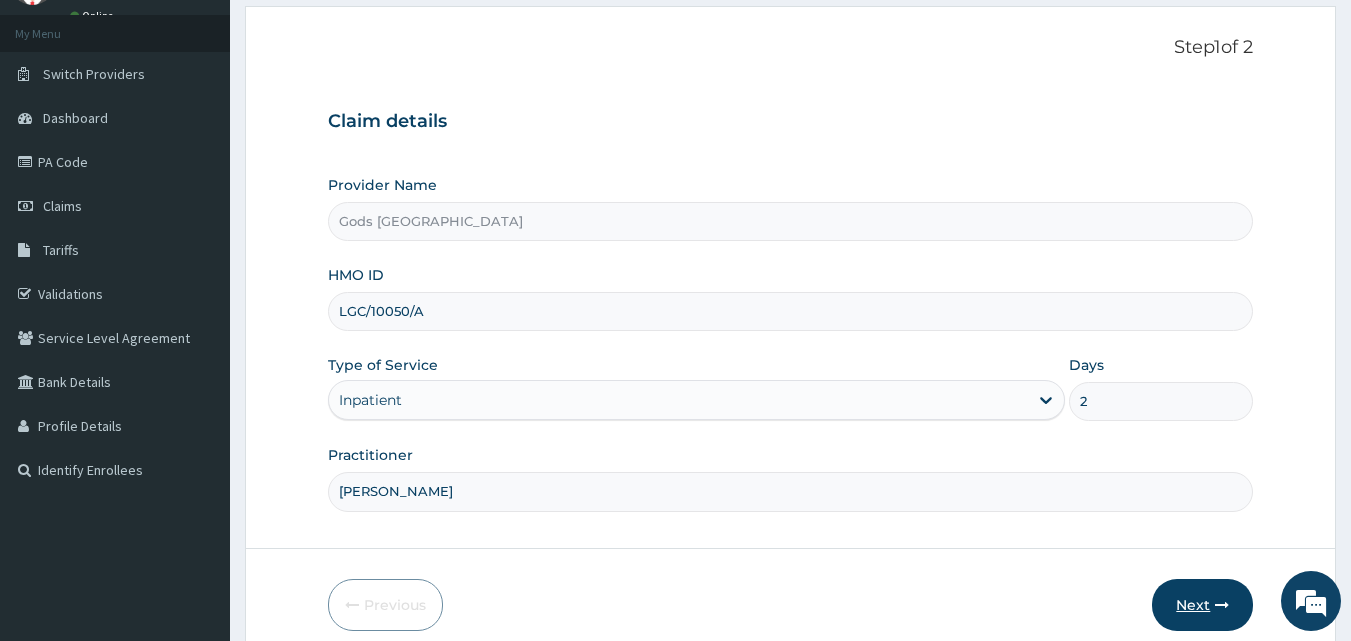 click on "Next" at bounding box center (1202, 605) 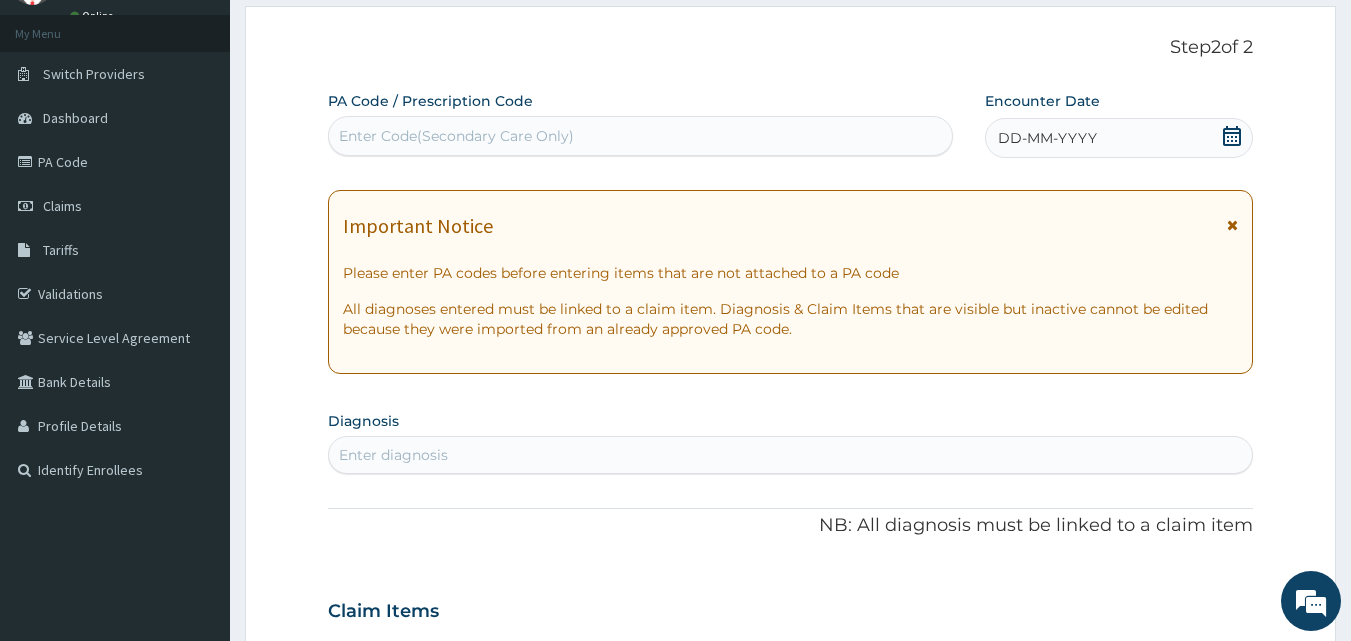 click on "Enter Code(Secondary Care Only)" at bounding box center (456, 136) 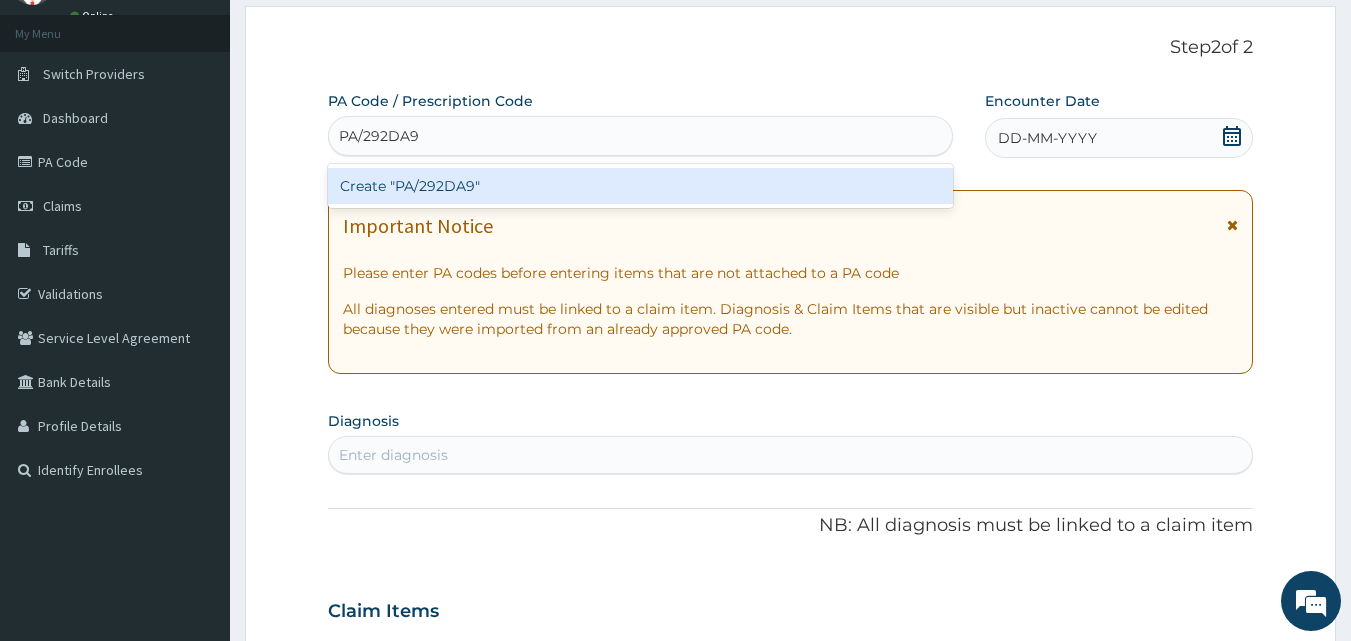 click on "Create "PA/292DA9"" at bounding box center [641, 186] 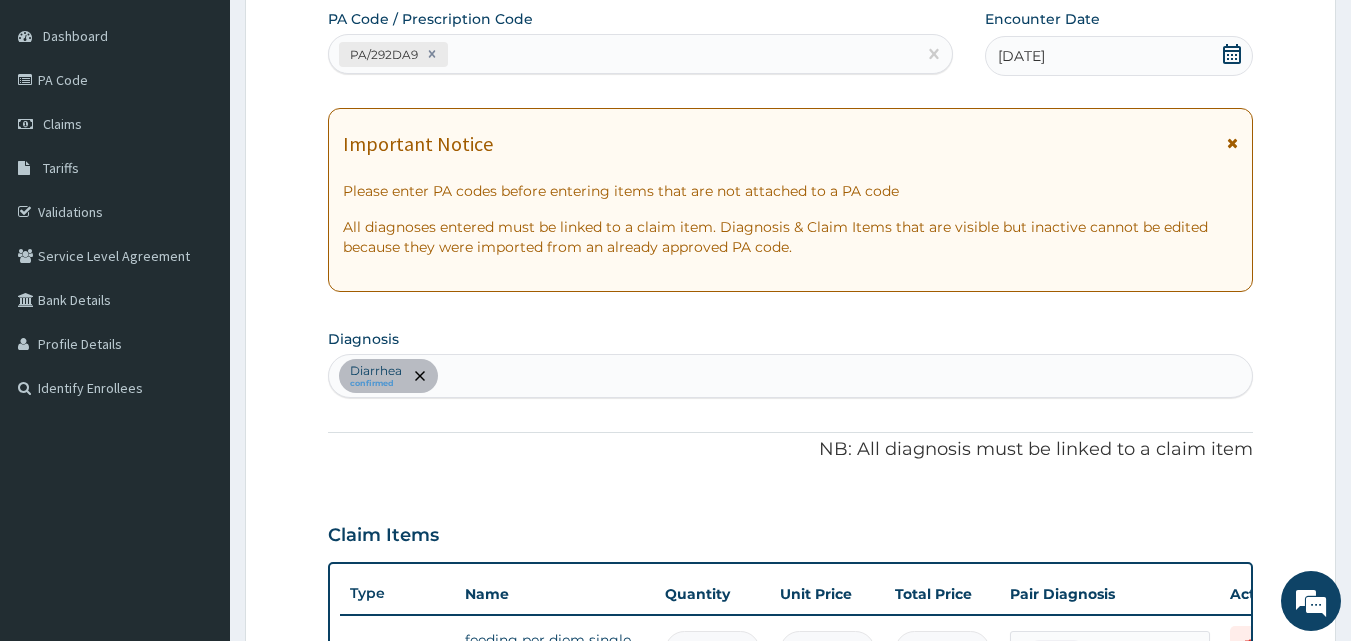 scroll, scrollTop: 150, scrollLeft: 0, axis: vertical 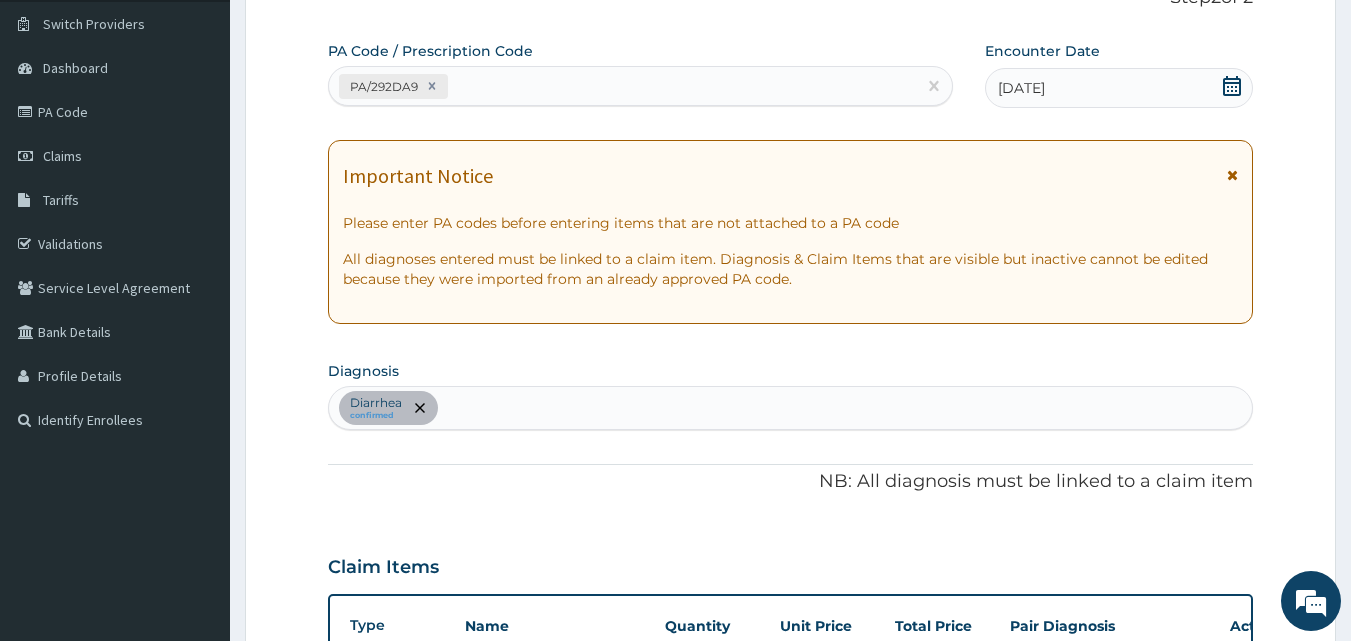 click on "Diarrhea confirmed" at bounding box center (791, 408) 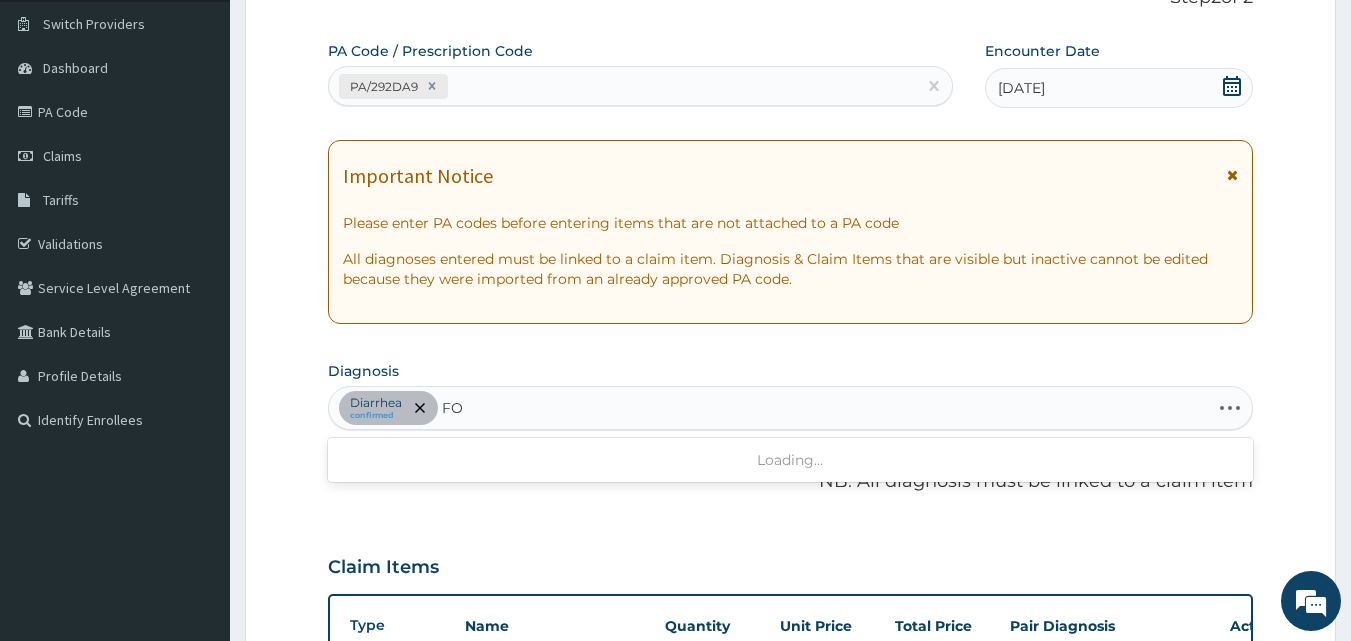 type on "F" 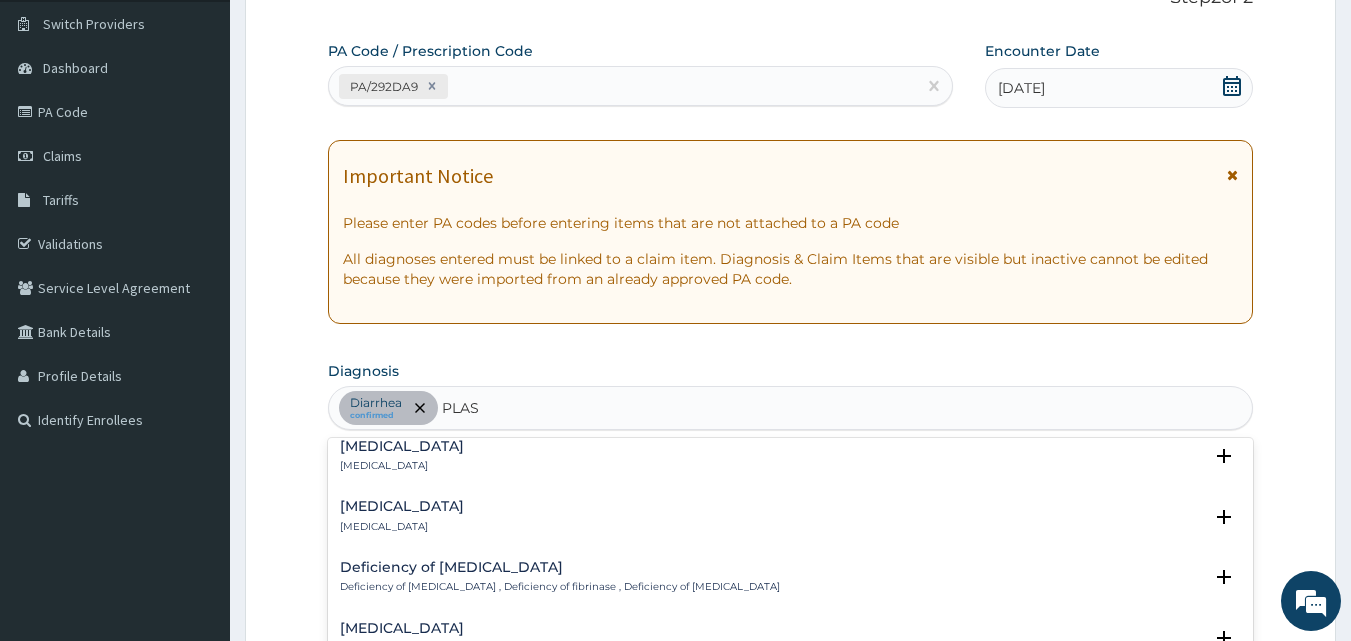 scroll, scrollTop: 1200, scrollLeft: 0, axis: vertical 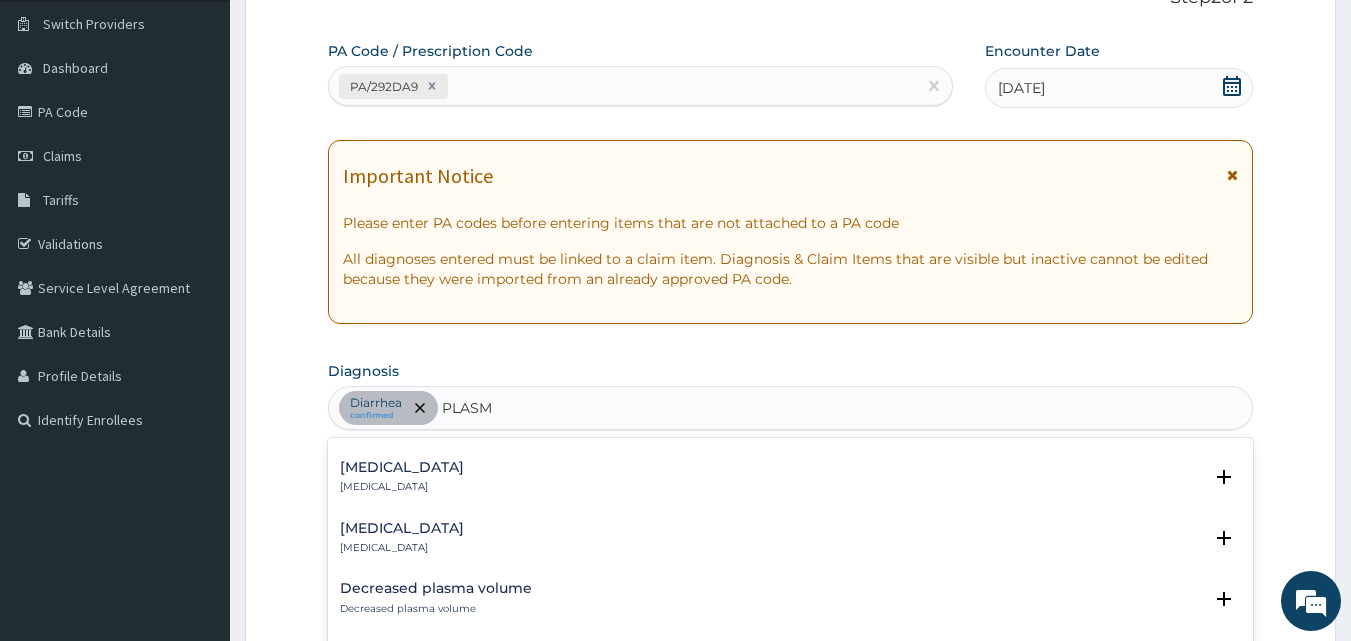 type on "PLASMO" 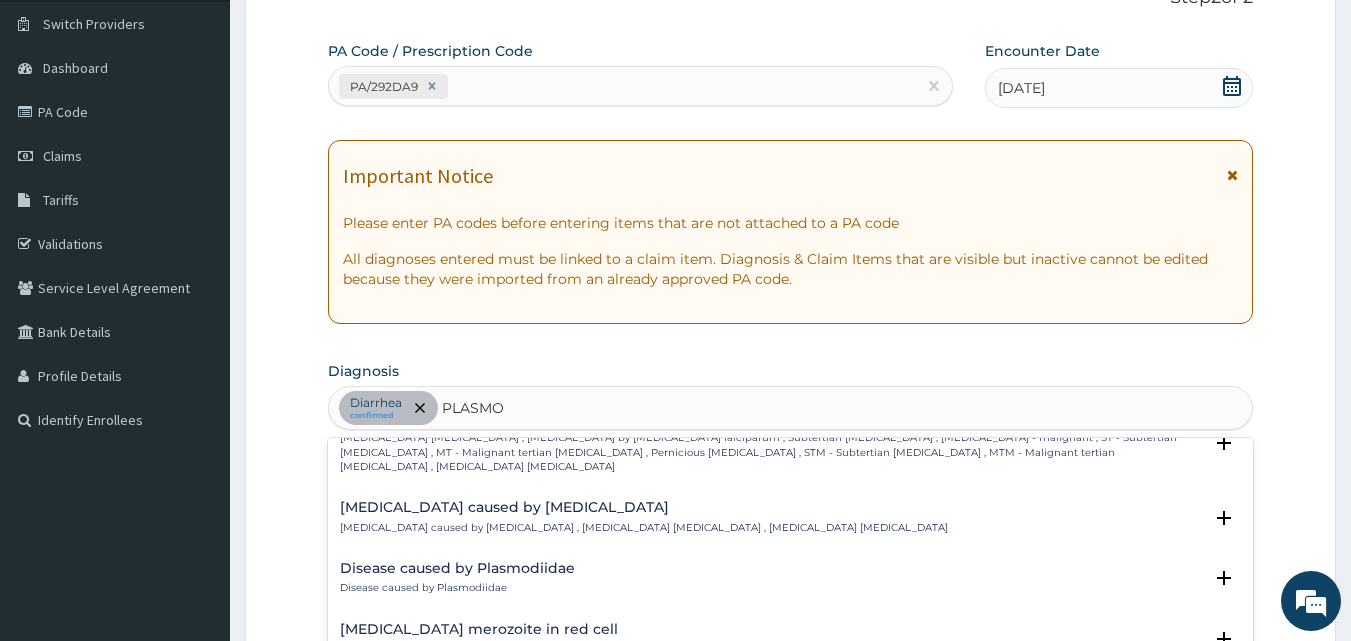 scroll, scrollTop: 0, scrollLeft: 0, axis: both 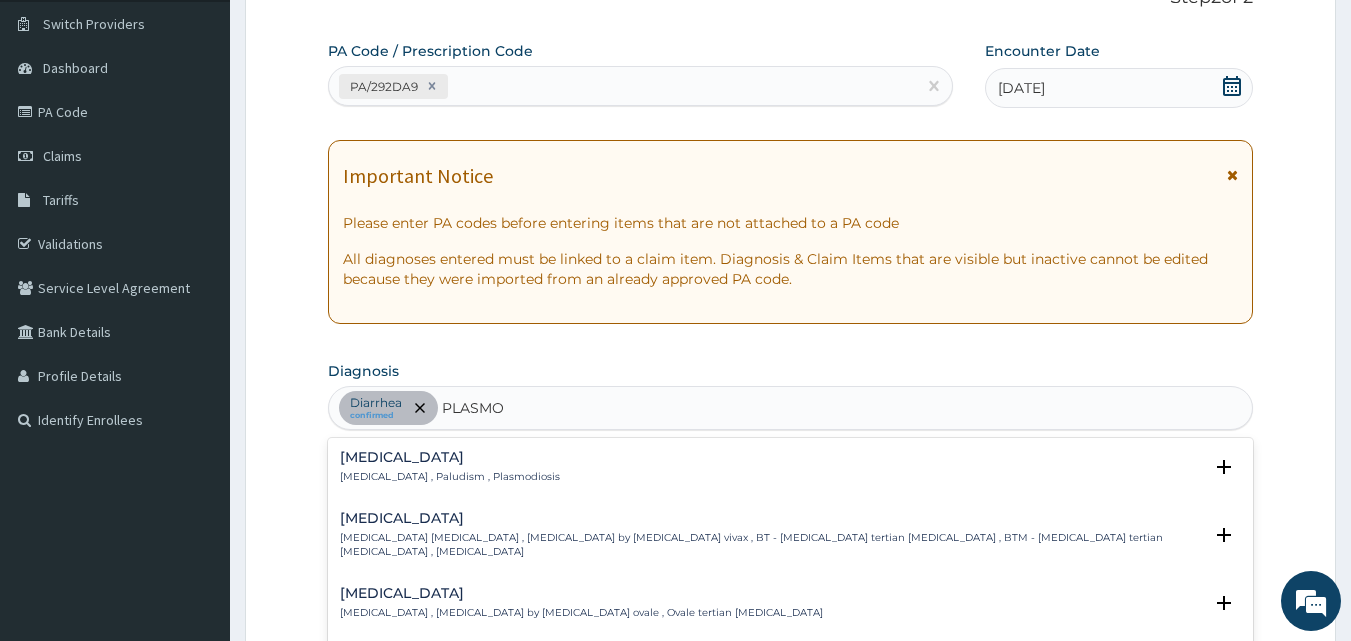 click on "Malaria , Paludism , Plasmodiosis" at bounding box center (450, 477) 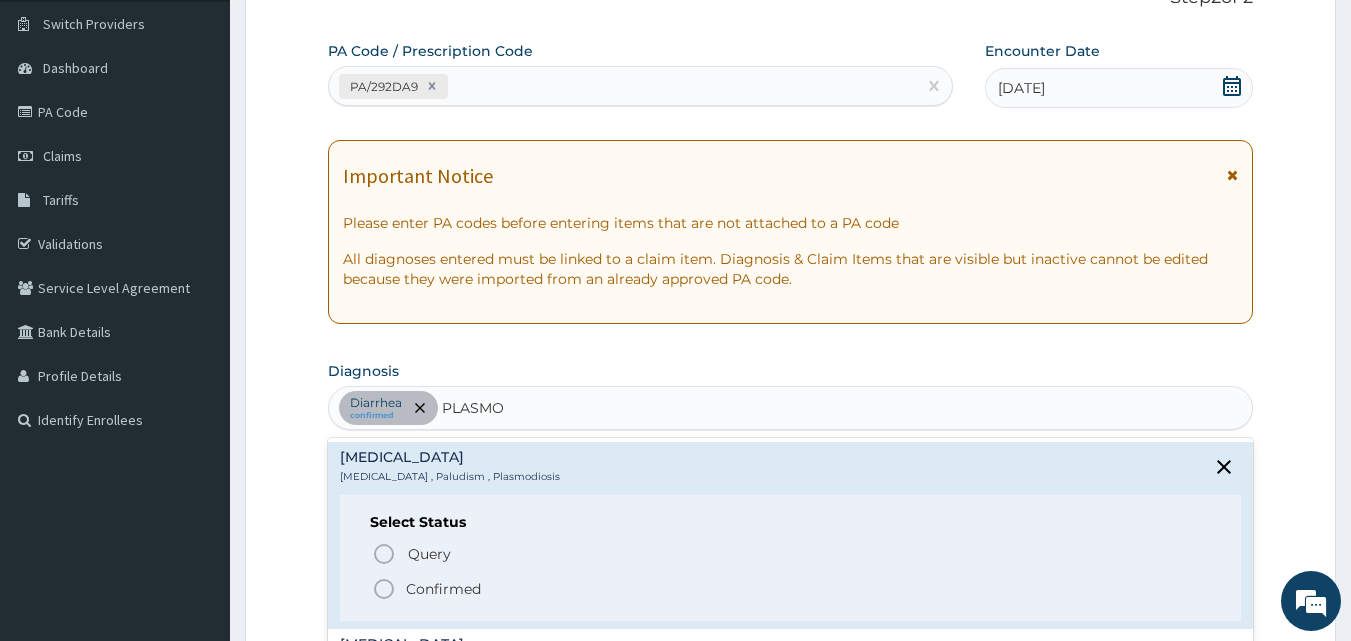 click 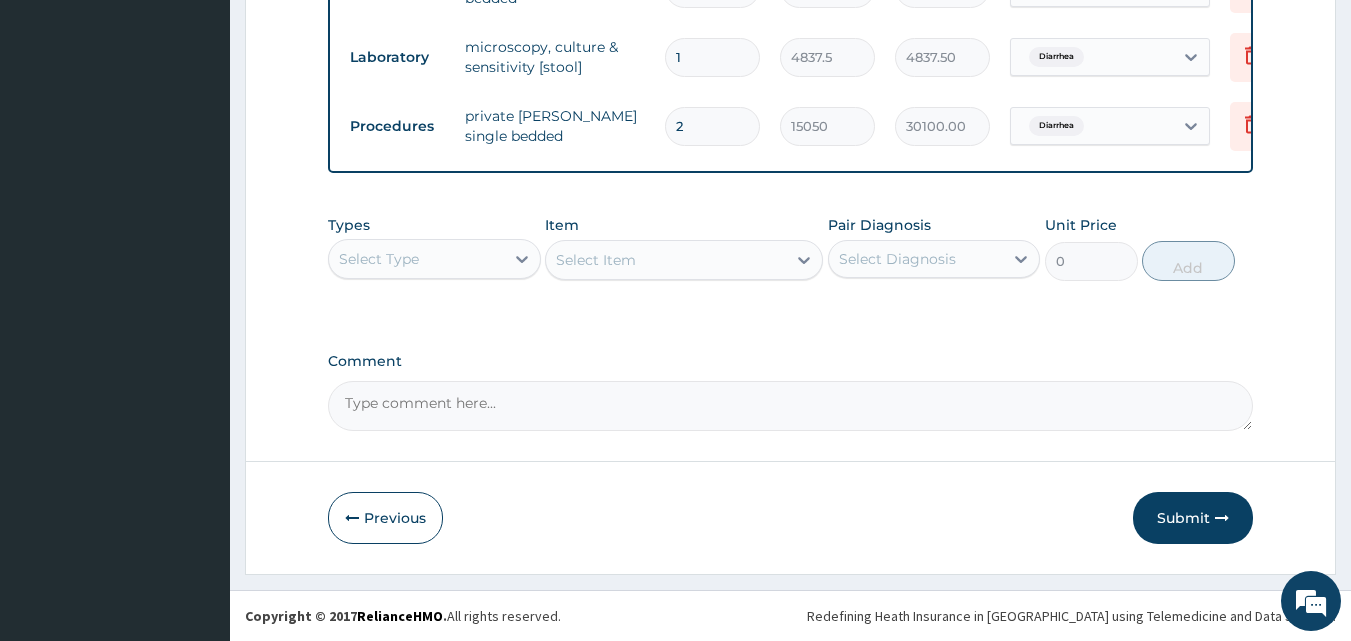 scroll, scrollTop: 859, scrollLeft: 0, axis: vertical 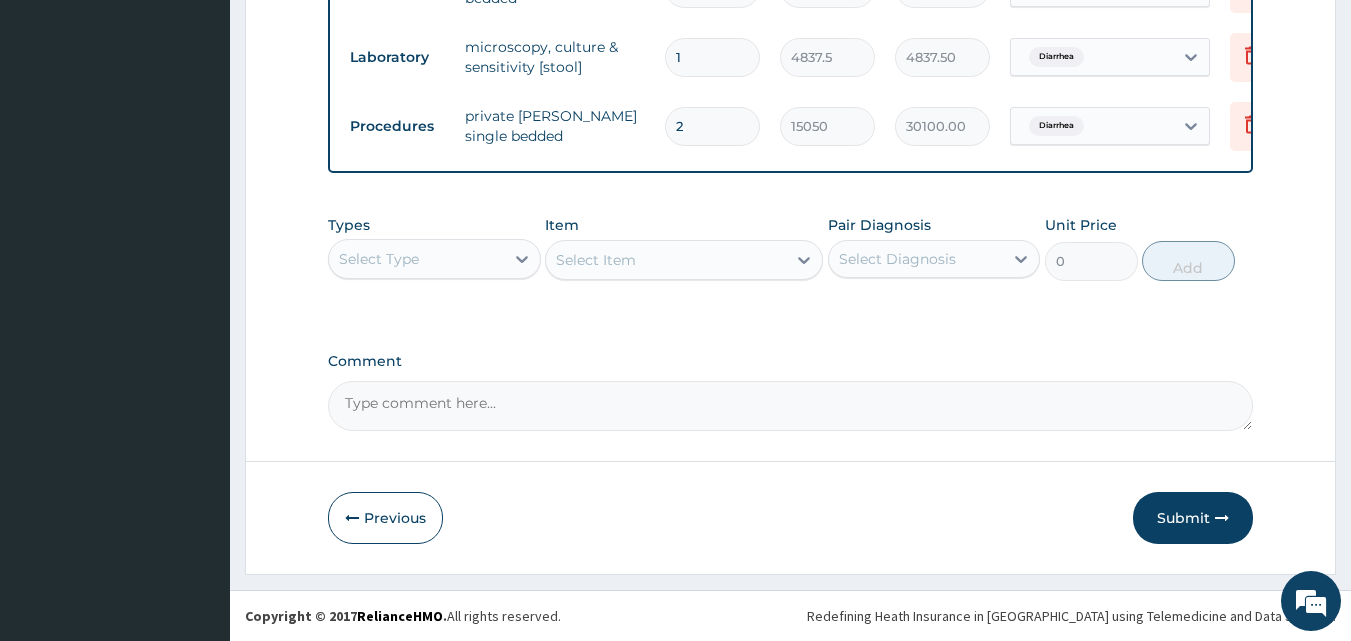 click on "Select Type" at bounding box center [379, 259] 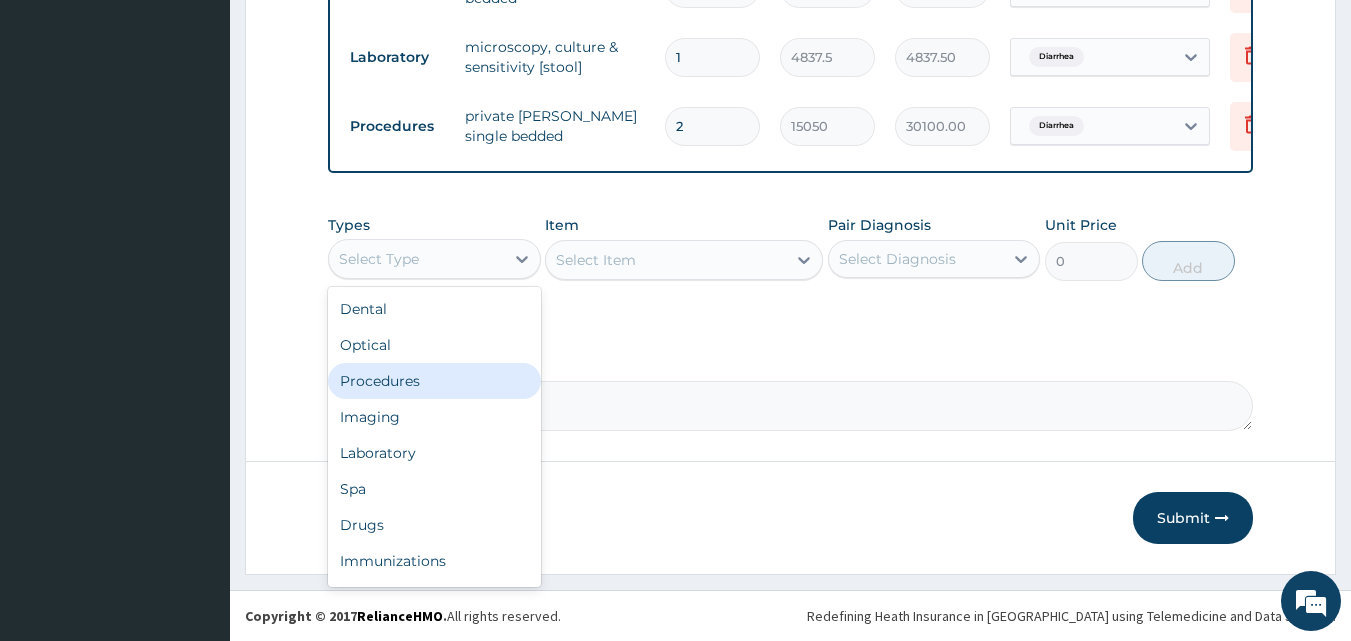 click on "Procedures" at bounding box center [434, 381] 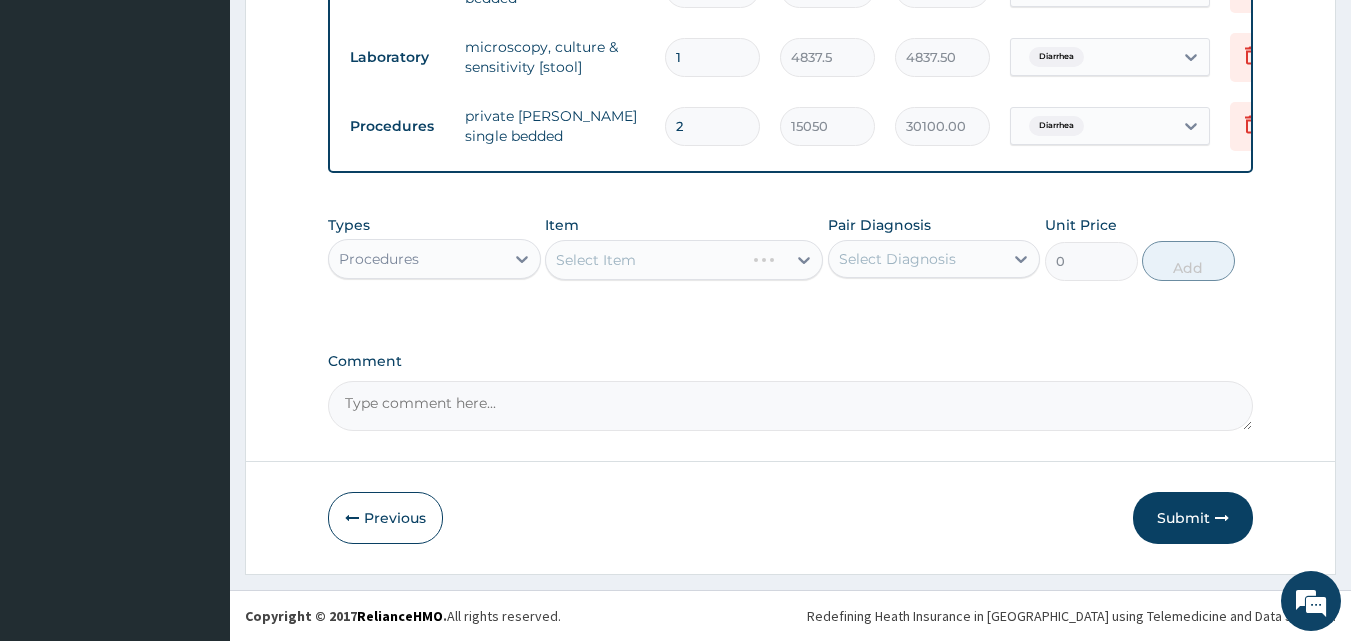 click on "Select Item" at bounding box center (684, 260) 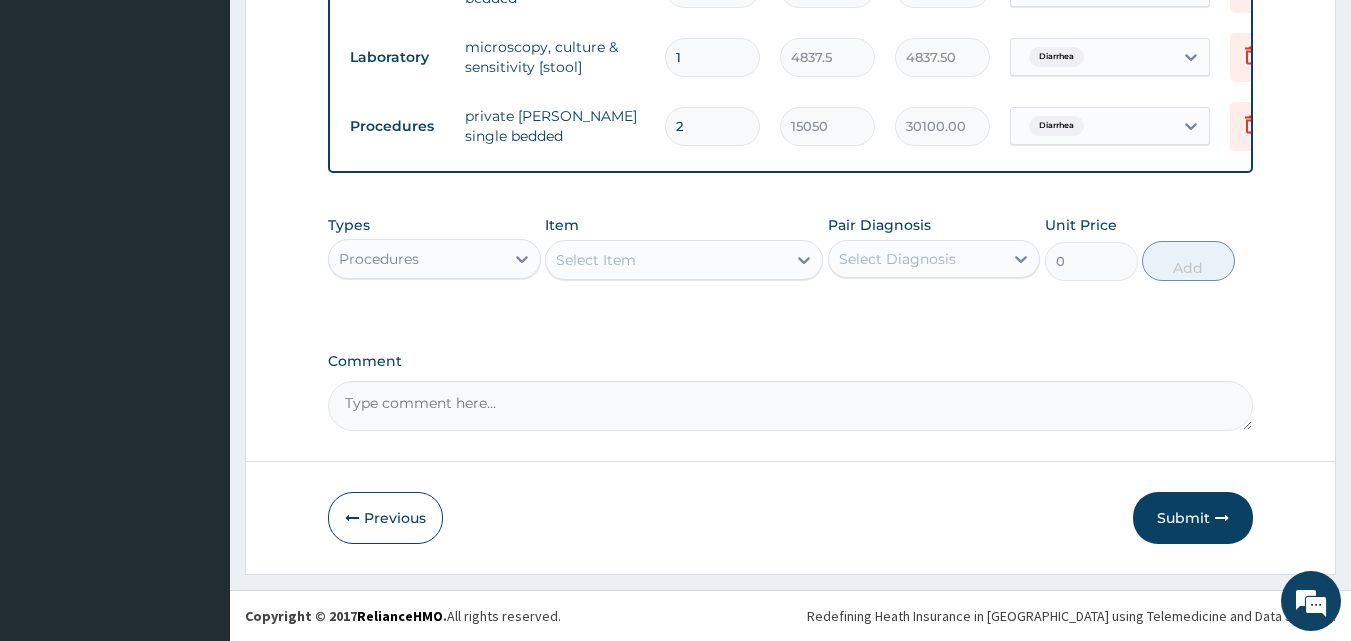 click on "Select Item" at bounding box center (666, 260) 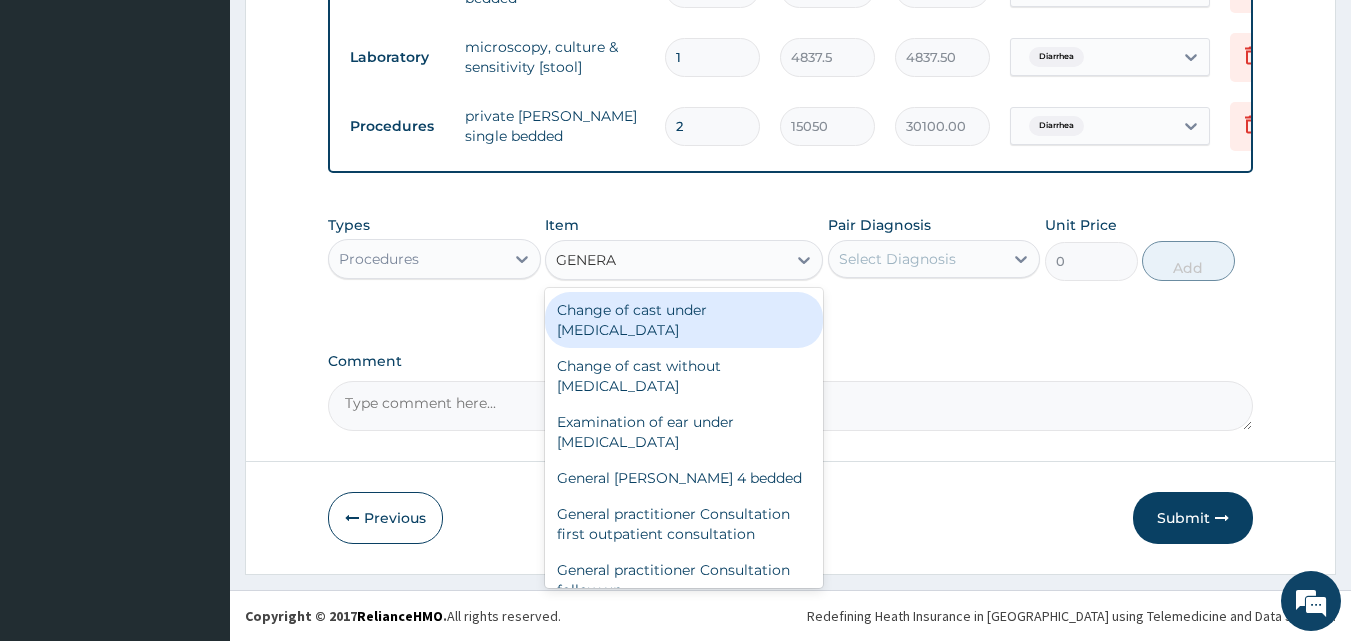 type on "GENERAL" 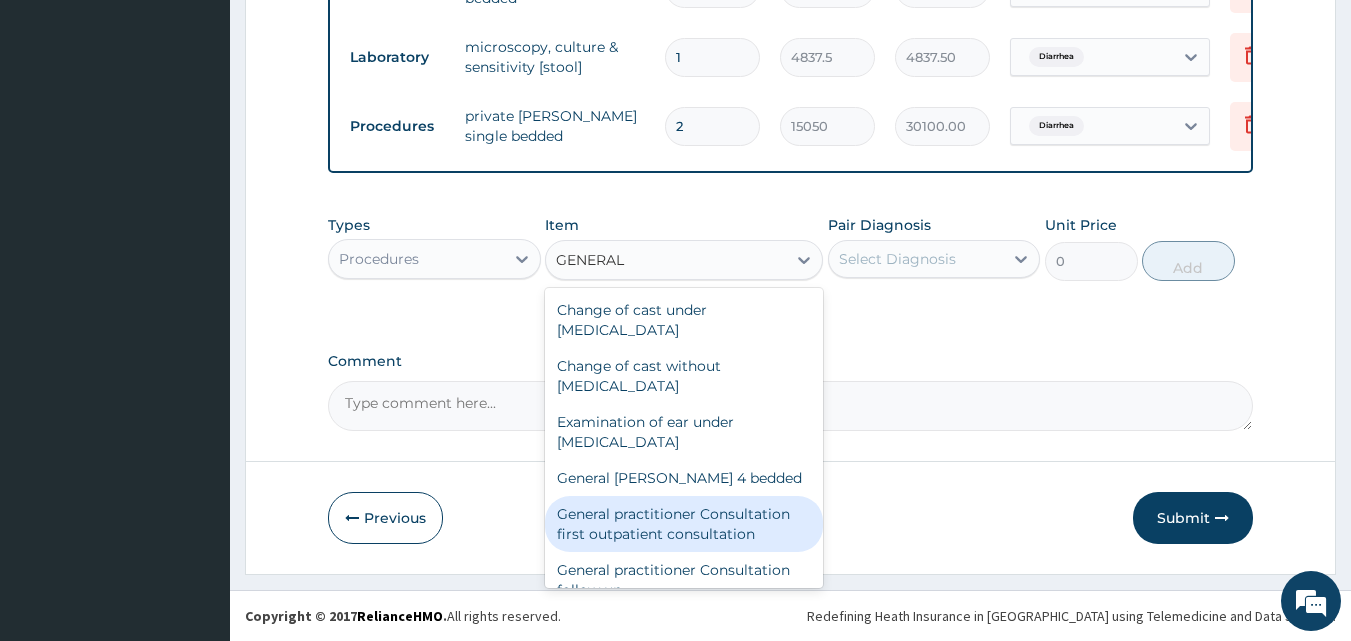 click on "General practitioner Consultation first outpatient consultation" at bounding box center [684, 524] 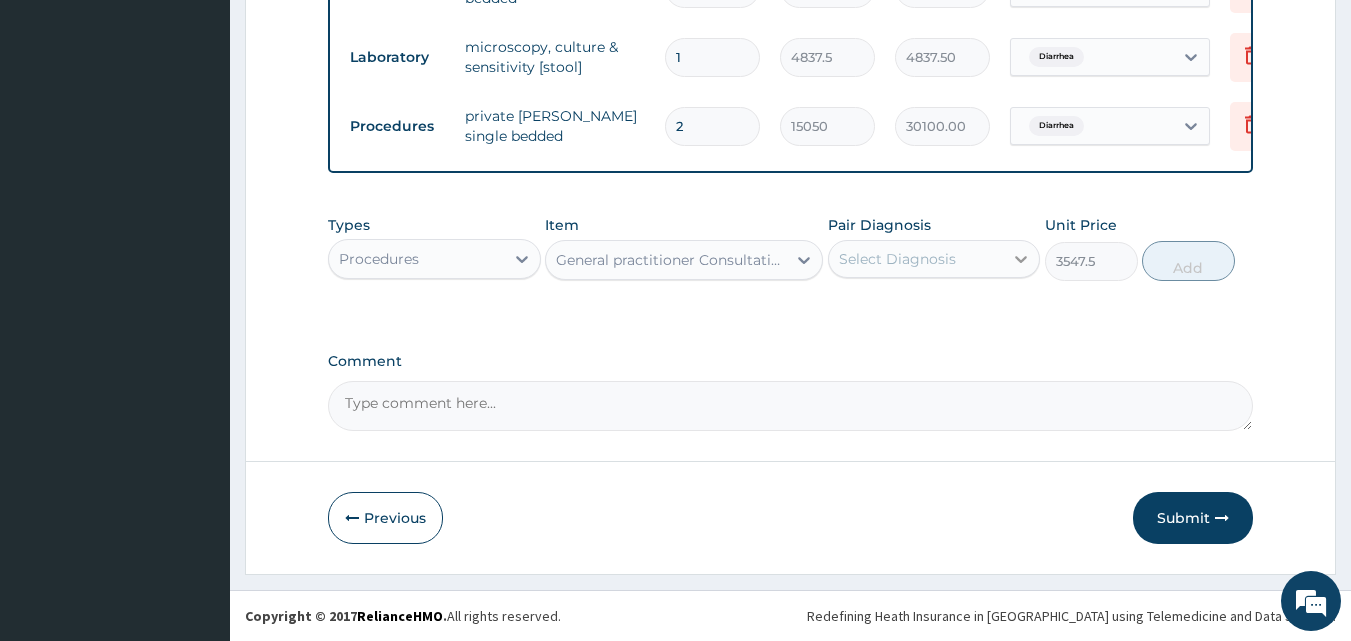 click 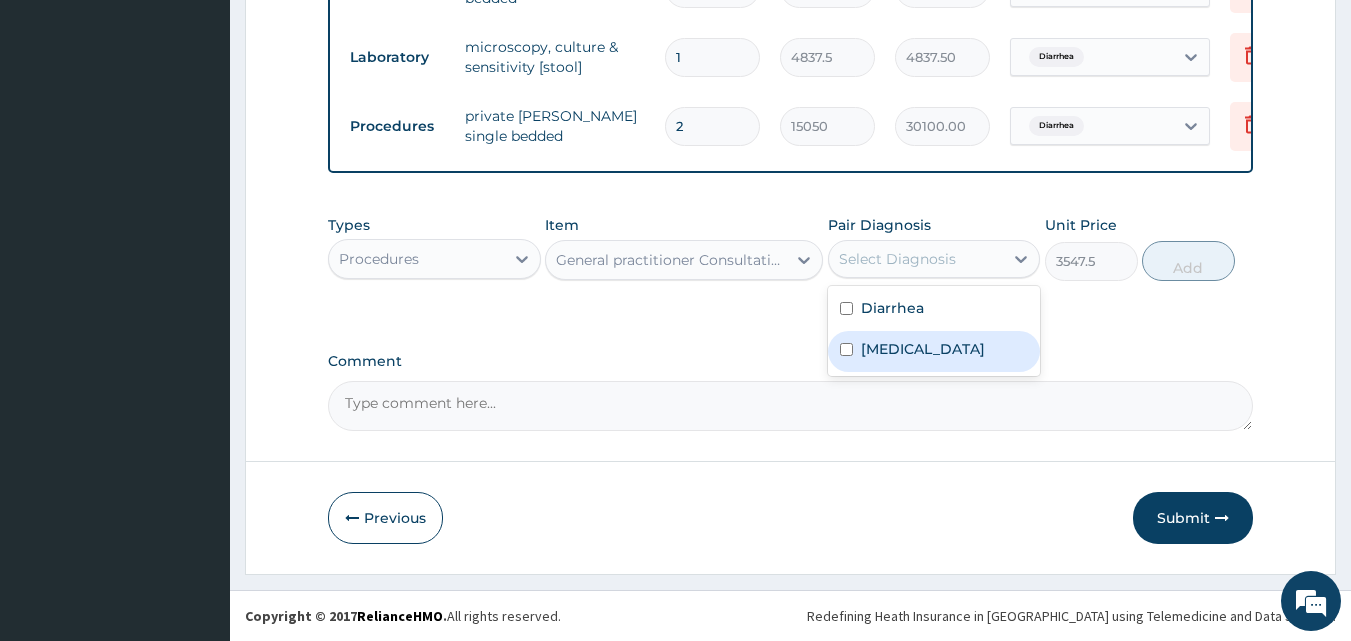 click on "Malaria" at bounding box center [923, 349] 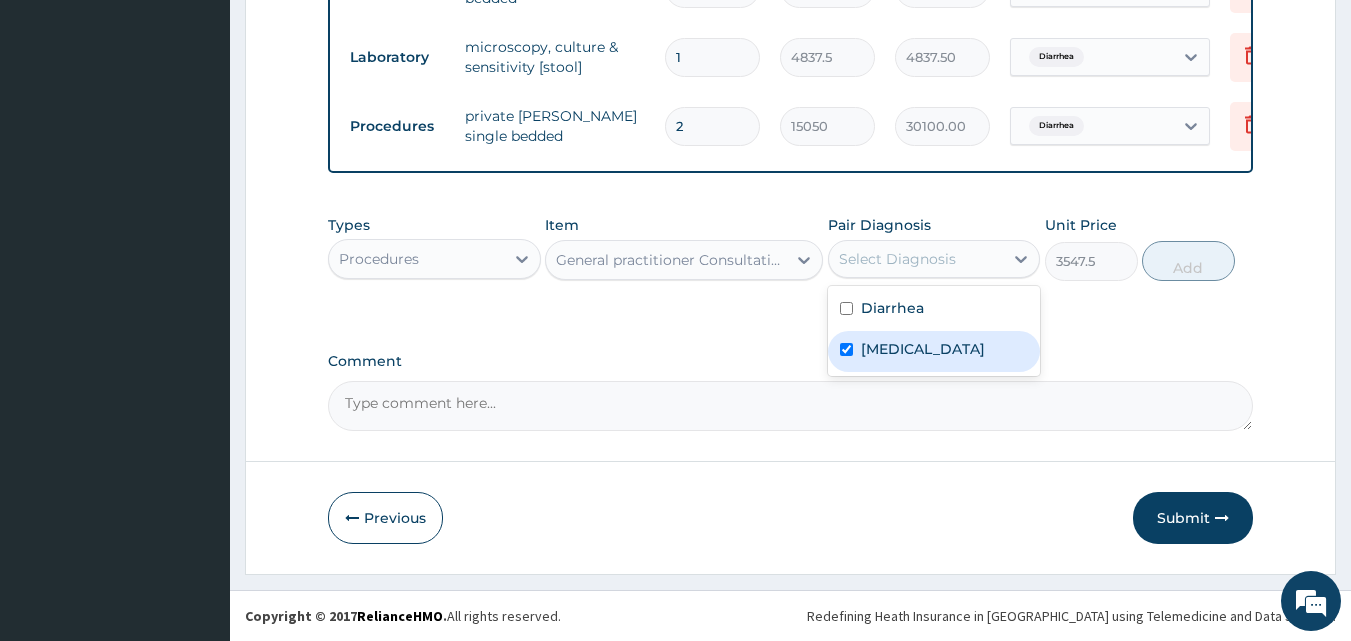 checkbox on "true" 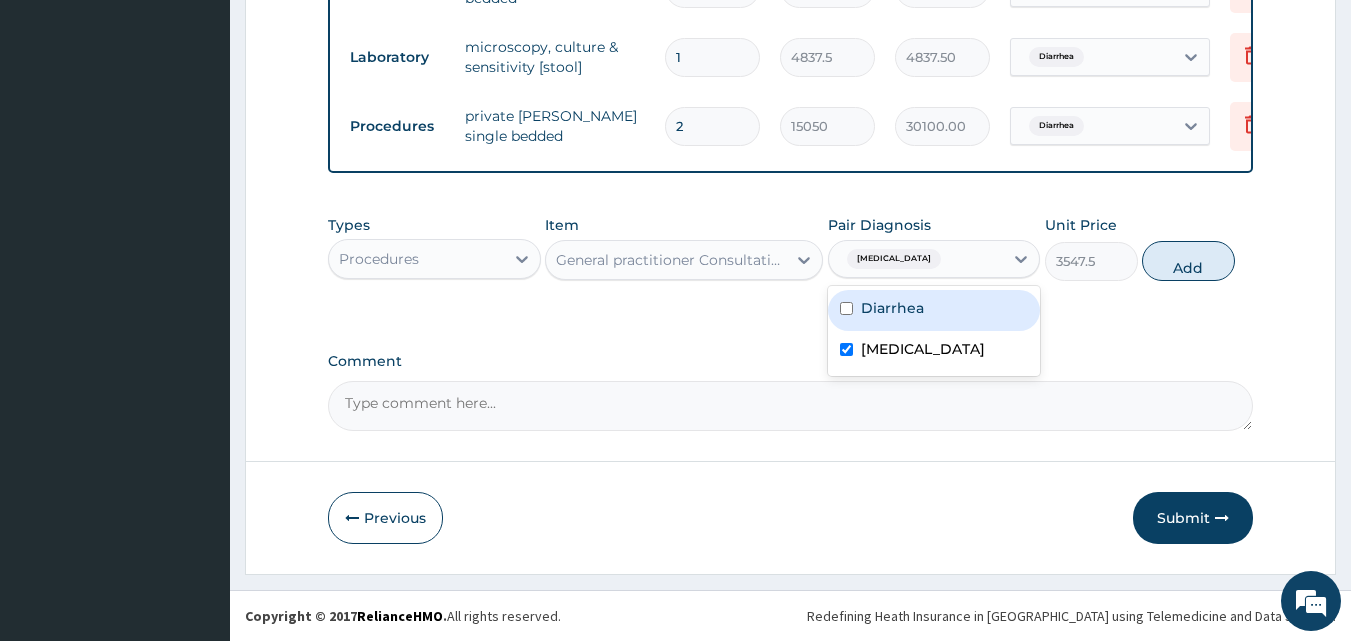 click on "Diarrhea" at bounding box center [892, 308] 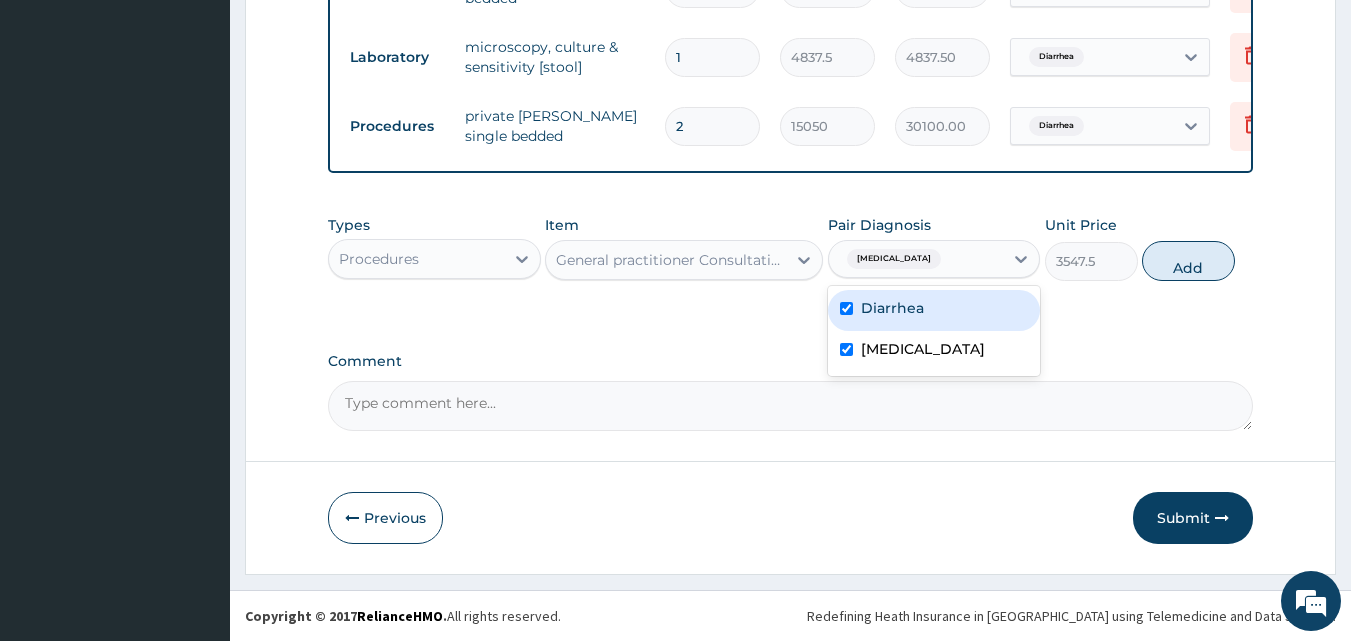 checkbox on "true" 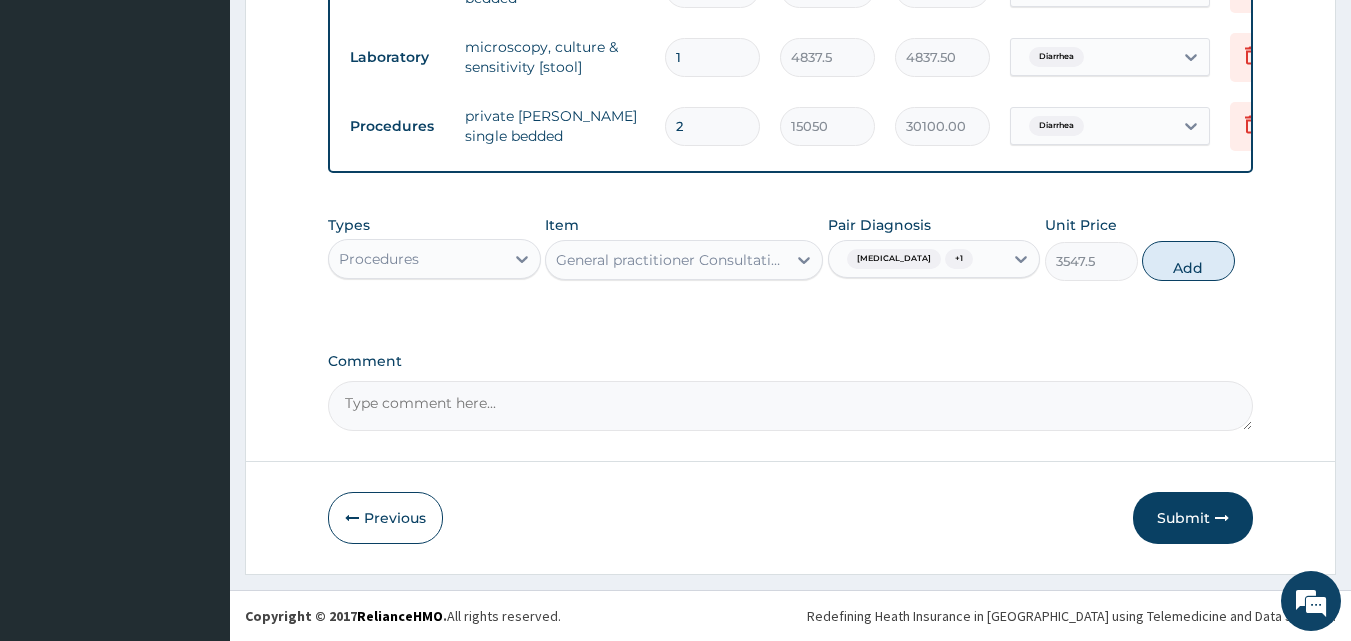 type on "0" 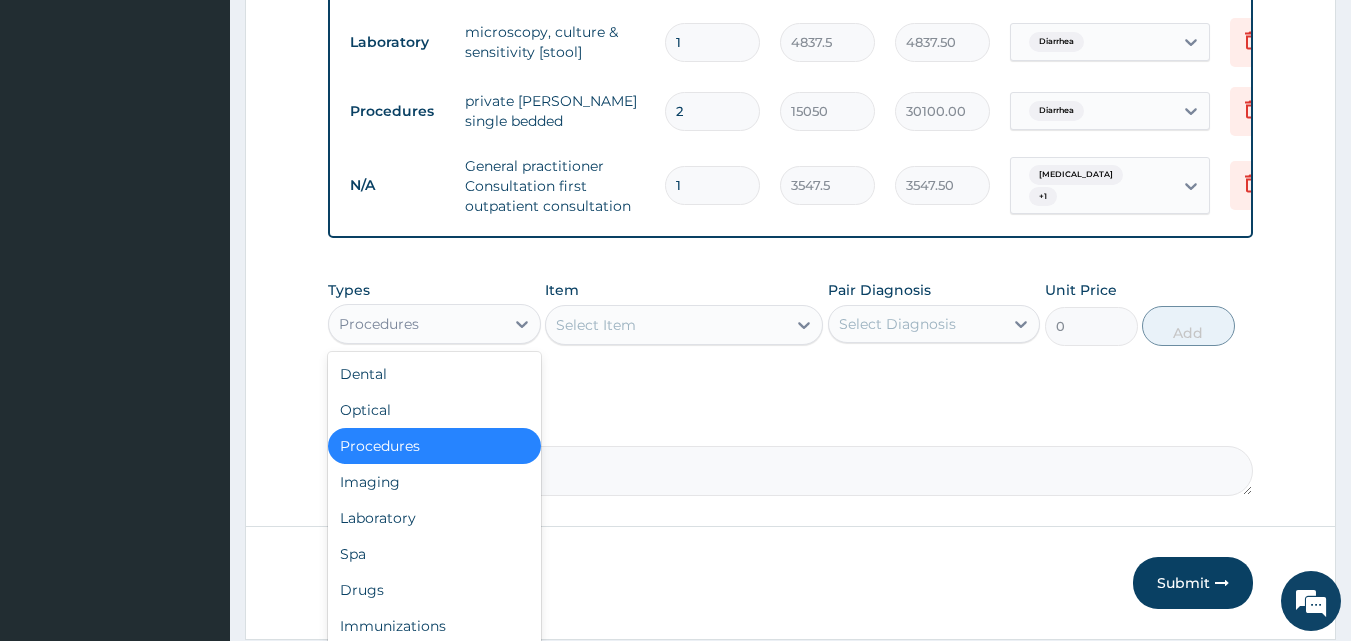 click on "Procedures" at bounding box center (416, 324) 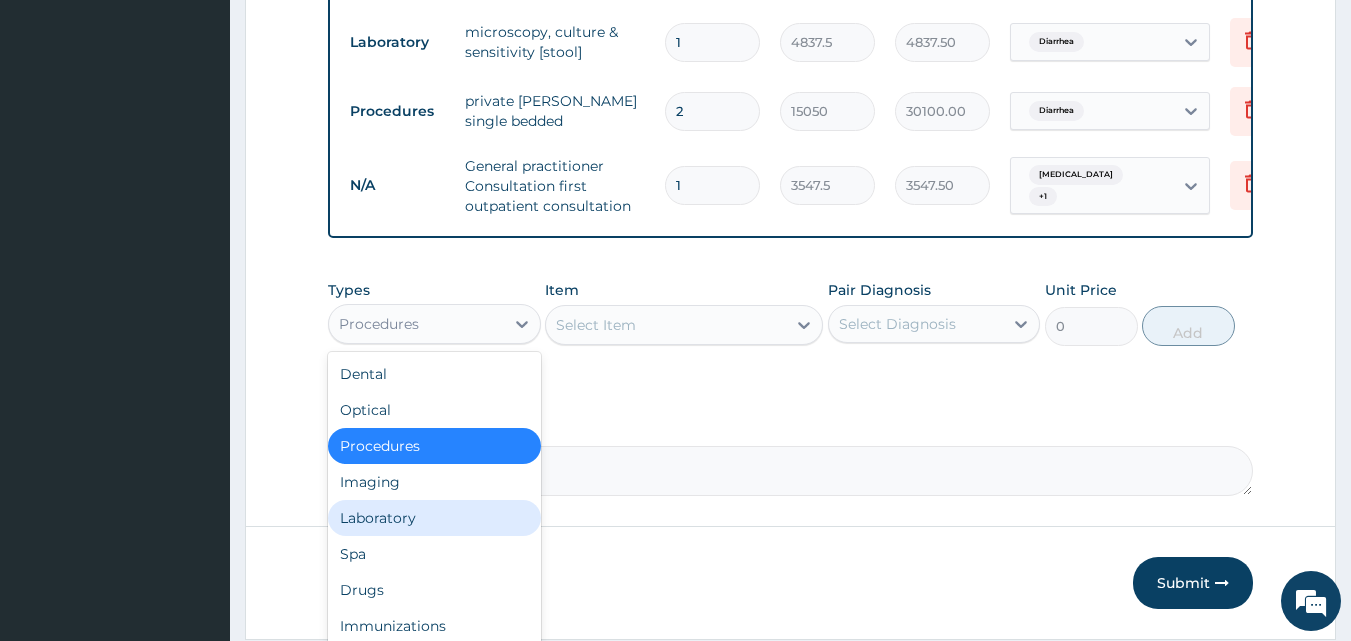click on "Laboratory" at bounding box center [434, 518] 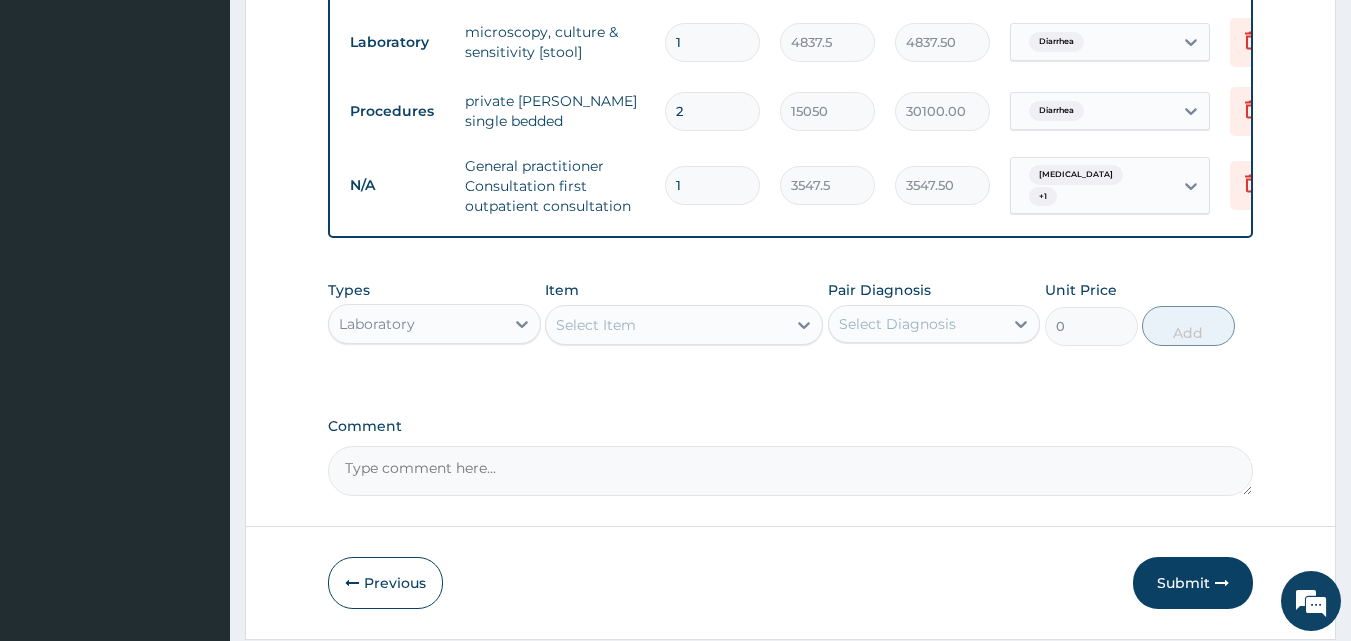 click on "Select Item" at bounding box center (666, 325) 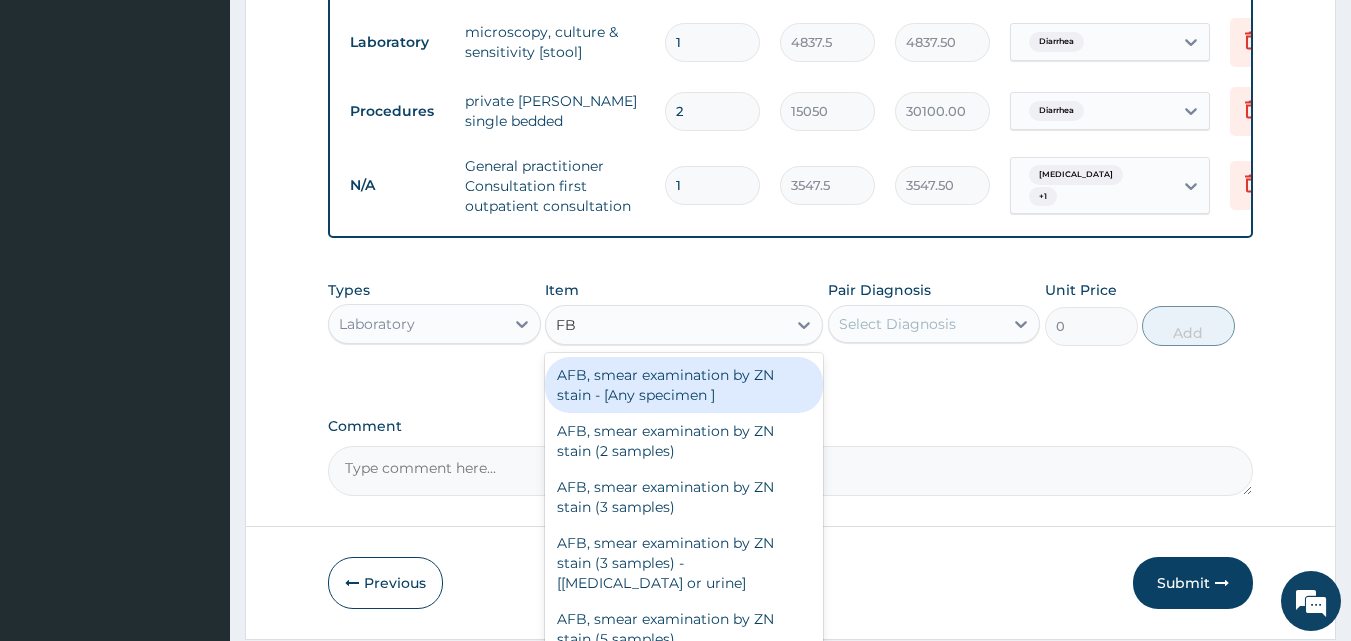 type on "FBC" 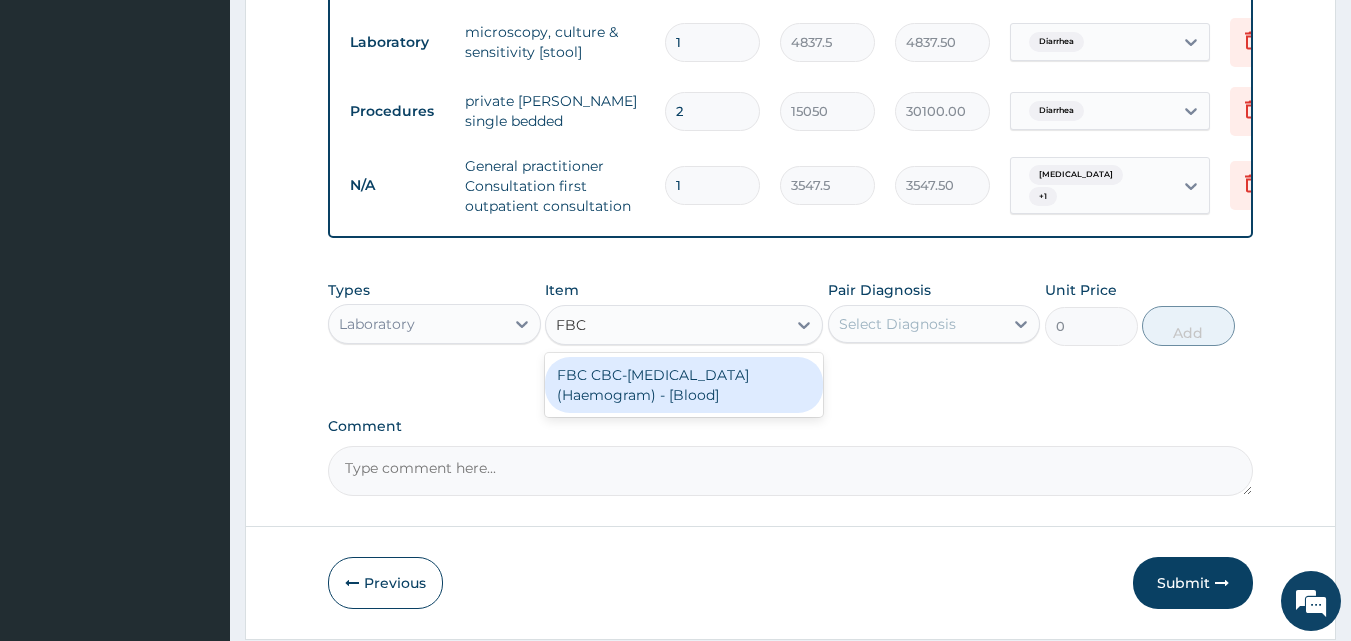 click on "FBC CBC-Complete Blood Count (Haemogram) - [Blood]" at bounding box center [684, 385] 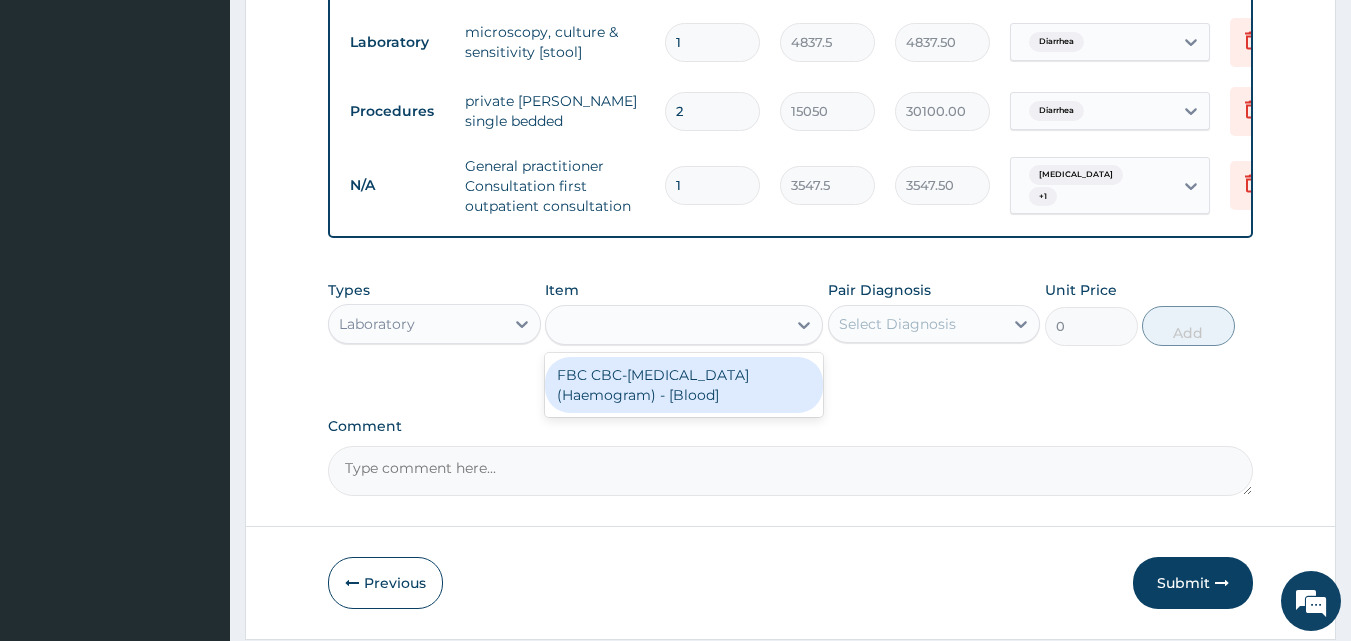 type on "4300" 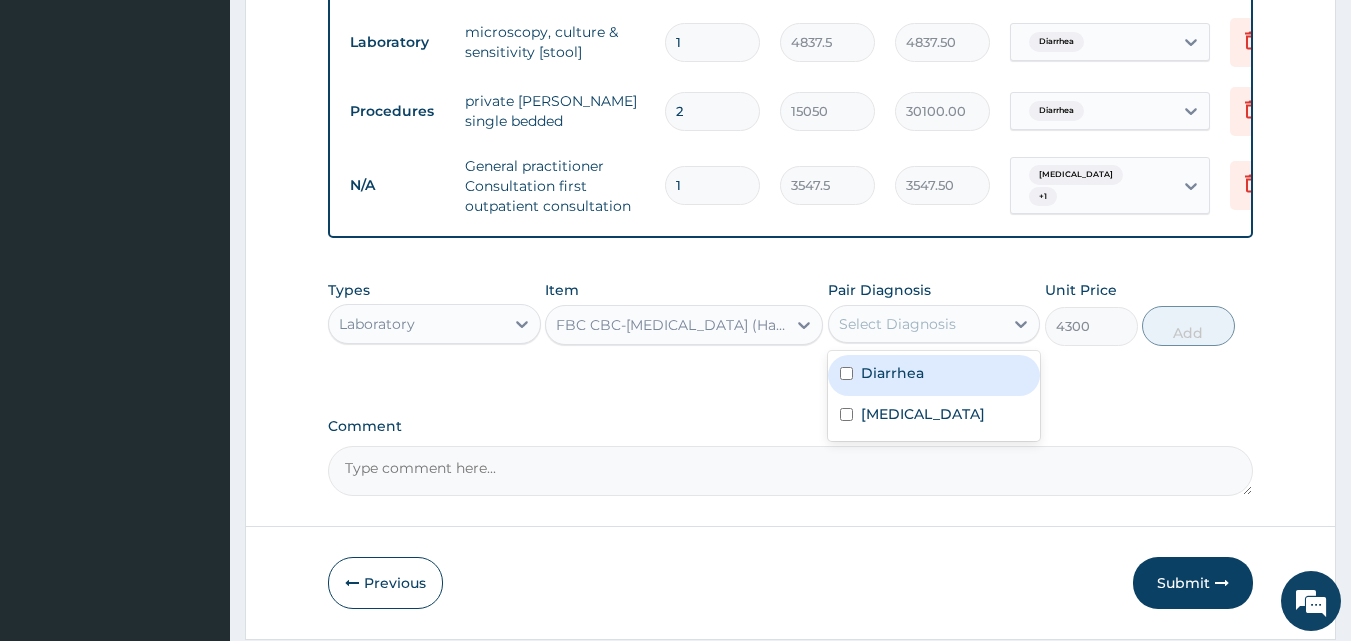 click on "Select Diagnosis" at bounding box center [897, 324] 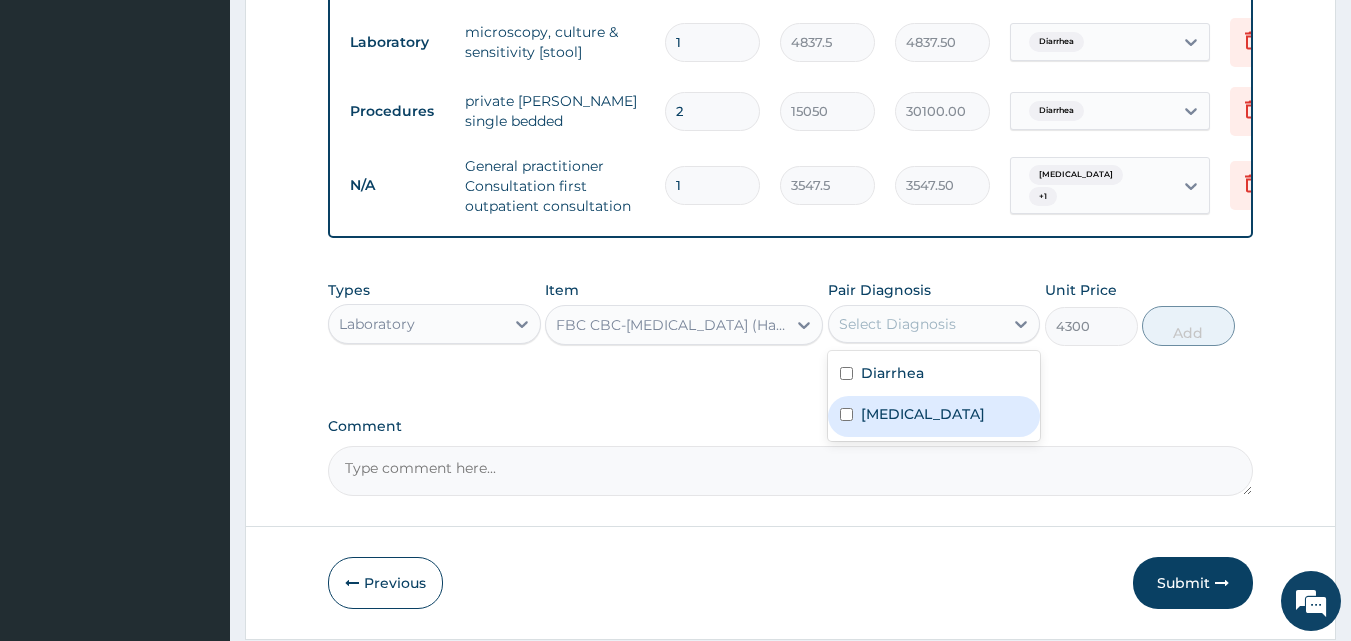click on "Malaria" at bounding box center (923, 414) 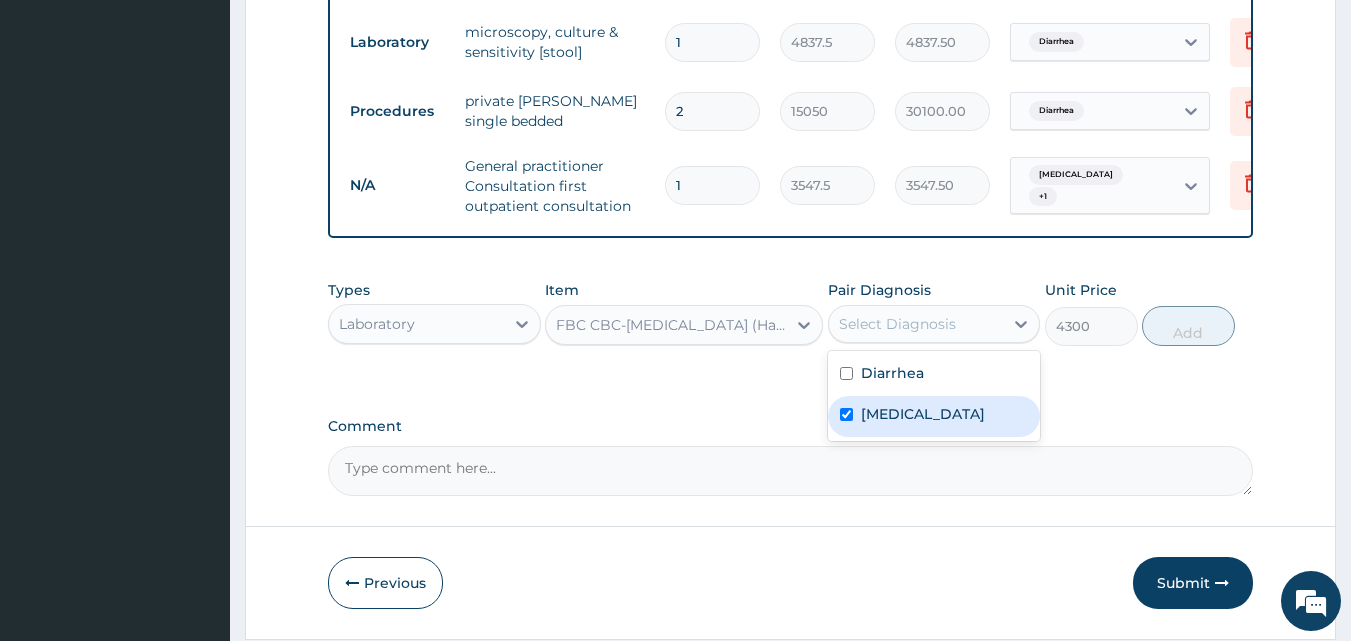 checkbox on "true" 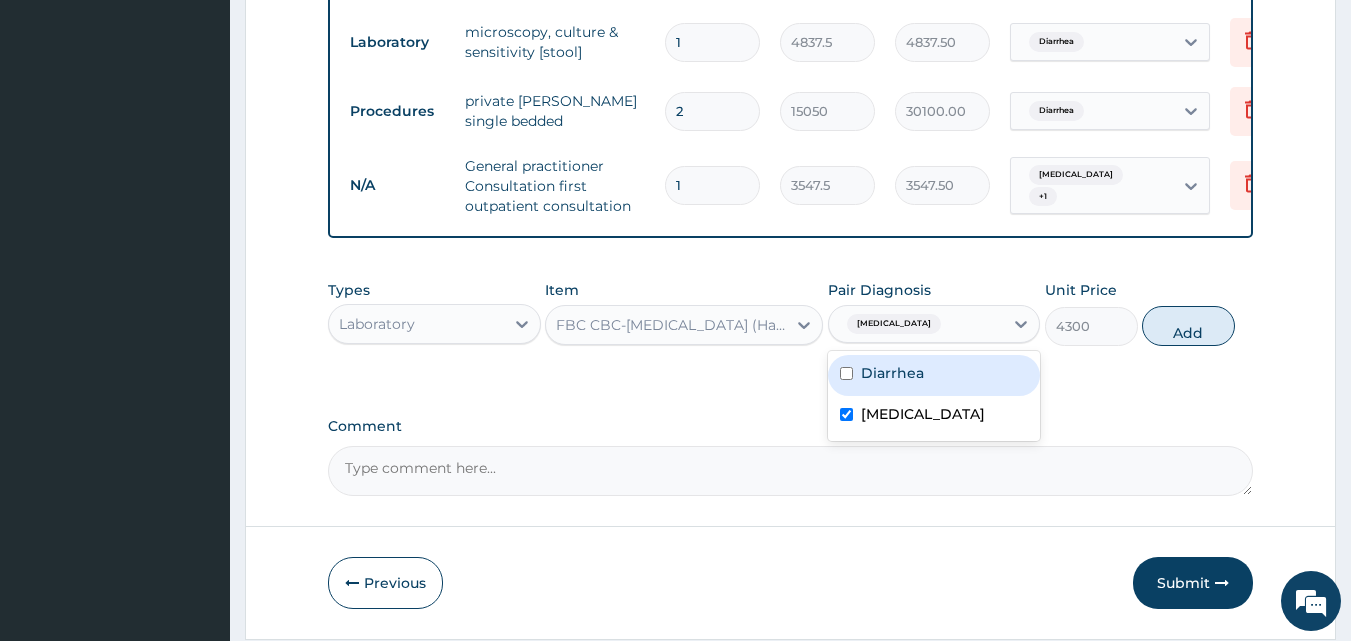 click on "Diarrhea" at bounding box center (892, 373) 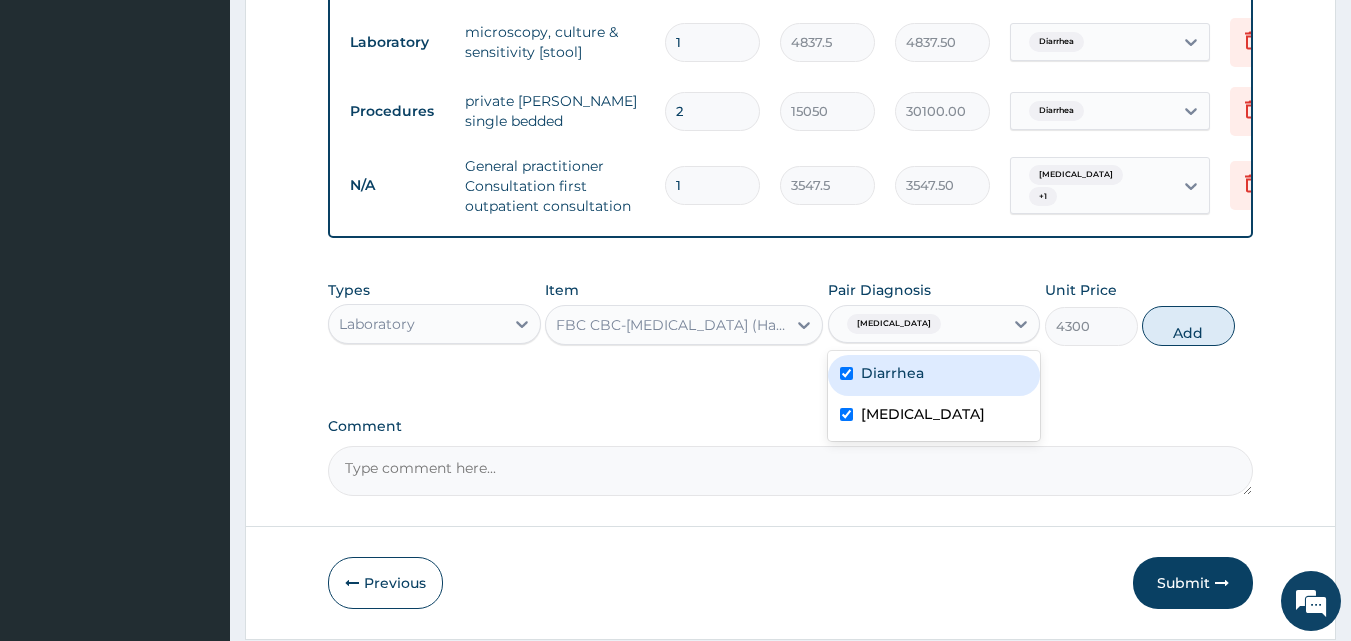 checkbox on "true" 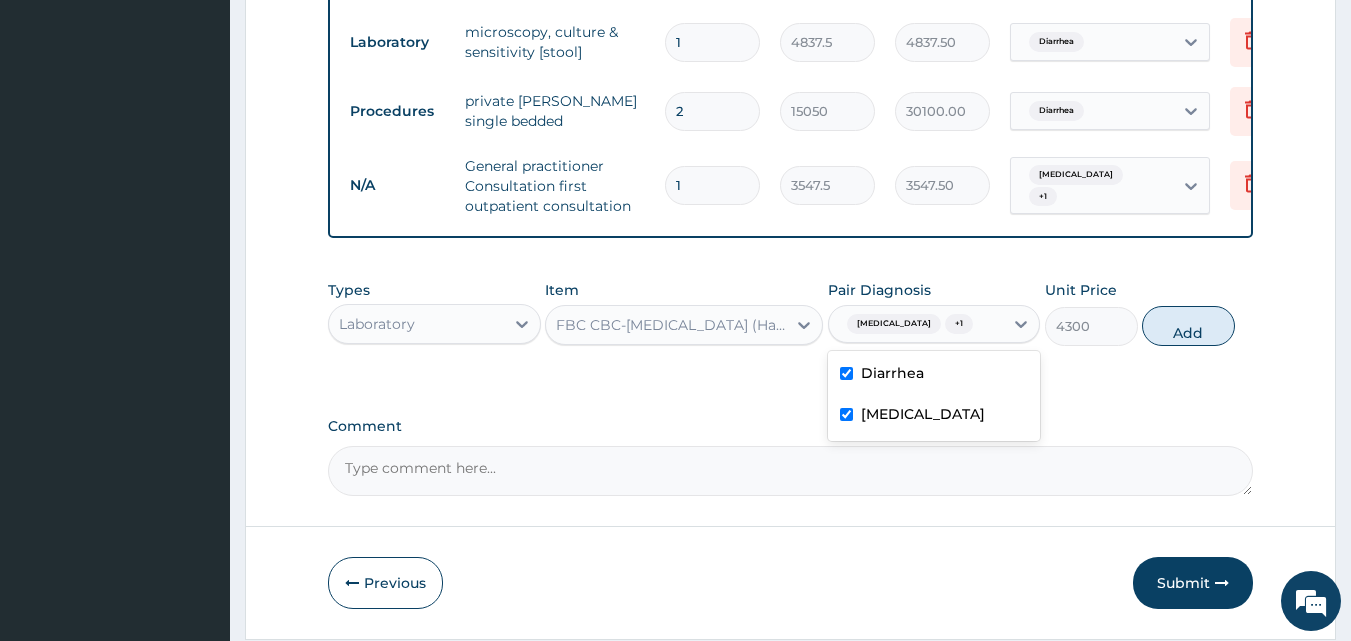 click on "Malaria" at bounding box center (923, 414) 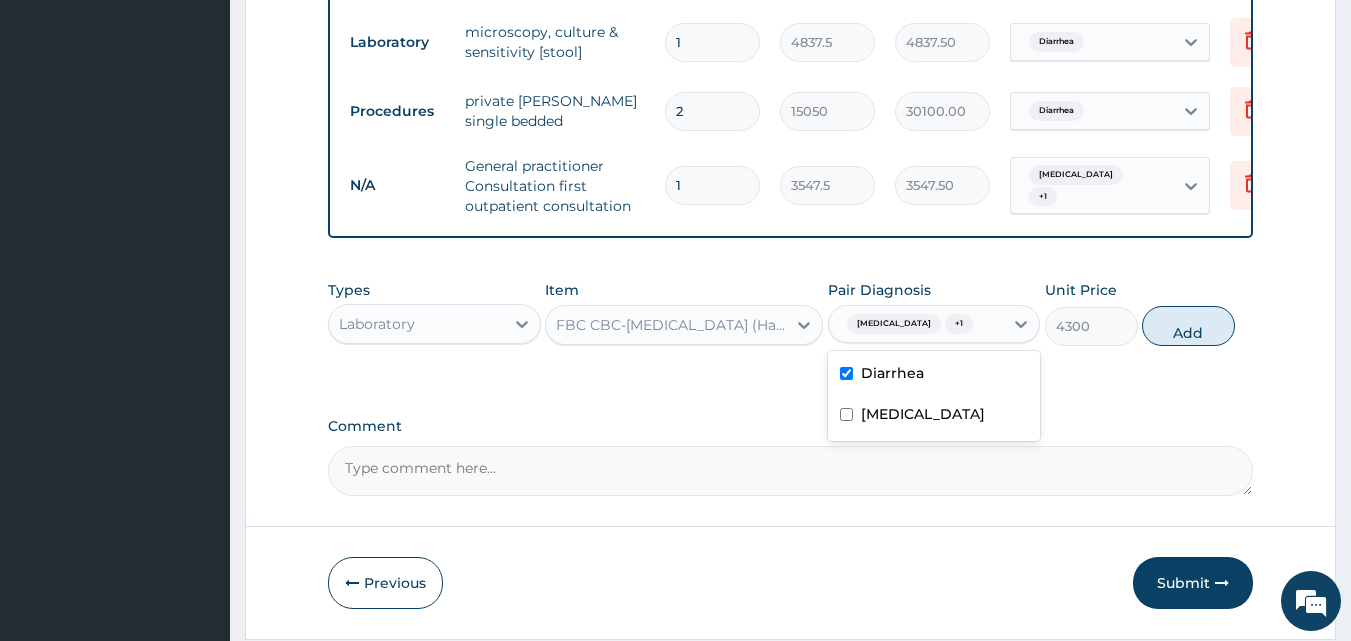 checkbox on "false" 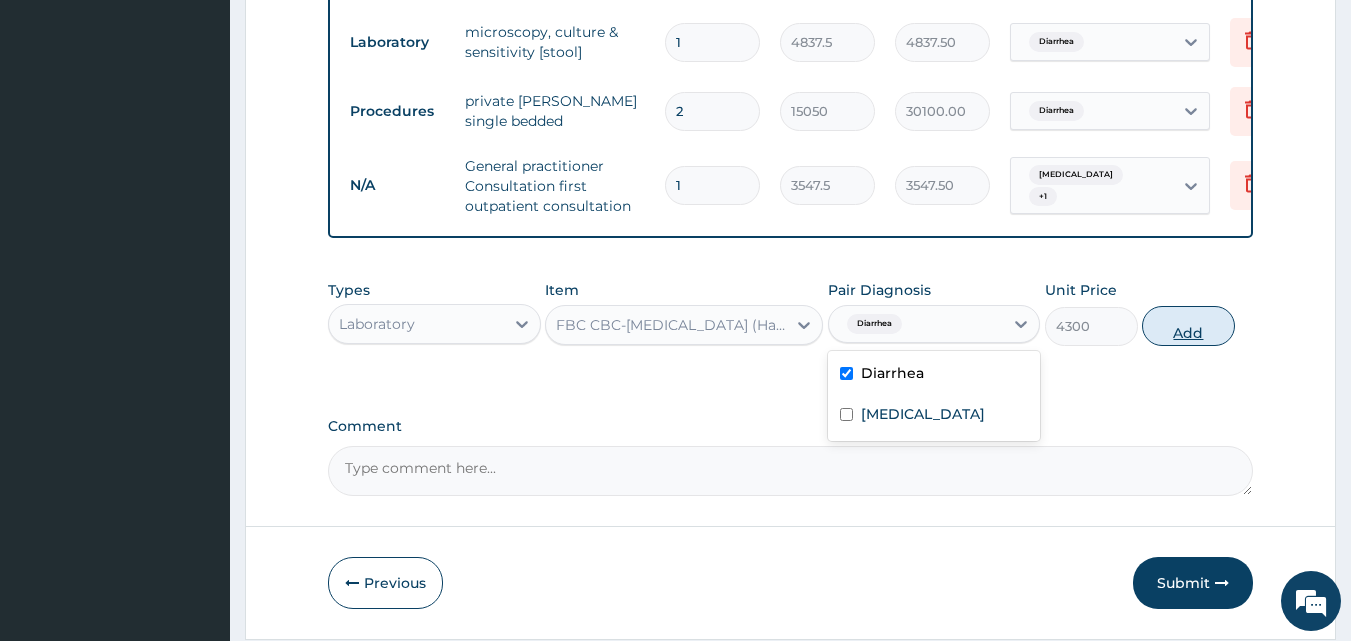 click on "Add" at bounding box center [1188, 326] 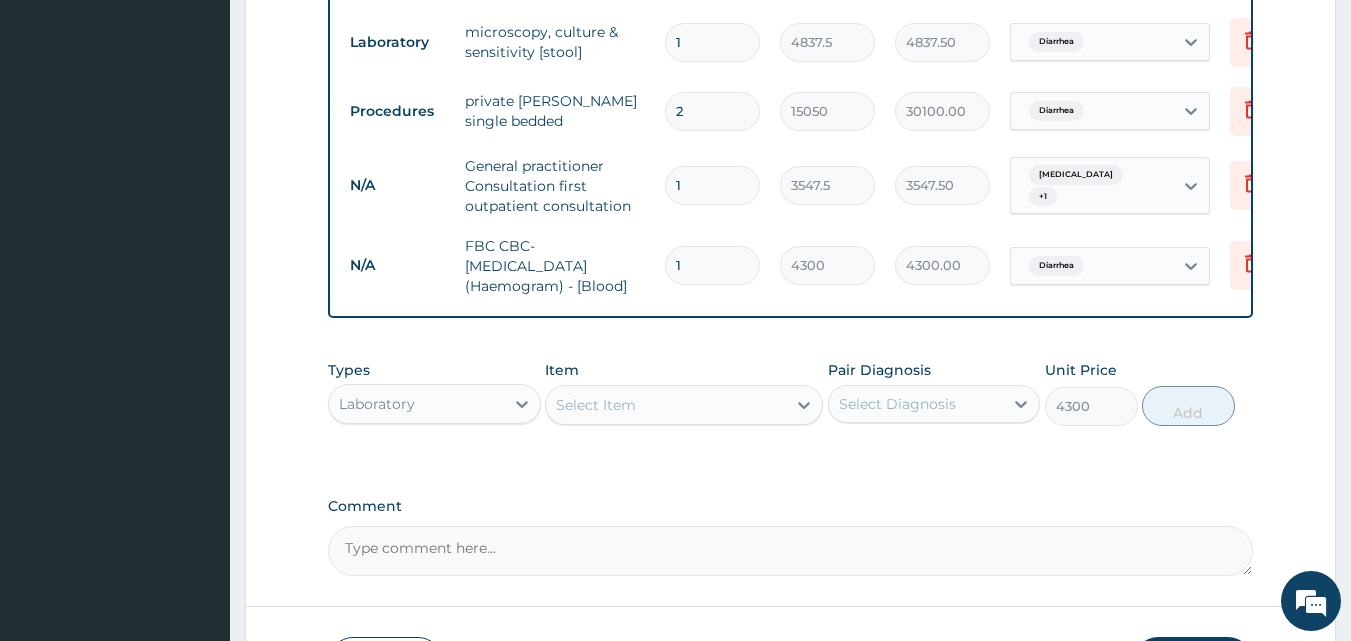 type on "0" 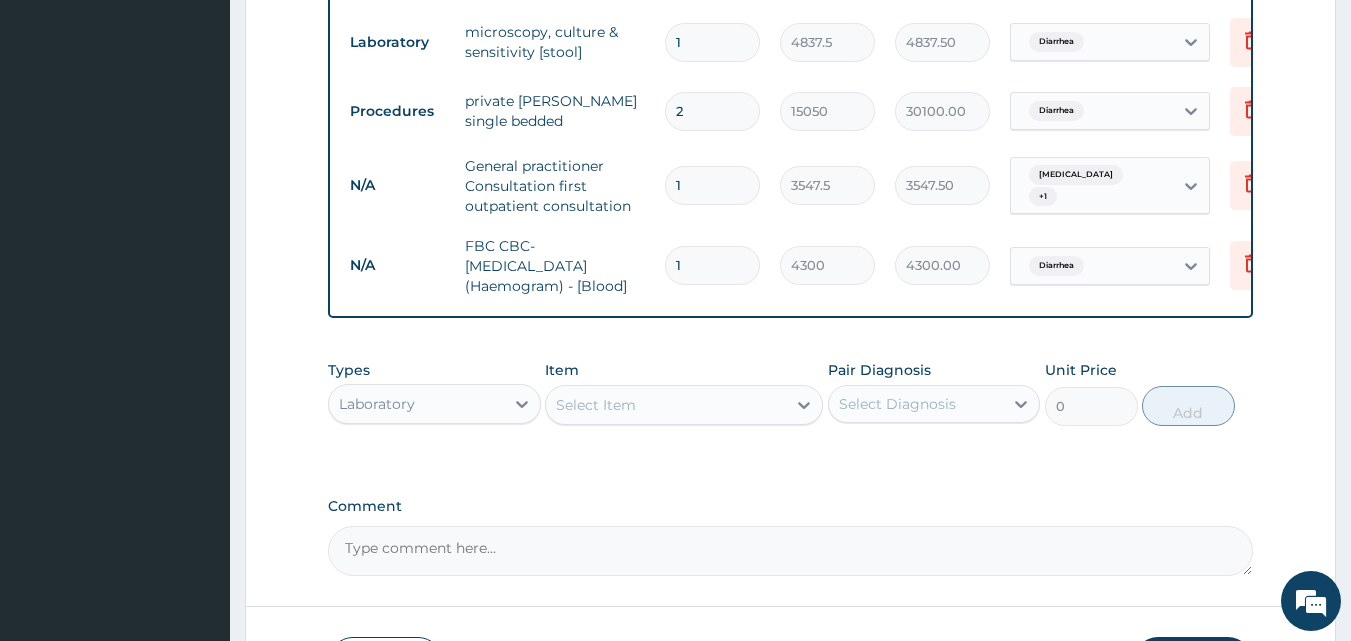 click on "Select Item" at bounding box center (666, 405) 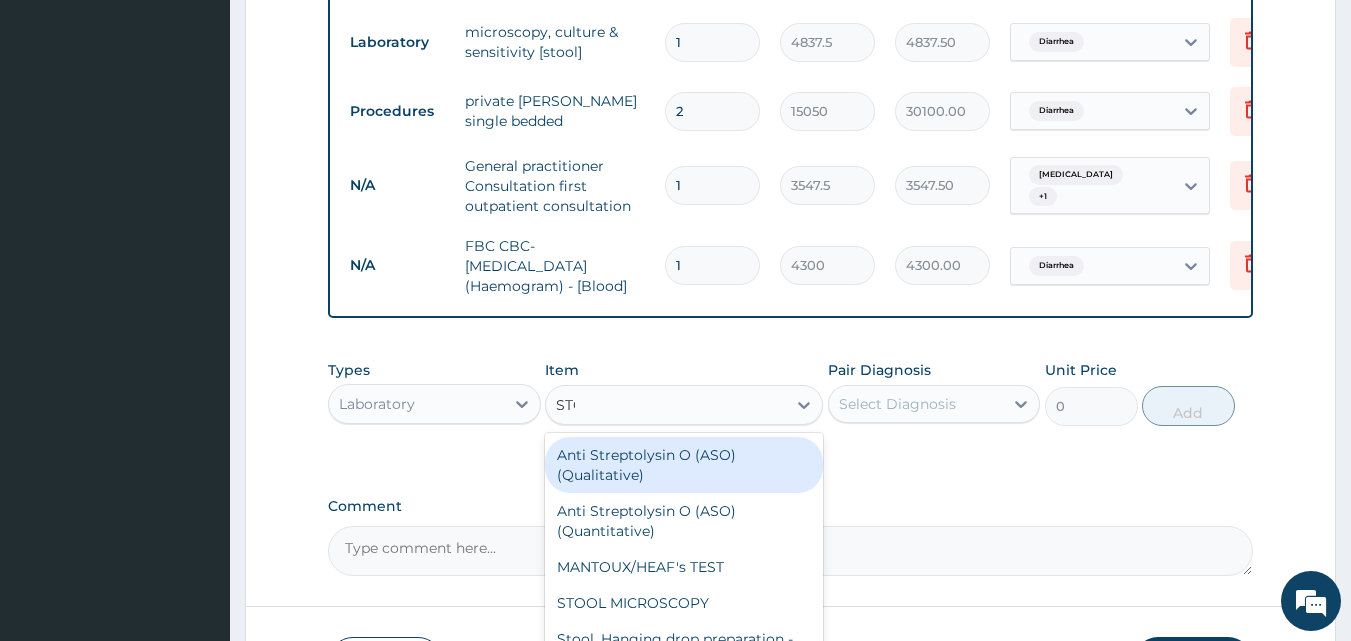 type on "STOO" 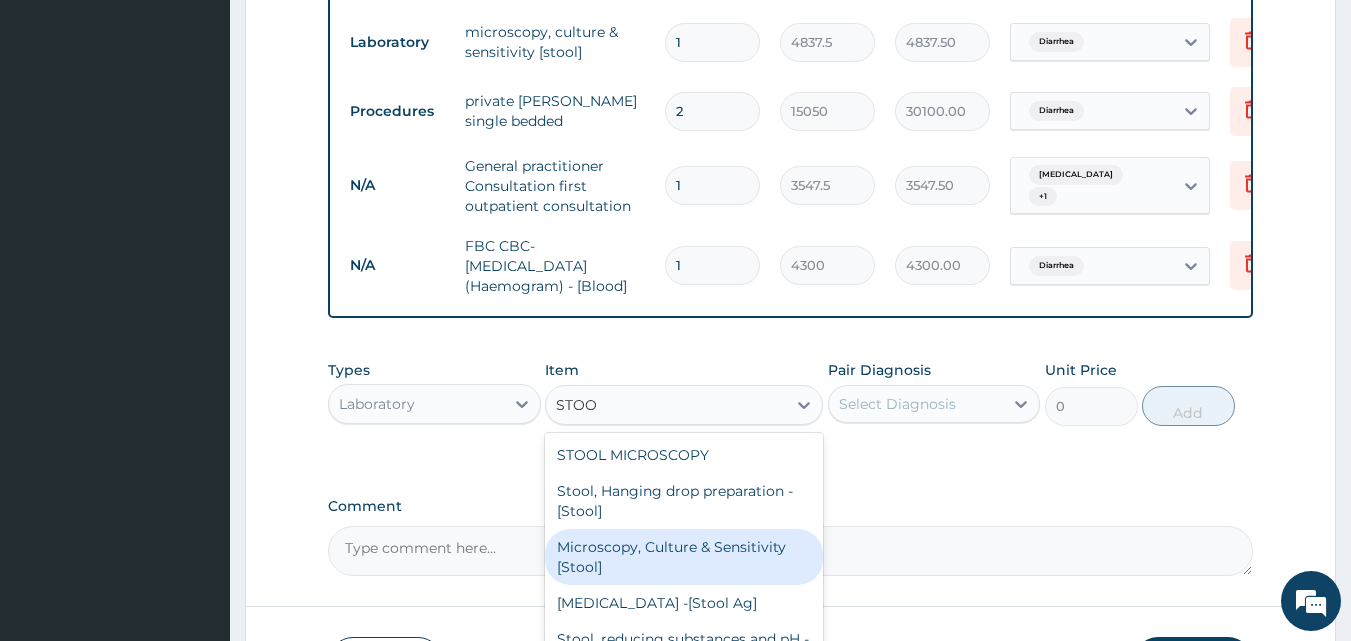 drag, startPoint x: 743, startPoint y: 469, endPoint x: 731, endPoint y: 569, distance: 100.71743 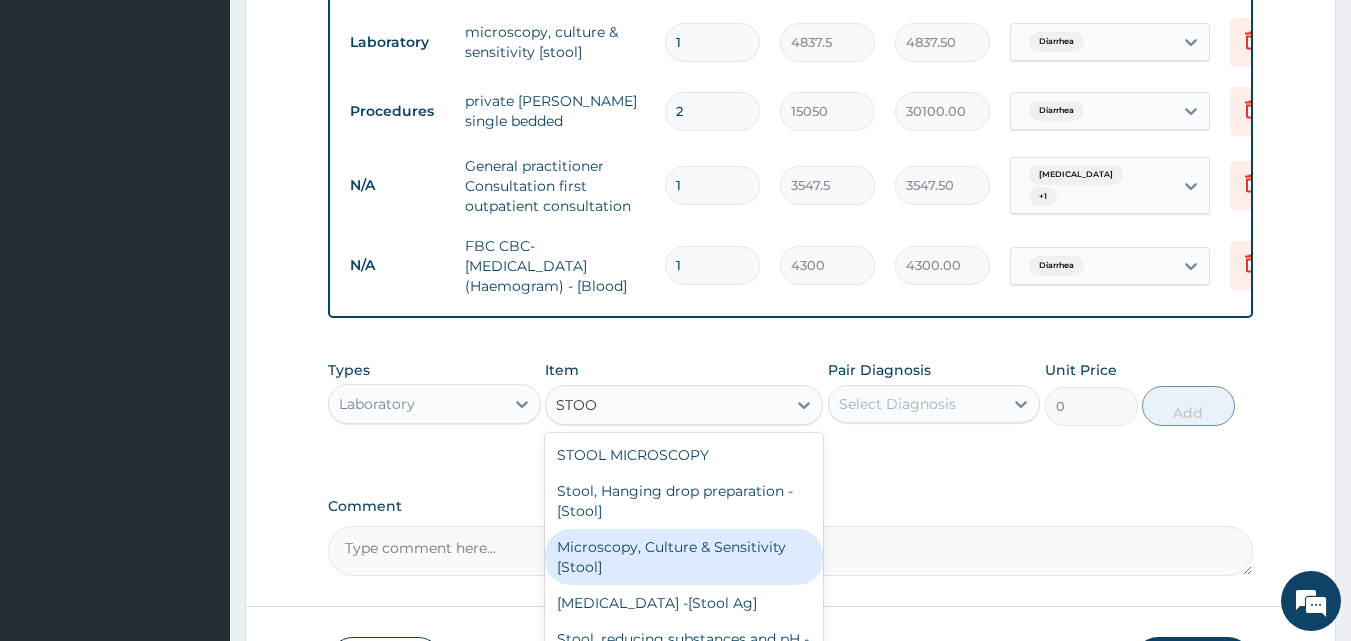 click on "STOOL MICROSCOPY Stool, Hanging drop preparation - [Stool] Microscopy, Culture & Sensitivity [Stool] Helicobacter pylori -[Stool Ag] Stool, reducing substances and pH - [Stool] Stool, occult blood - [Stool] Stool, Routine Examination (Basic) - [Stool]" at bounding box center (684, 583) 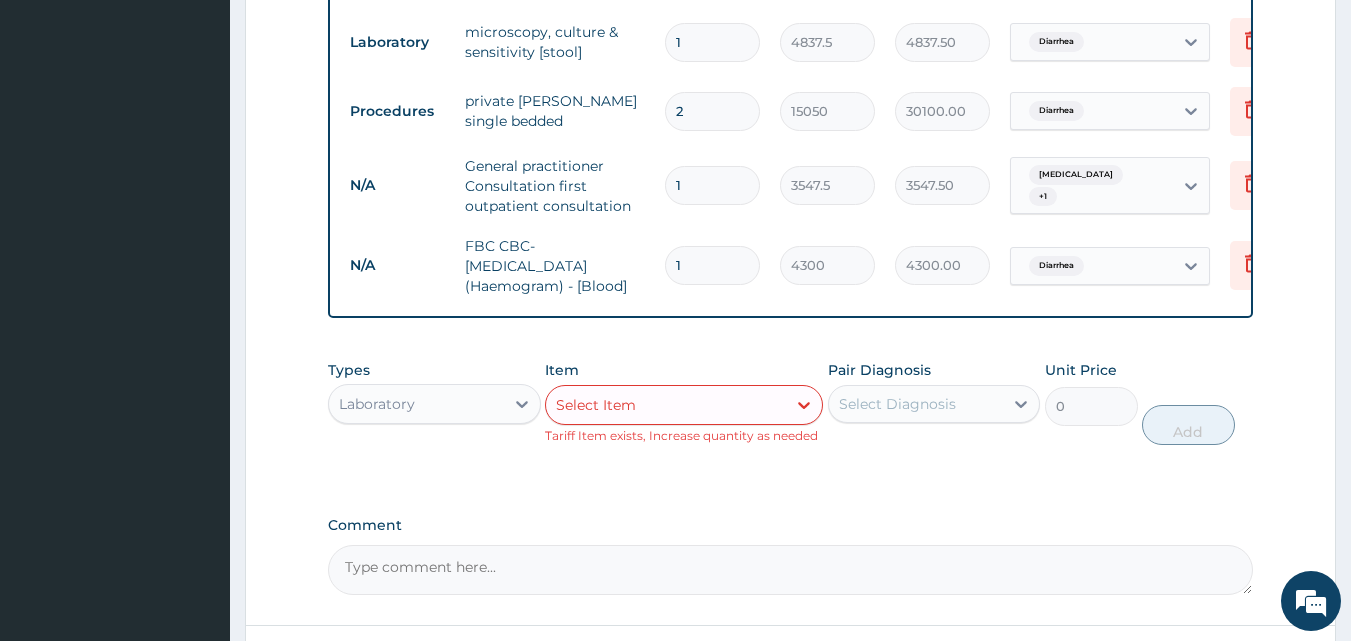 click on "Select Item" at bounding box center (666, 405) 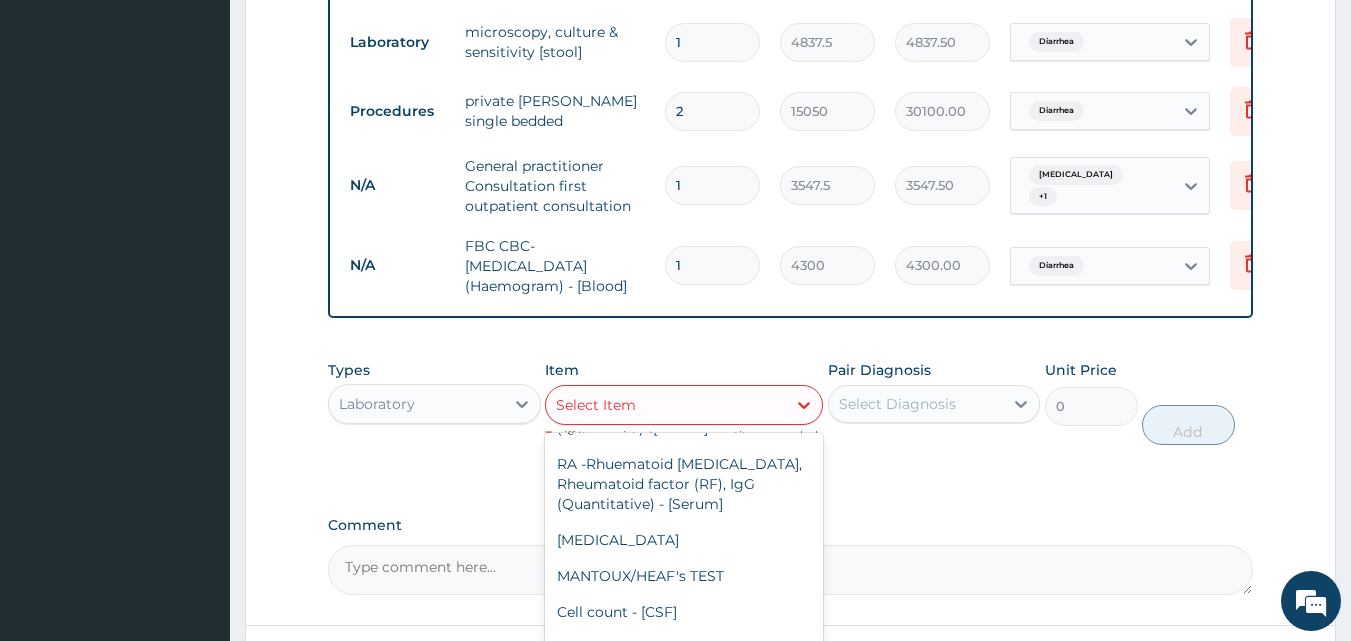 scroll, scrollTop: 400, scrollLeft: 0, axis: vertical 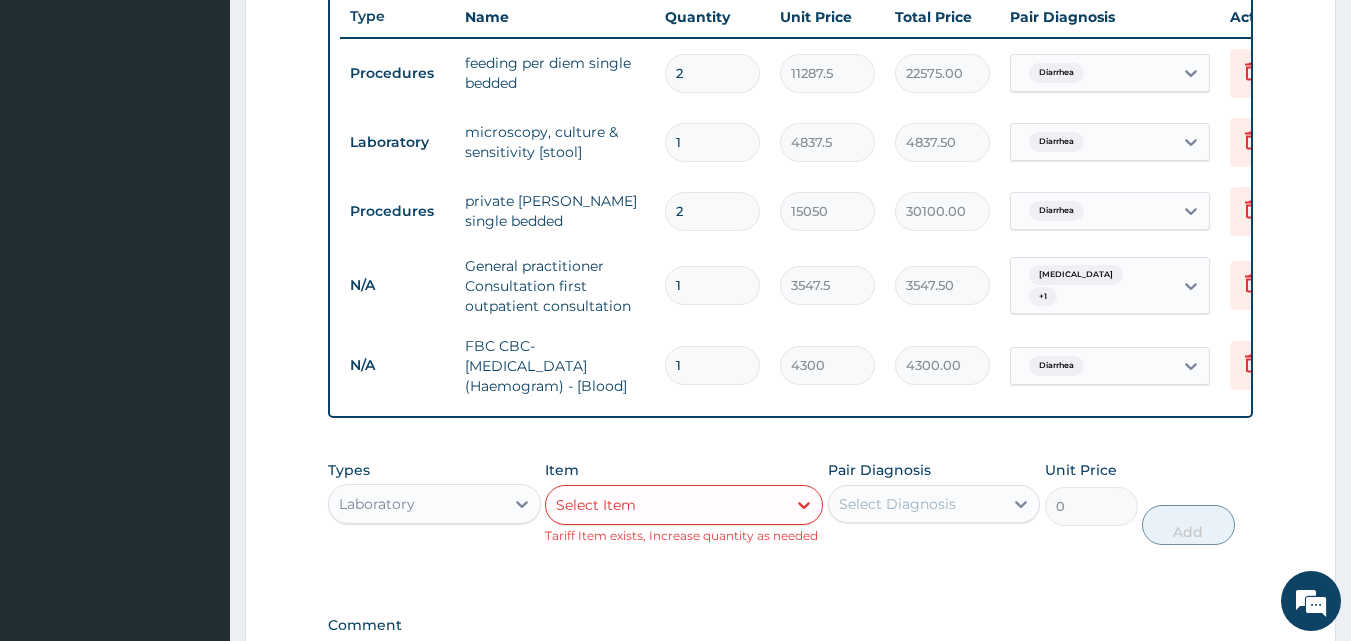 click on "Select Item" at bounding box center (666, 505) 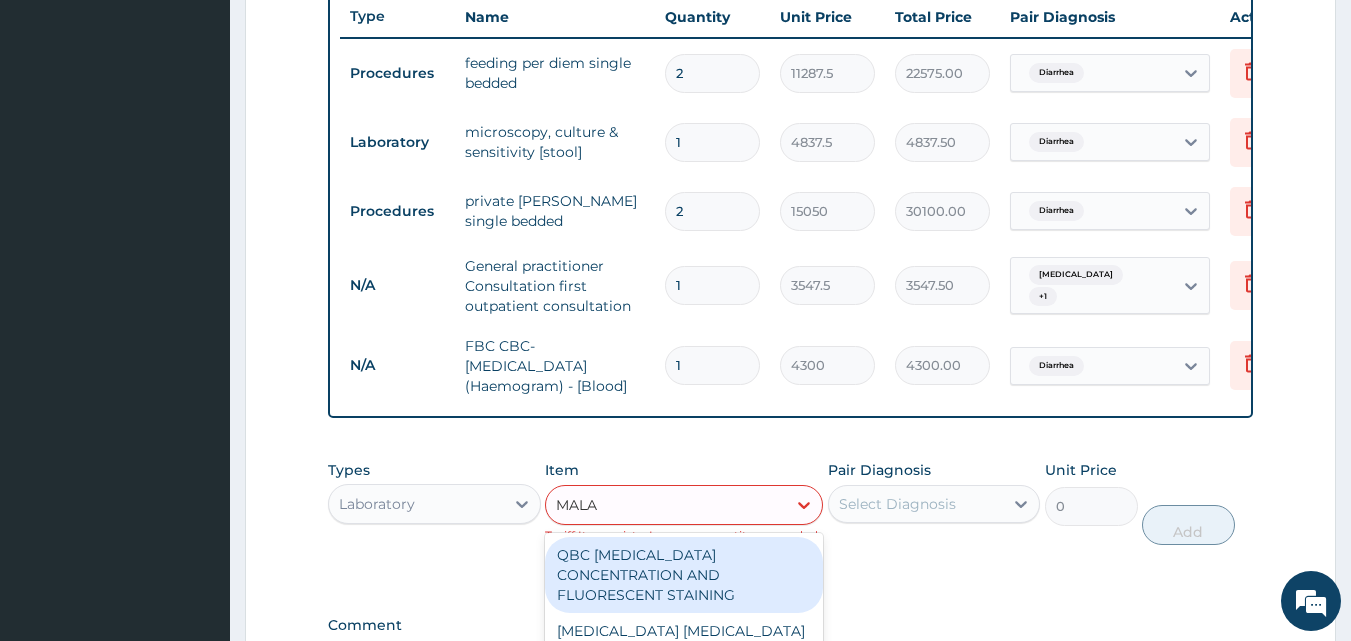 type on "MALAR" 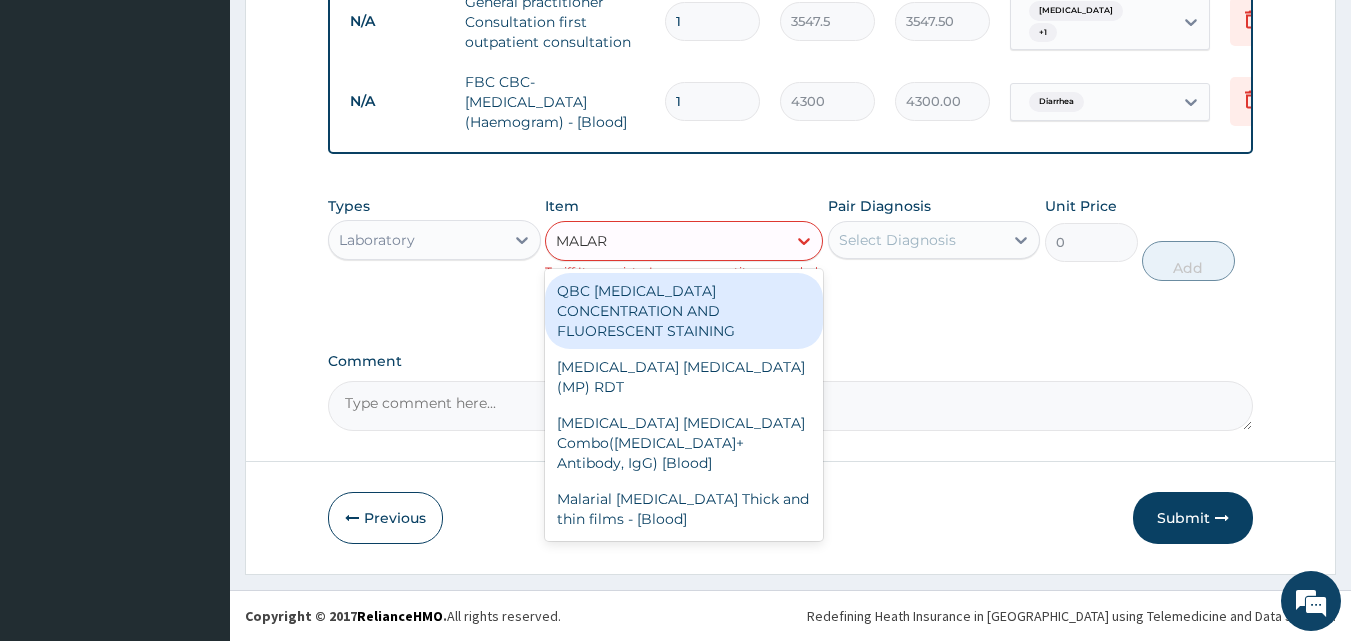 scroll, scrollTop: 1038, scrollLeft: 0, axis: vertical 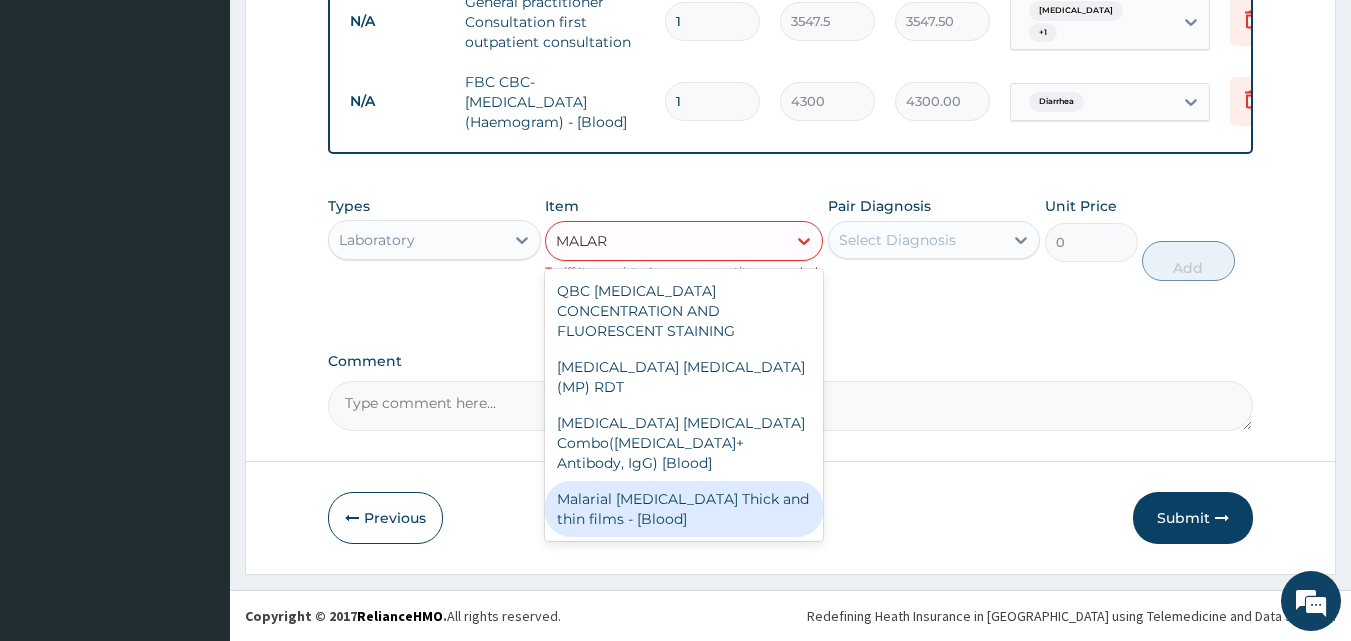 click on "Malarial Parasite Thick and thin films - [Blood]" at bounding box center [684, 509] 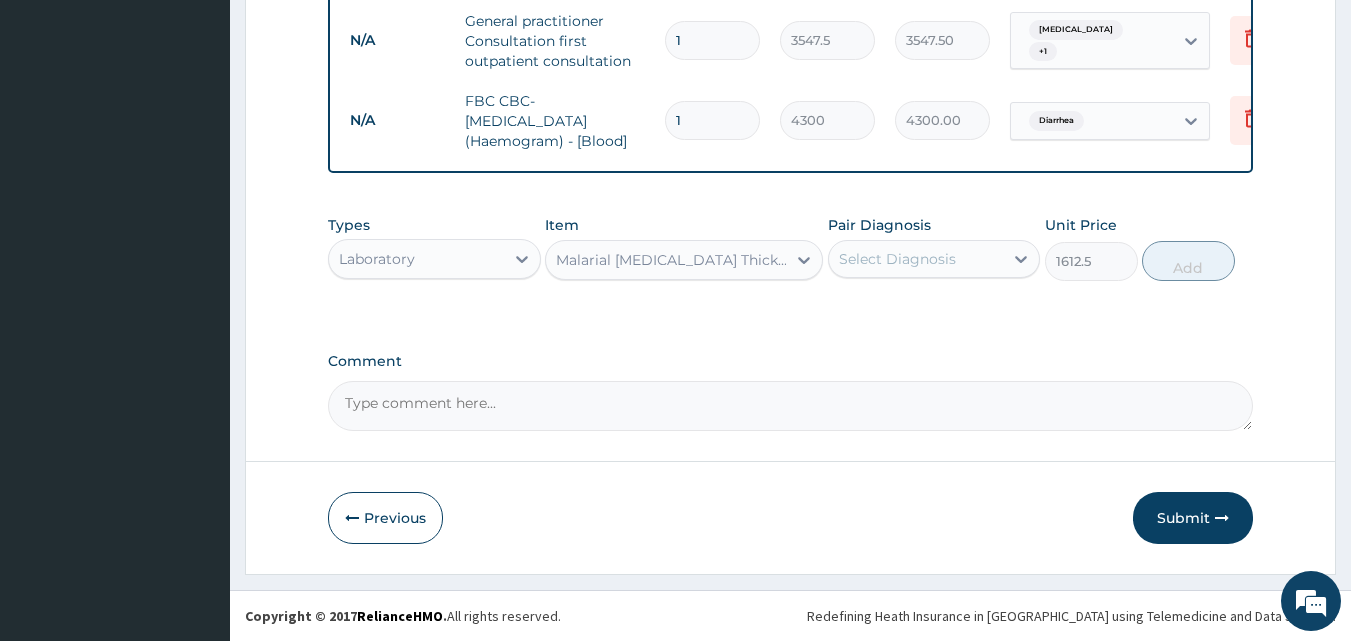 scroll, scrollTop: 1019, scrollLeft: 0, axis: vertical 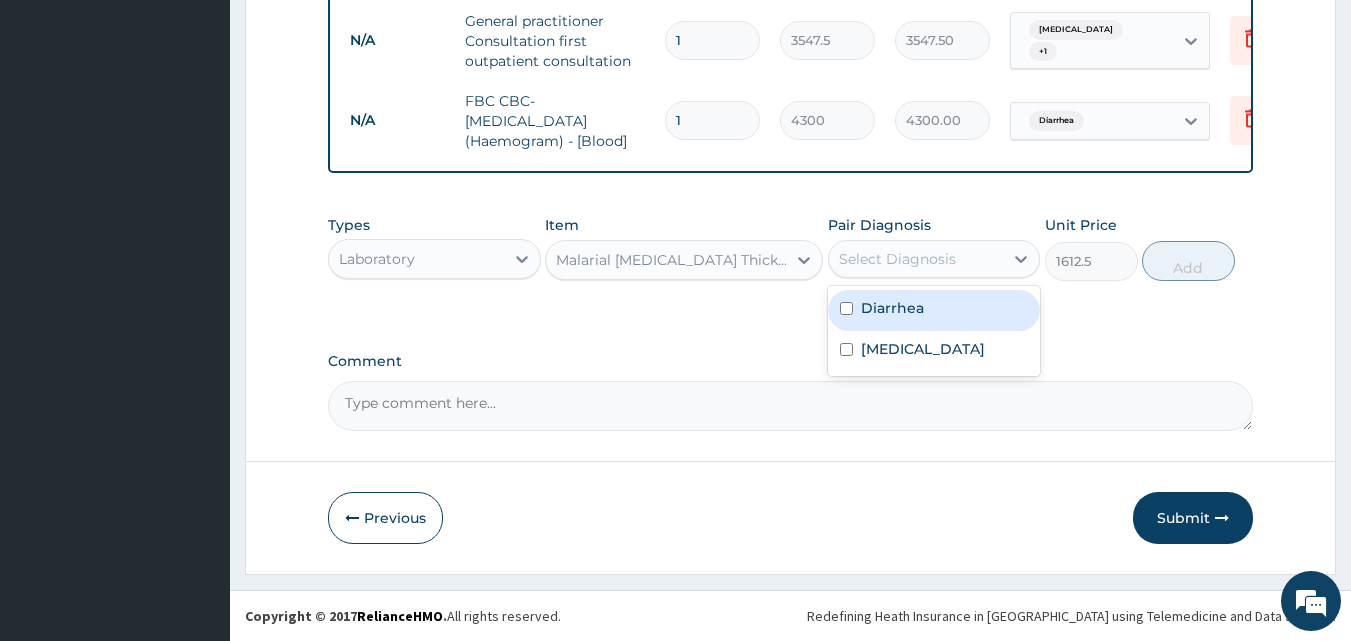 click on "Select Diagnosis" at bounding box center [916, 259] 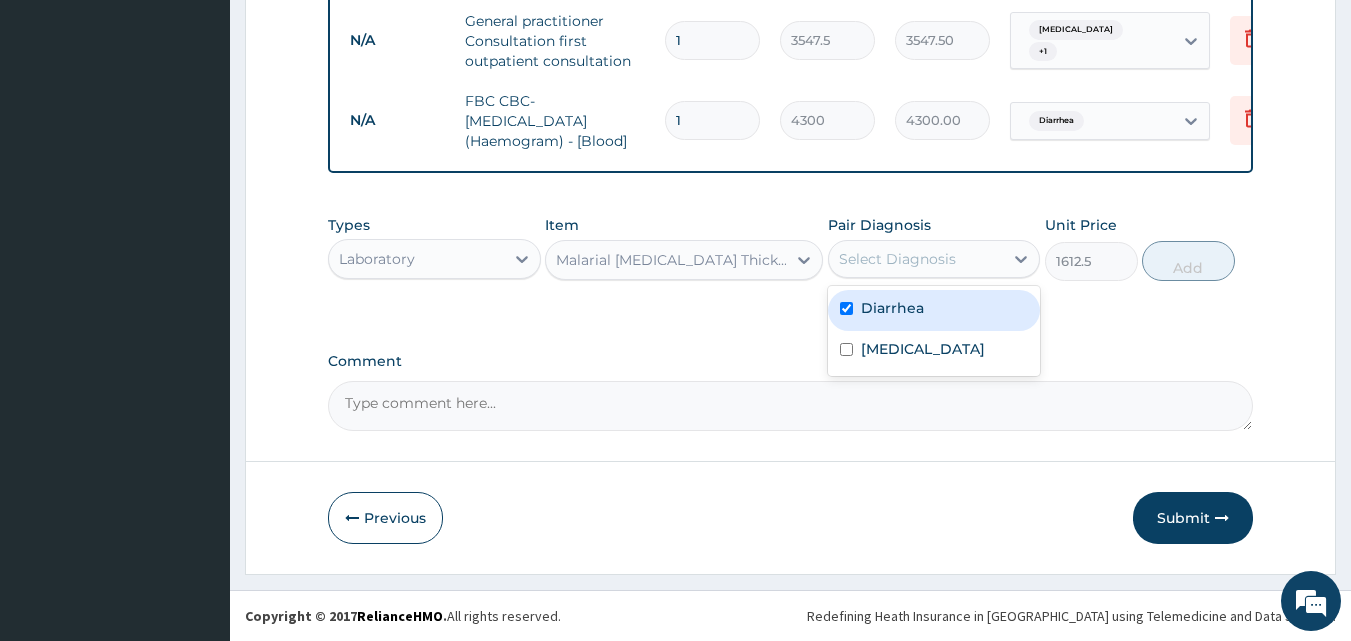checkbox on "true" 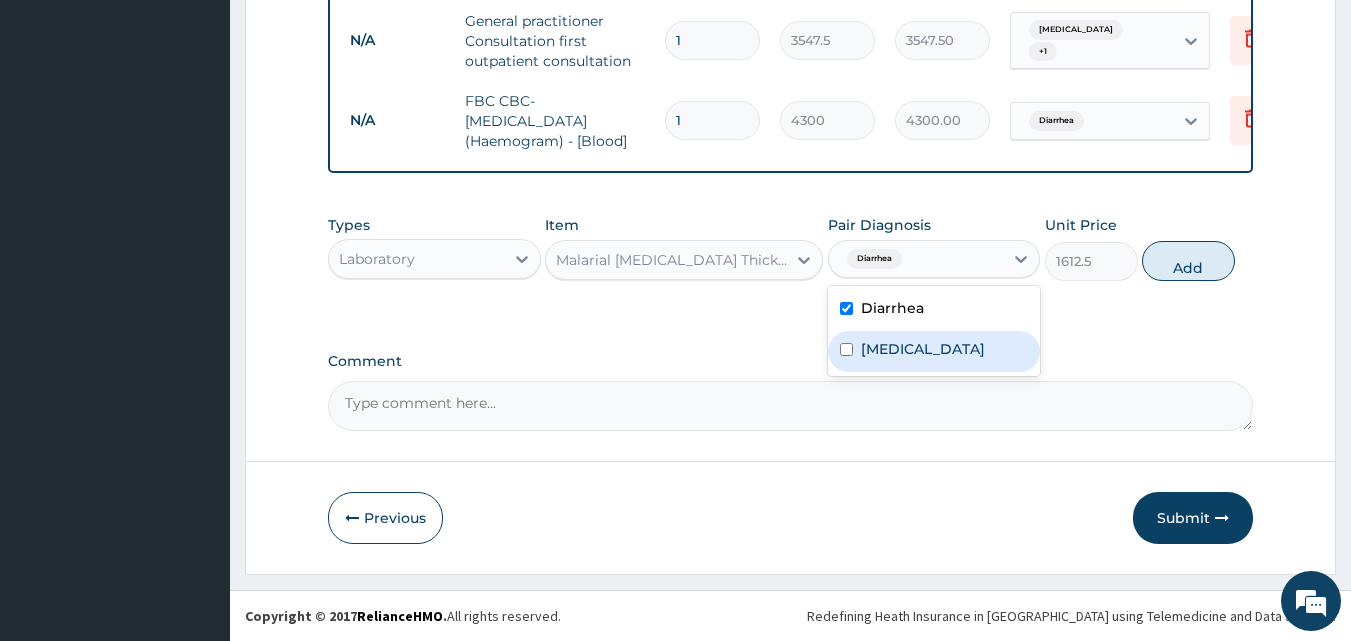 click on "Malaria" at bounding box center (934, 351) 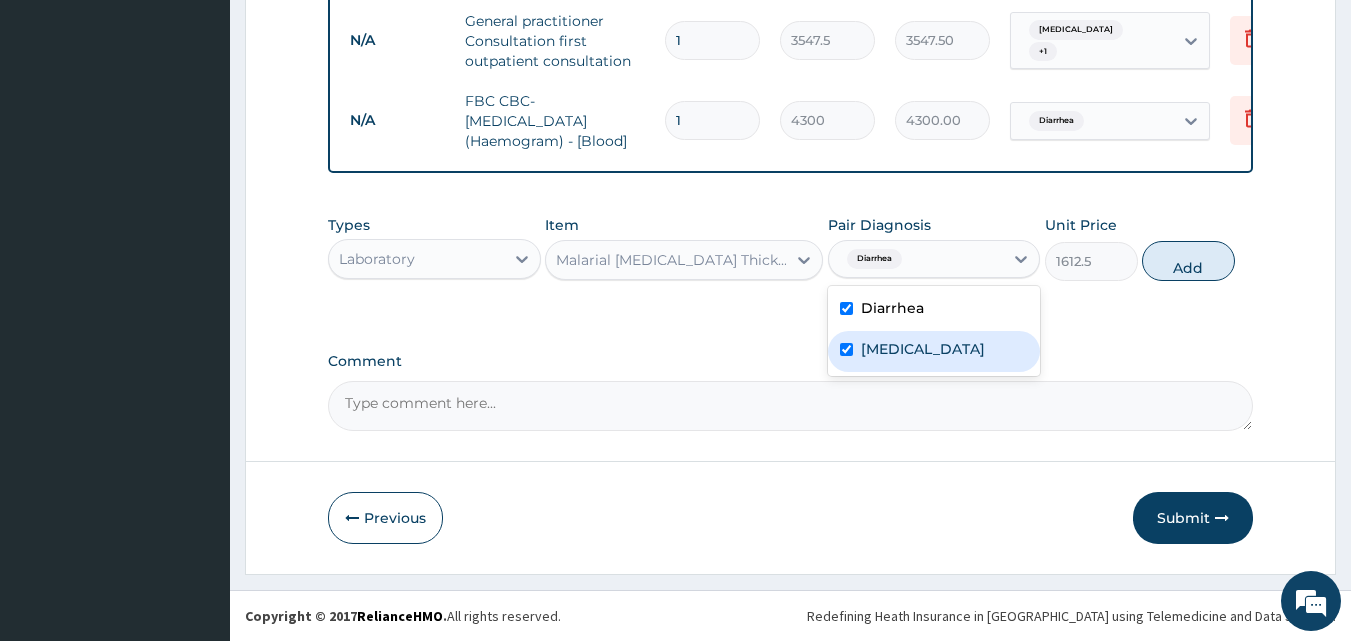checkbox on "true" 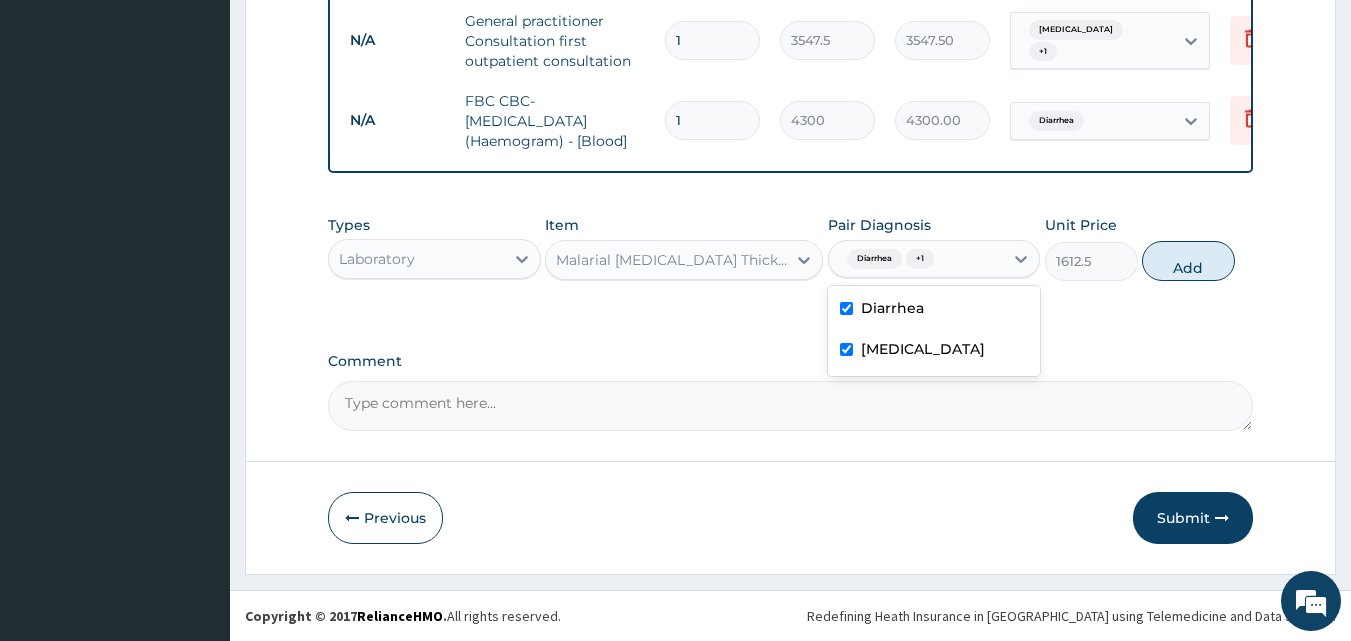 click at bounding box center (846, 308) 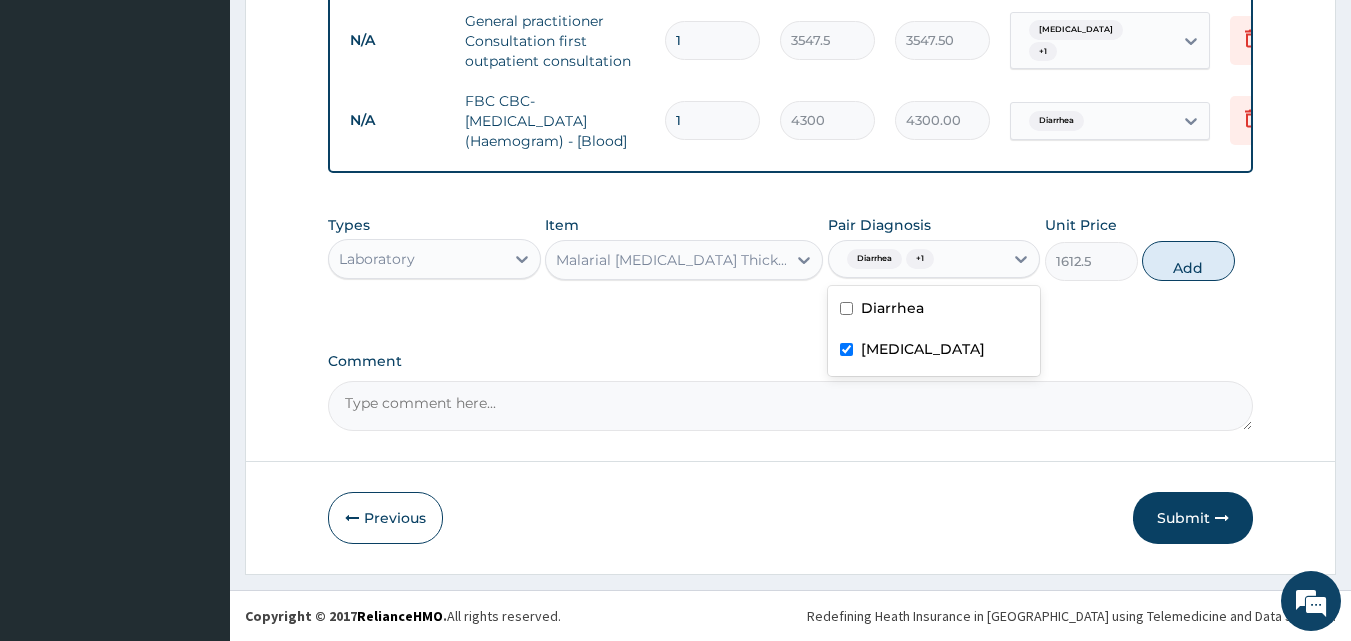 checkbox on "false" 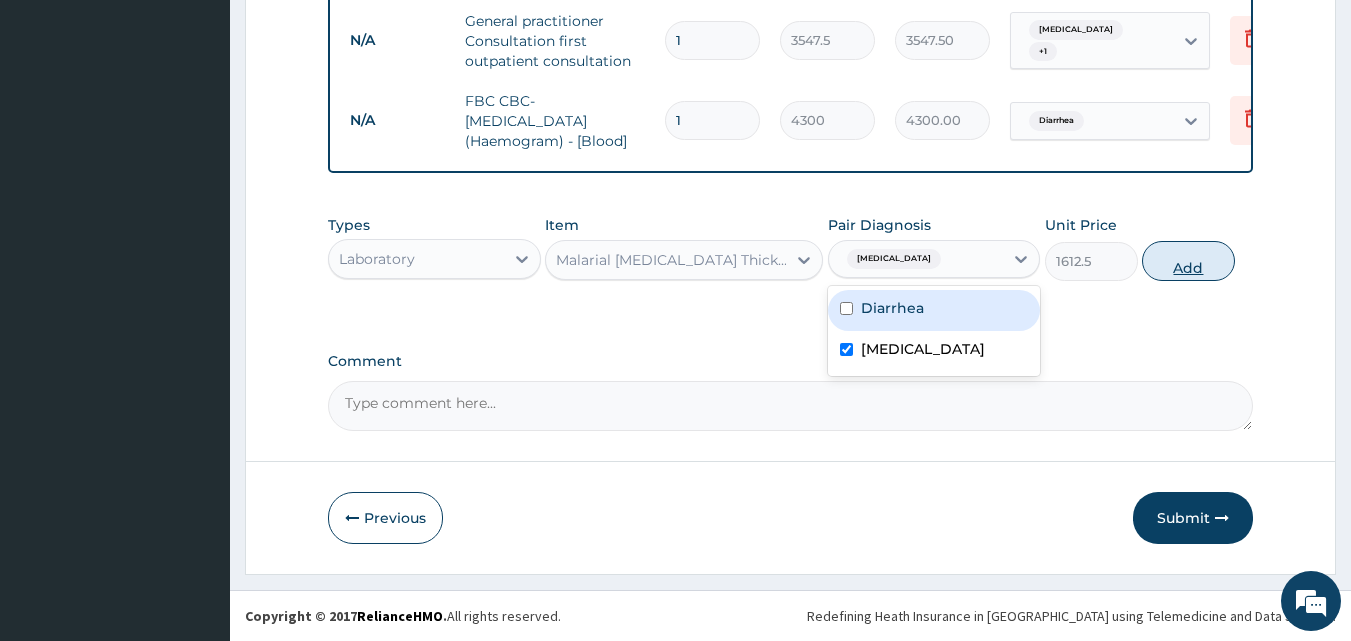 click on "Add" at bounding box center [1188, 261] 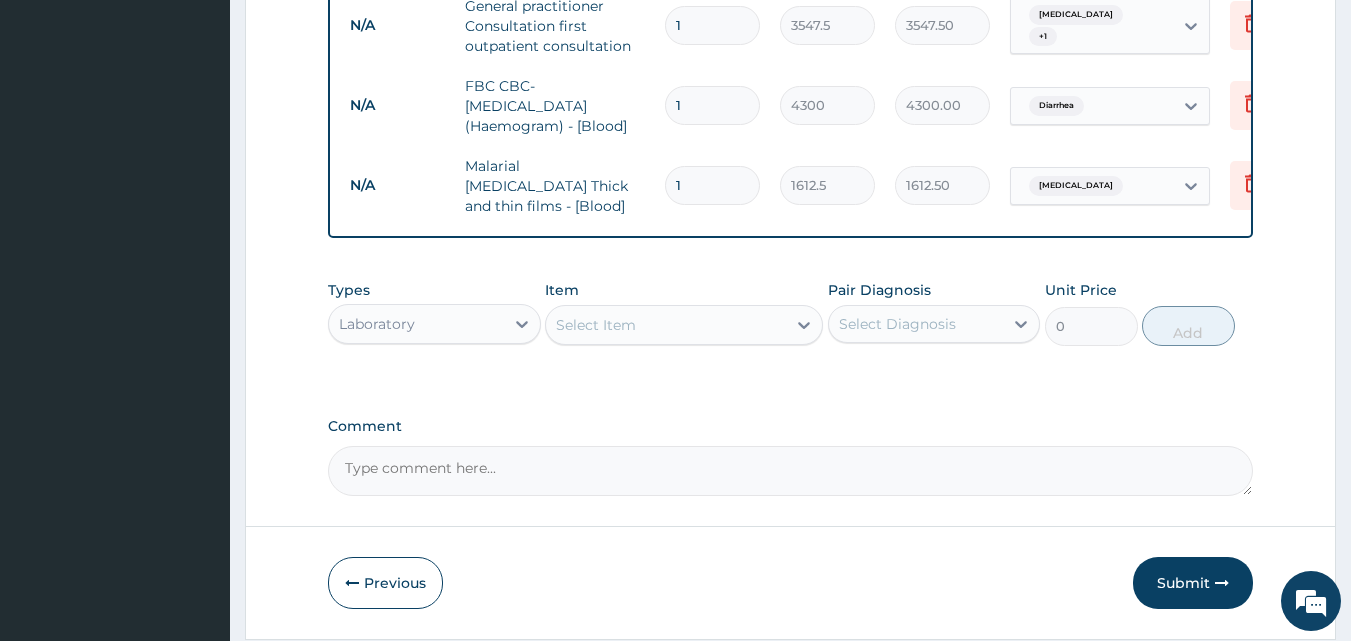click on "Select Item" at bounding box center [666, 325] 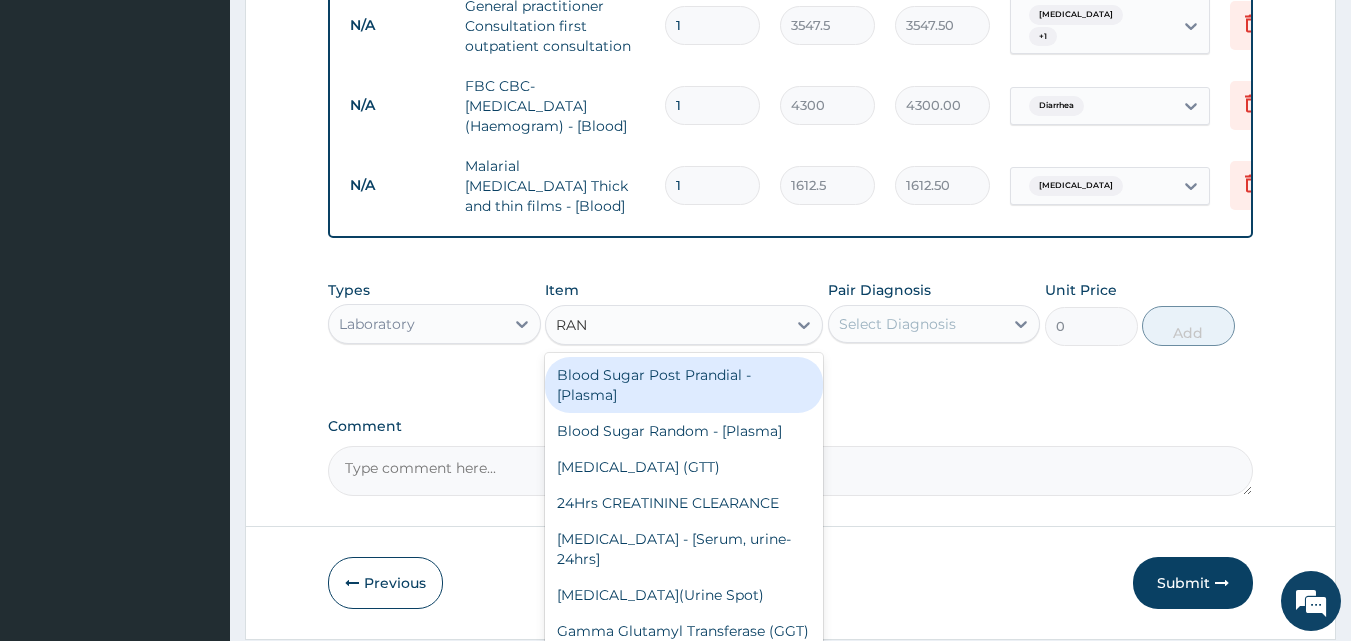 type on "RAND" 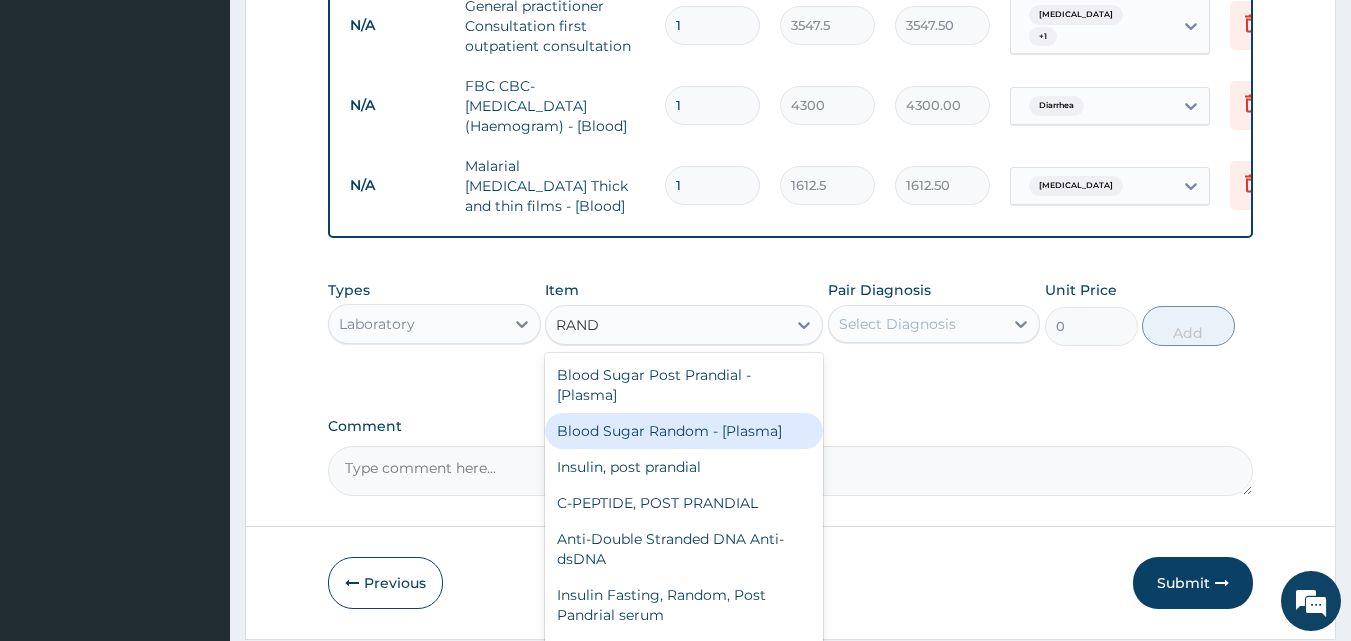 click on "Blood Sugar Random - [Plasma]" at bounding box center [684, 431] 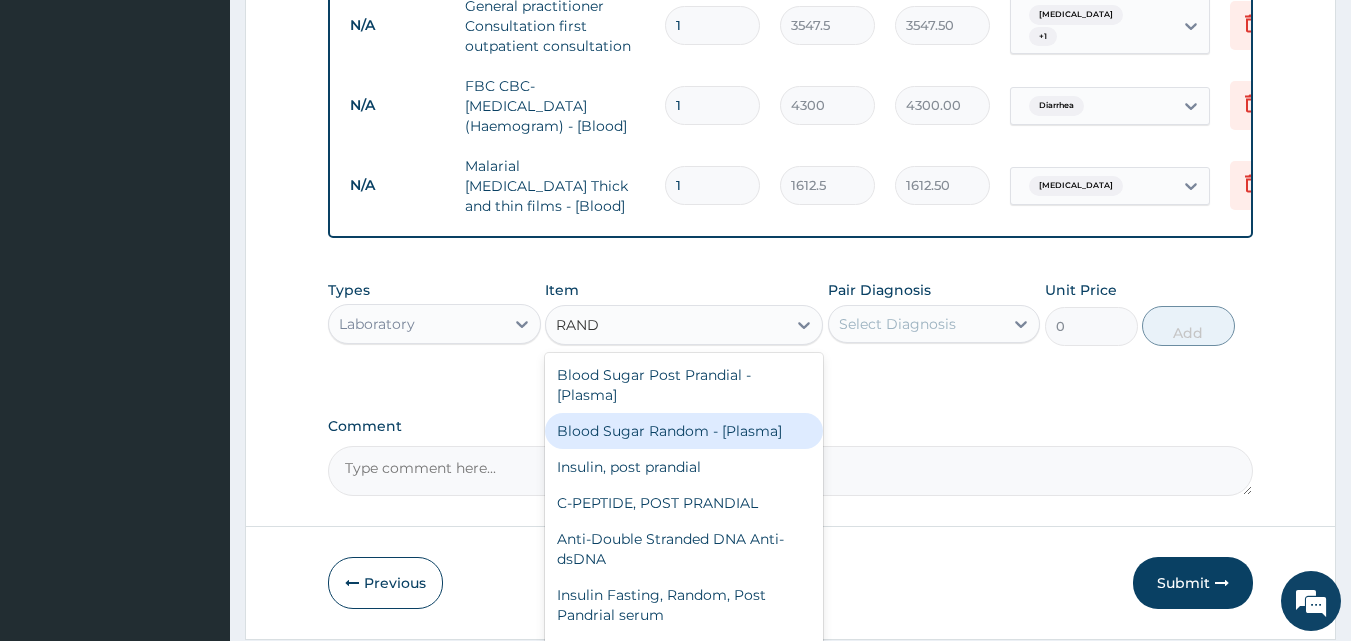 type 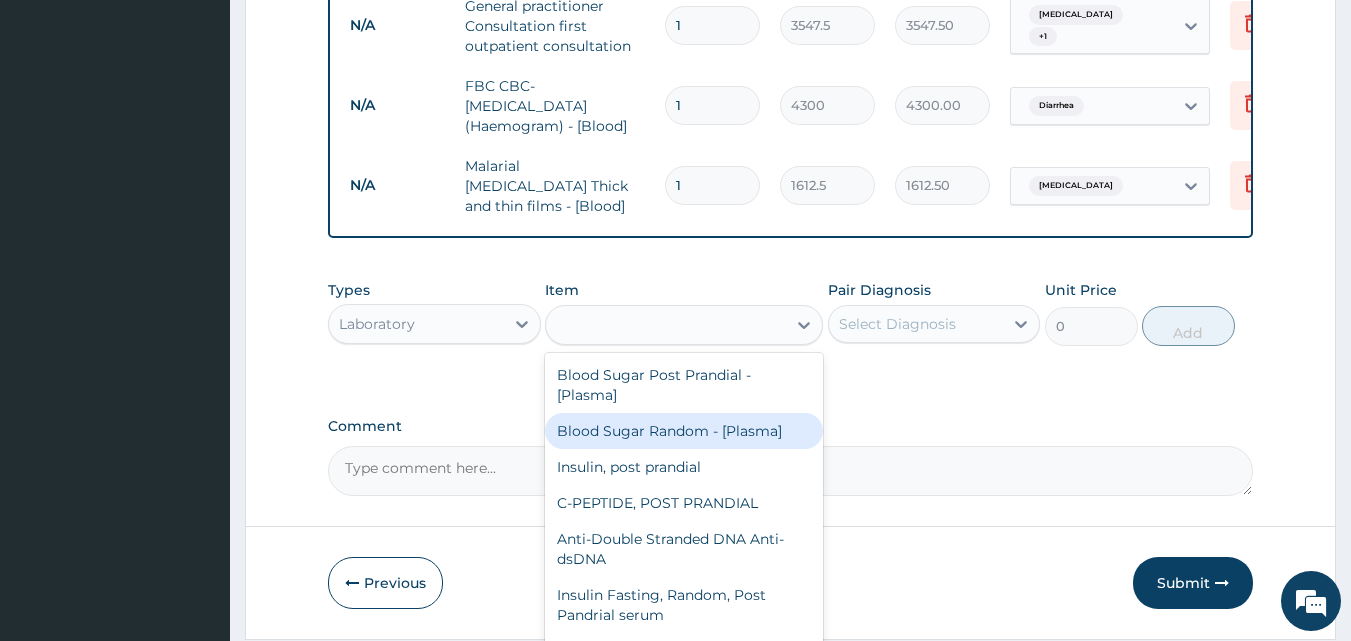 type on "1290" 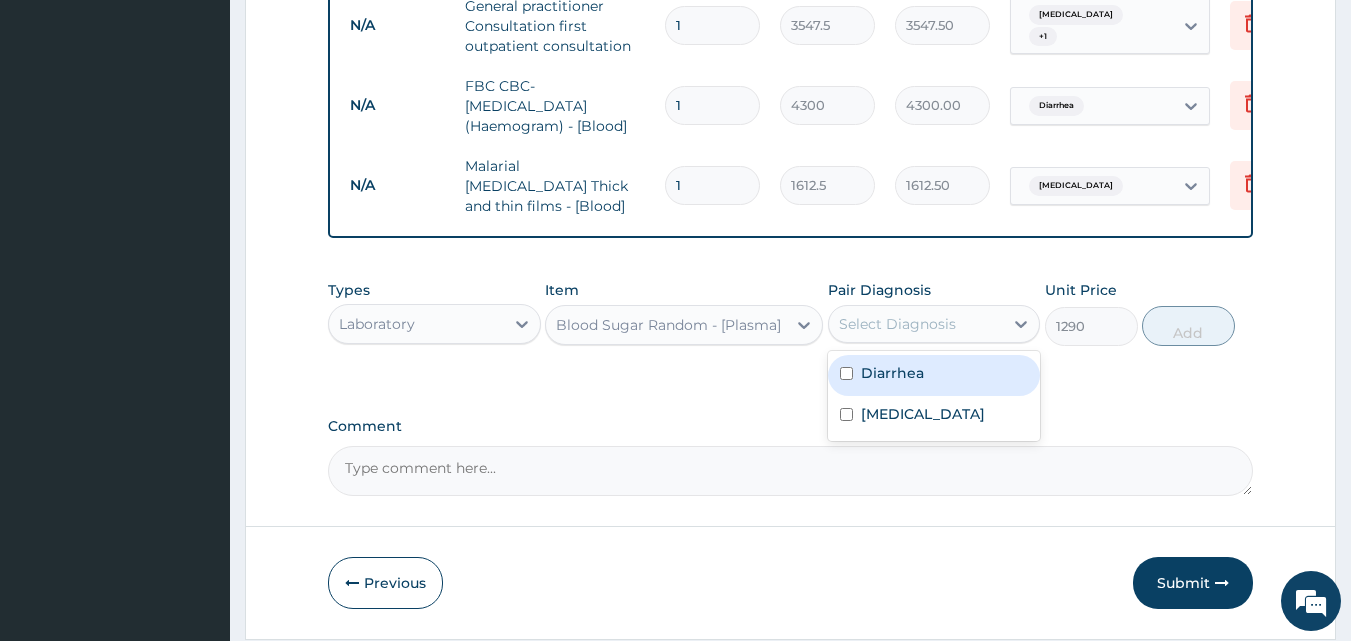 click on "Select Diagnosis" at bounding box center [897, 324] 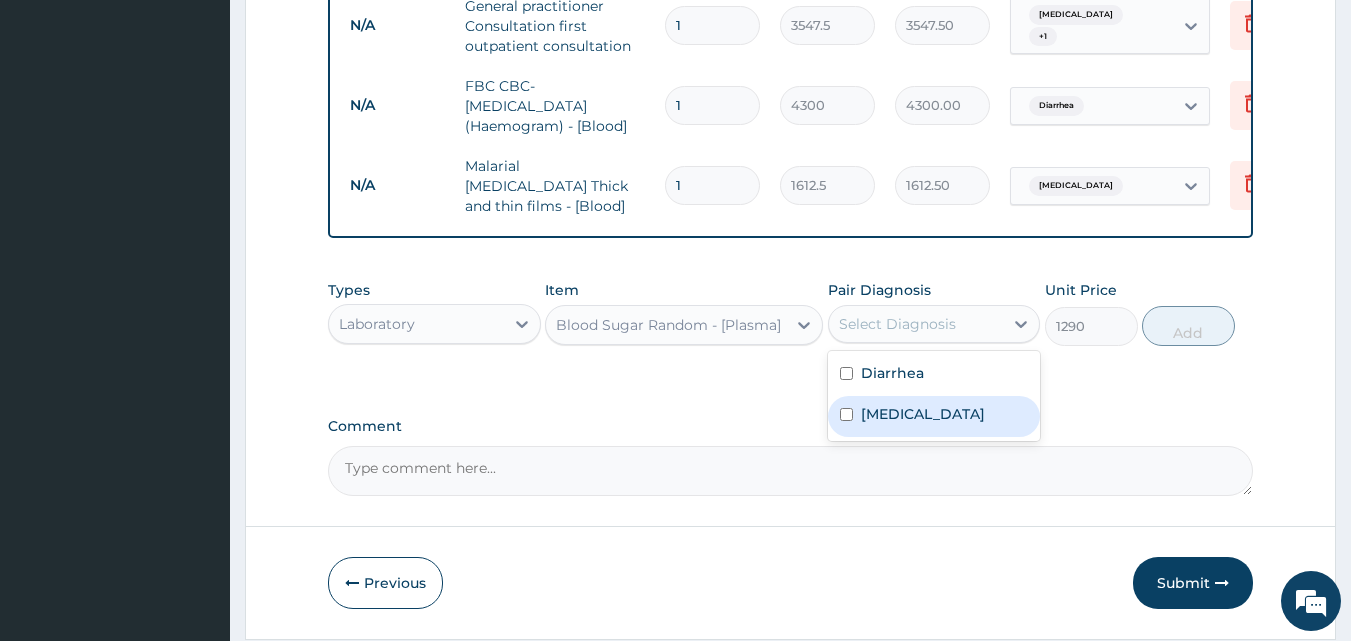 click on "Malaria" at bounding box center [934, 416] 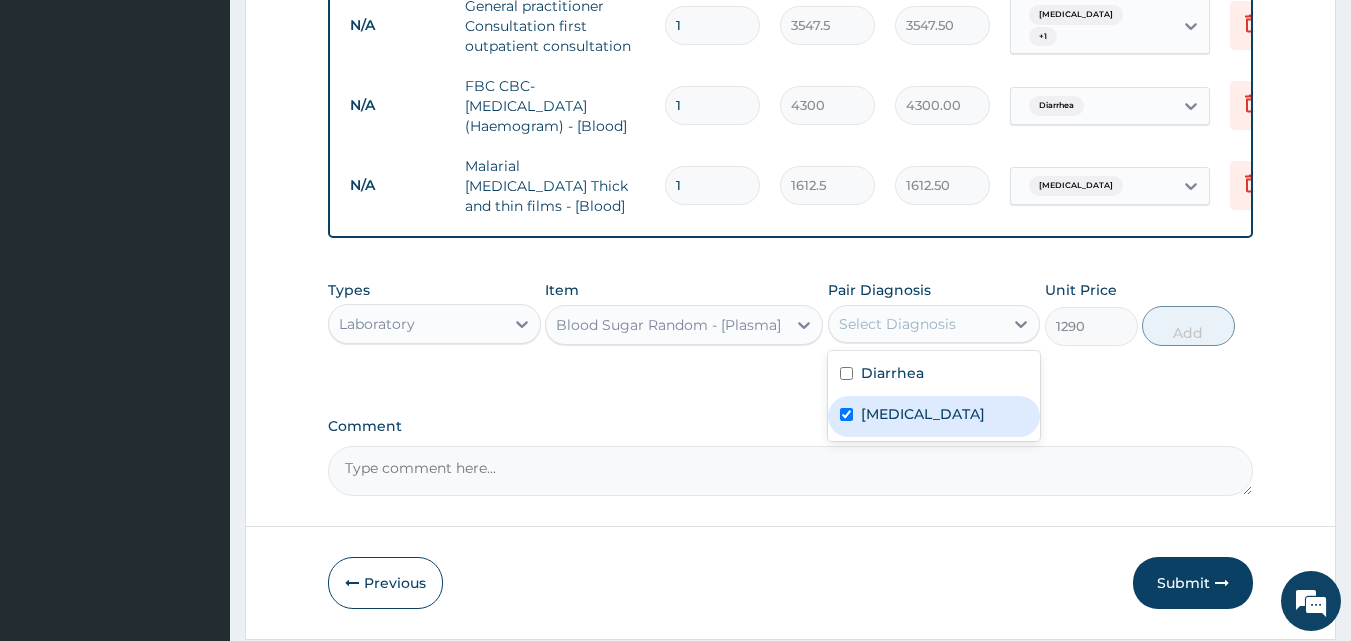 checkbox on "true" 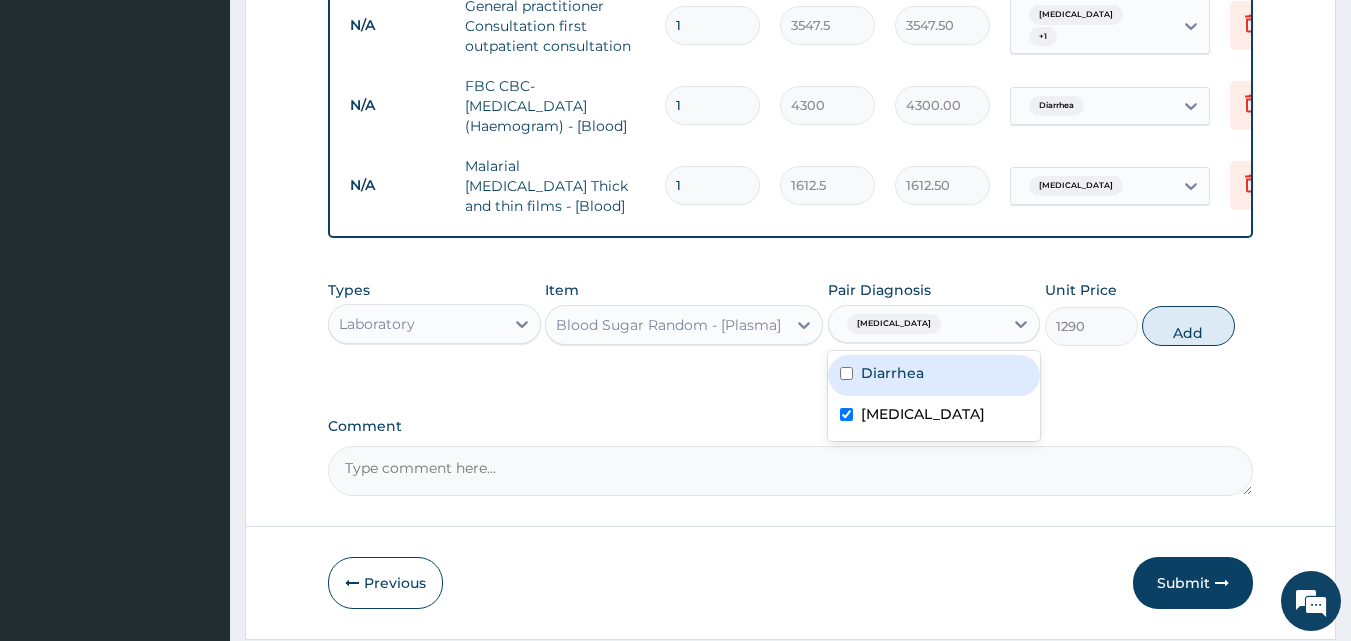 click on "Diarrhea" at bounding box center [892, 373] 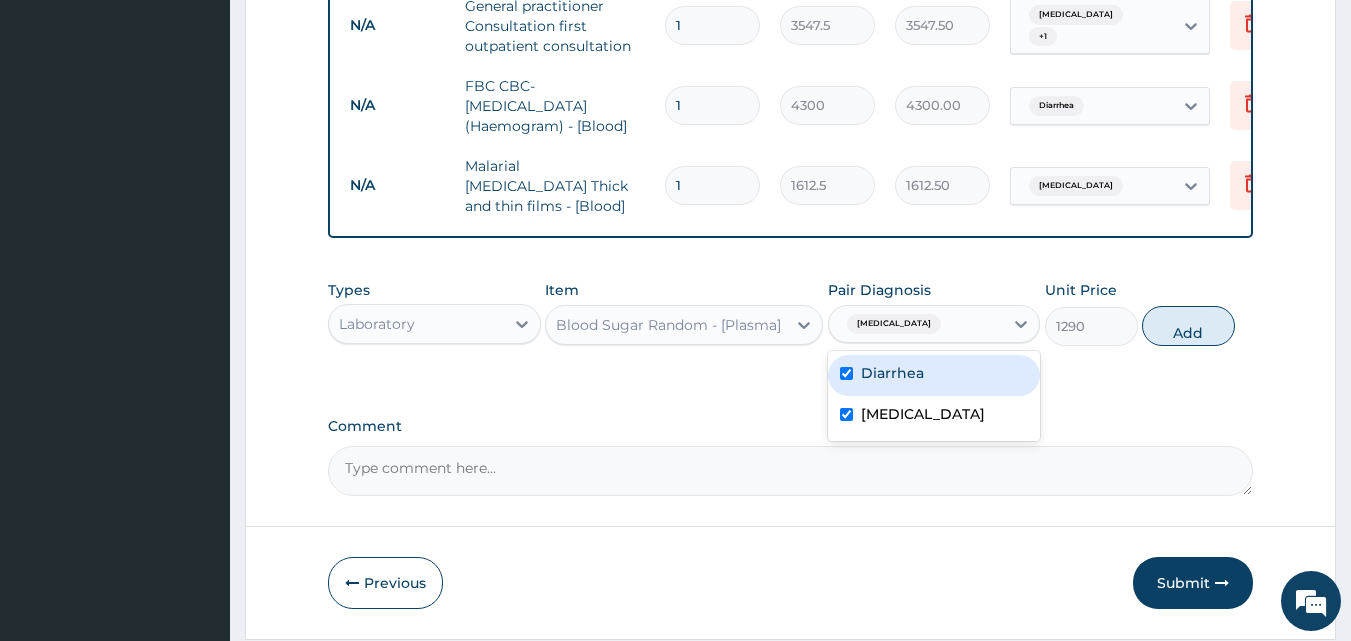 checkbox on "true" 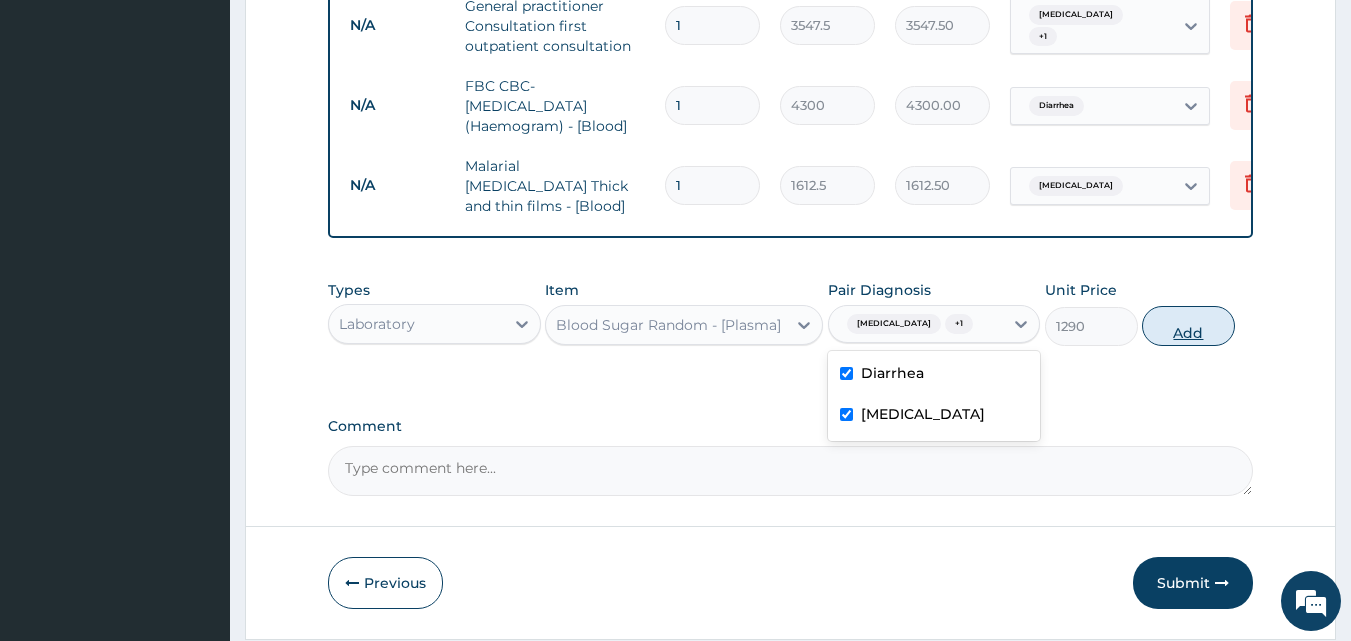 click on "Add" at bounding box center (1188, 326) 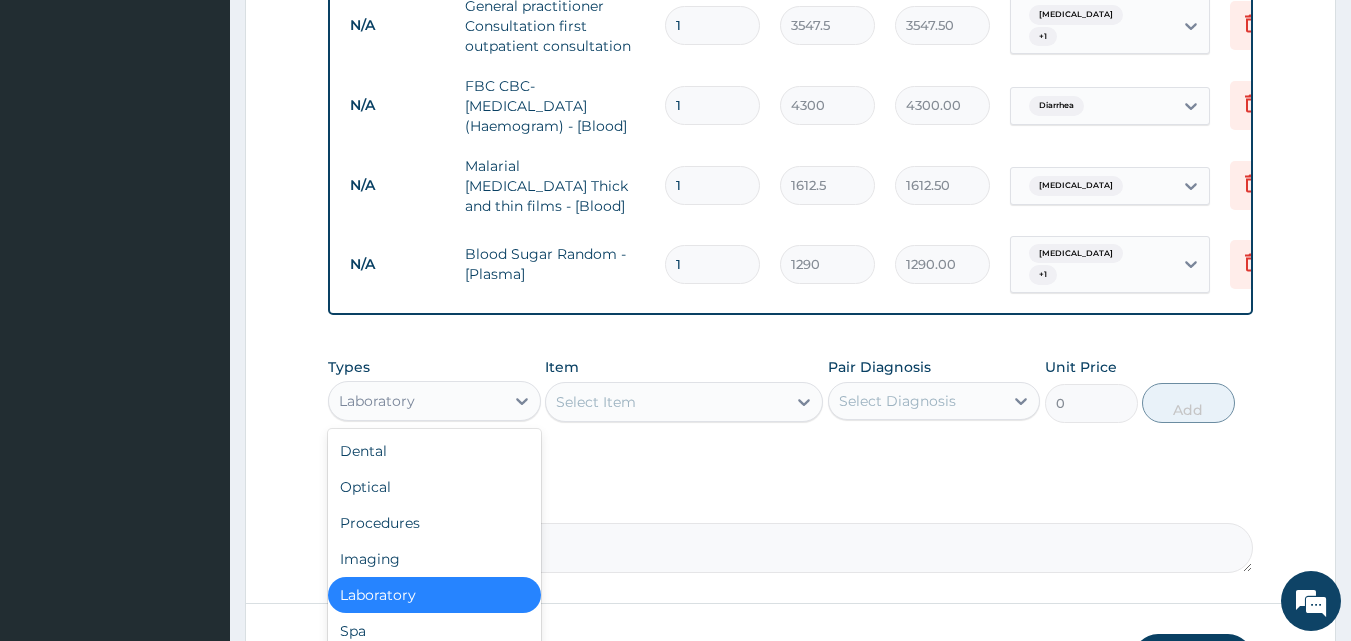 click on "Laboratory" at bounding box center [416, 401] 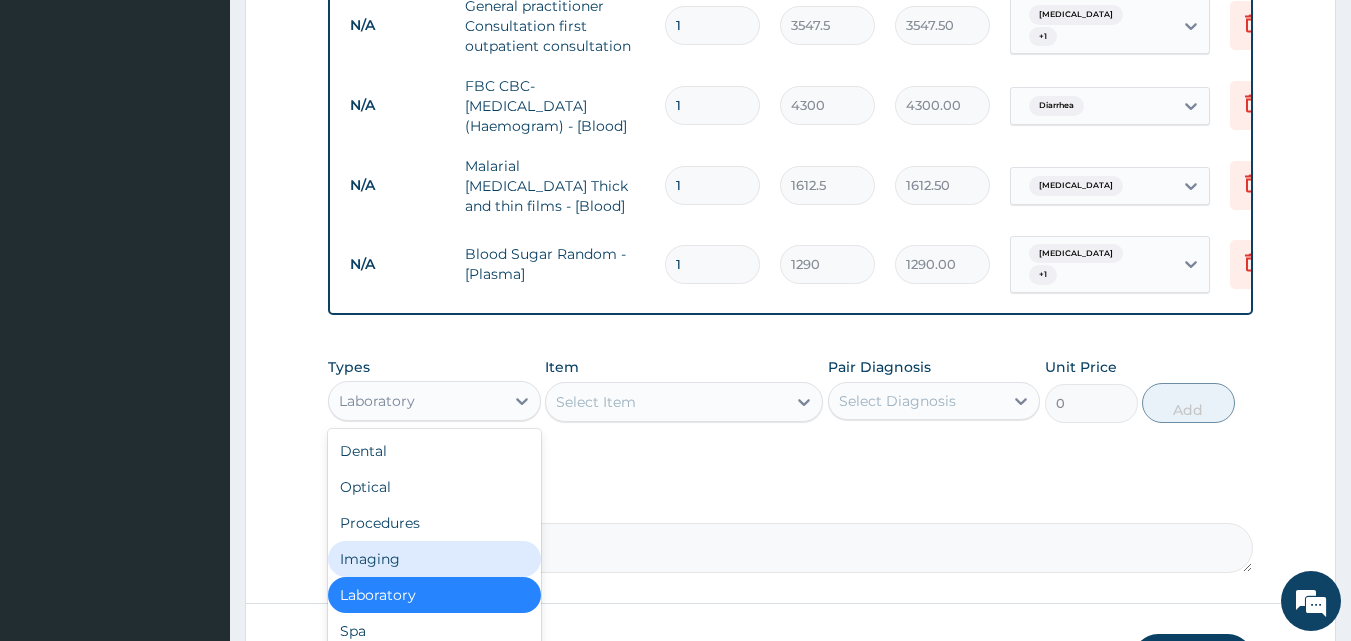scroll, scrollTop: 68, scrollLeft: 0, axis: vertical 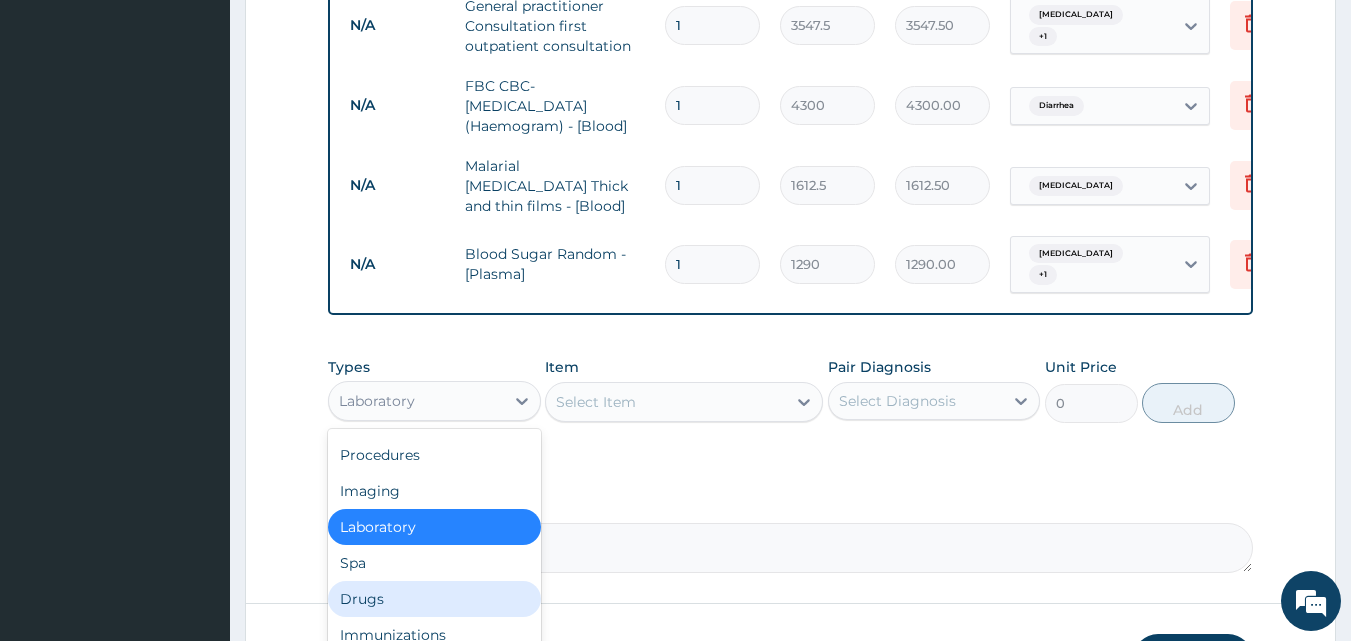 click on "Drugs" at bounding box center (434, 599) 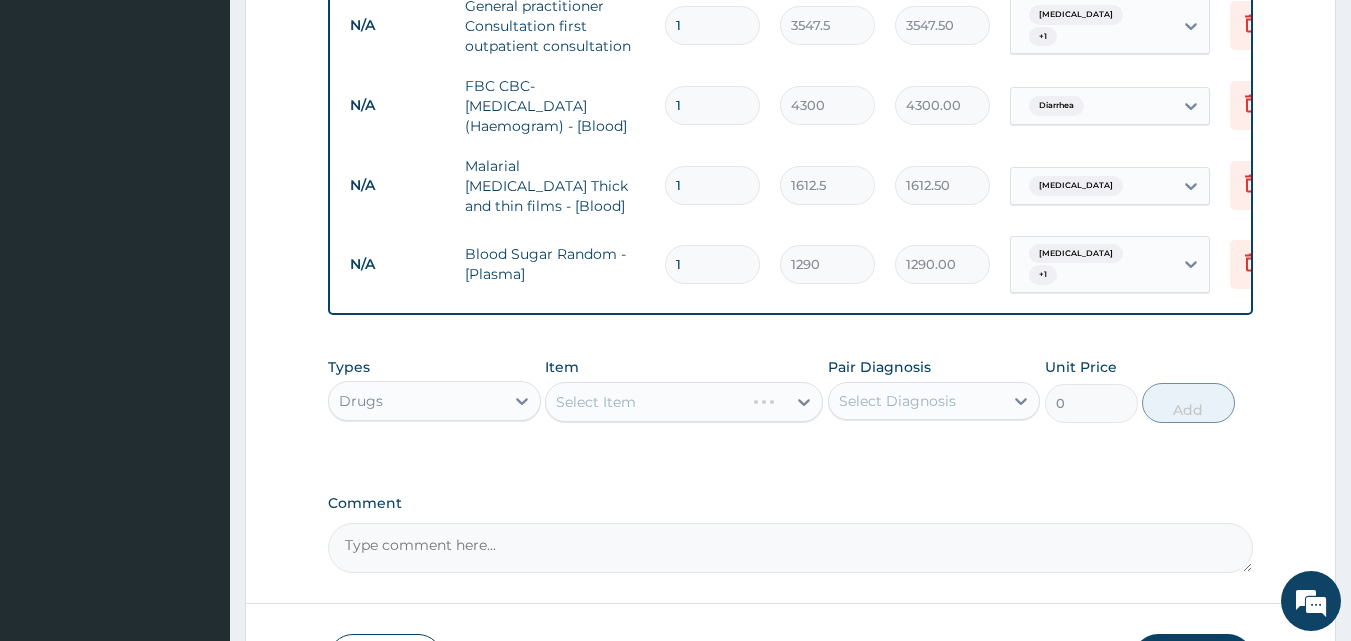 click on "Select Item" at bounding box center (684, 402) 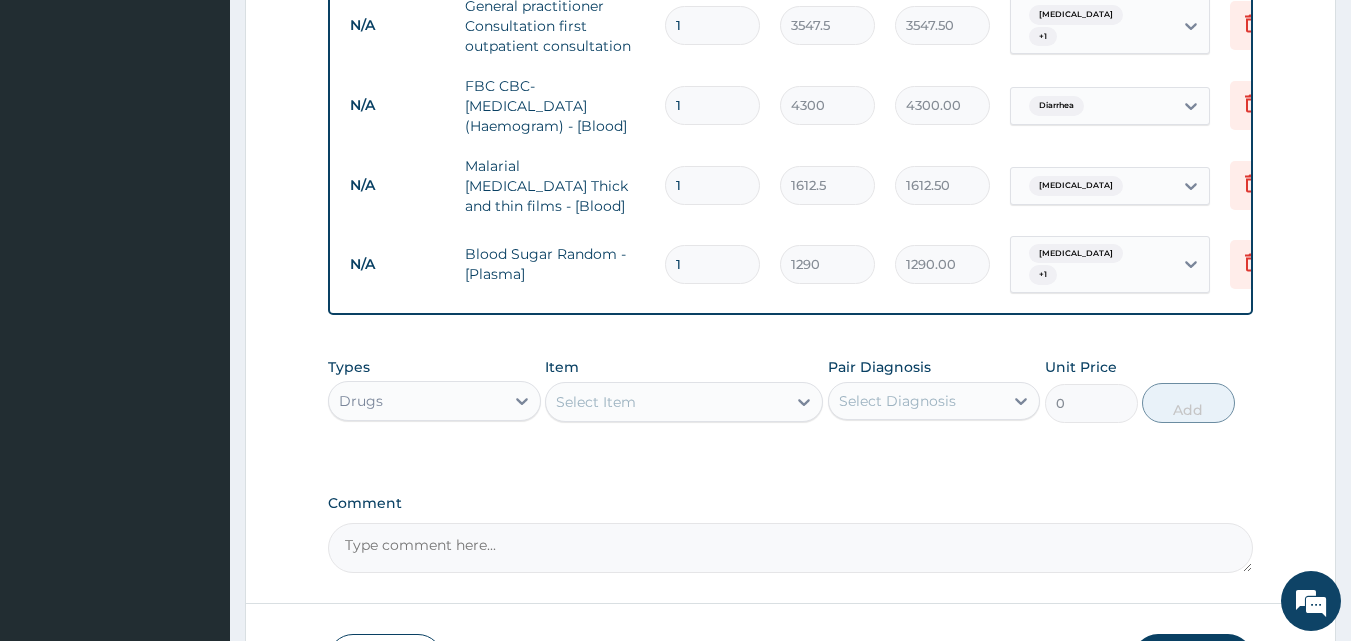 click on "Select Item" at bounding box center [666, 402] 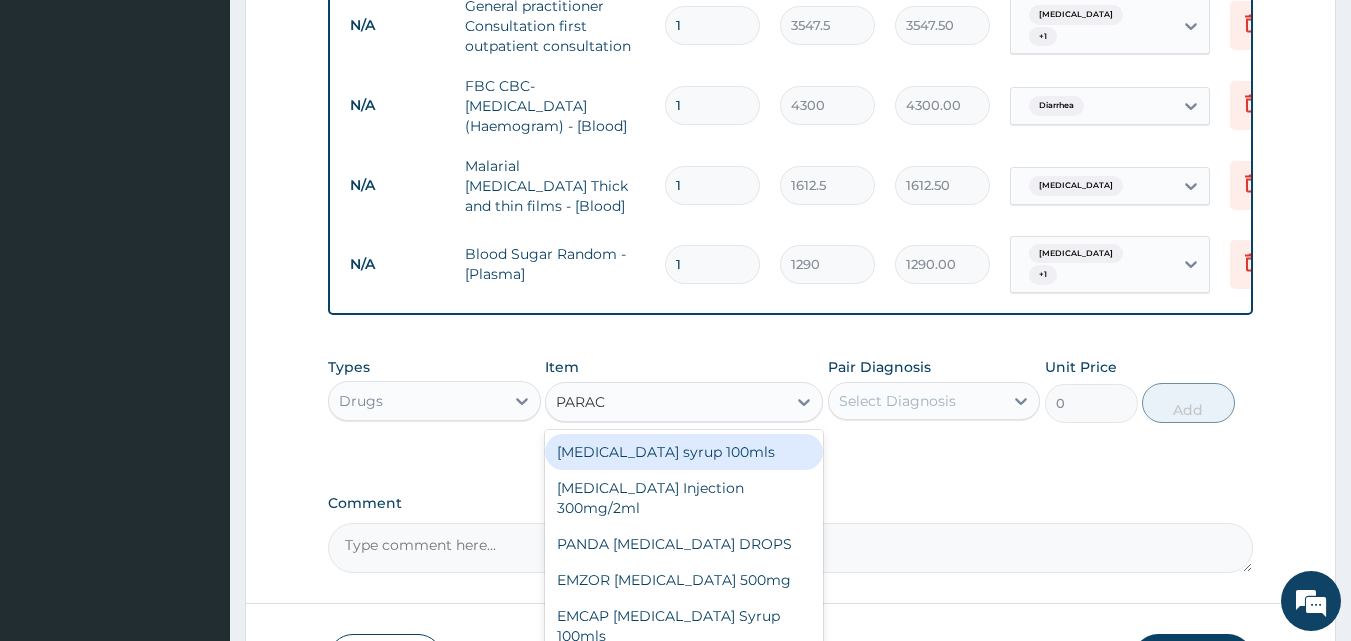 type on "PARACE" 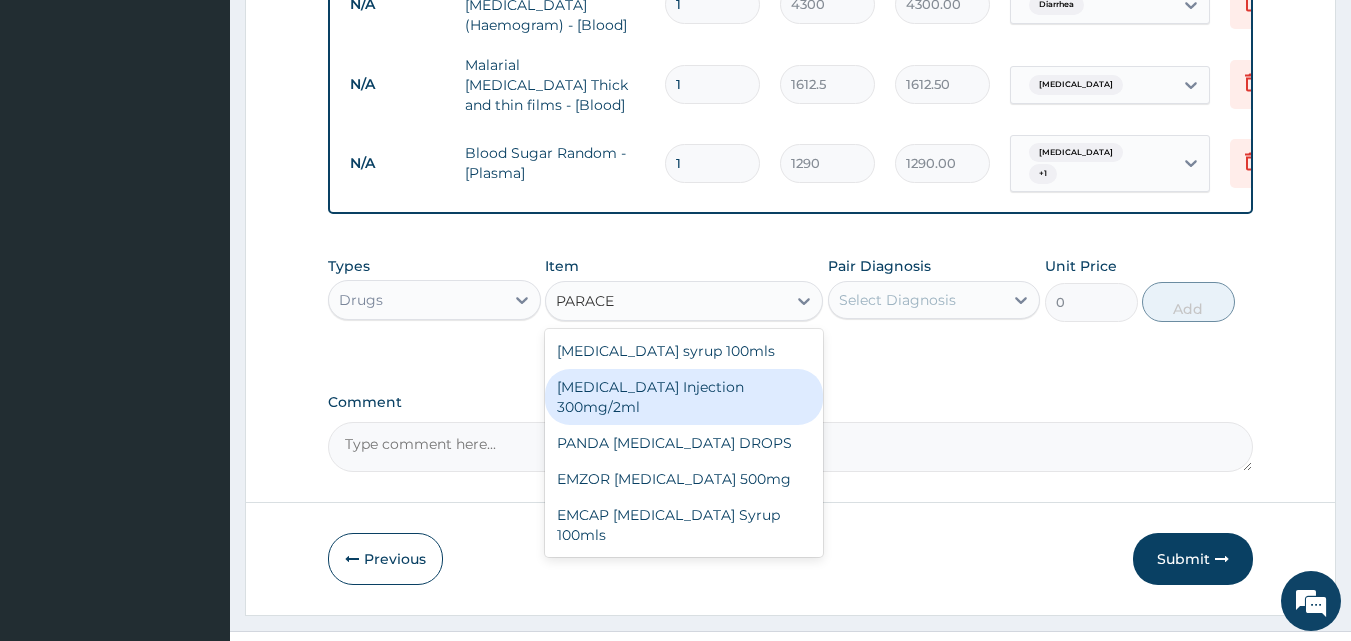 scroll, scrollTop: 1157, scrollLeft: 0, axis: vertical 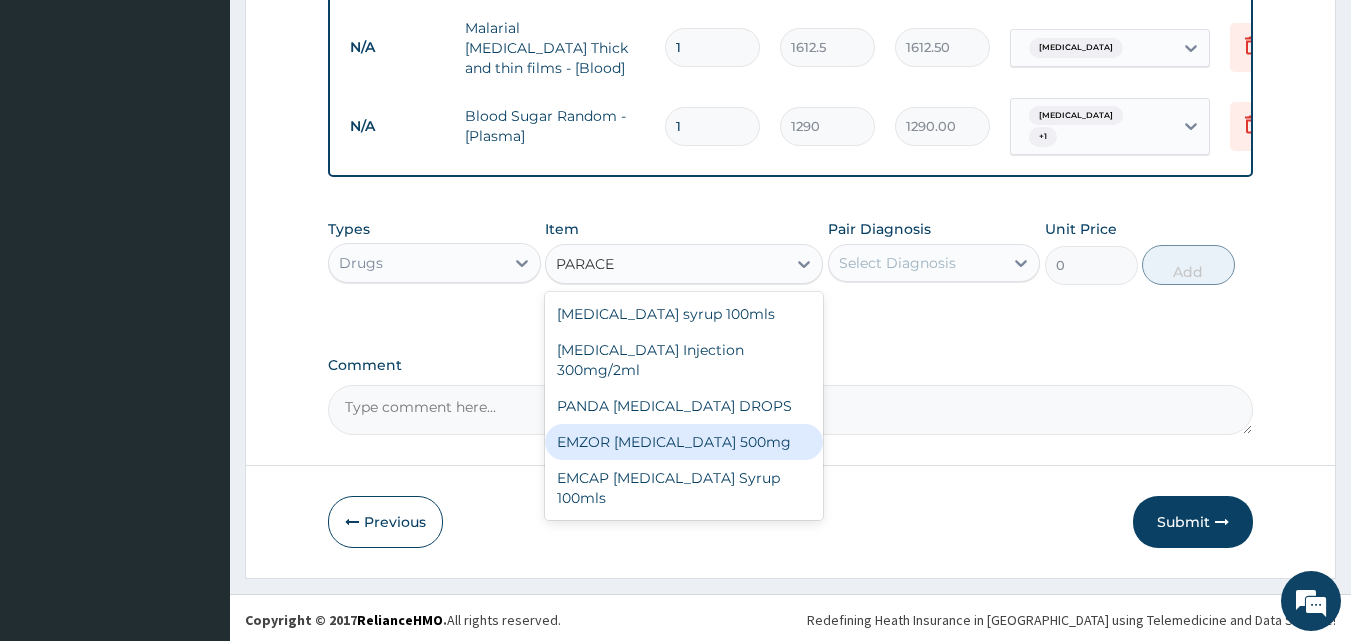 click on "EMZOR PARACETAMOL 500mg" at bounding box center (684, 442) 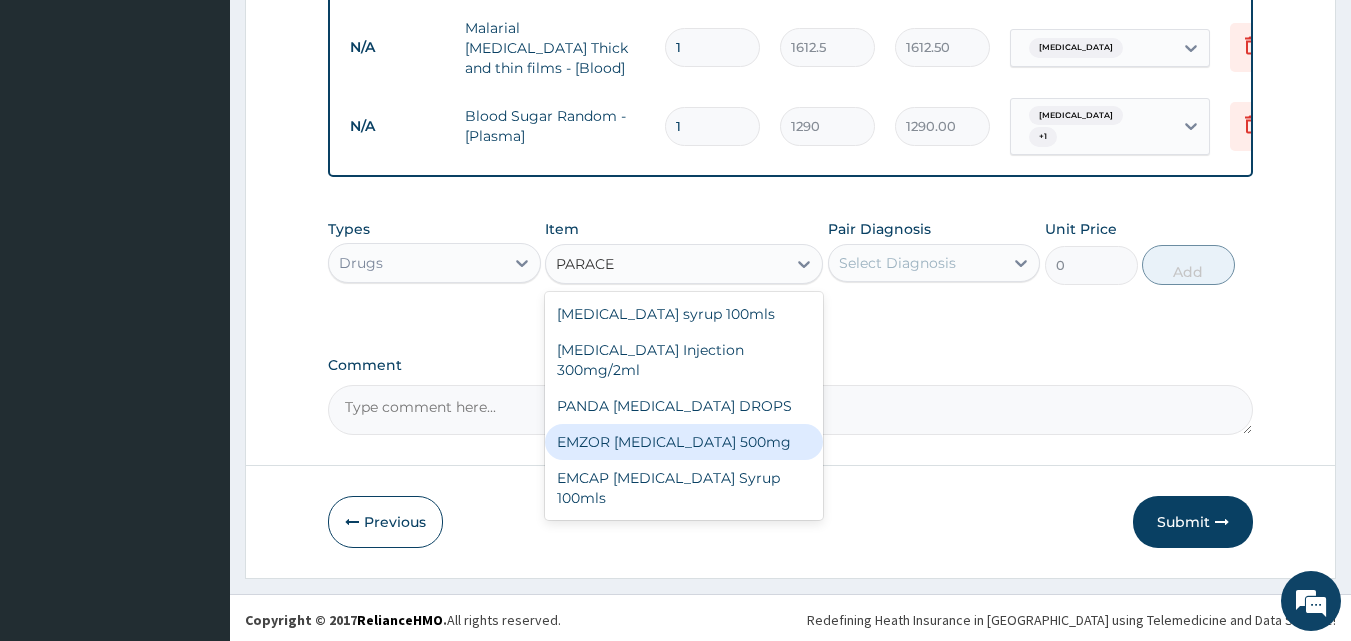 type 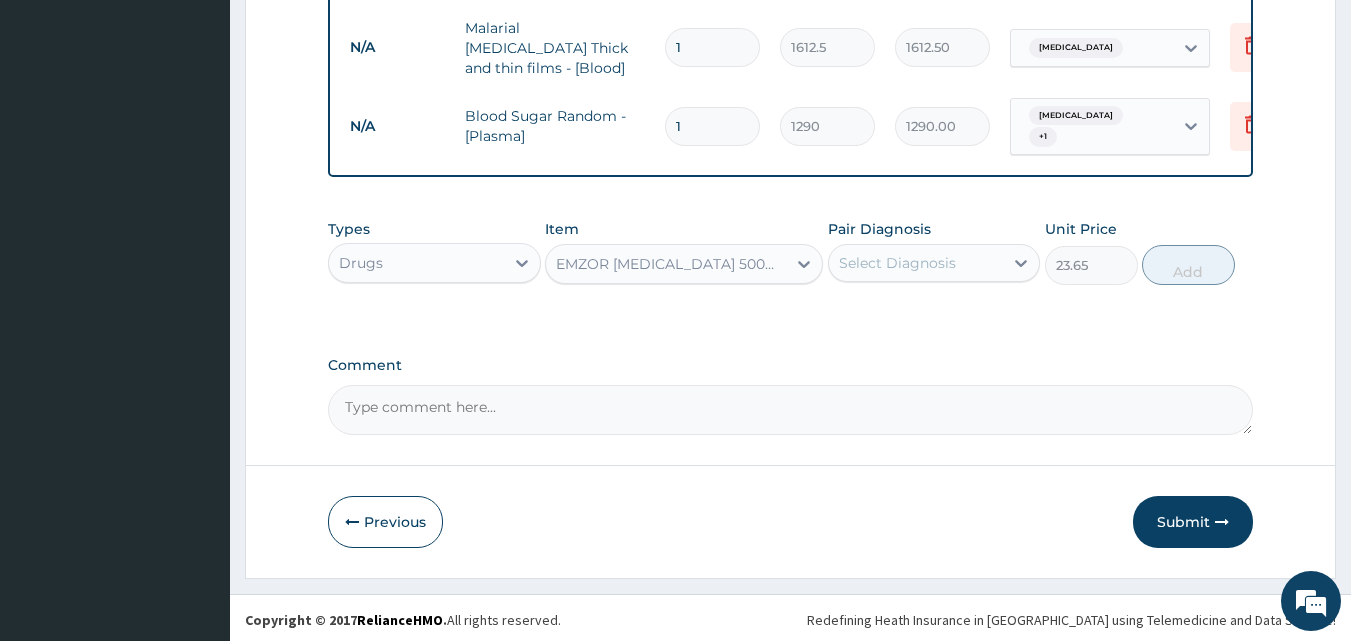 click on "Select Diagnosis" at bounding box center (897, 263) 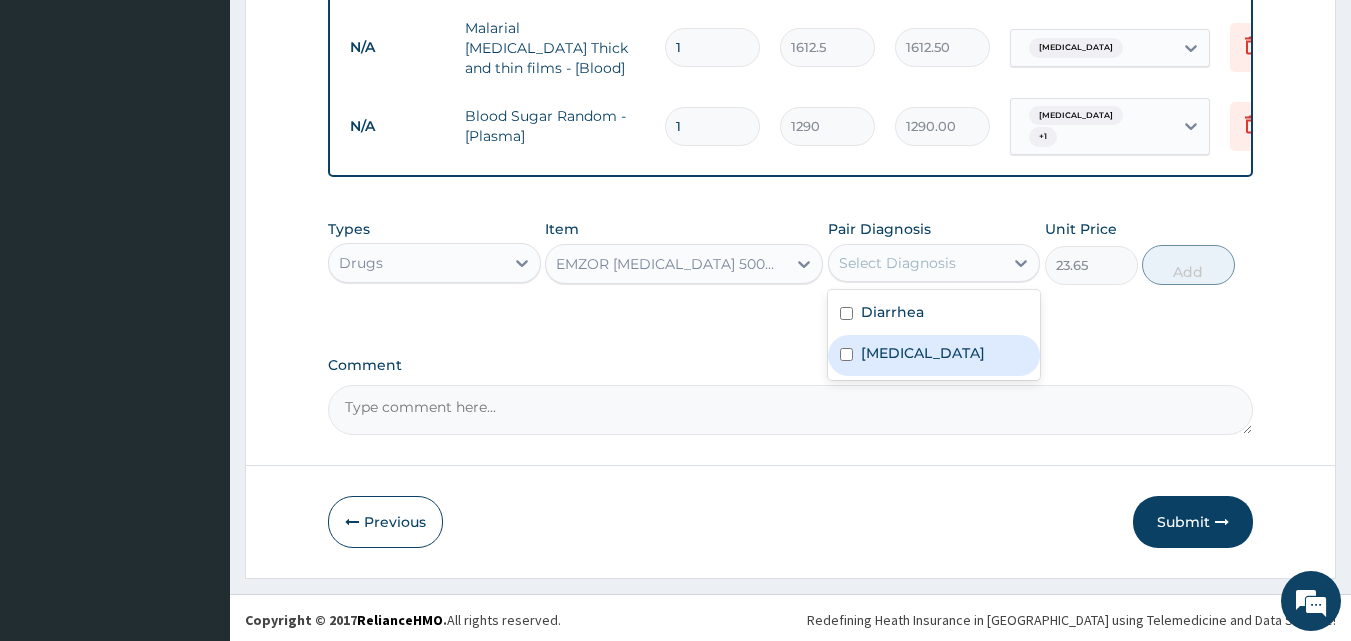 click on "Malaria" at bounding box center (923, 353) 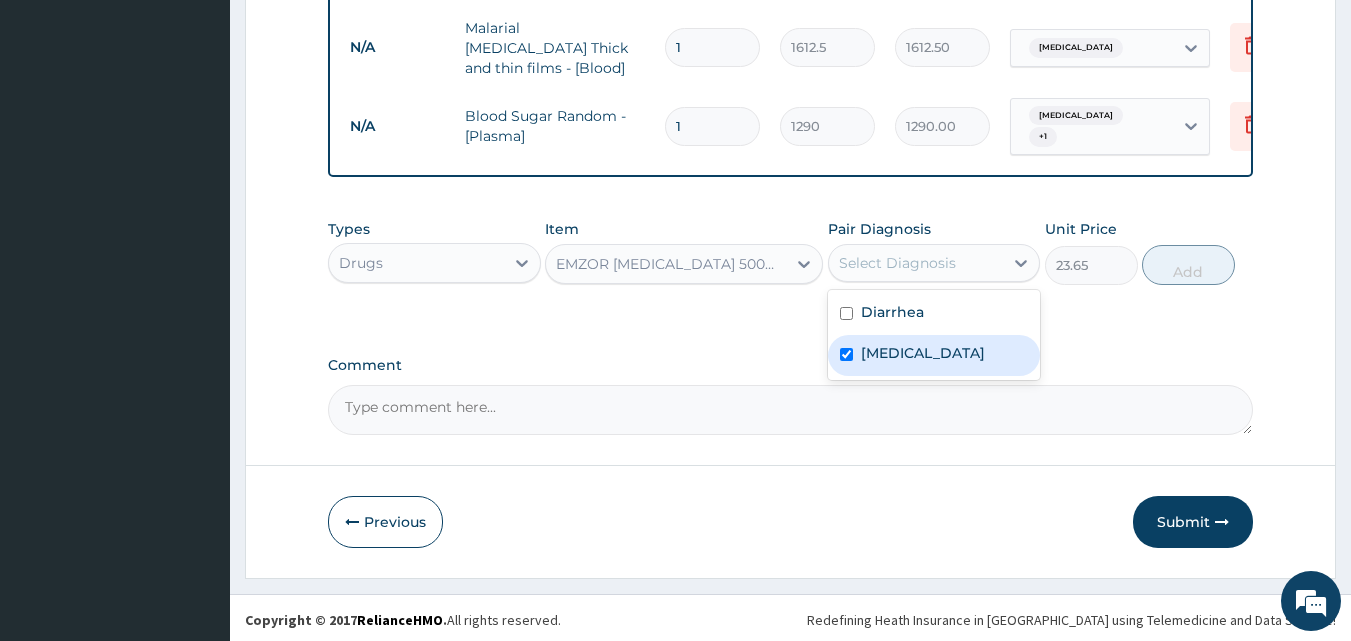 checkbox on "true" 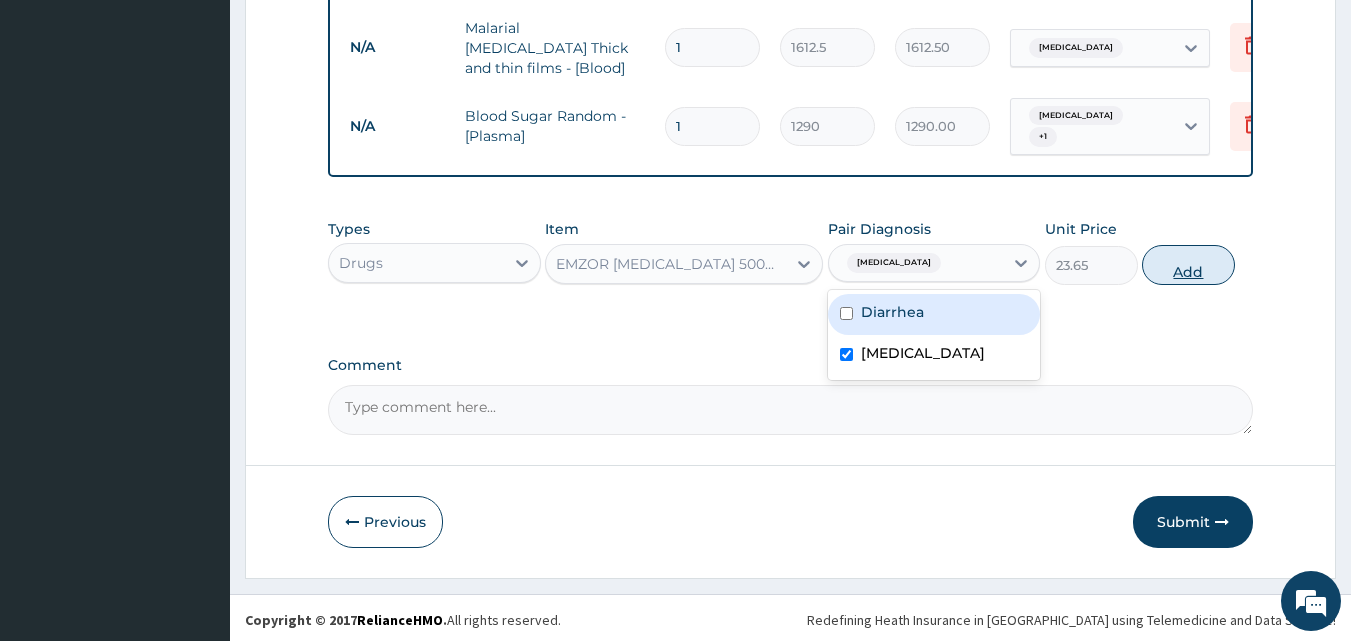 click on "Add" at bounding box center [1188, 265] 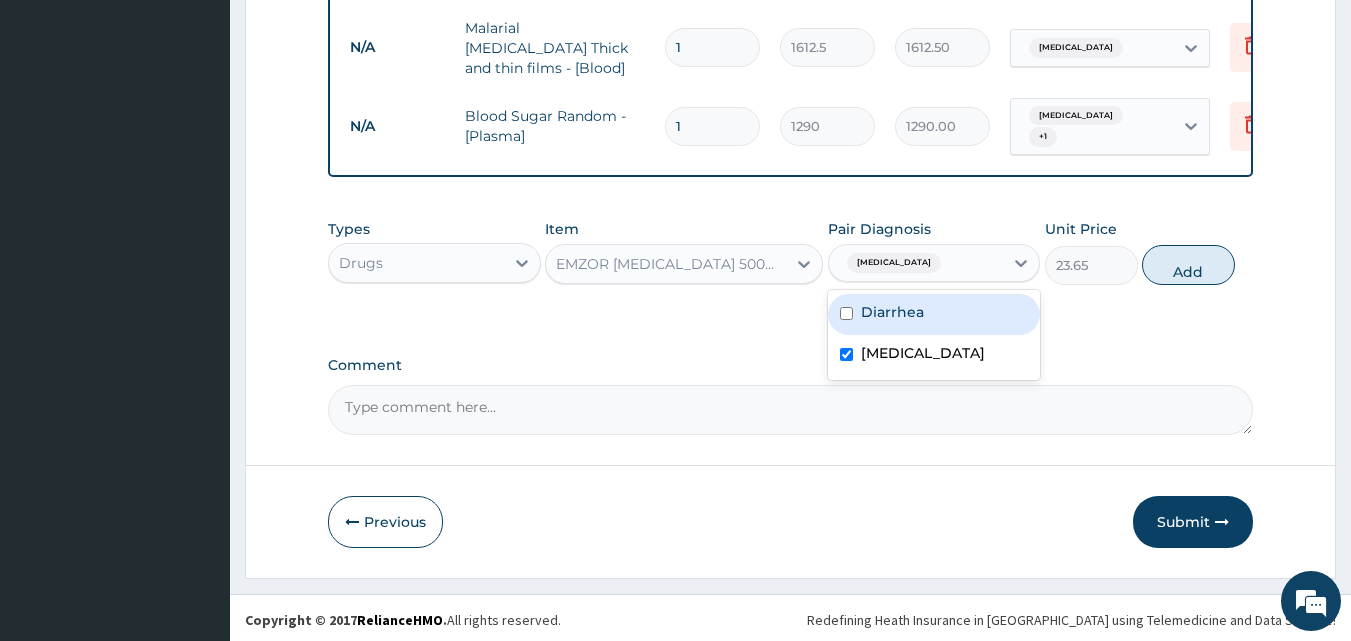 type on "0" 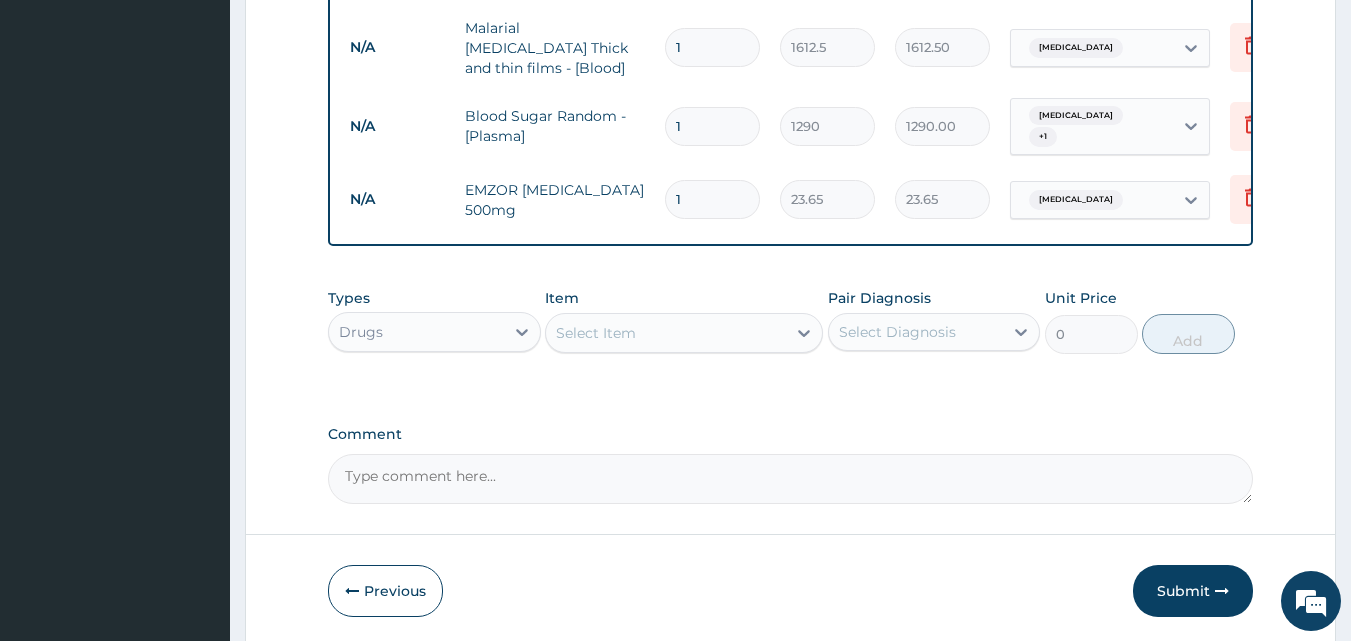 click on "Select Item" at bounding box center [666, 333] 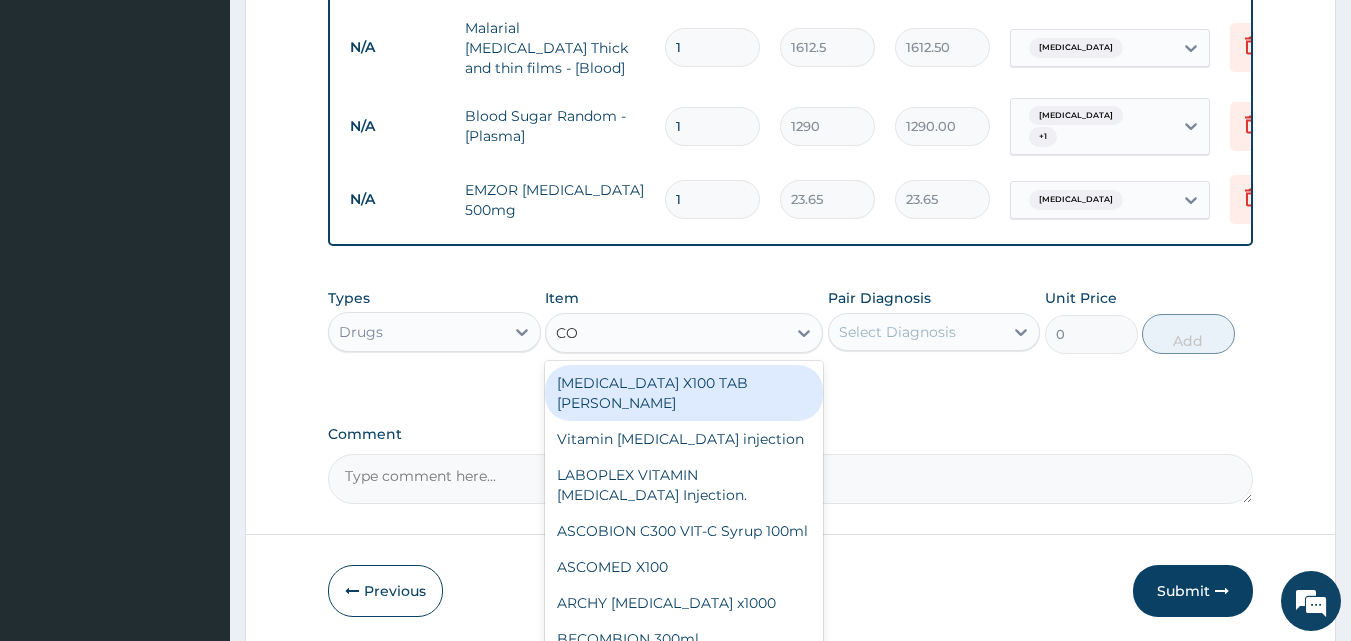 type on "COA" 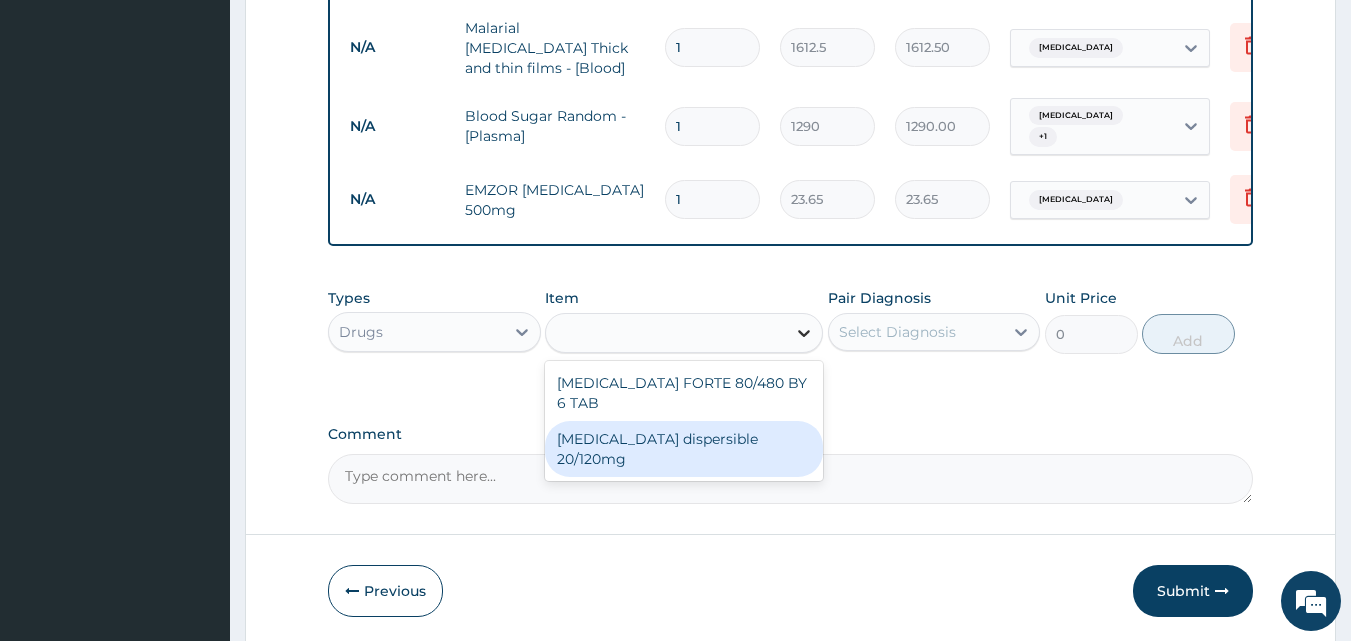 click at bounding box center (804, 333) 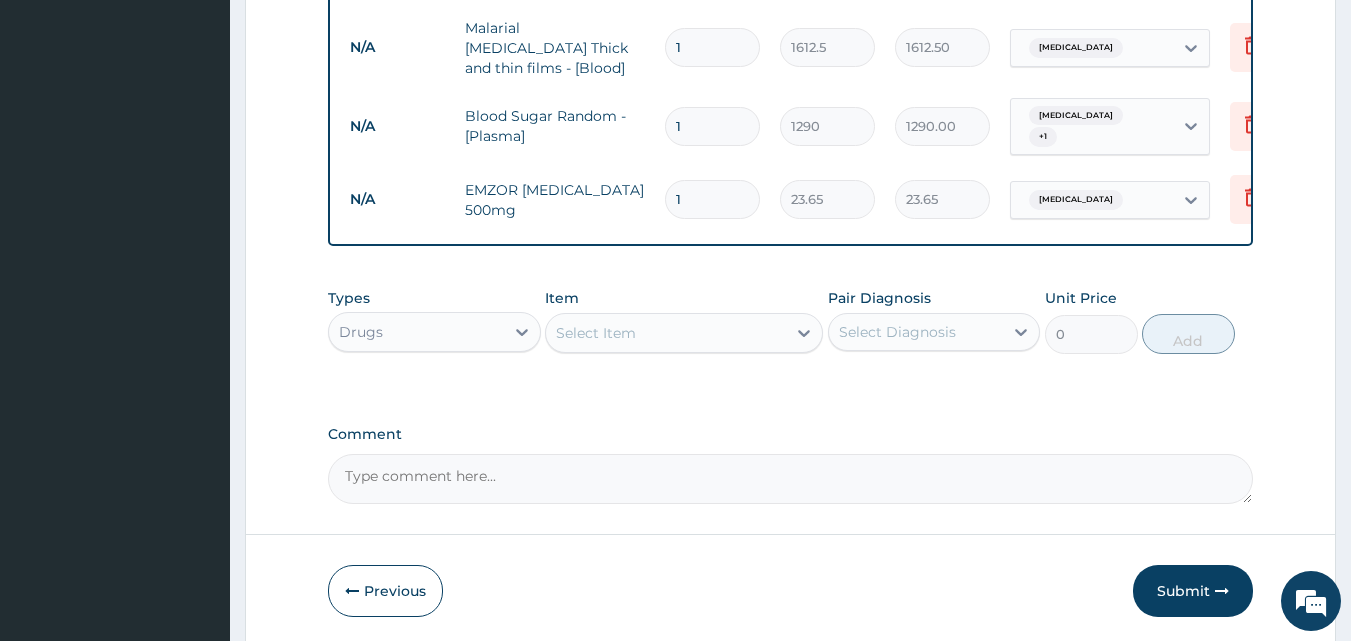 click on "Select Item" at bounding box center (666, 333) 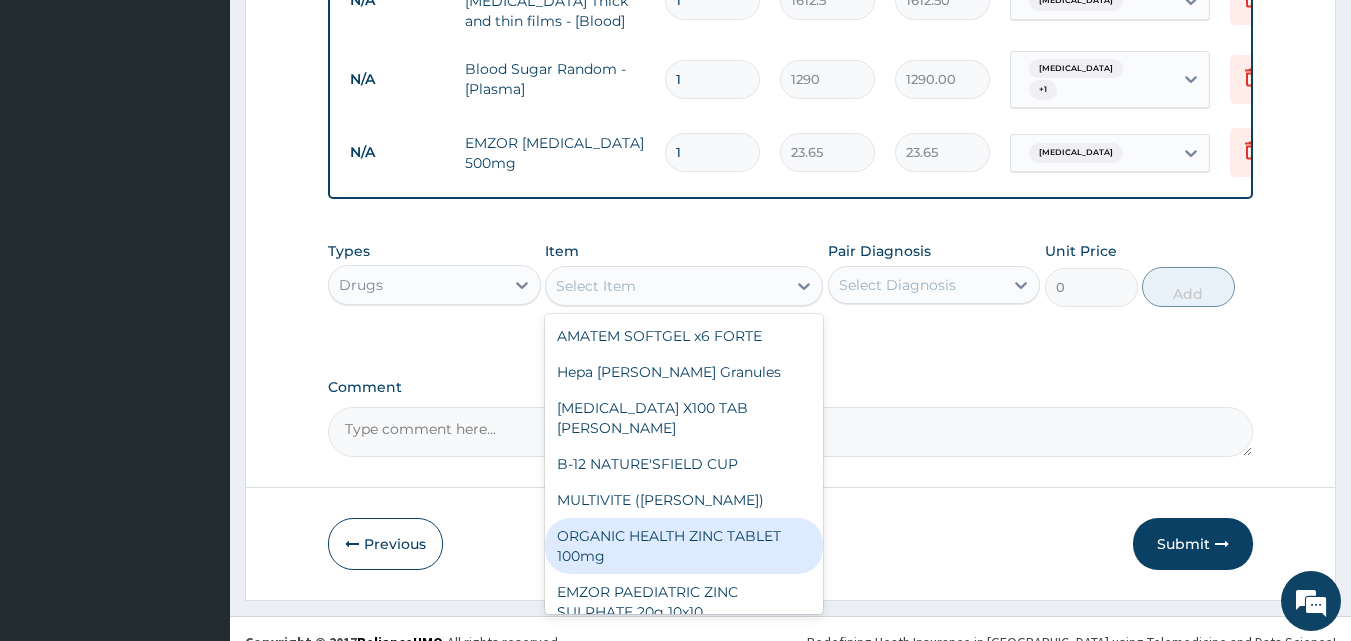scroll, scrollTop: 1226, scrollLeft: 0, axis: vertical 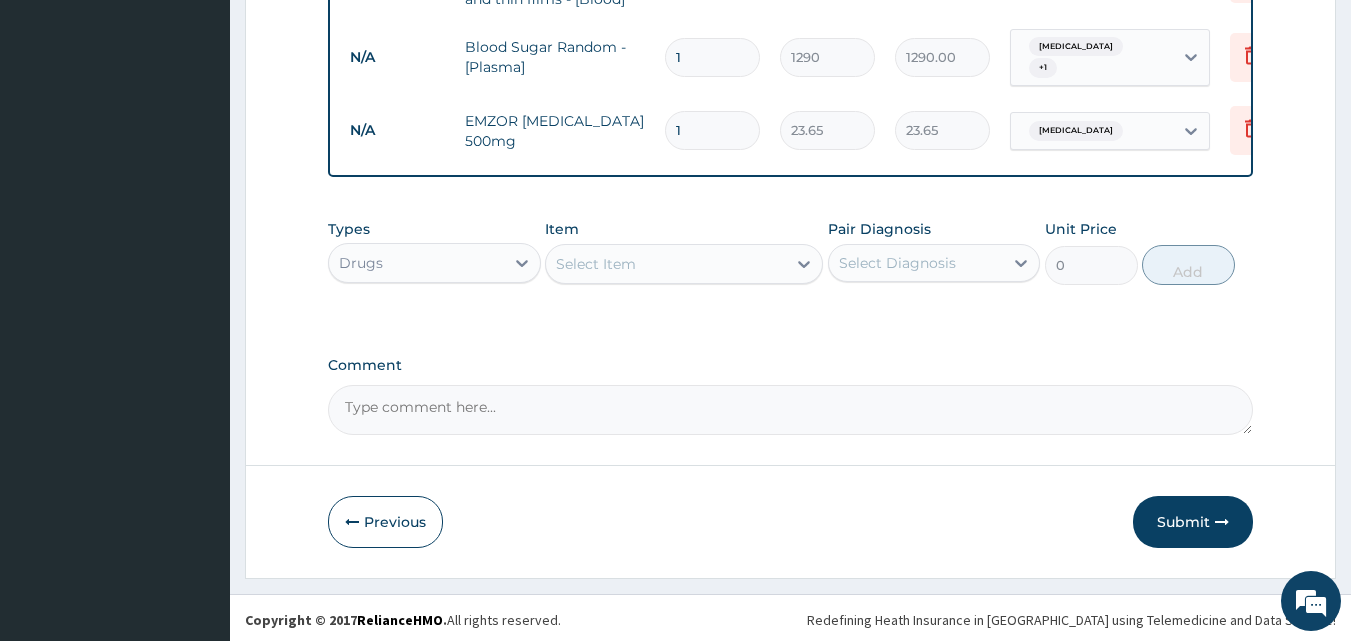 click on "Select Item" at bounding box center (666, 264) 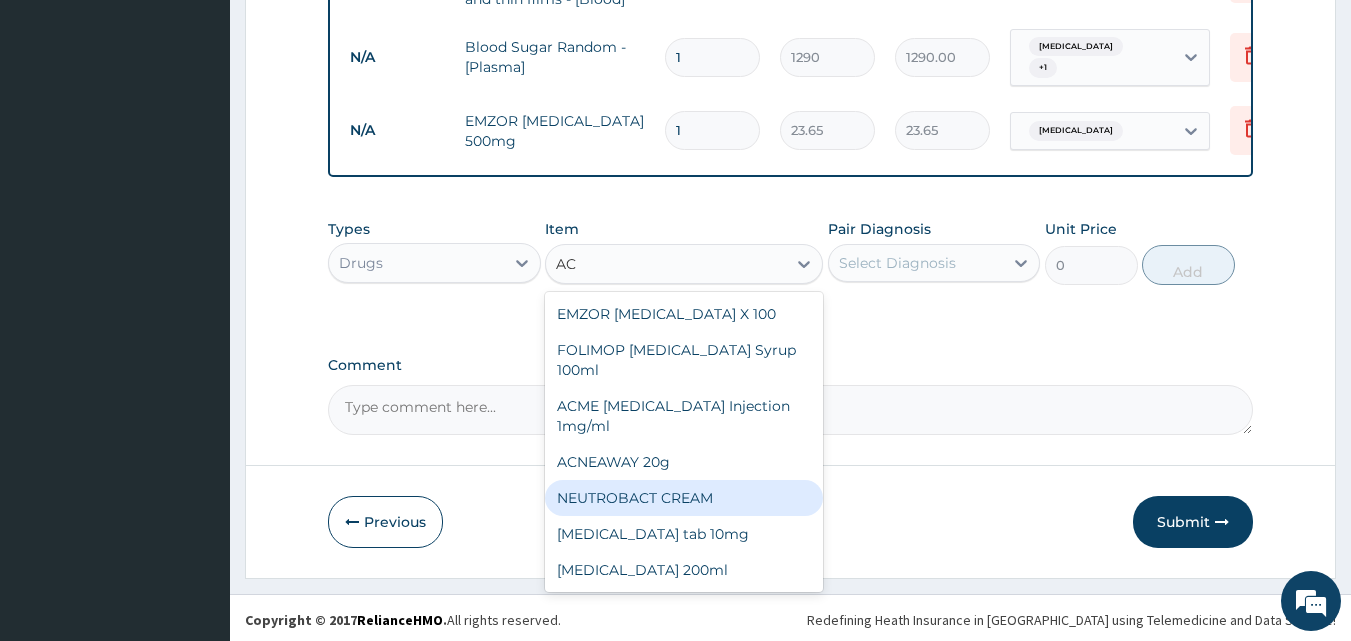 type on "A" 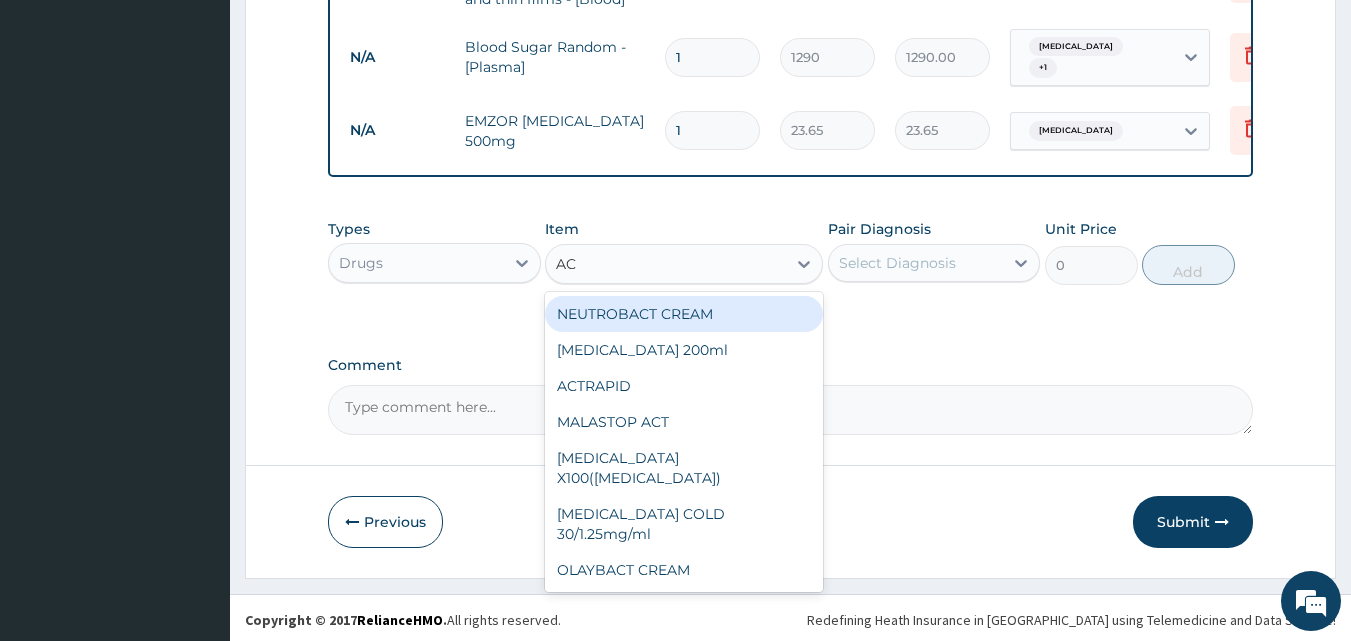 type on "A" 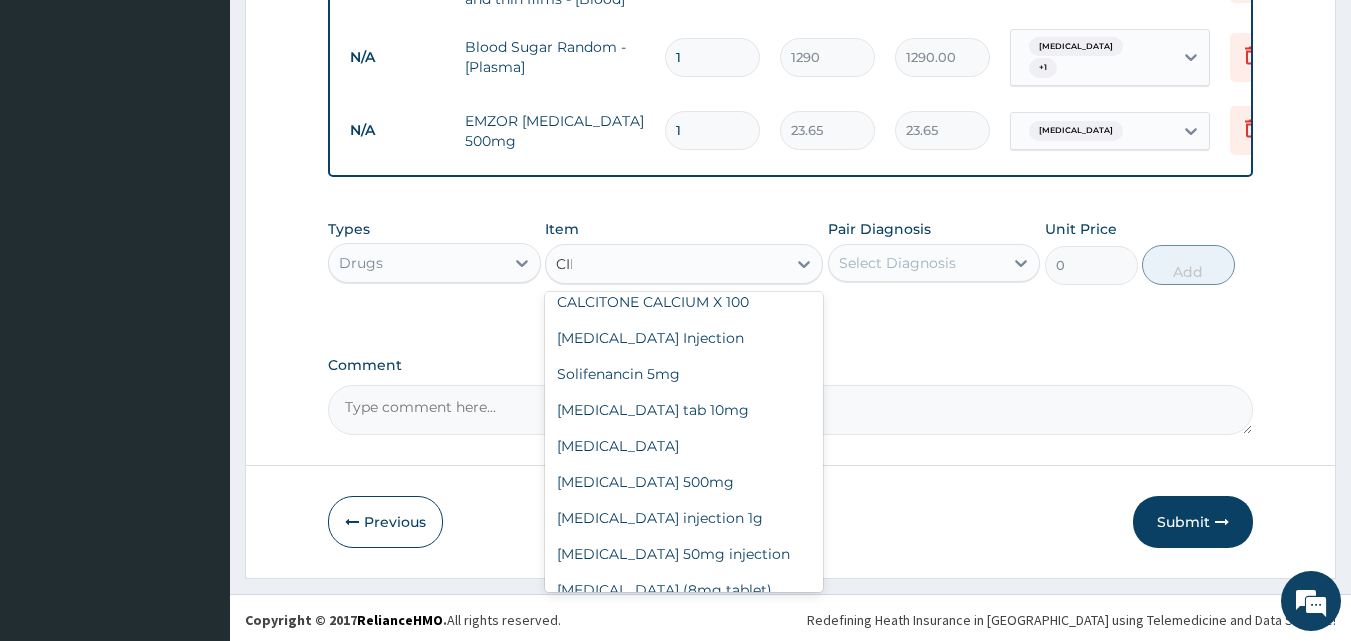 scroll, scrollTop: 0, scrollLeft: 0, axis: both 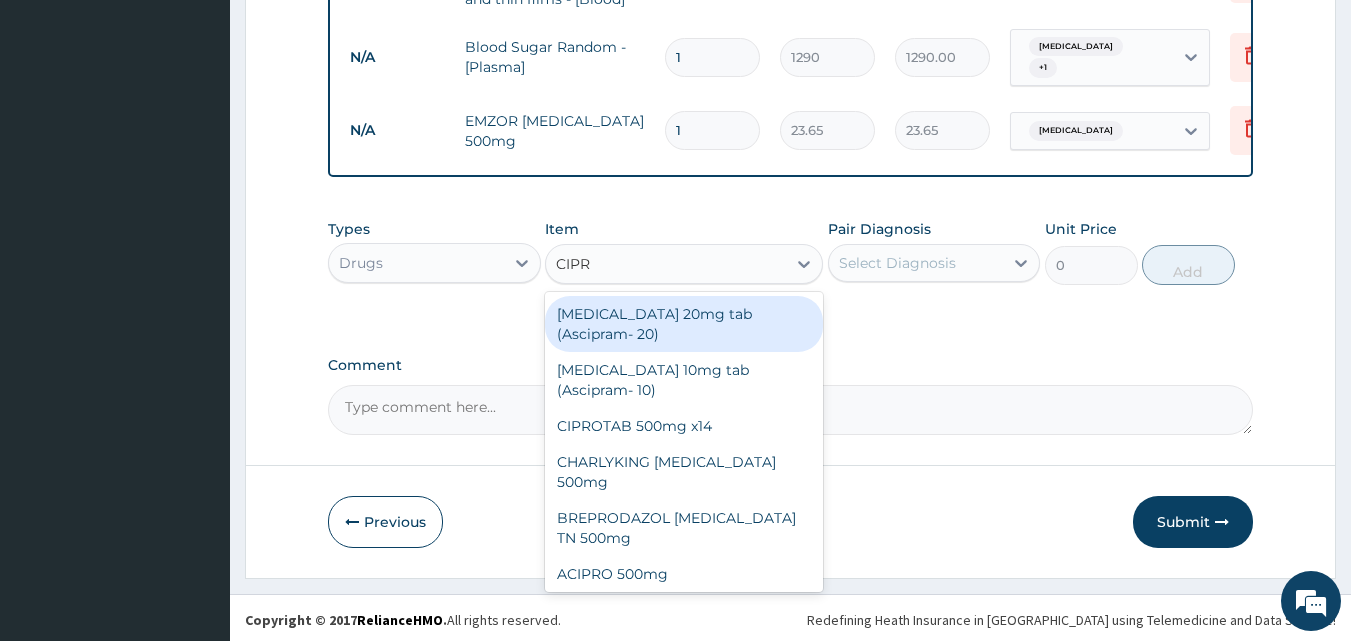 type on "CIPRO" 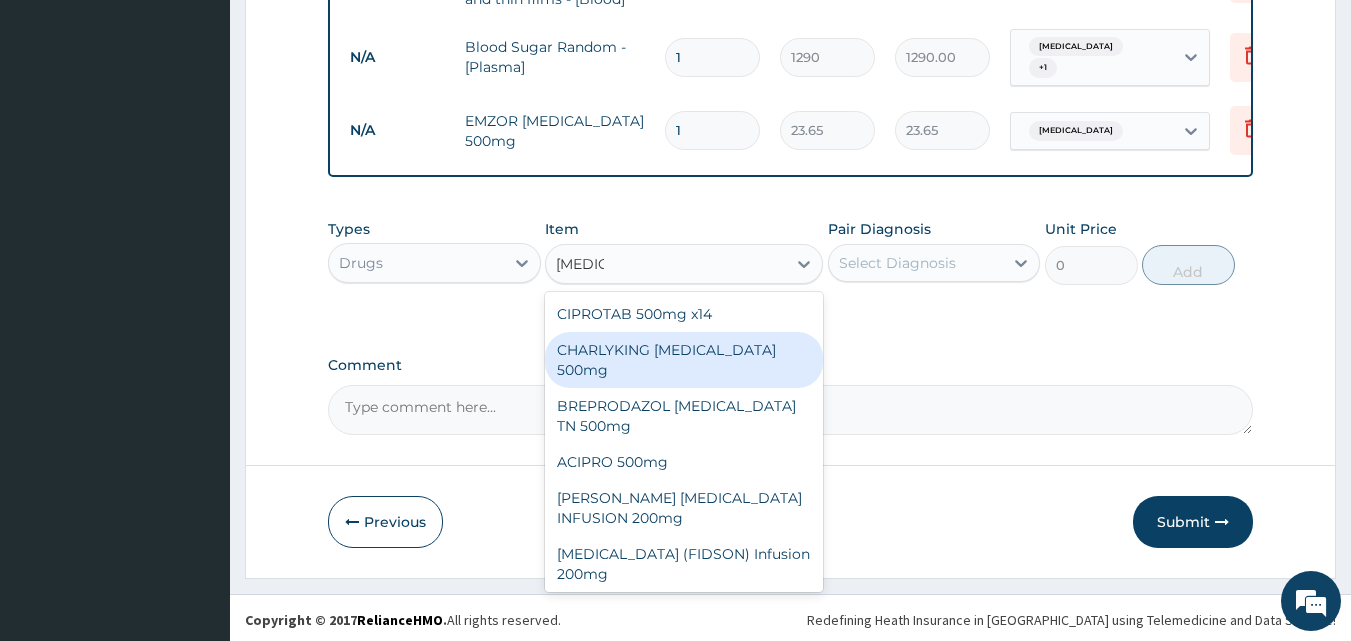 click on "CHARLYKING CIPROFLOXACIN 500mg" at bounding box center (684, 360) 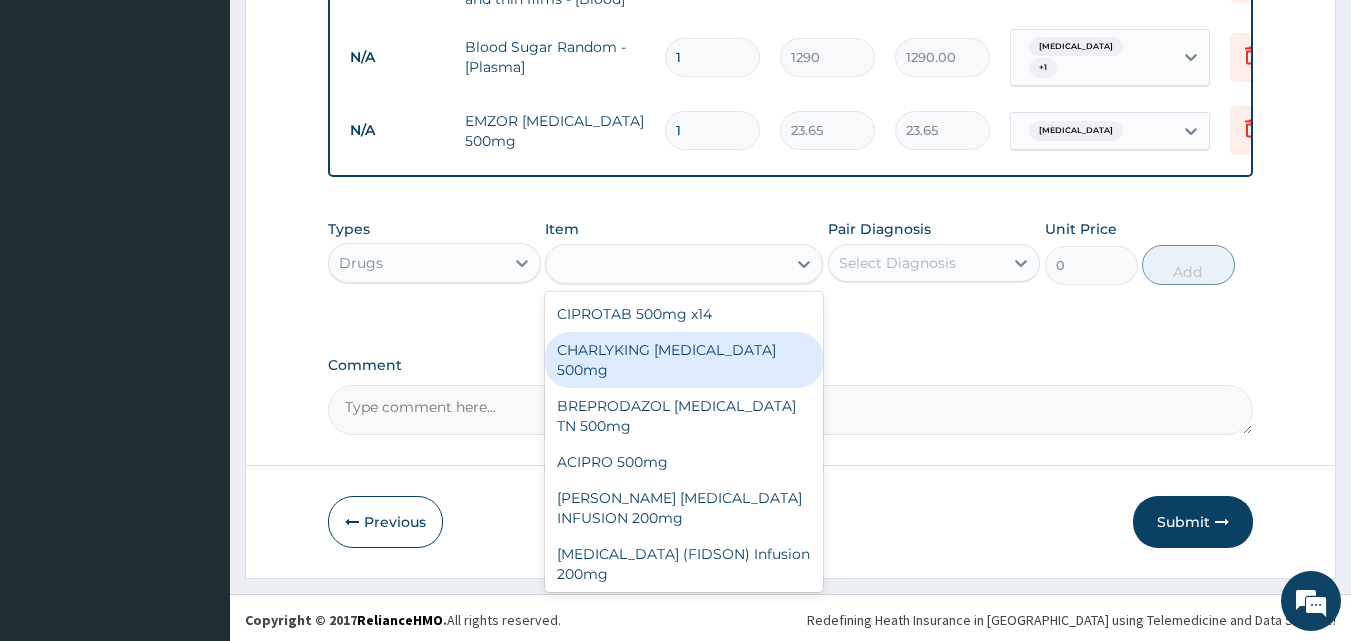 type on "177.375" 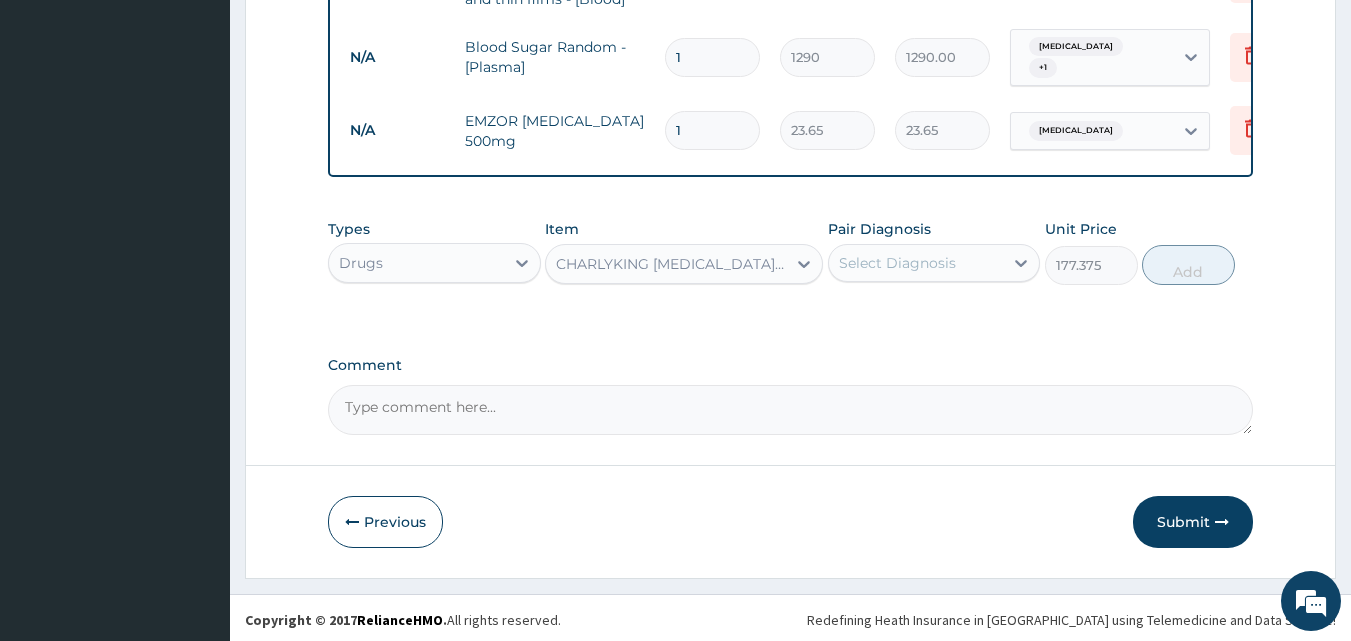 click on "Select Diagnosis" at bounding box center (934, 263) 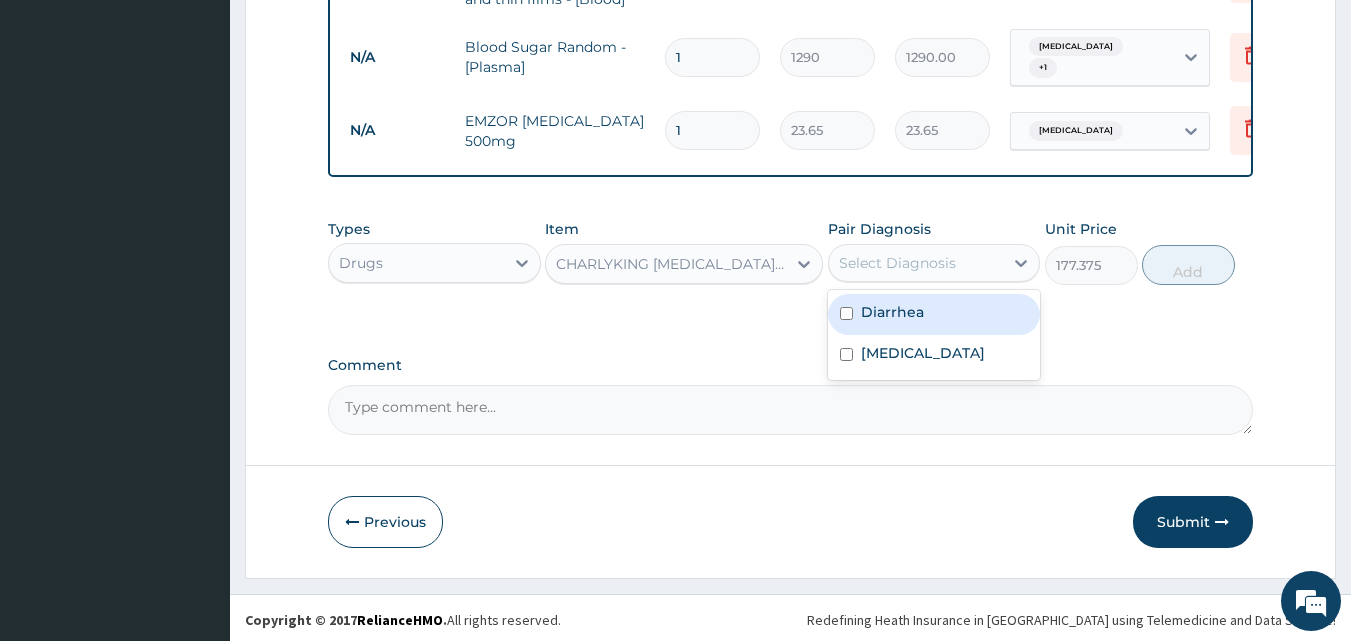 click on "Diarrhea" at bounding box center [892, 312] 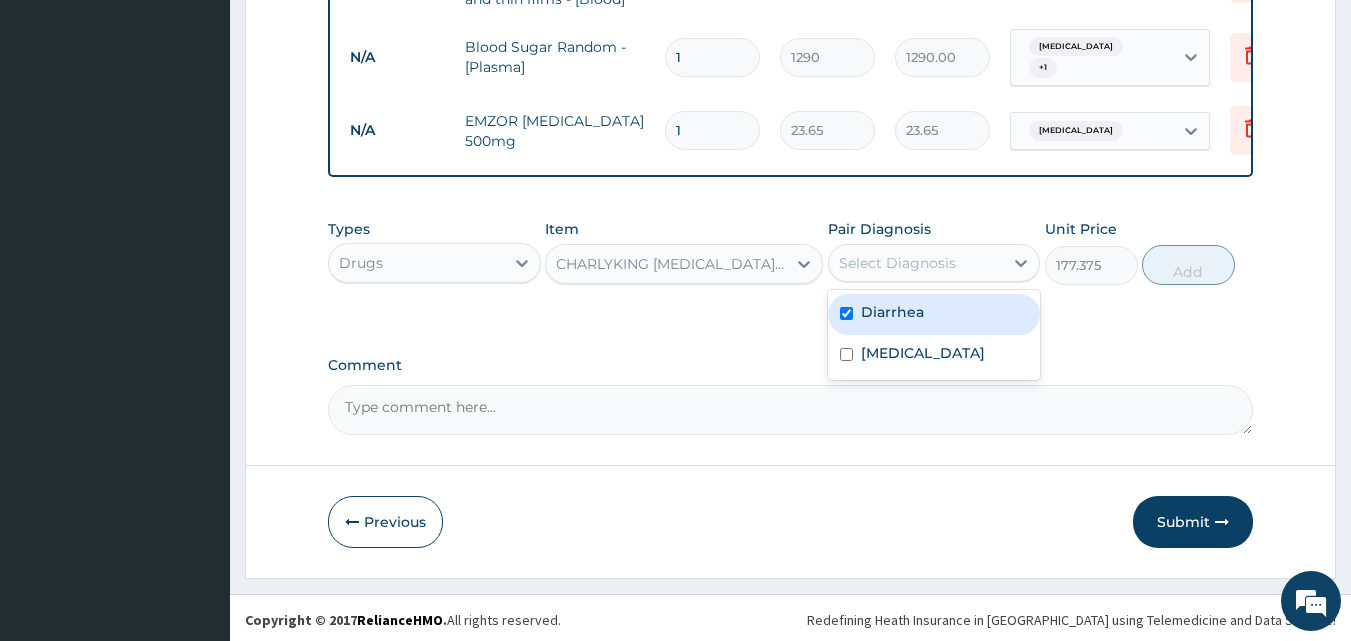 checkbox on "true" 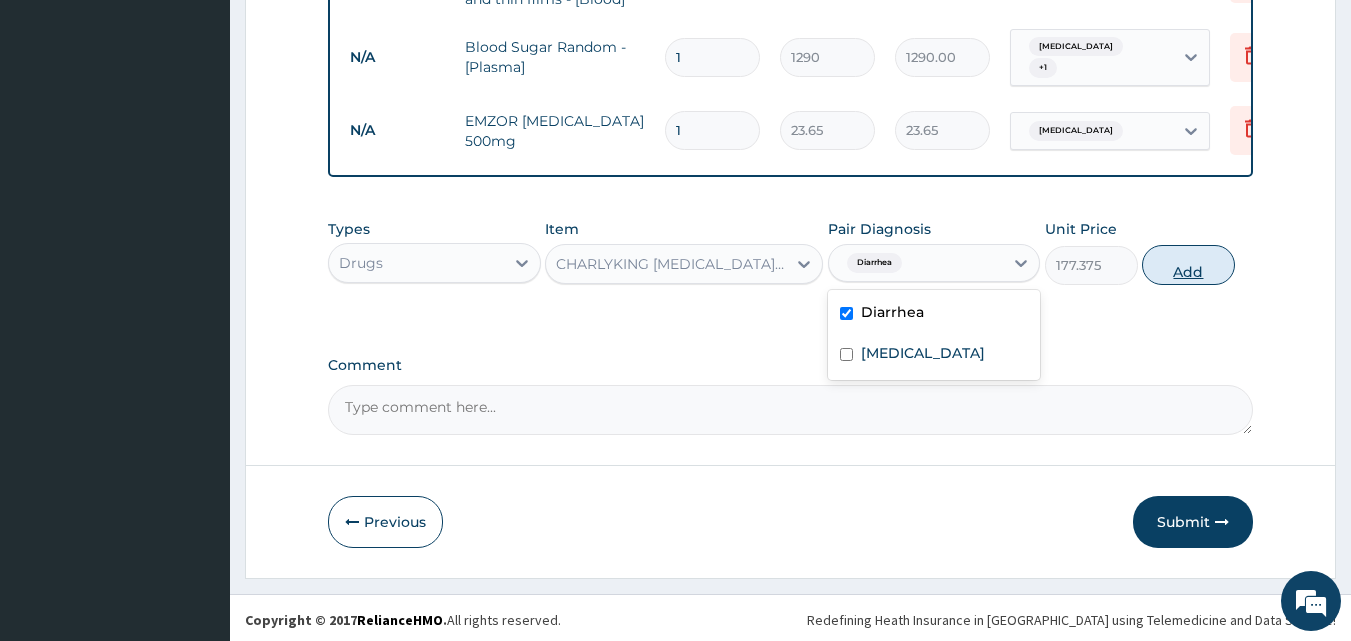 click on "Add" at bounding box center (1188, 265) 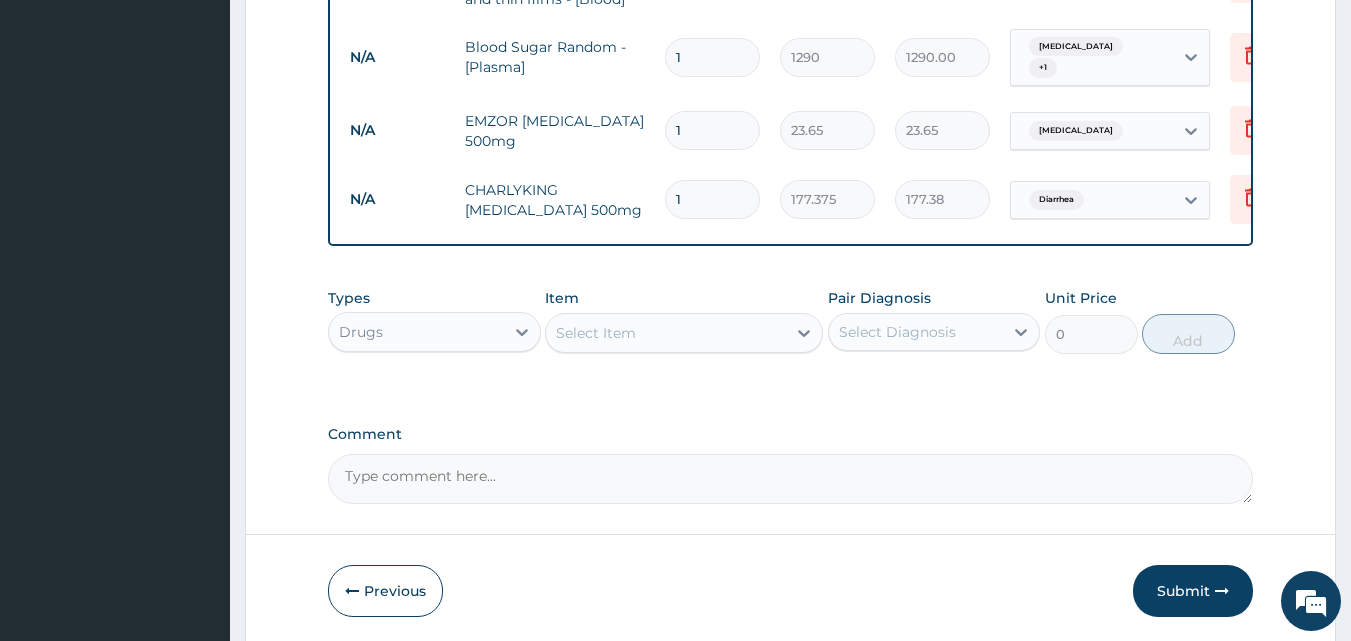 click on "Select Item" at bounding box center (666, 333) 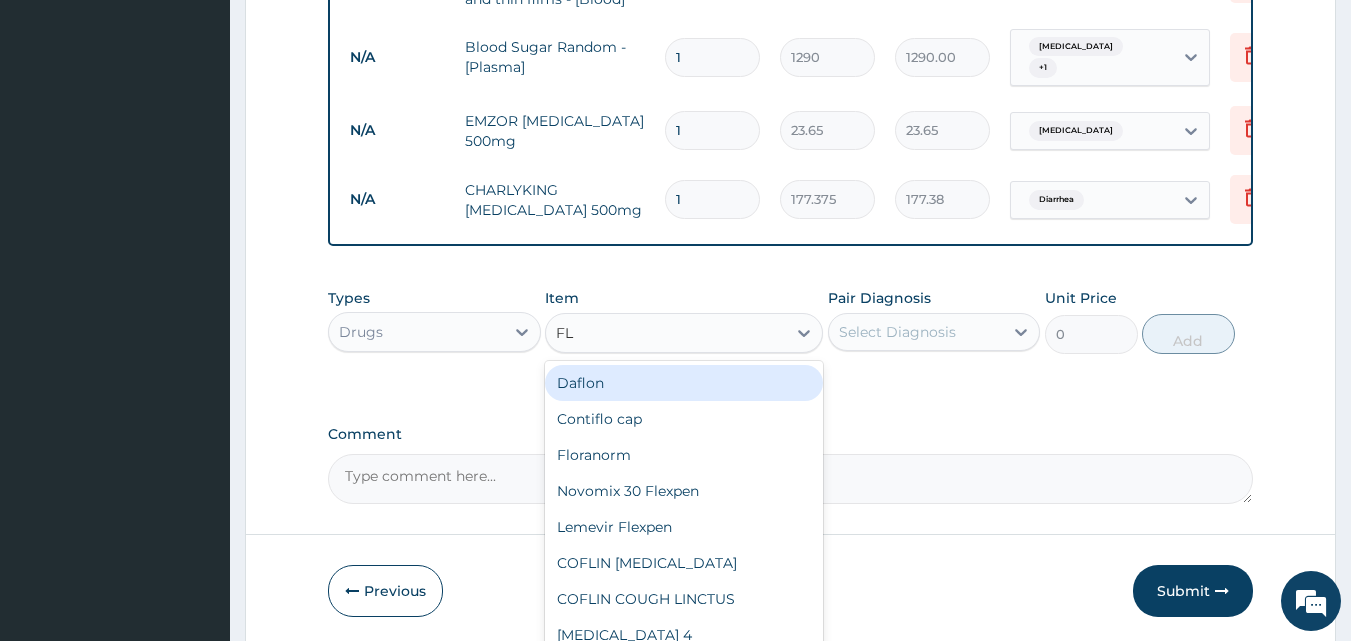 type on "FLA" 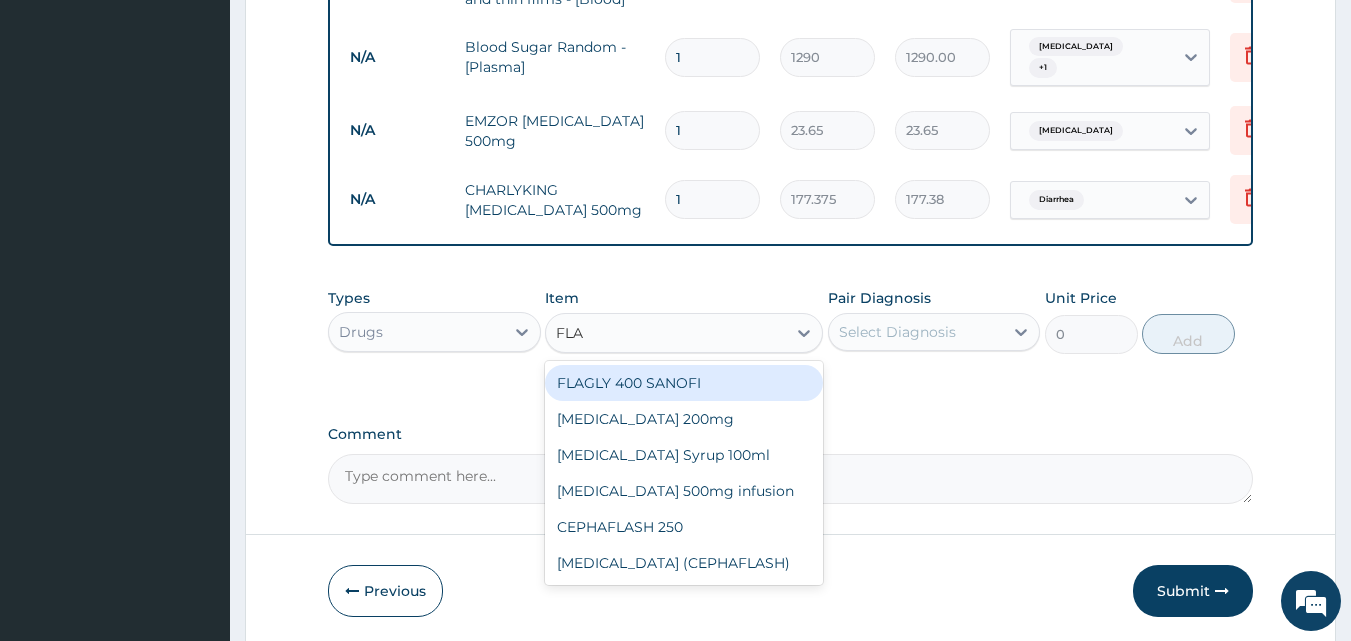 click on "FLAGLY 400 SANOFI" at bounding box center (684, 383) 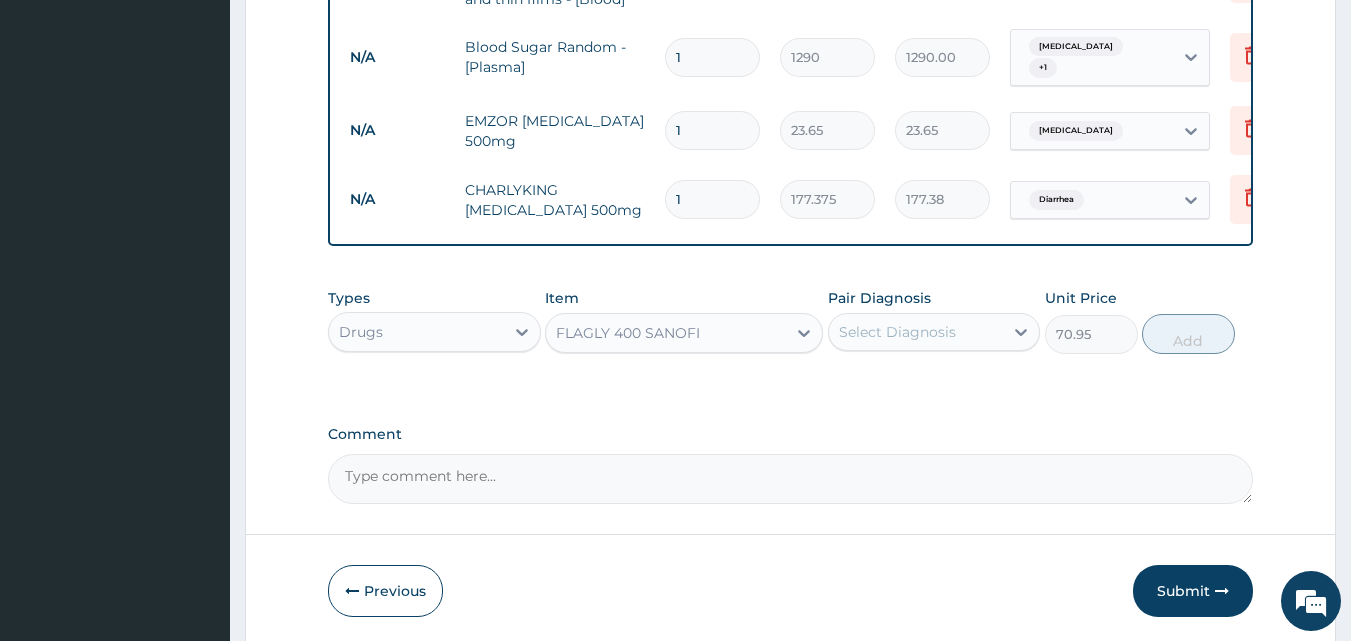 click on "Select Diagnosis" at bounding box center (897, 332) 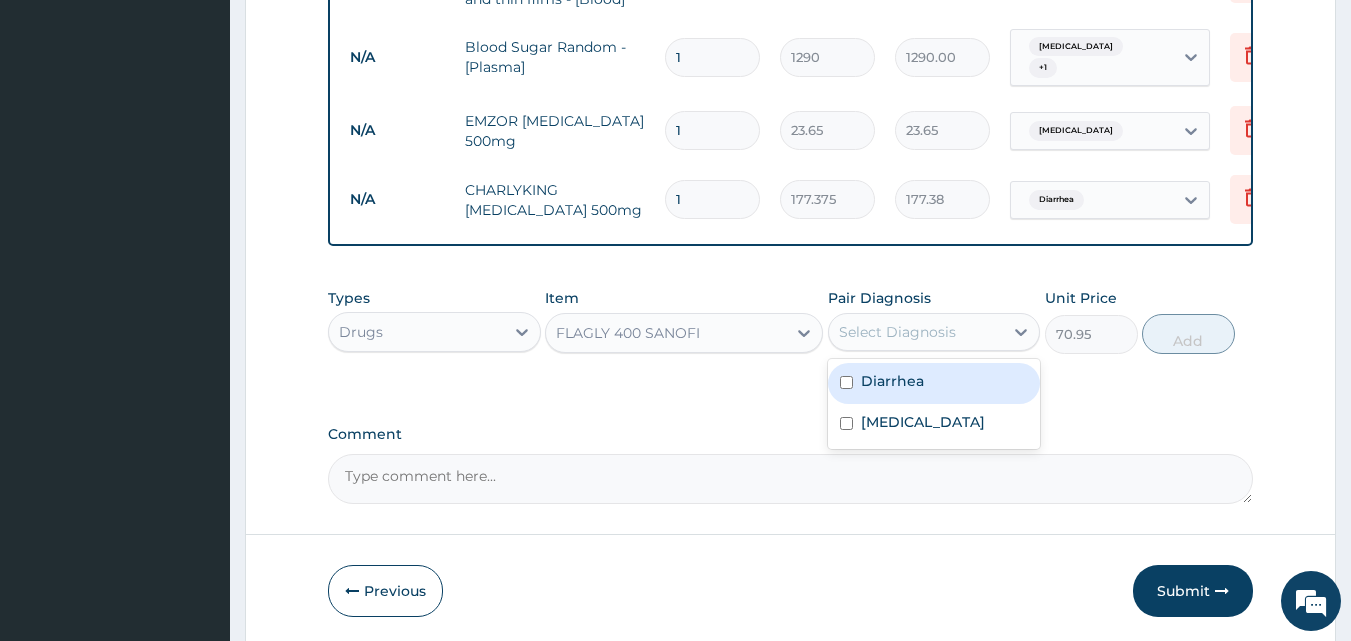 click on "Diarrhea" at bounding box center (892, 381) 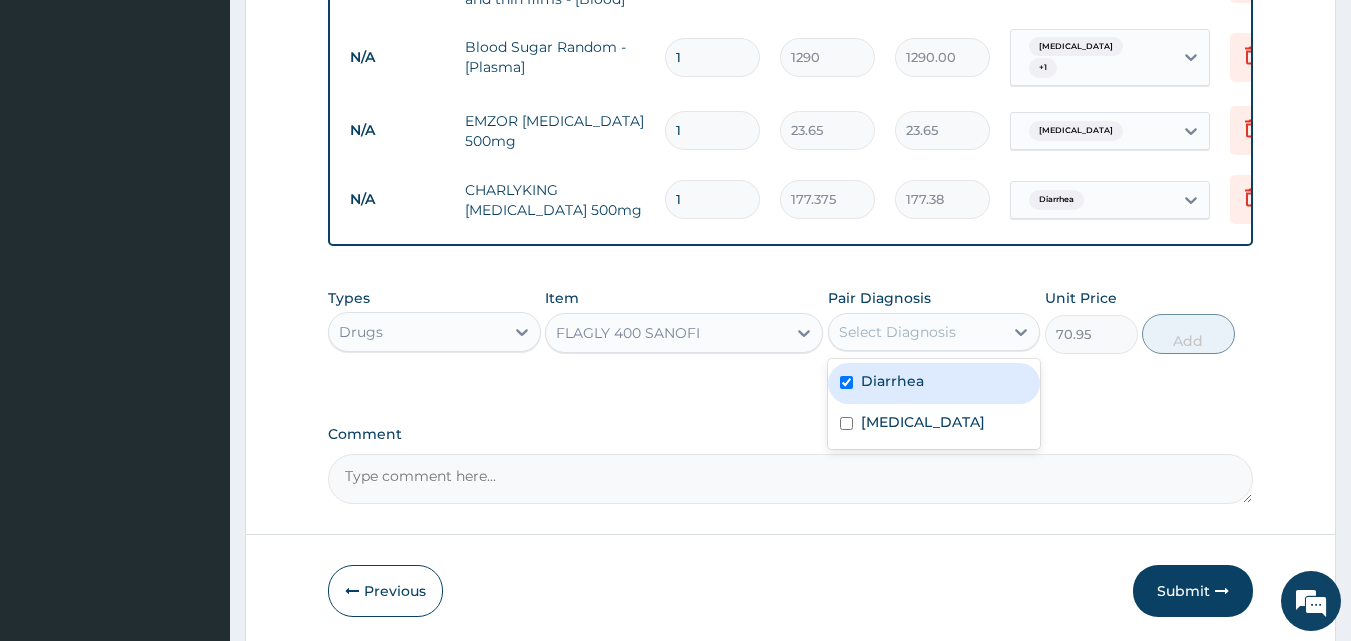 checkbox on "true" 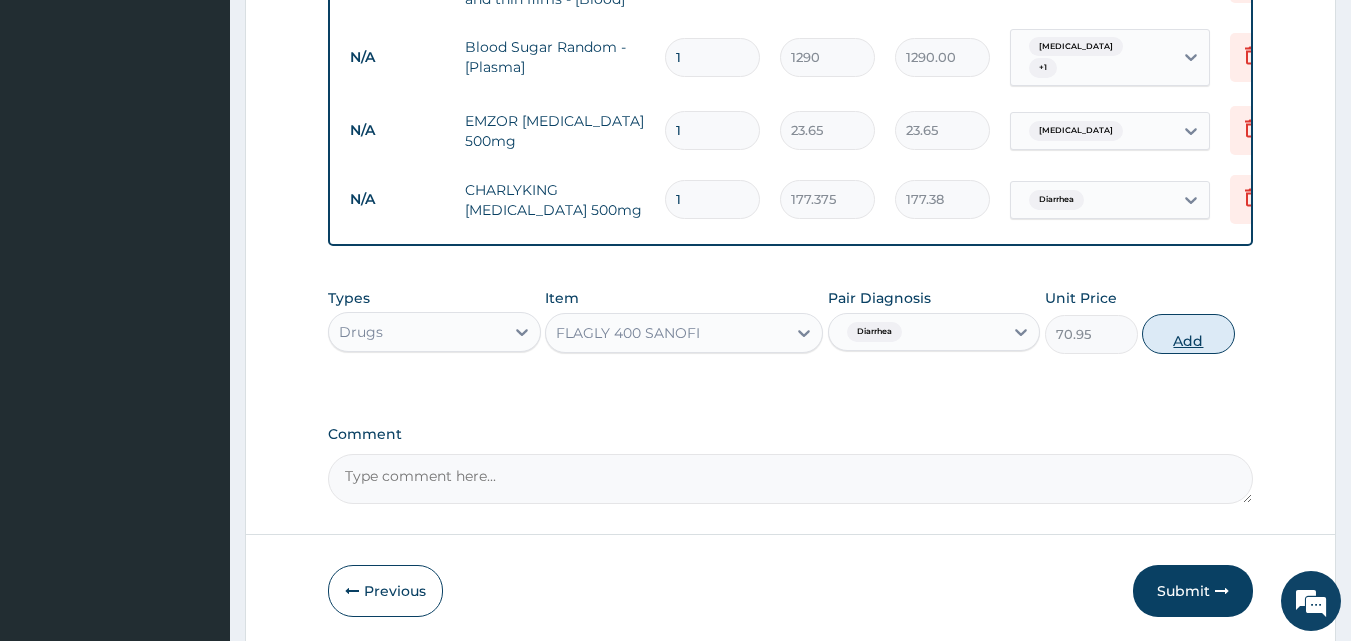 click on "Add" at bounding box center (1188, 334) 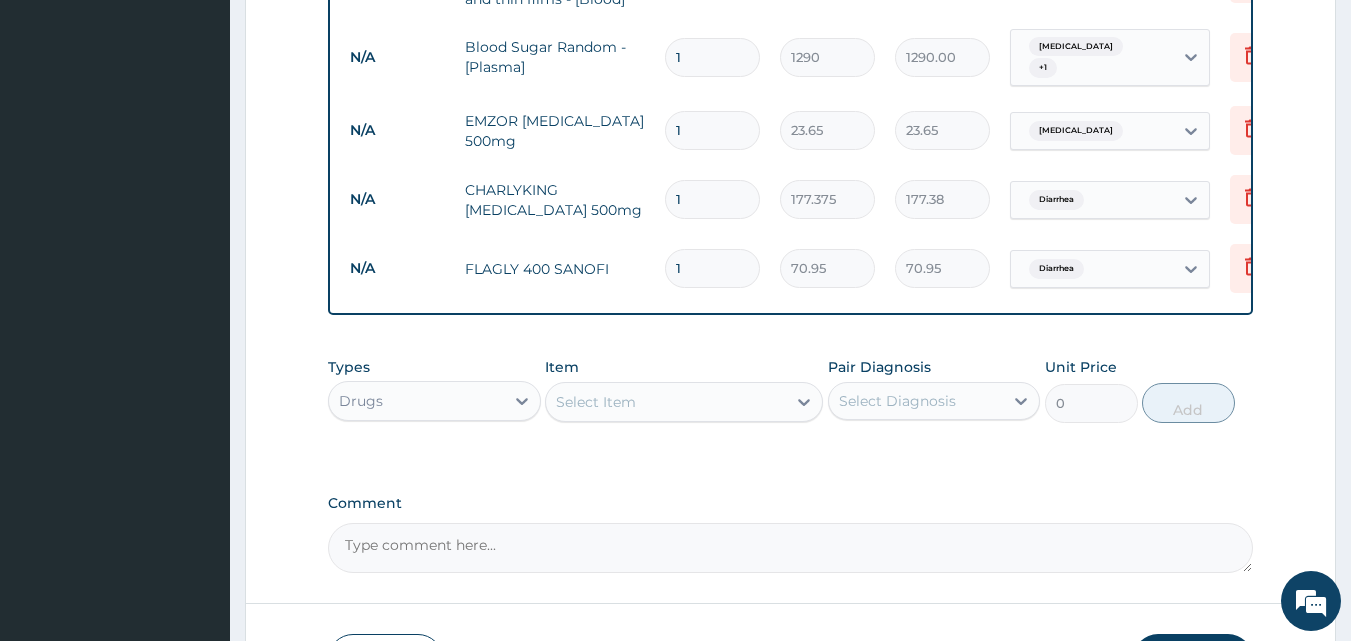 click on "Select Item" at bounding box center [666, 402] 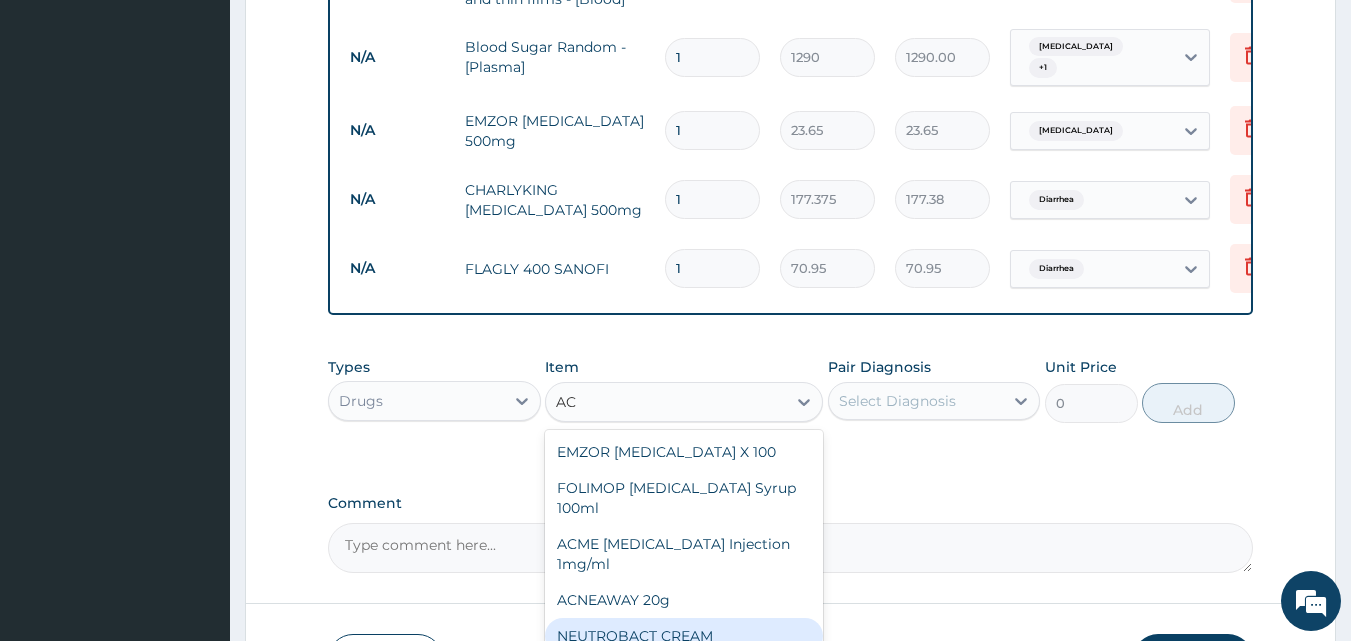 type on "A" 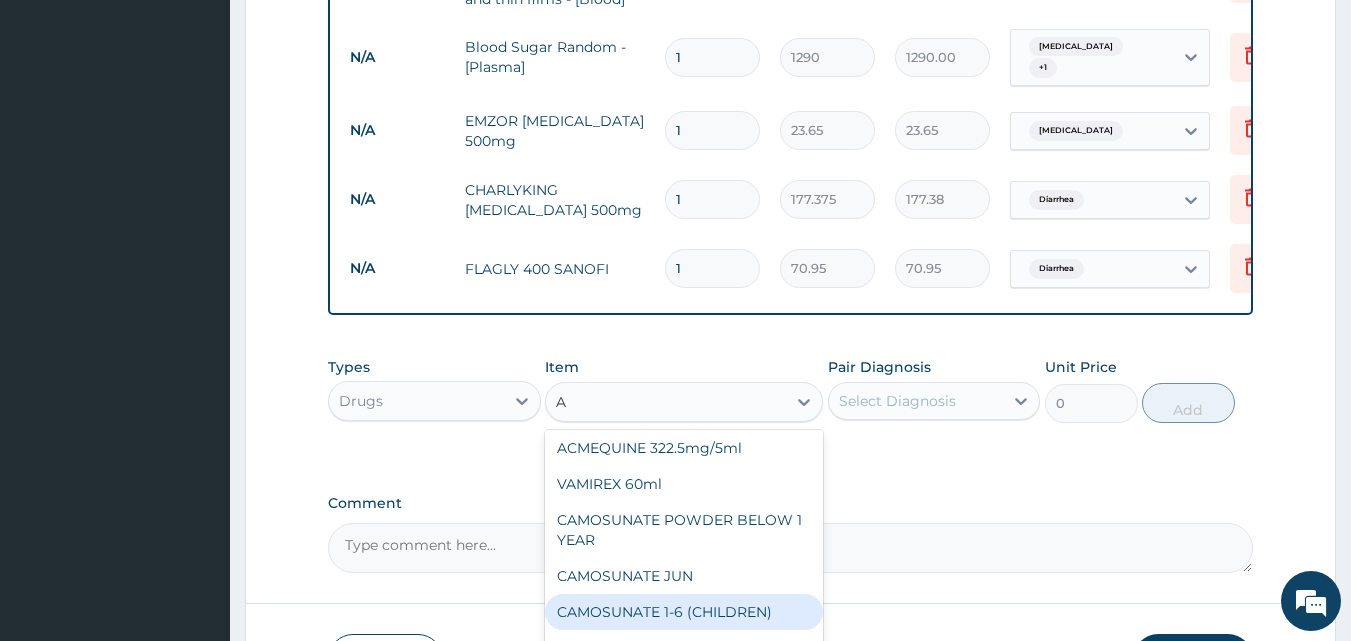 scroll, scrollTop: 9200, scrollLeft: 0, axis: vertical 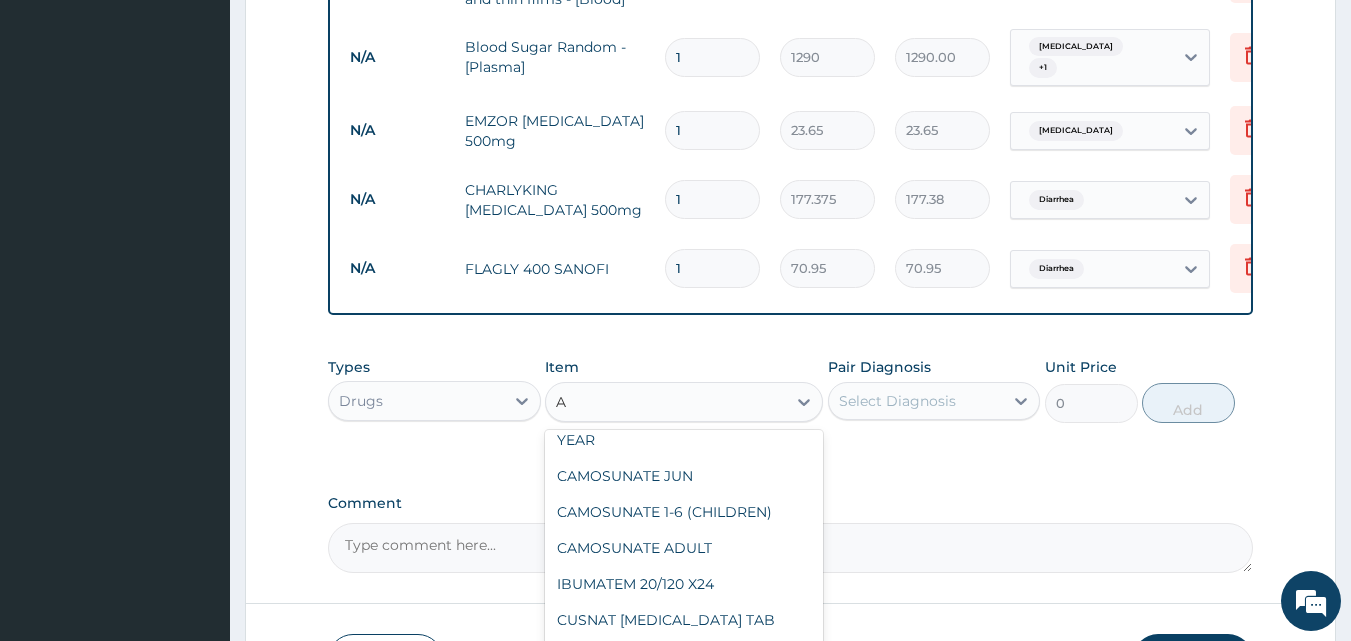 click on "LEVER ARTESUNATE Injection. 120mg" at bounding box center [684, 702] 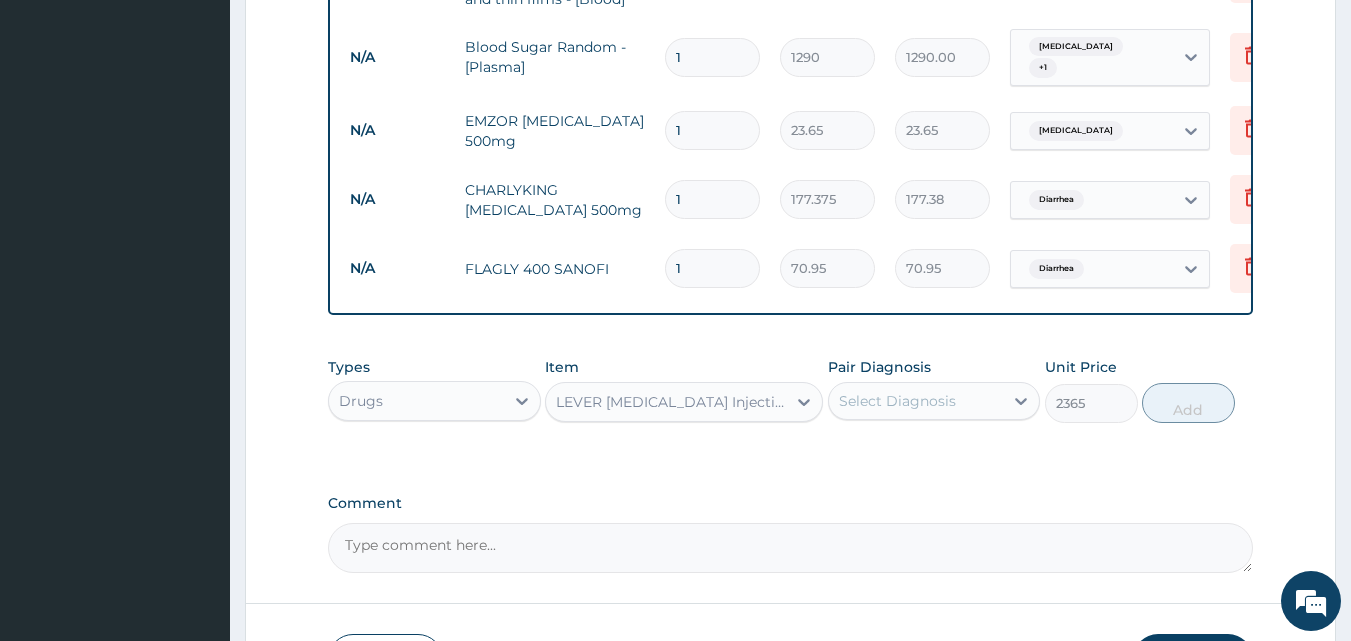 click on "Select Diagnosis" at bounding box center [897, 401] 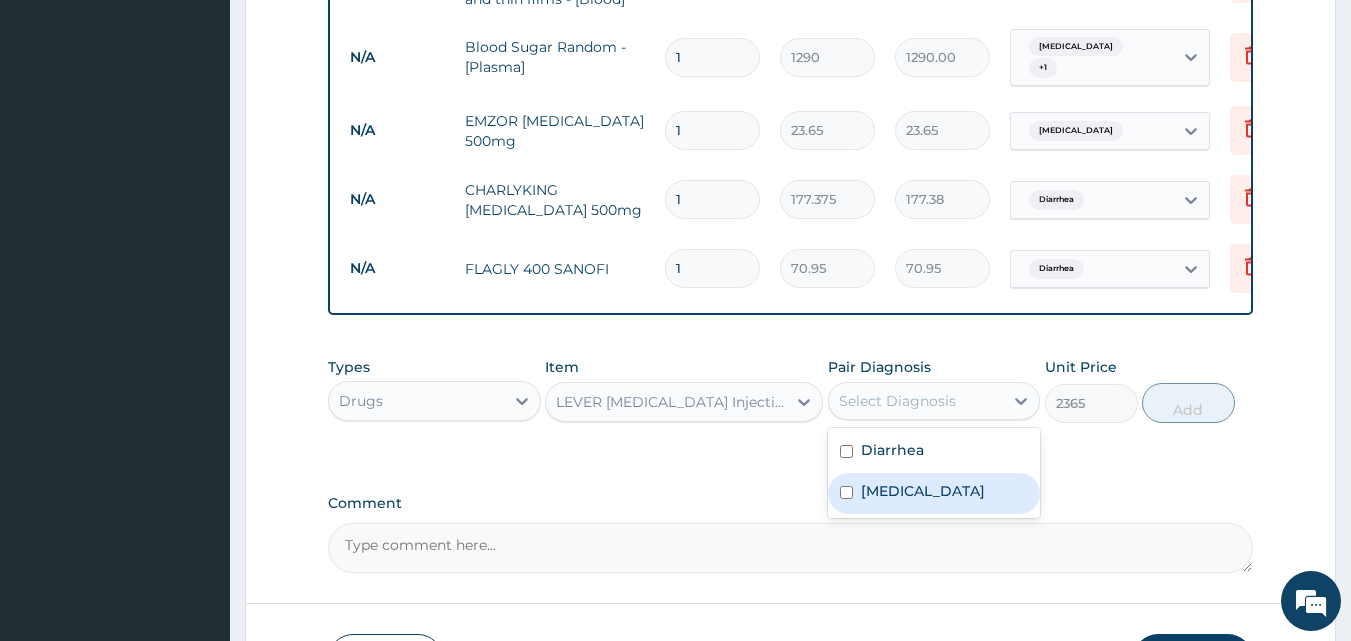 click on "Malaria" at bounding box center (934, 493) 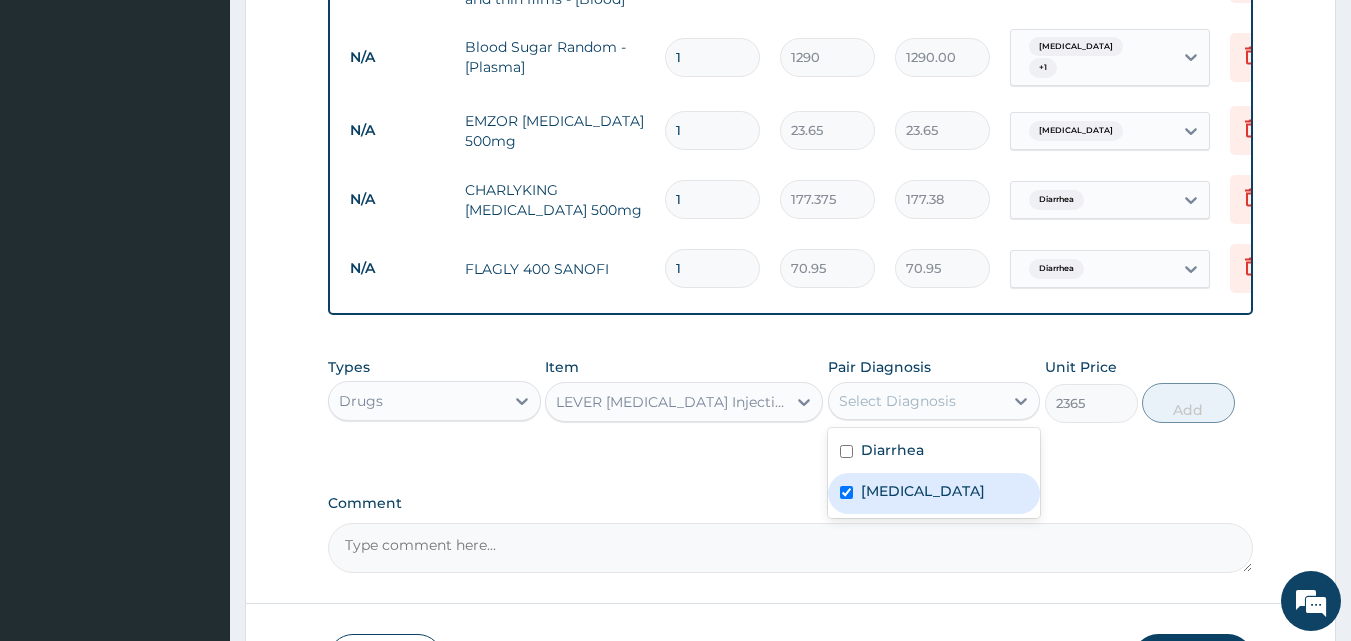 checkbox on "true" 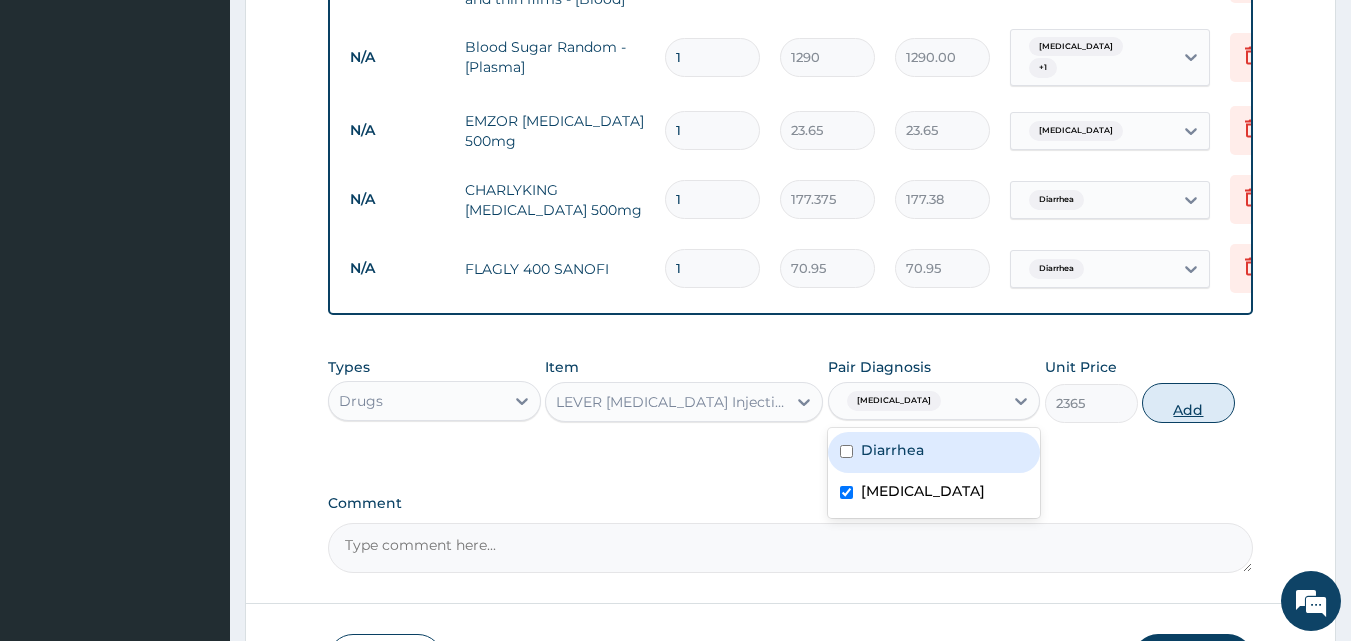 click on "Add" at bounding box center (1188, 403) 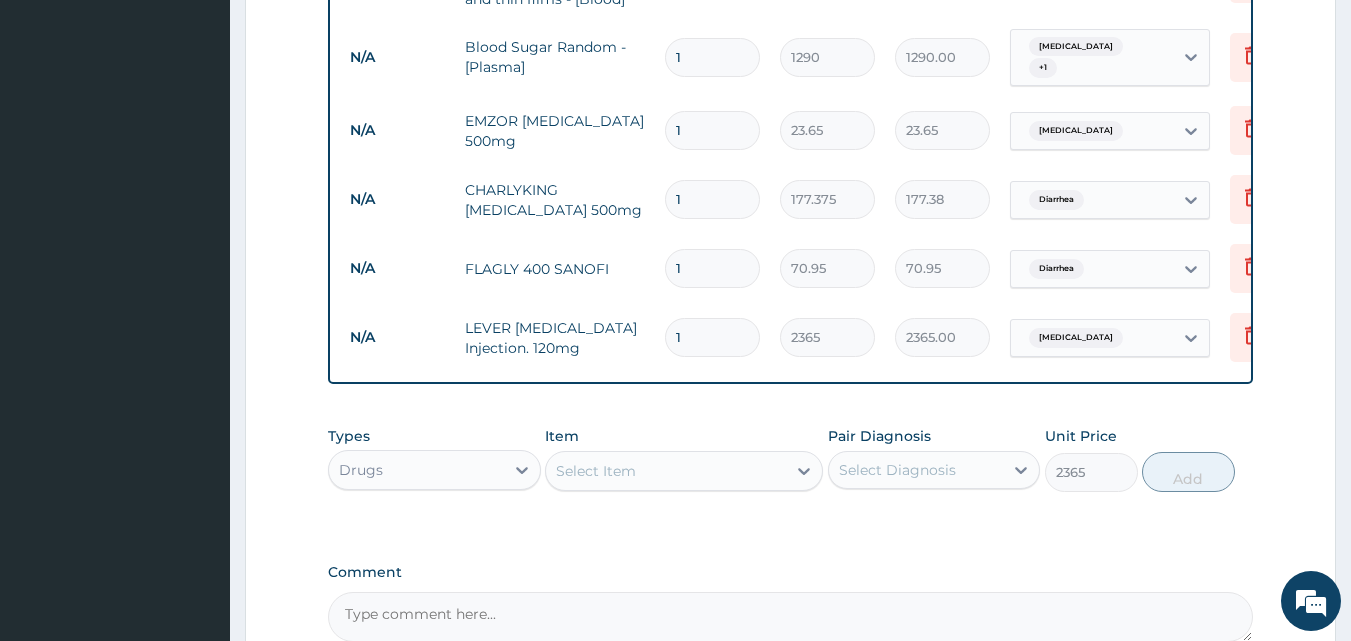 type on "0" 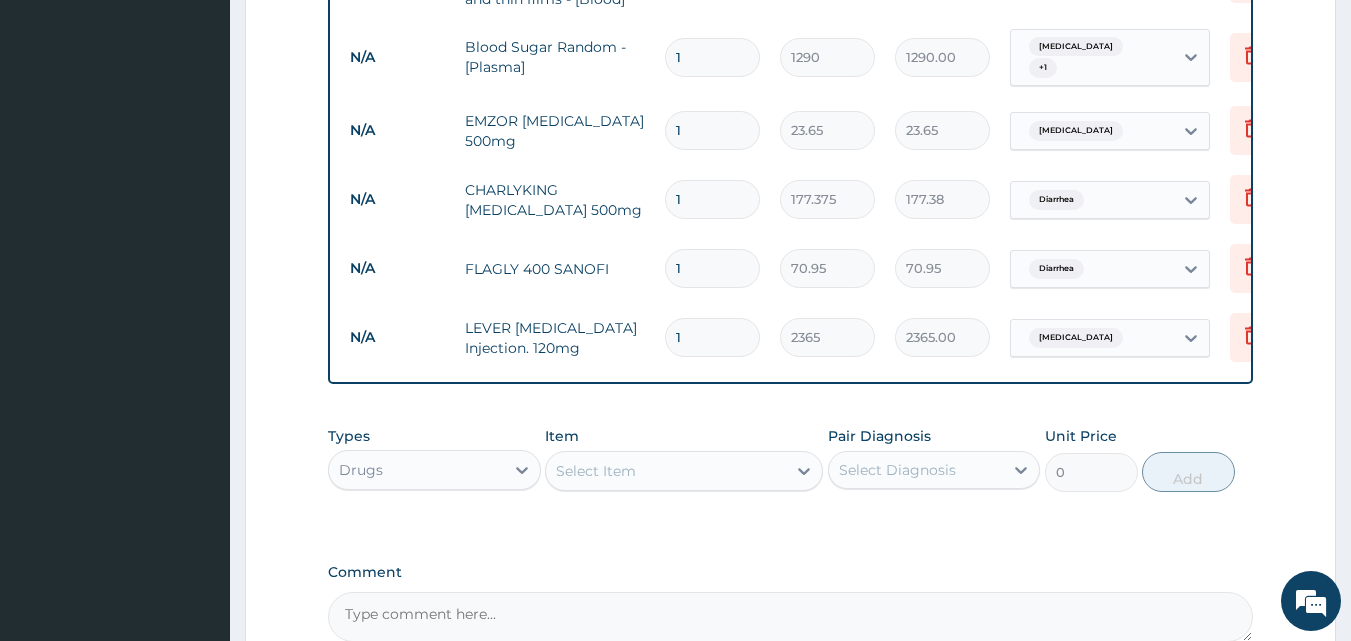 click on "Select Item" at bounding box center (666, 471) 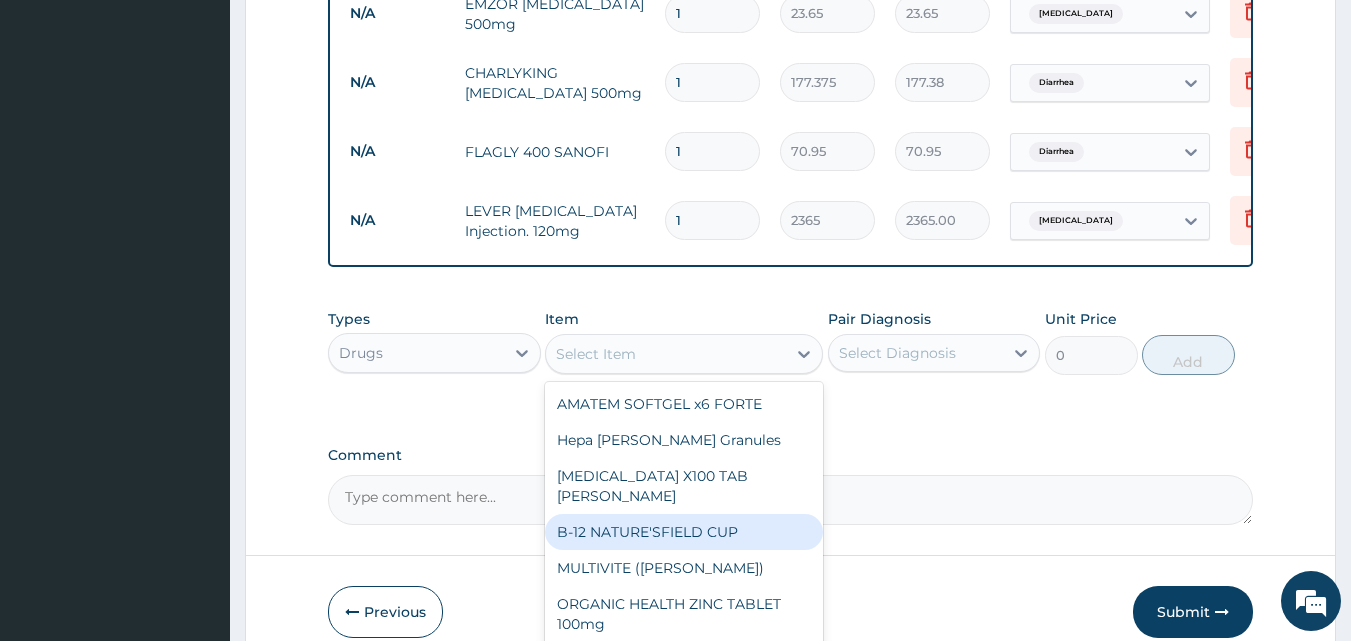 scroll, scrollTop: 1426, scrollLeft: 0, axis: vertical 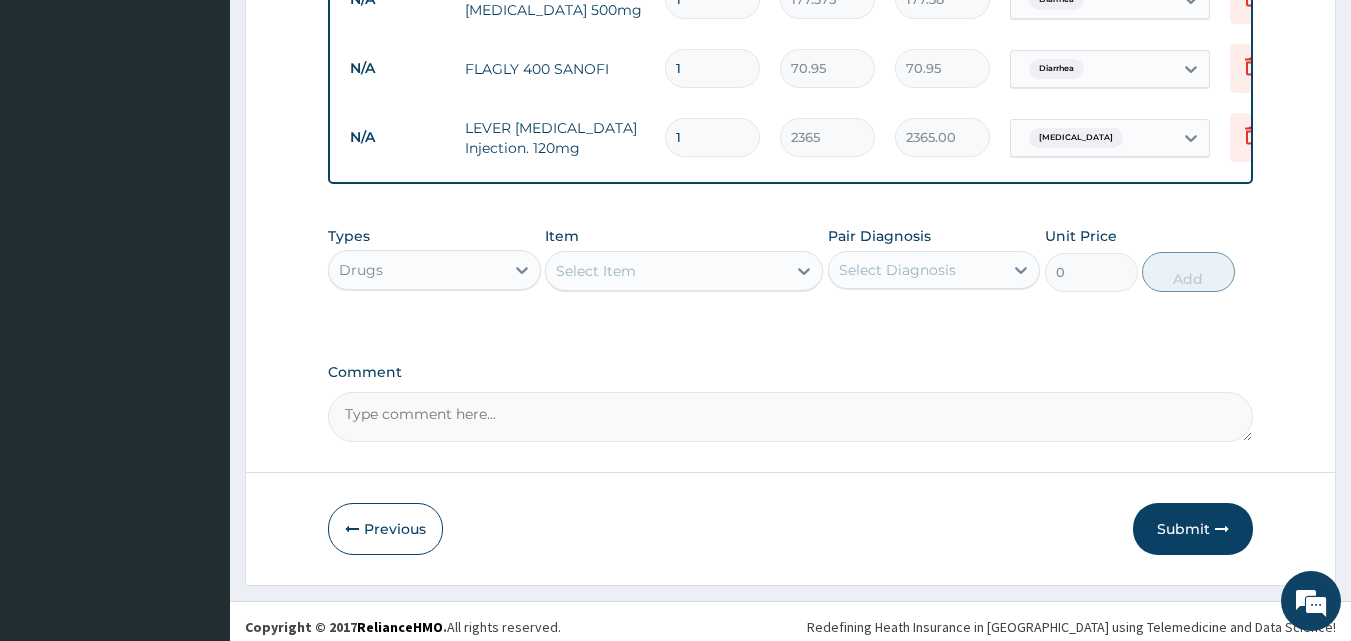 click on "Select Item" at bounding box center (596, 271) 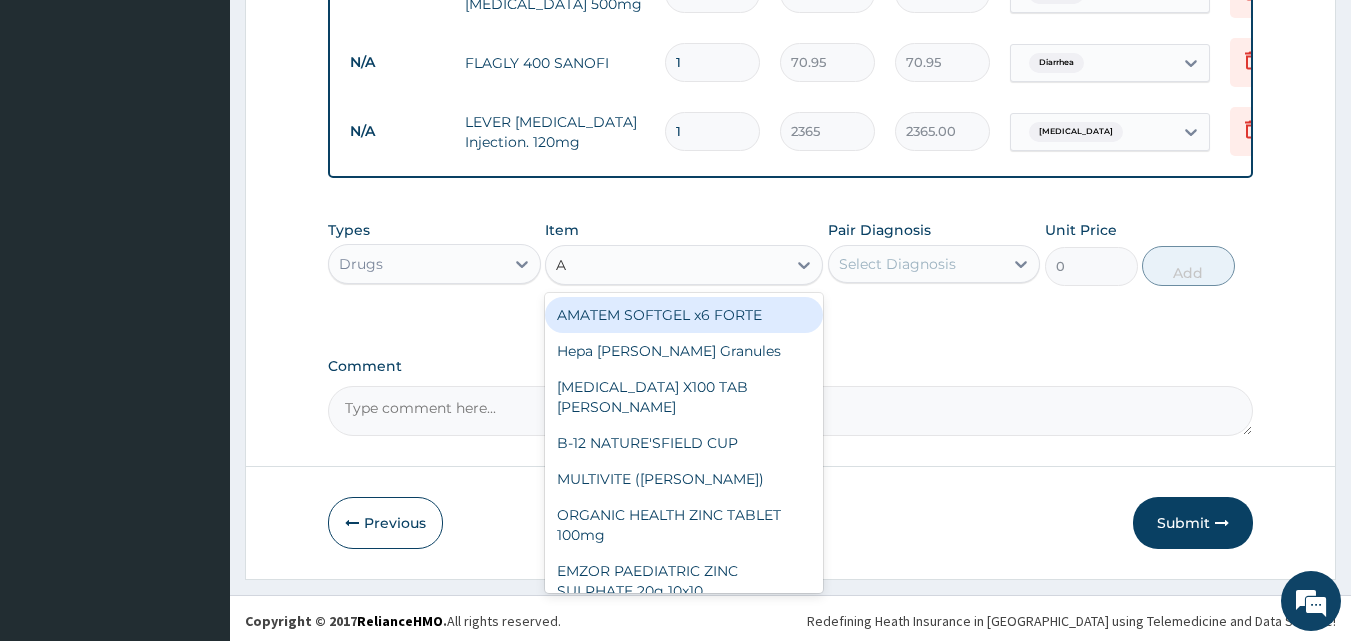 scroll, scrollTop: 1433, scrollLeft: 0, axis: vertical 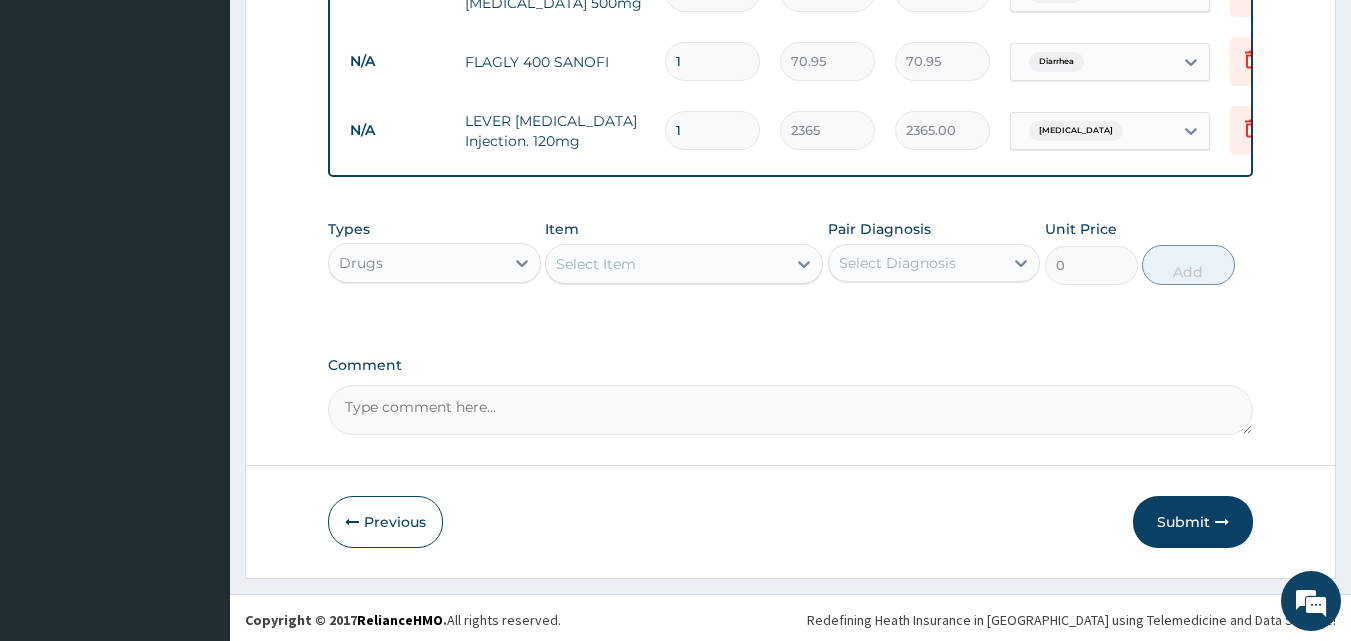 click on "Select Item" at bounding box center (666, 264) 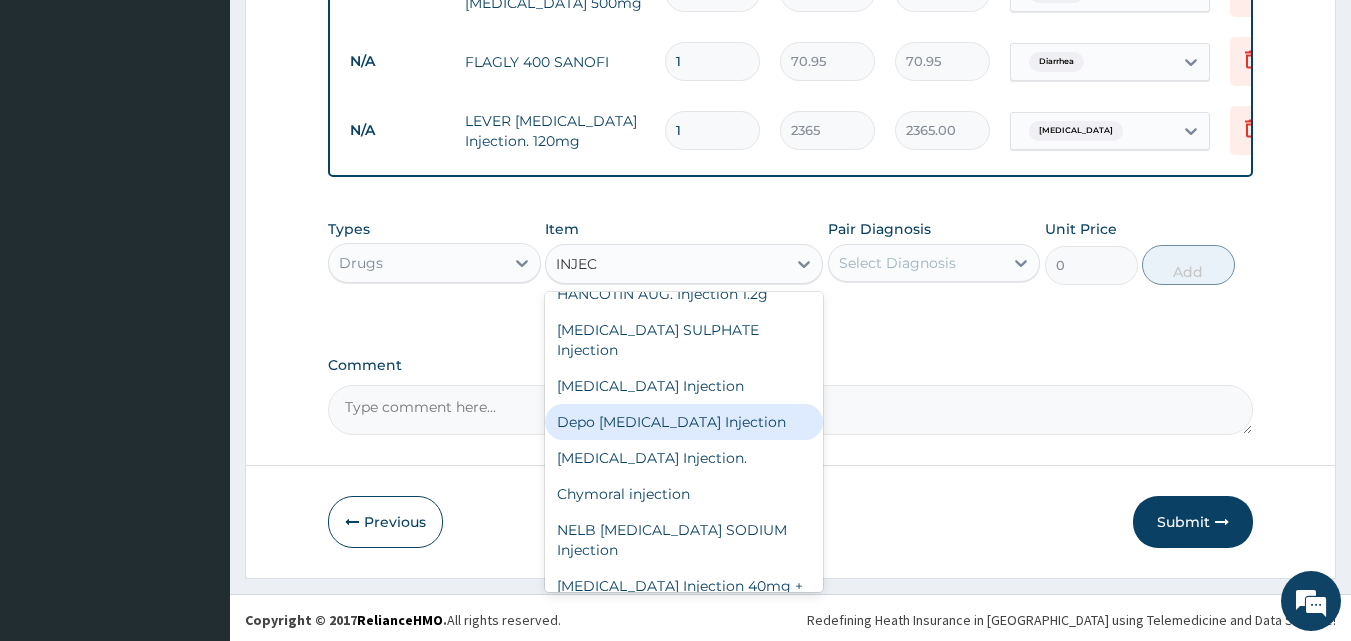 scroll, scrollTop: 2800, scrollLeft: 0, axis: vertical 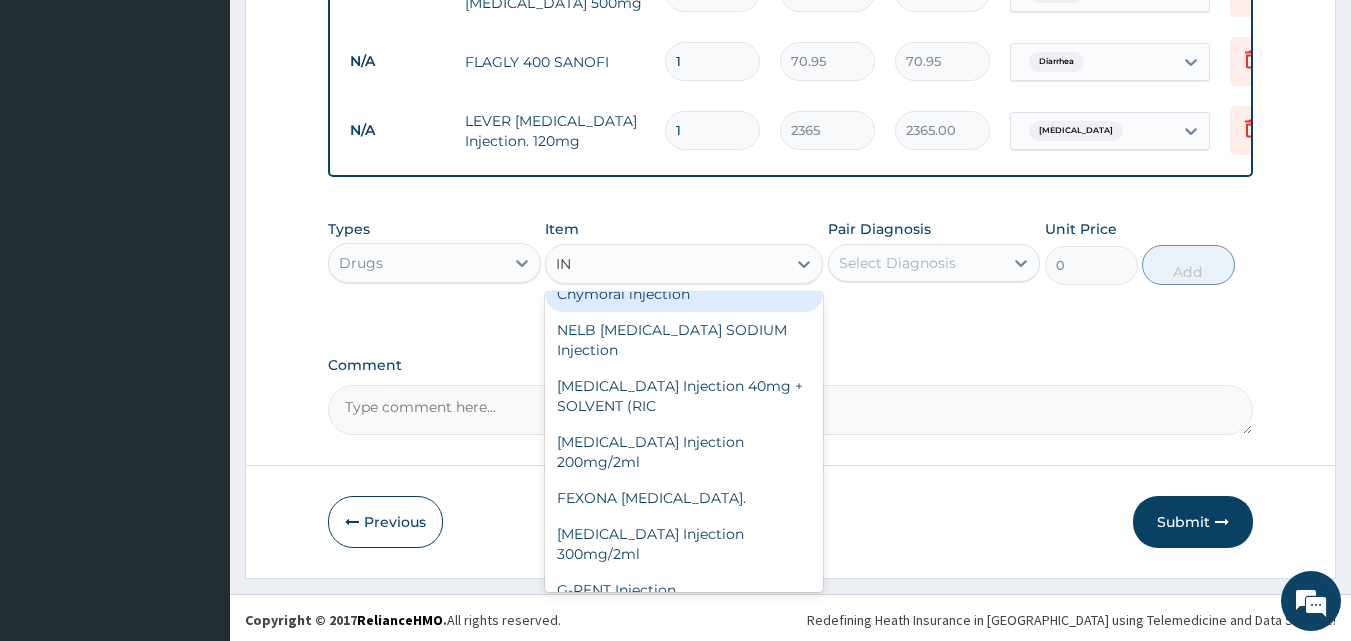 type on "I" 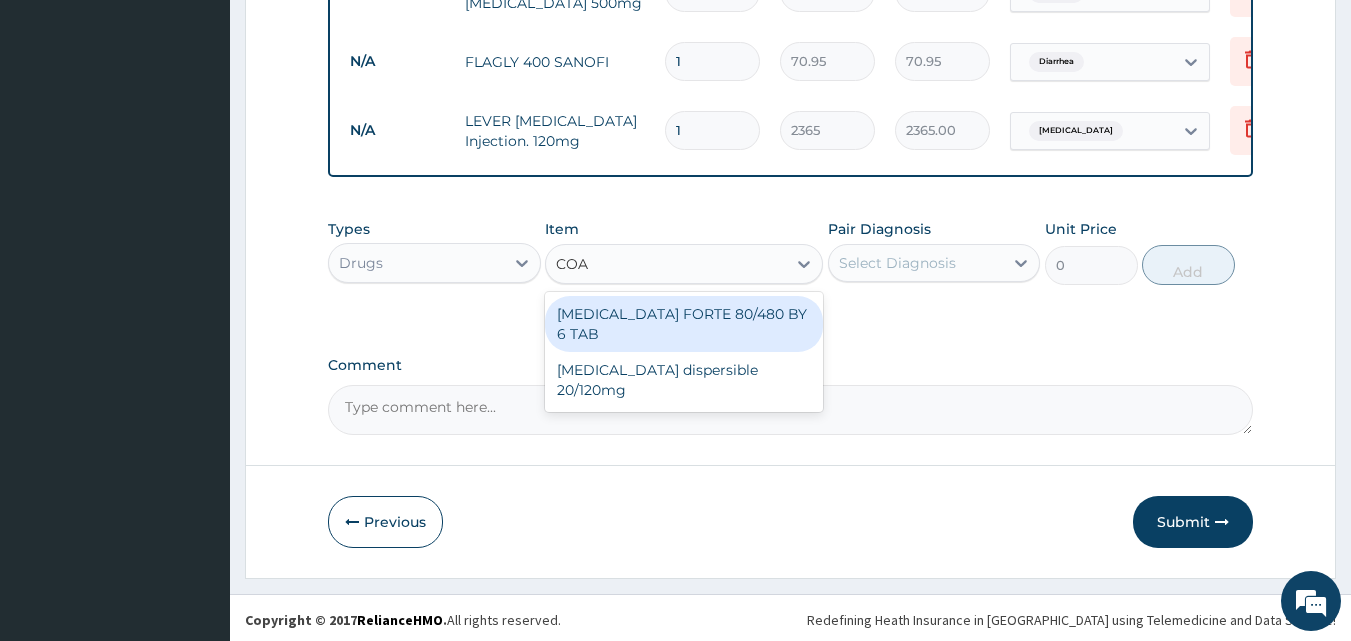 scroll, scrollTop: 0, scrollLeft: 0, axis: both 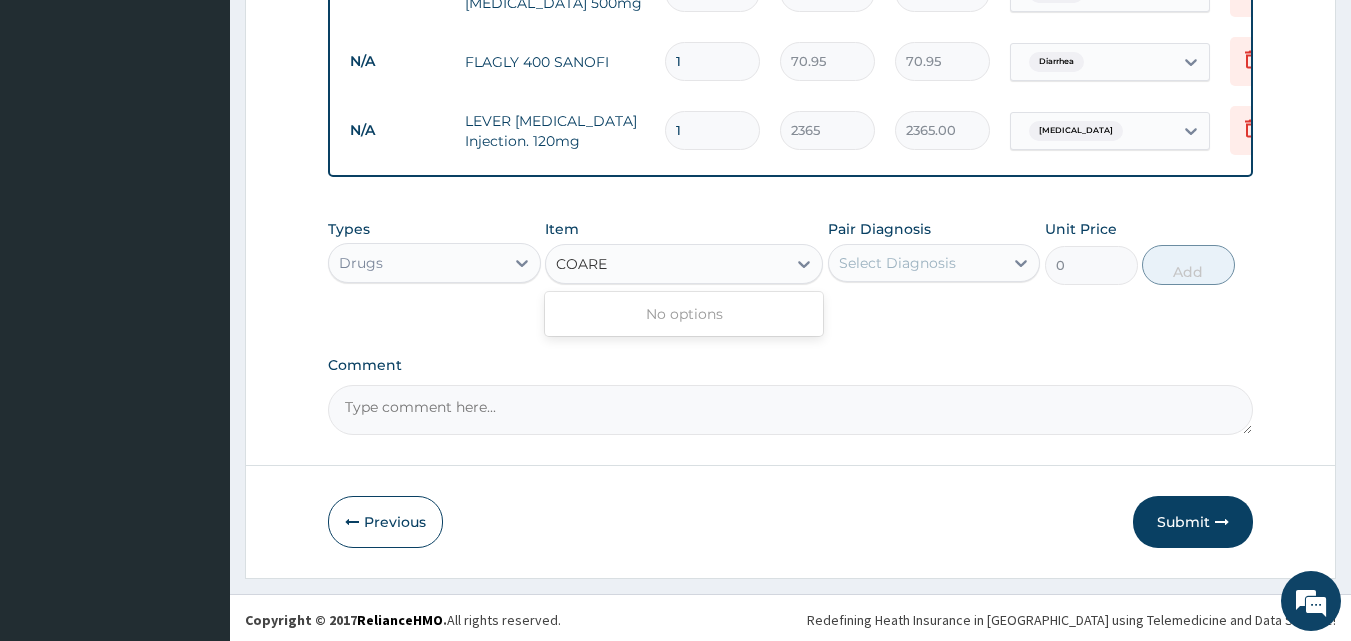 type on "COAR" 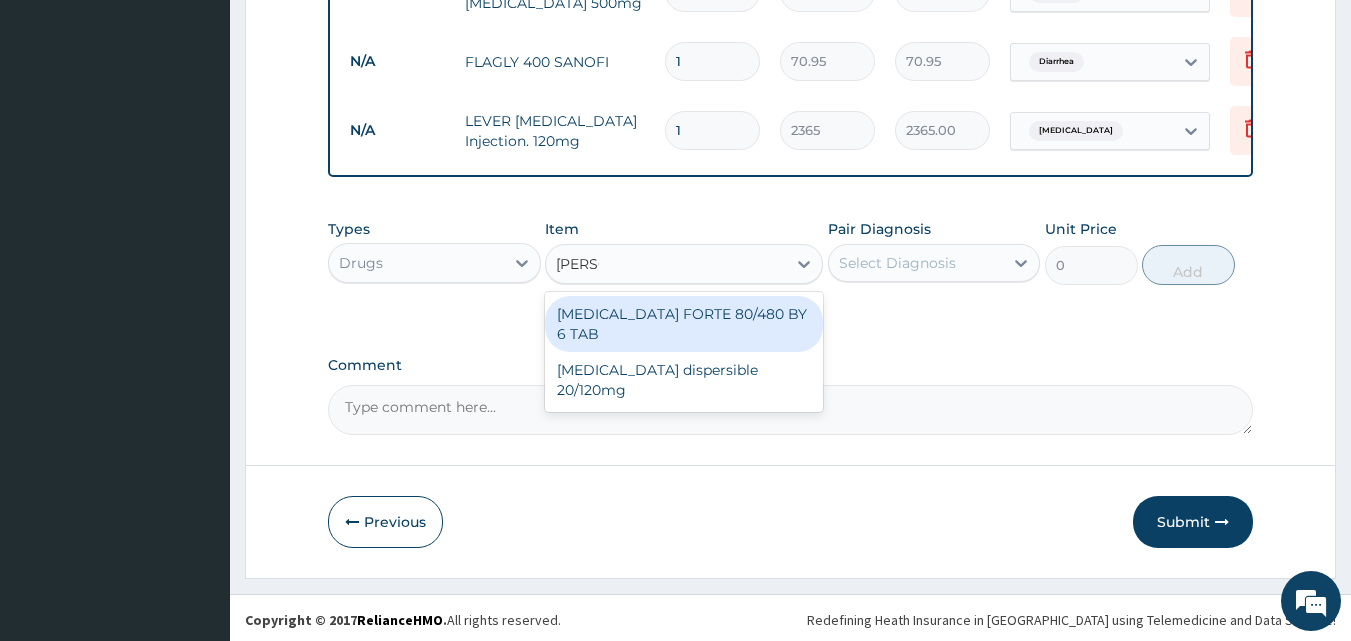 drag, startPoint x: 674, startPoint y: 304, endPoint x: 711, endPoint y: 305, distance: 37.01351 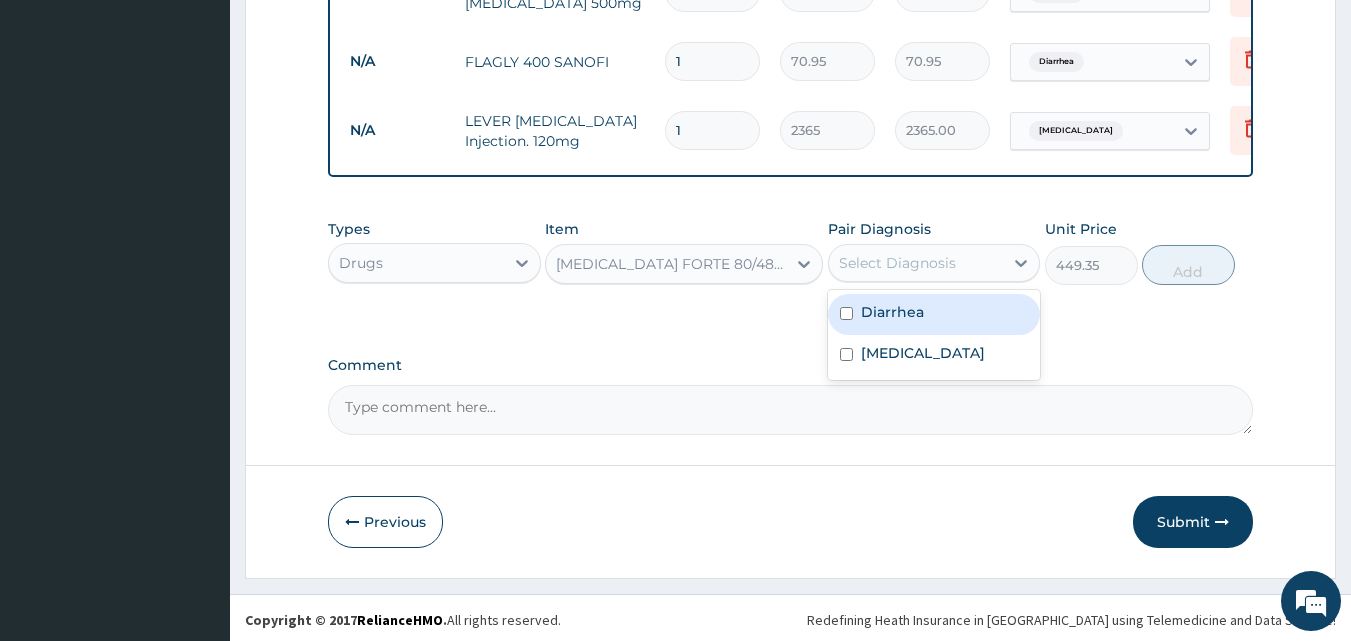 click on "Select Diagnosis" at bounding box center (897, 263) 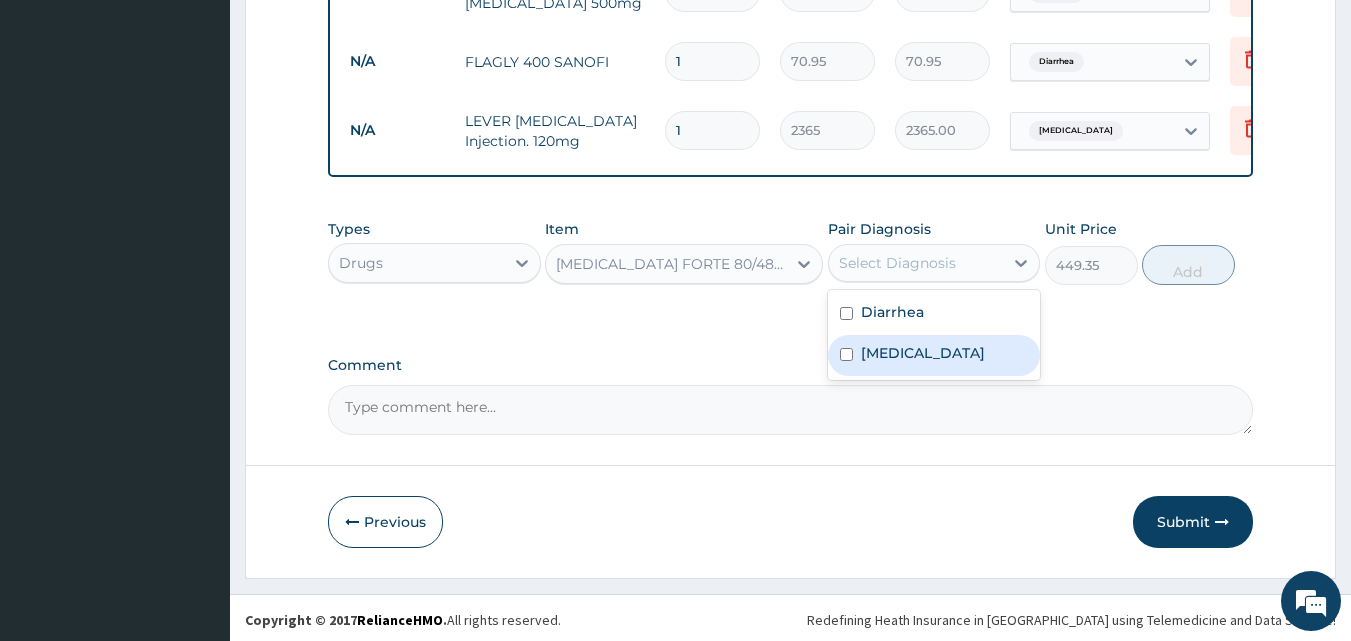 click on "Malaria" at bounding box center (923, 353) 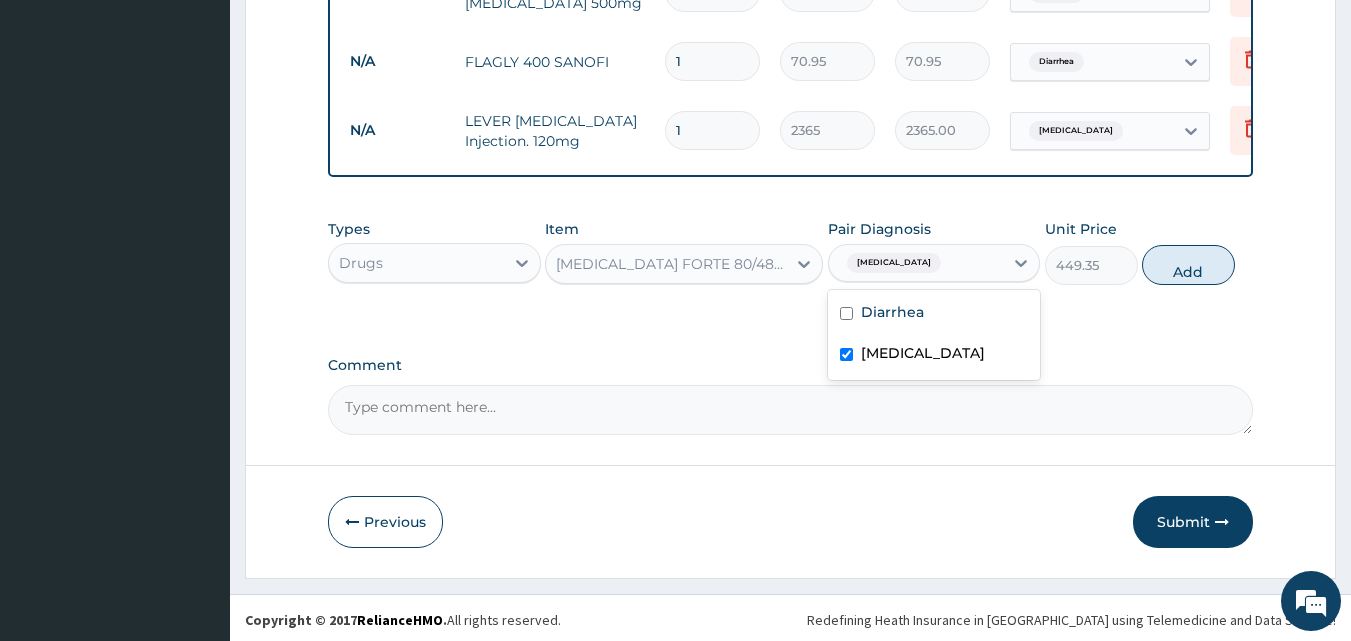 checkbox on "true" 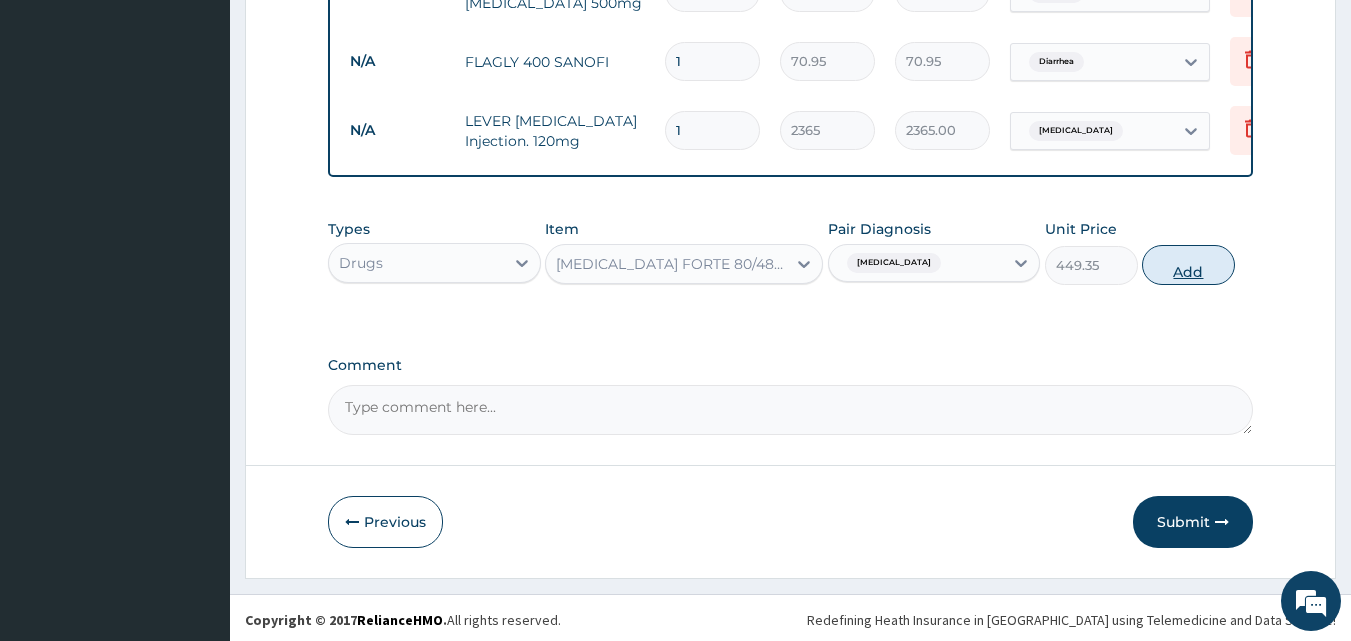 click on "Add" at bounding box center (1188, 265) 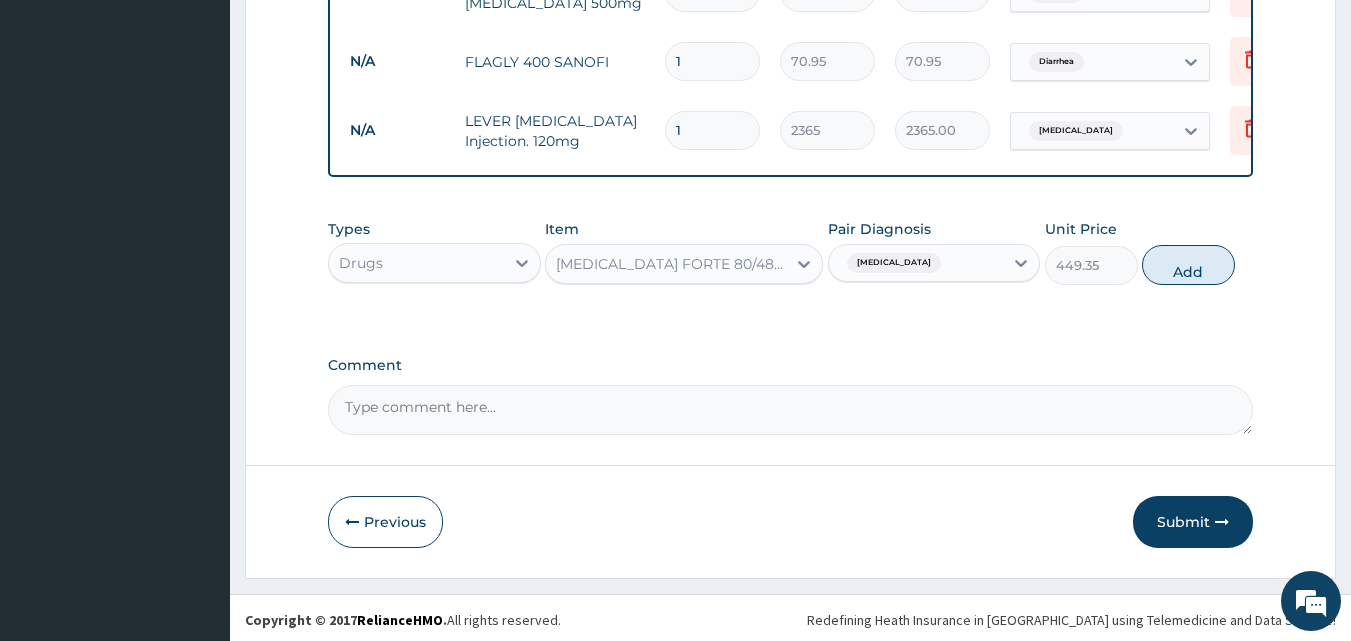 type on "0" 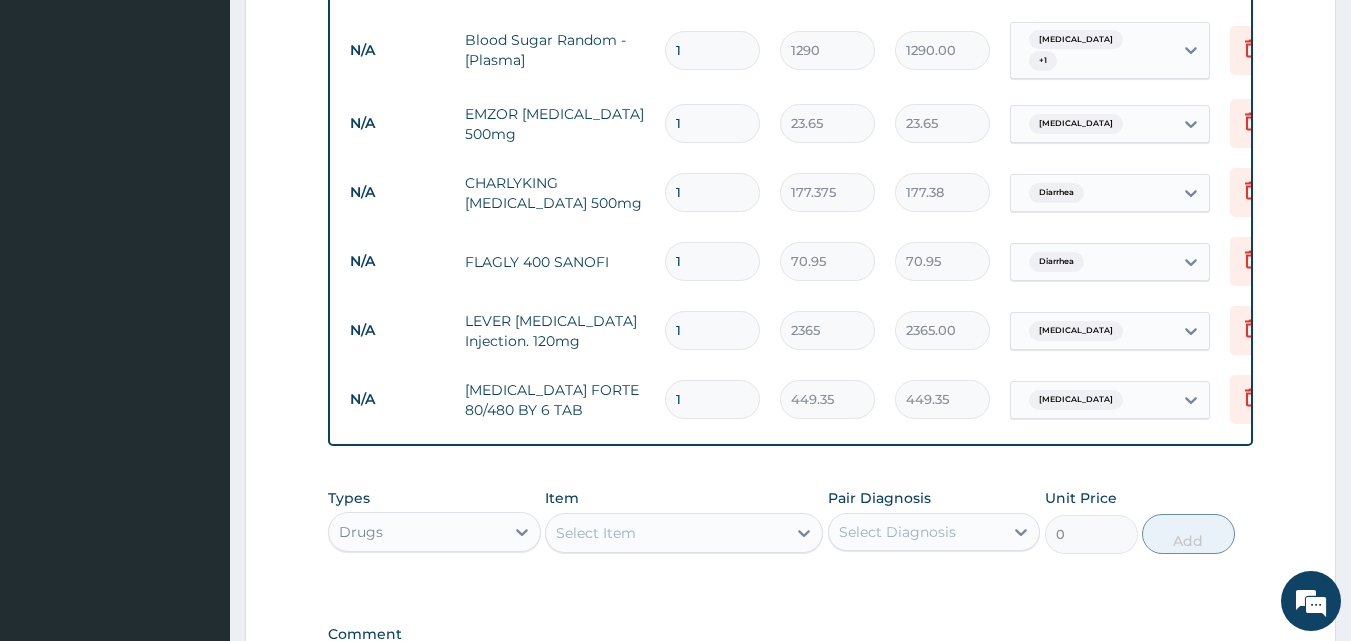 scroll, scrollTop: 1502, scrollLeft: 0, axis: vertical 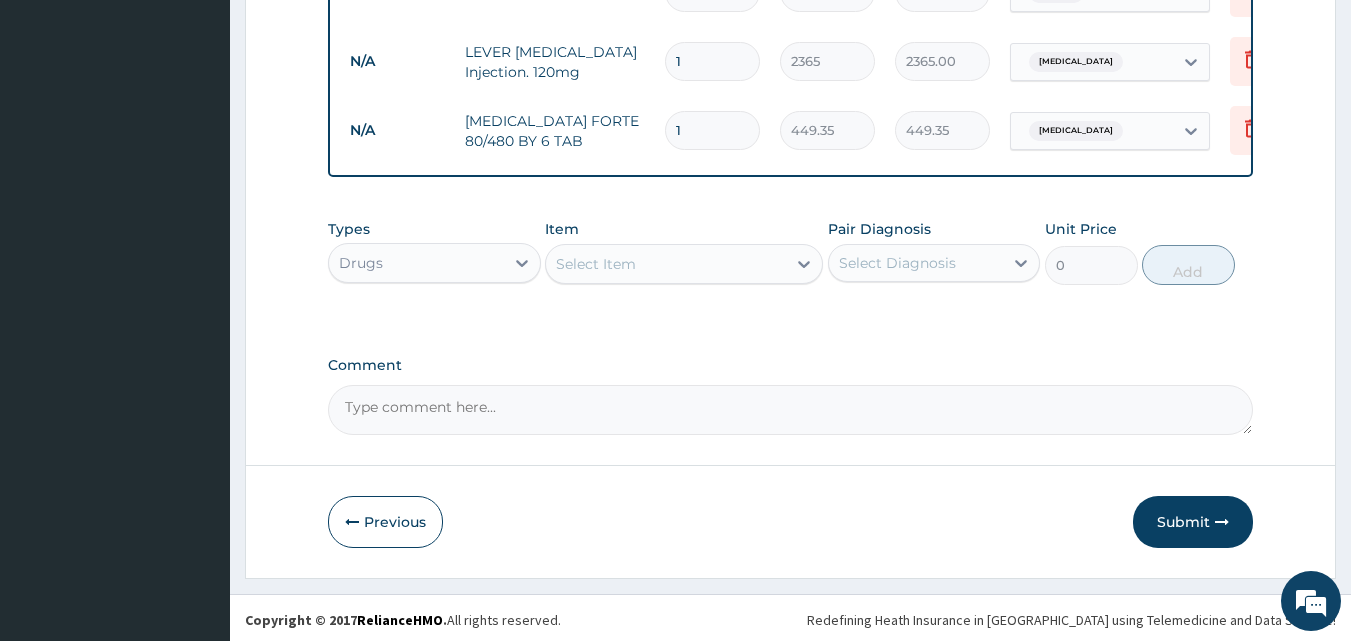 click on "Select Item" at bounding box center (666, 264) 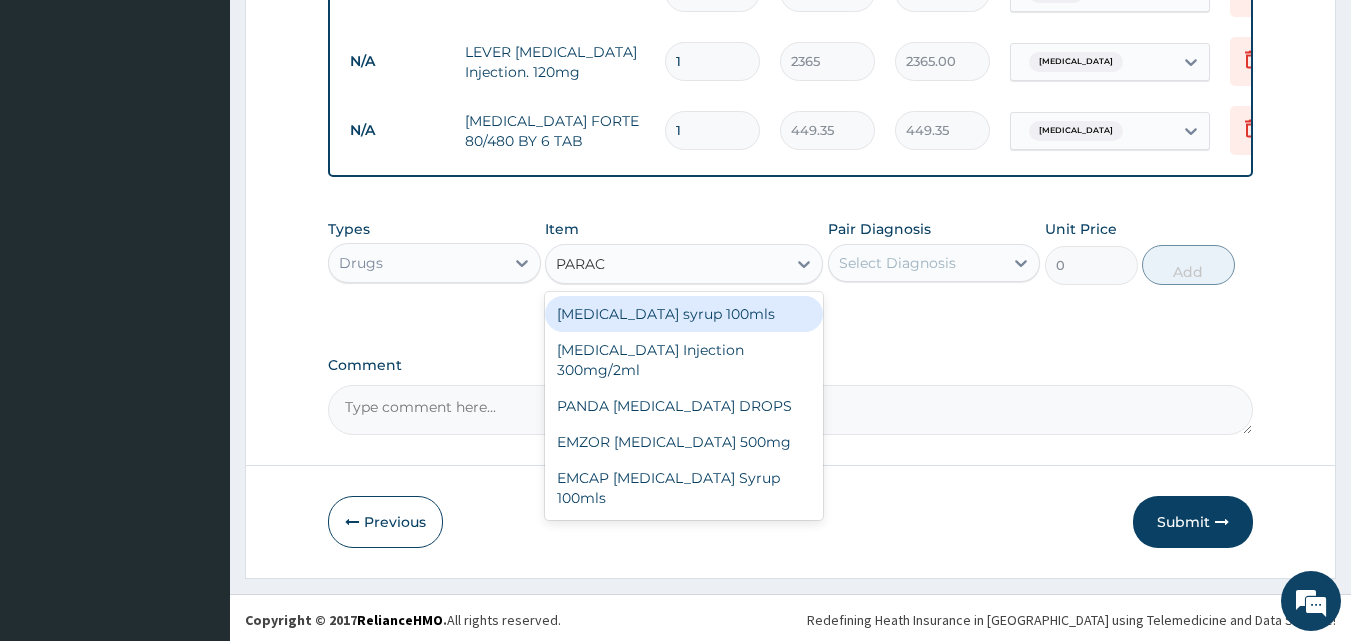 type on "PARACE" 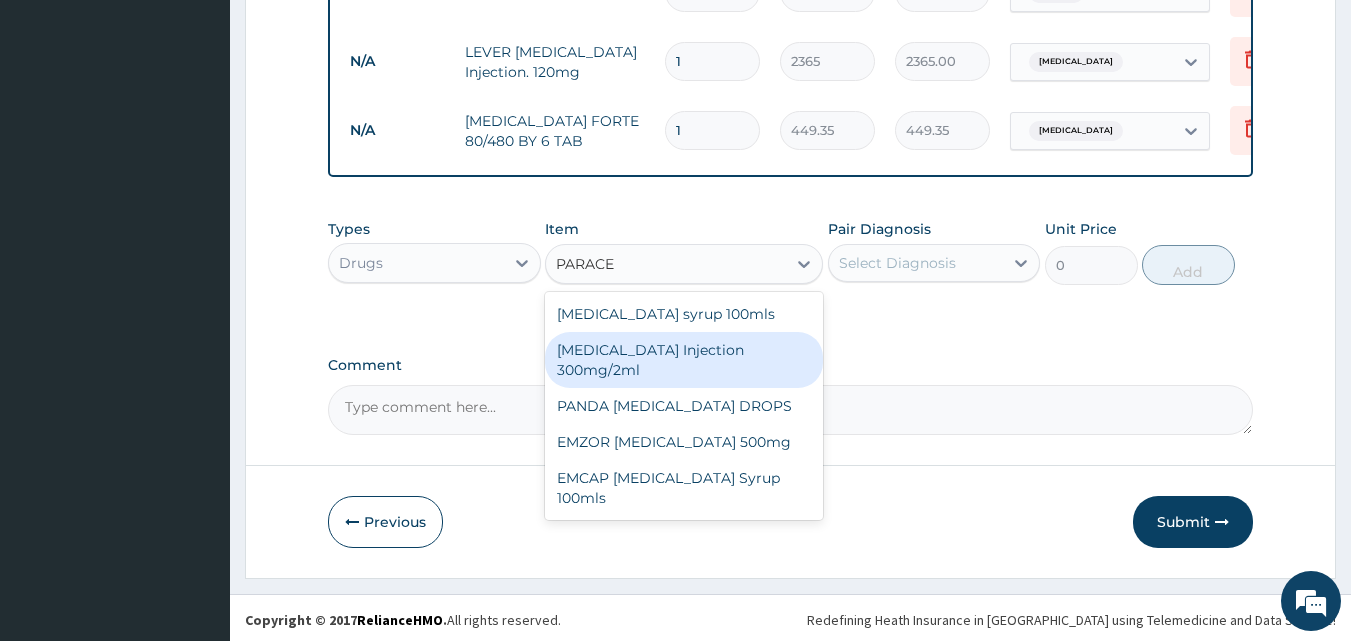 click on "PARACETAMOL Injection 300mg/2ml" at bounding box center [684, 360] 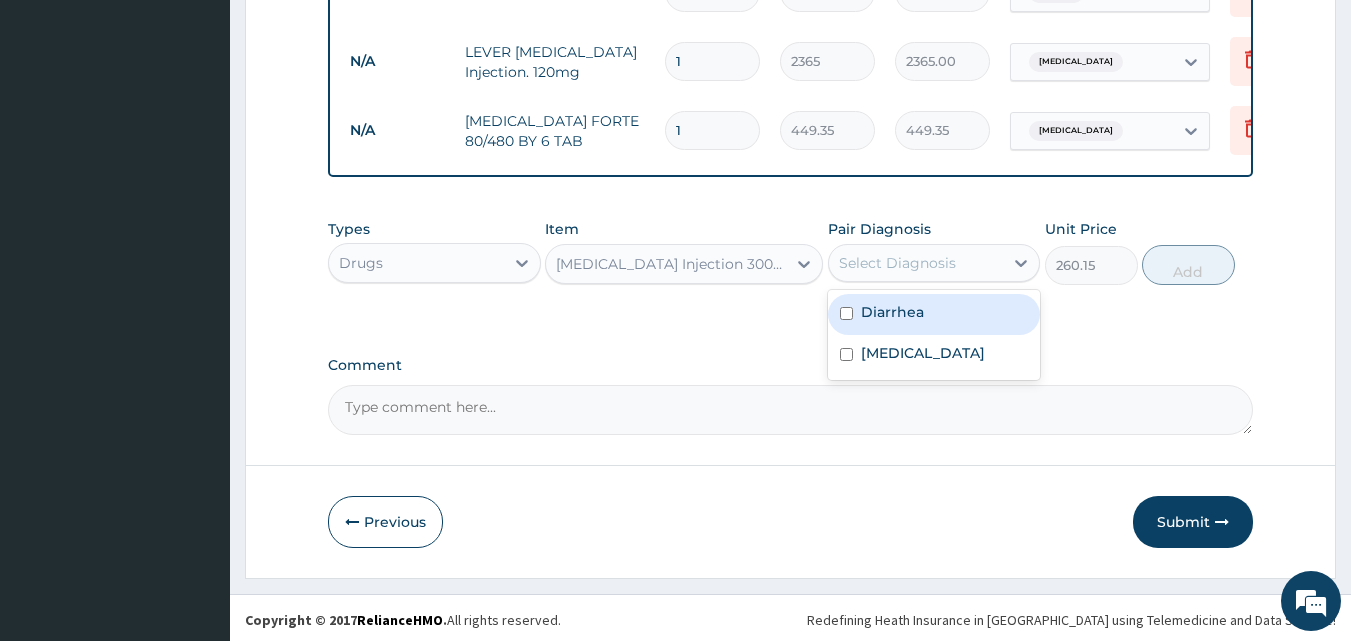 click on "Select Diagnosis" at bounding box center [897, 263] 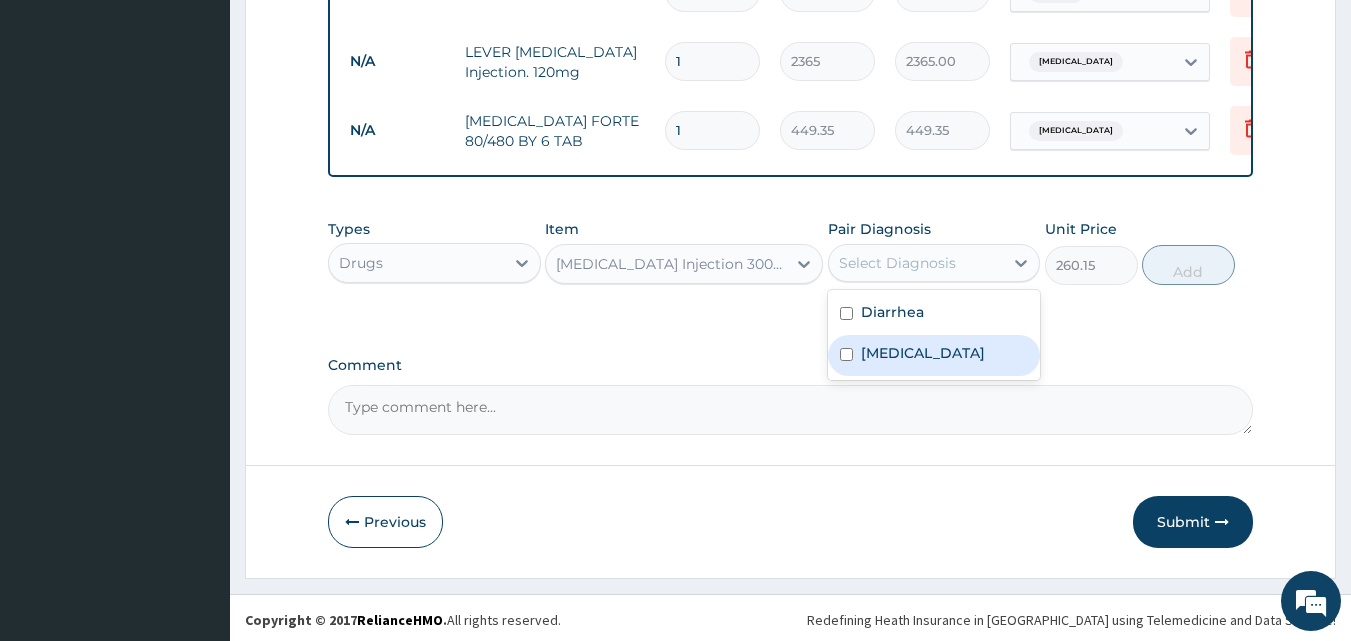 click on "Malaria" at bounding box center [923, 353] 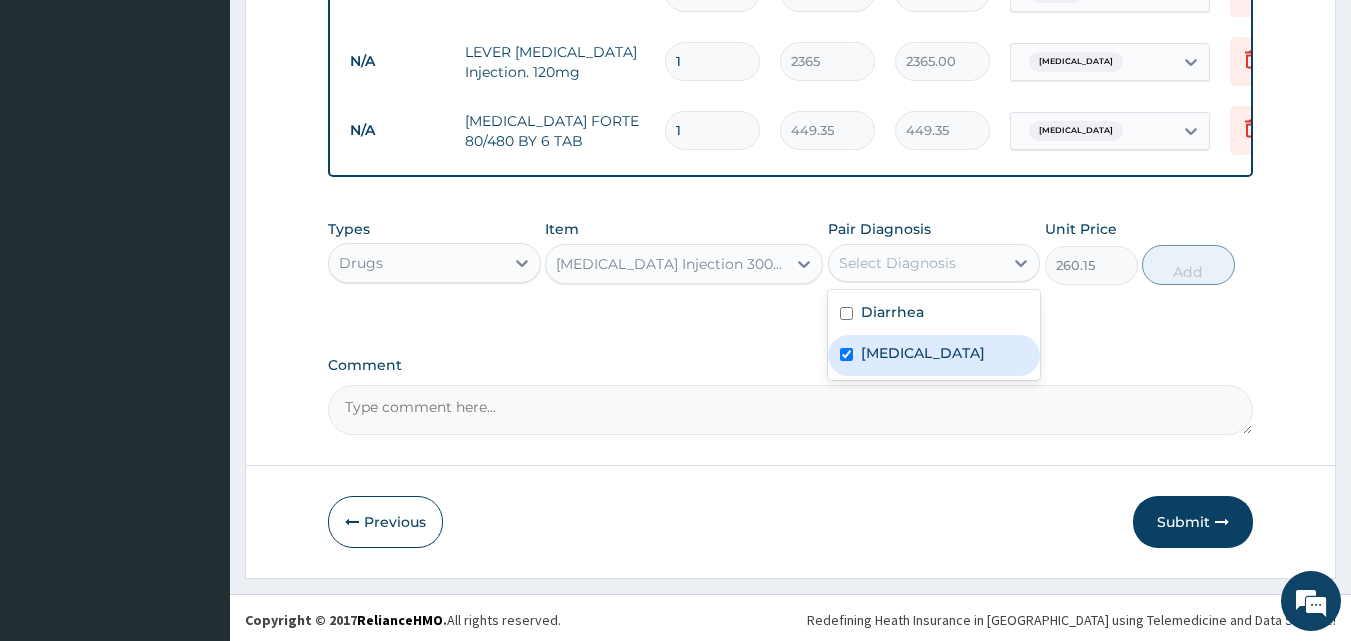 checkbox on "true" 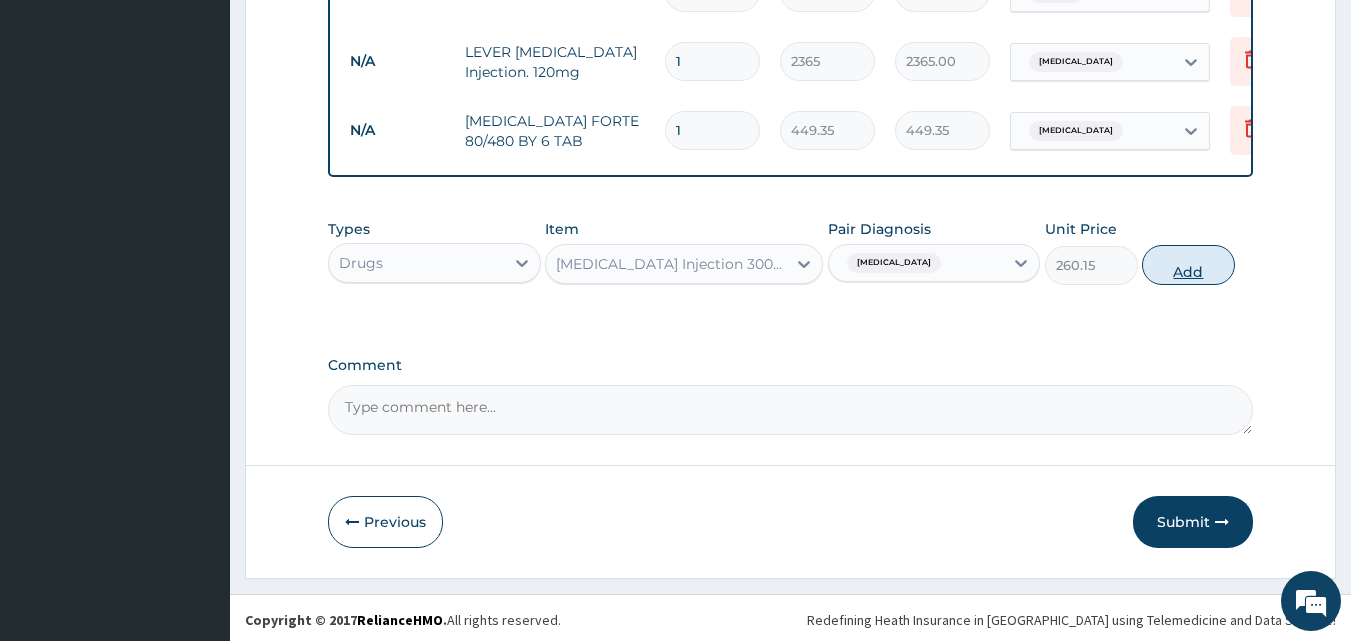 click on "Add" at bounding box center [1188, 265] 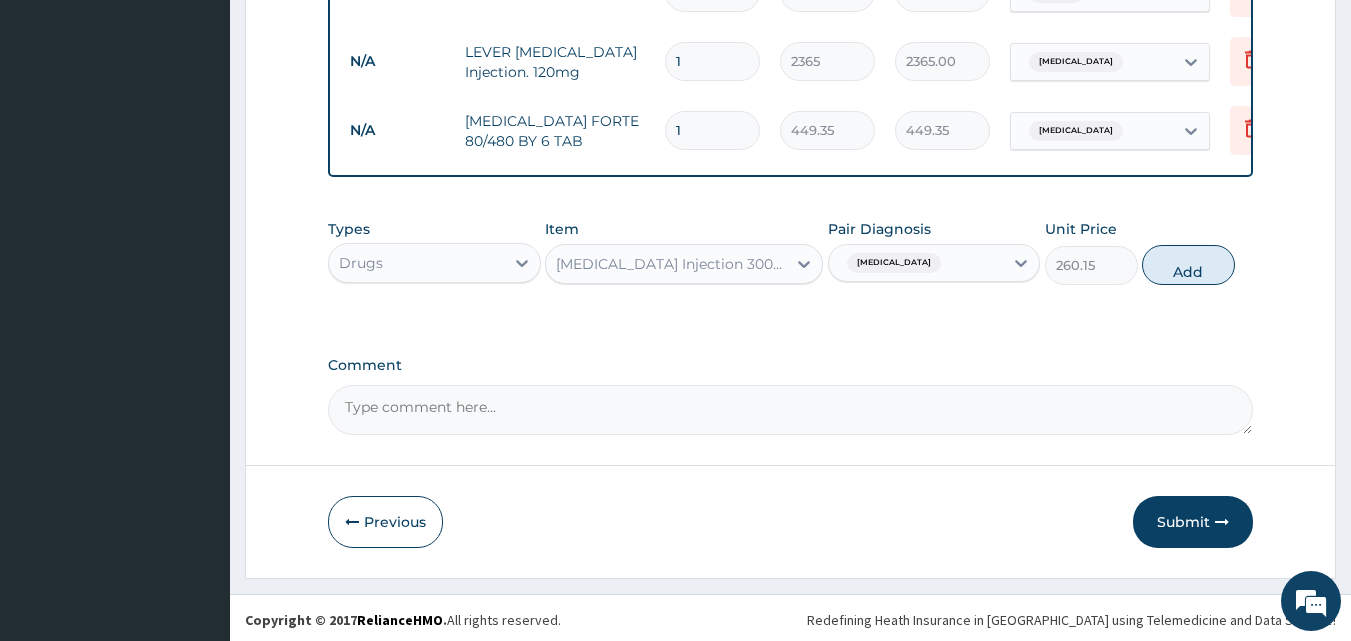 type on "0" 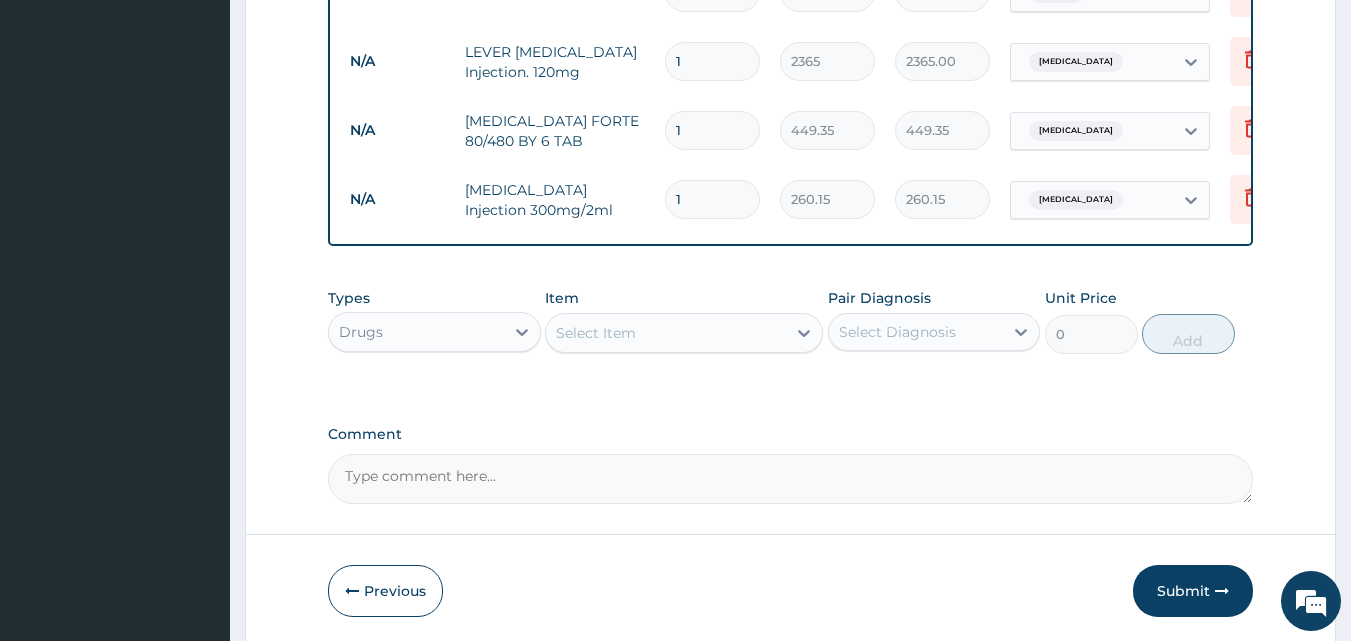 click on "Select Item" at bounding box center (666, 333) 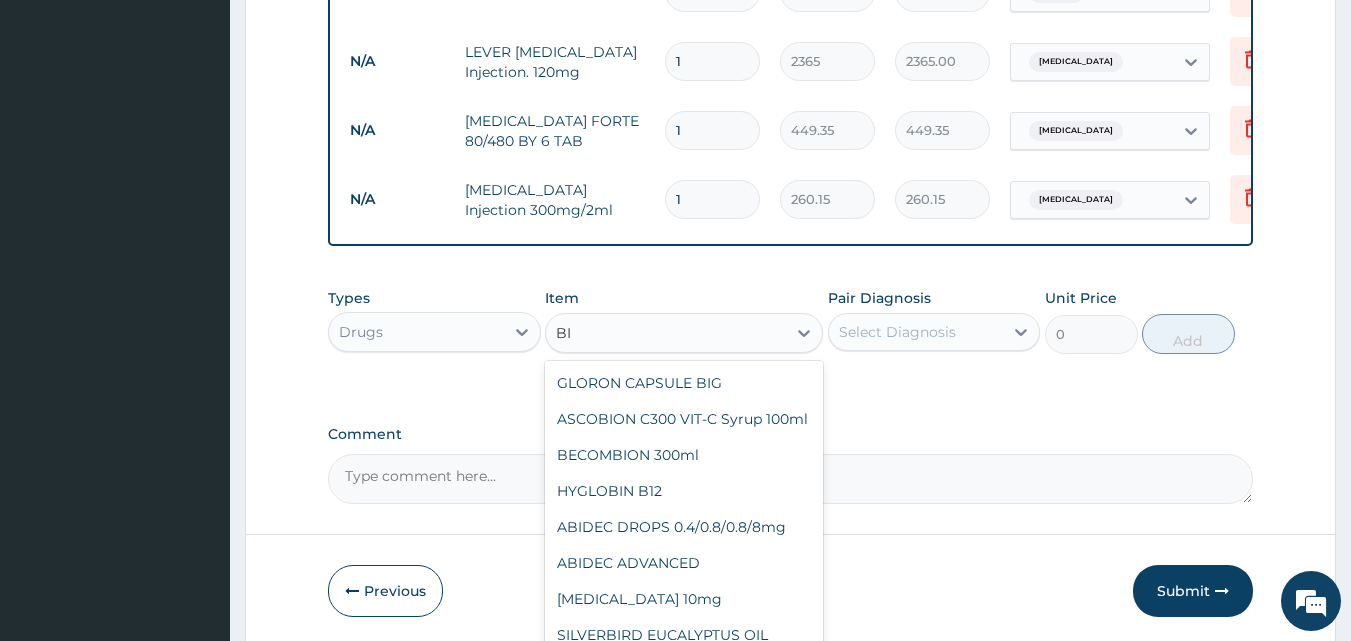 type on "B" 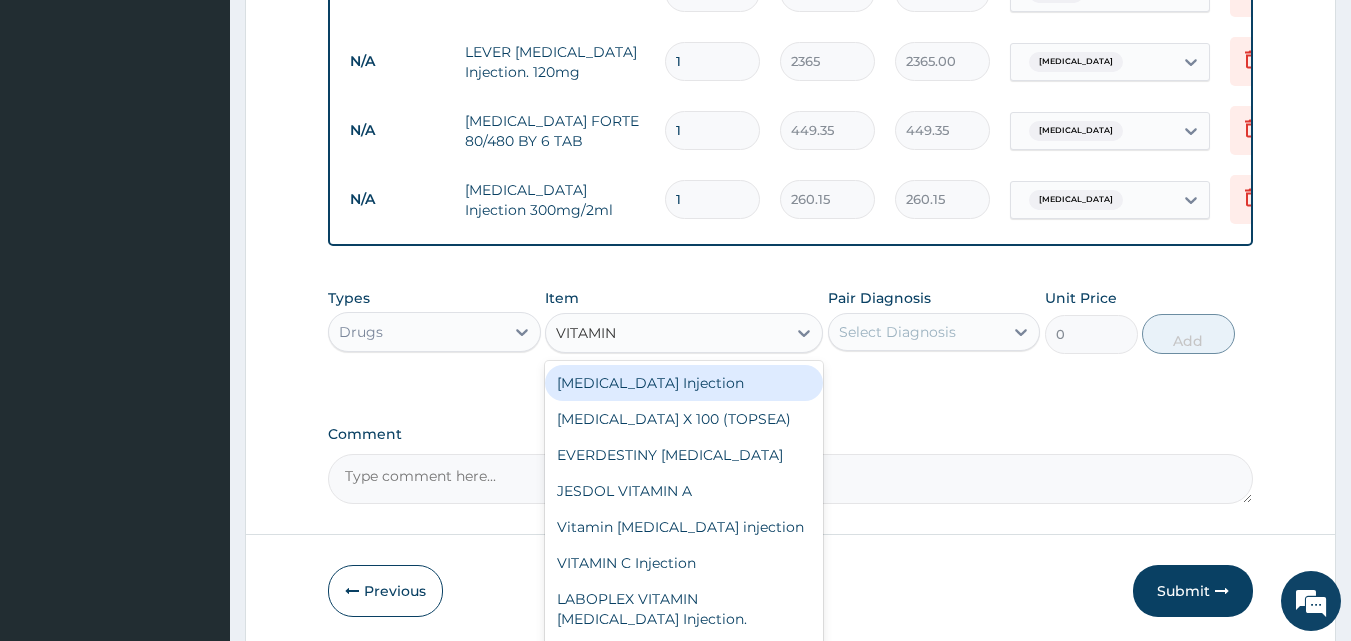 type on "VITAMIN B" 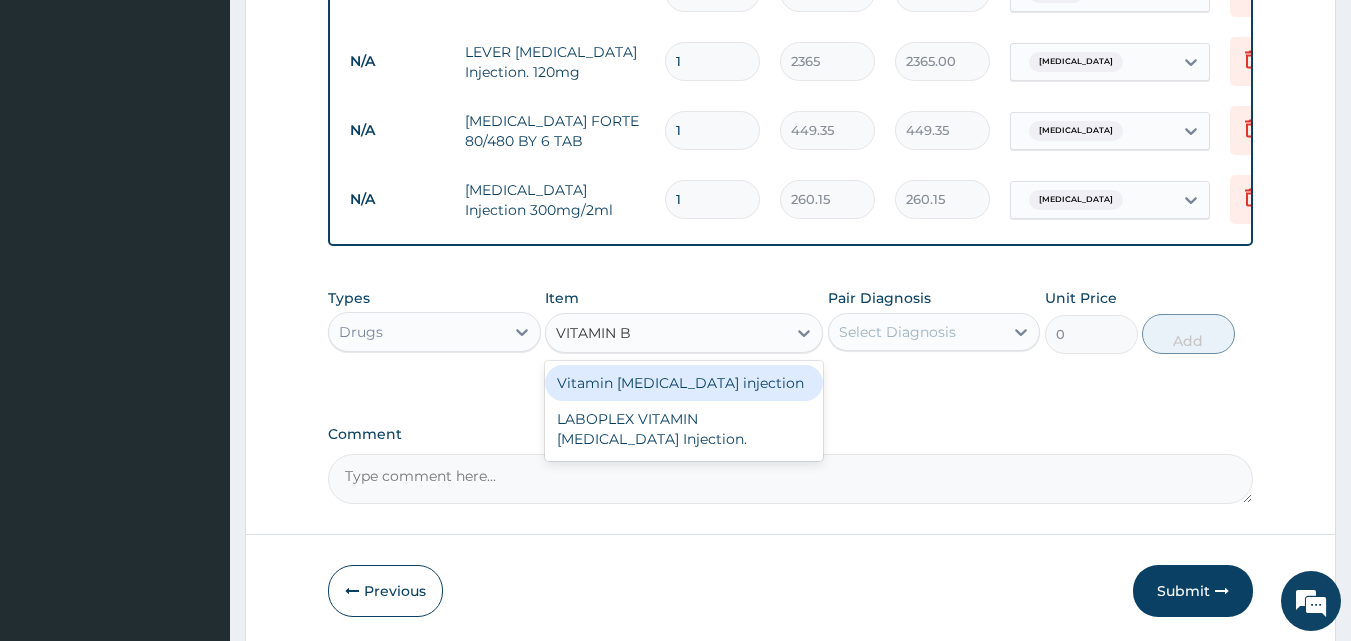 click on "Vitamin B complex injection" at bounding box center (684, 383) 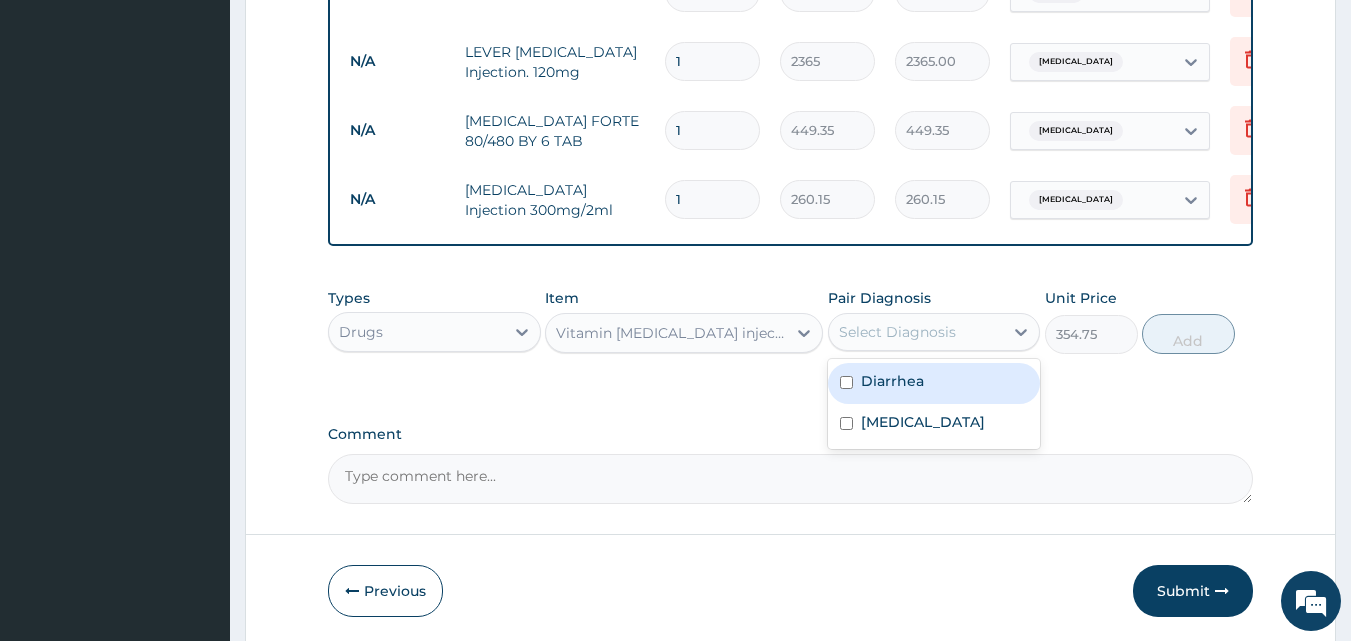 click on "Select Diagnosis" at bounding box center [916, 332] 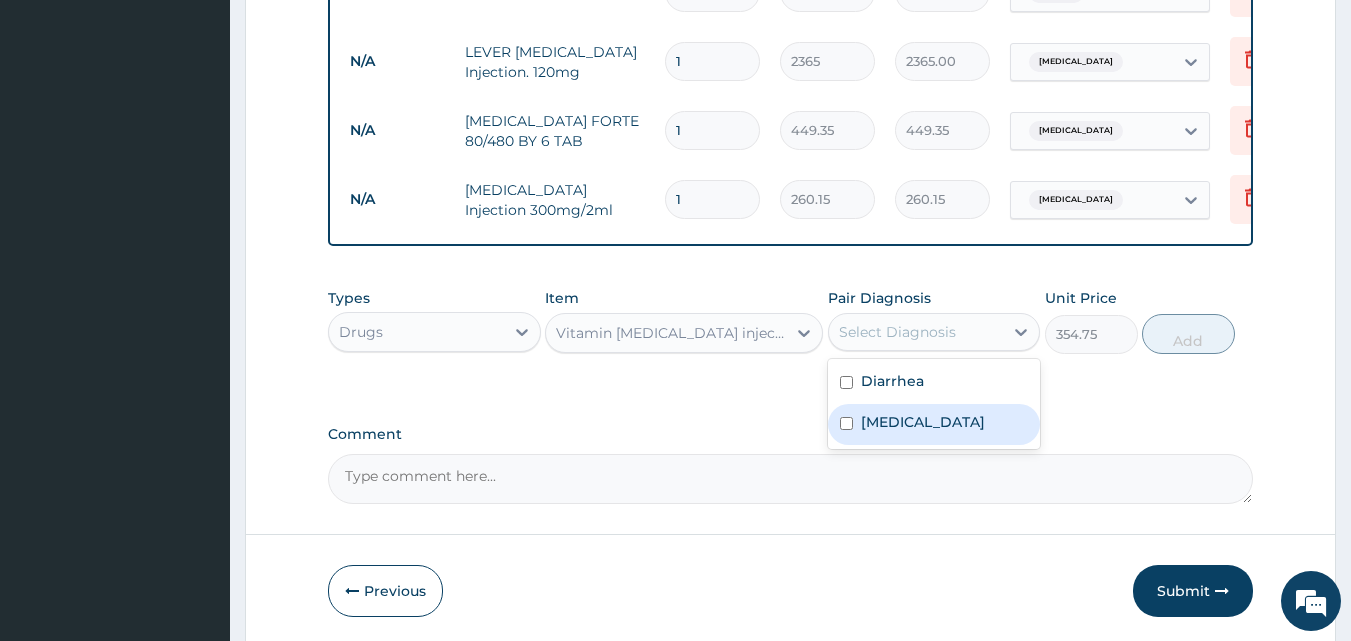 click on "Malaria" at bounding box center [923, 422] 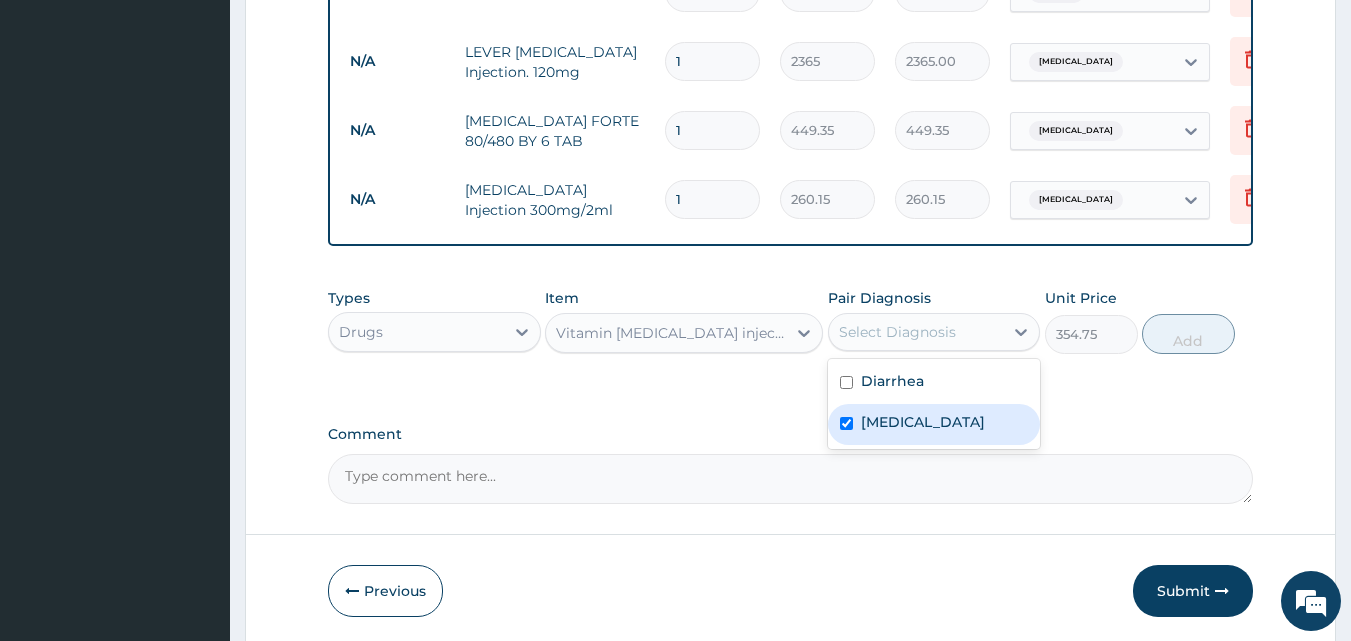 checkbox on "true" 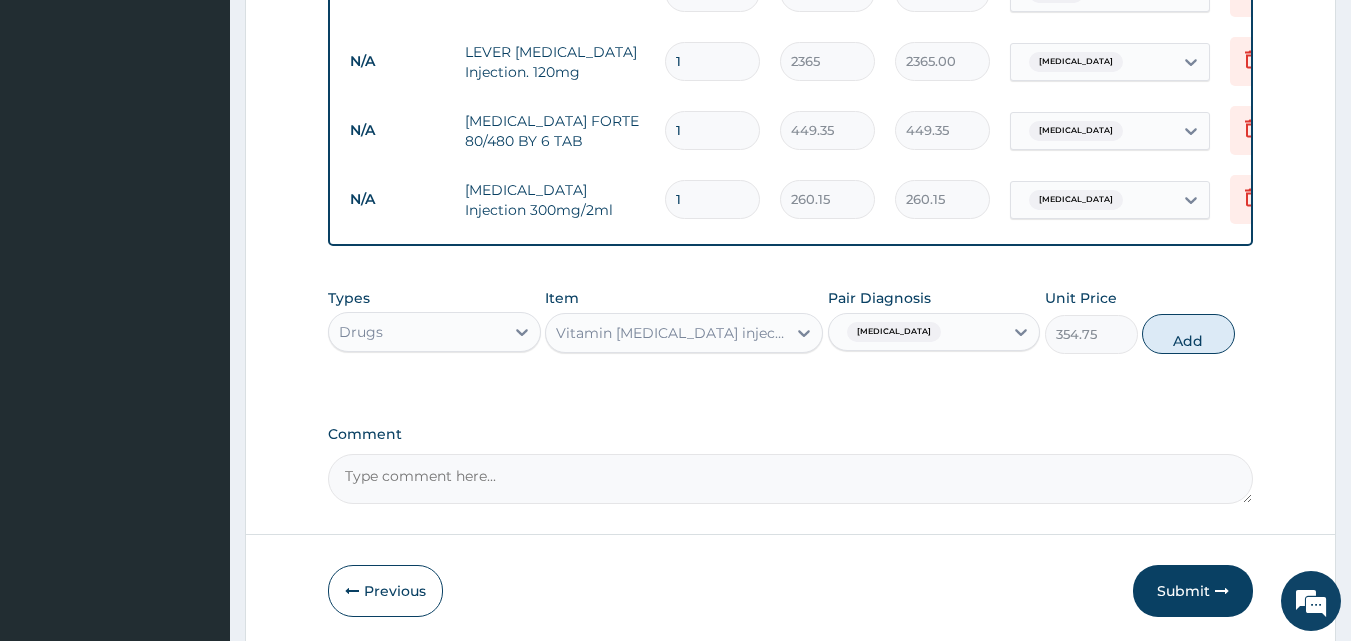 drag, startPoint x: 1144, startPoint y: 328, endPoint x: 756, endPoint y: 390, distance: 392.9224 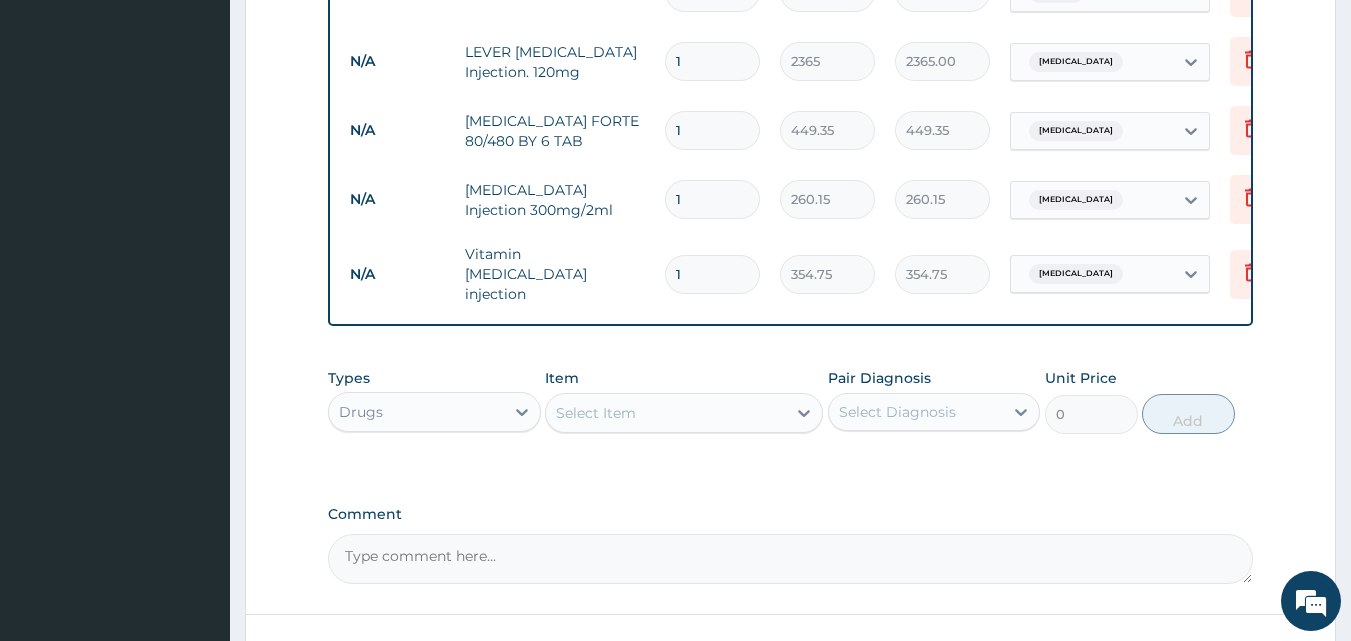 click on "Select Item" at bounding box center (666, 413) 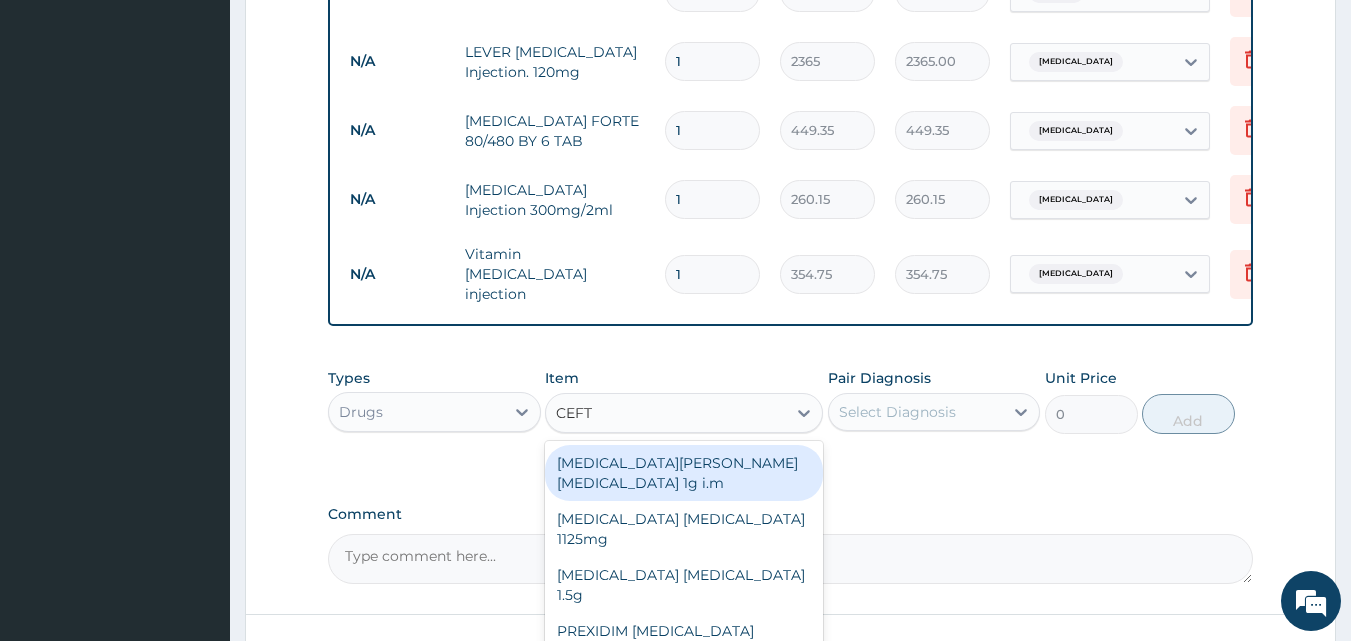 type on "CEFTR" 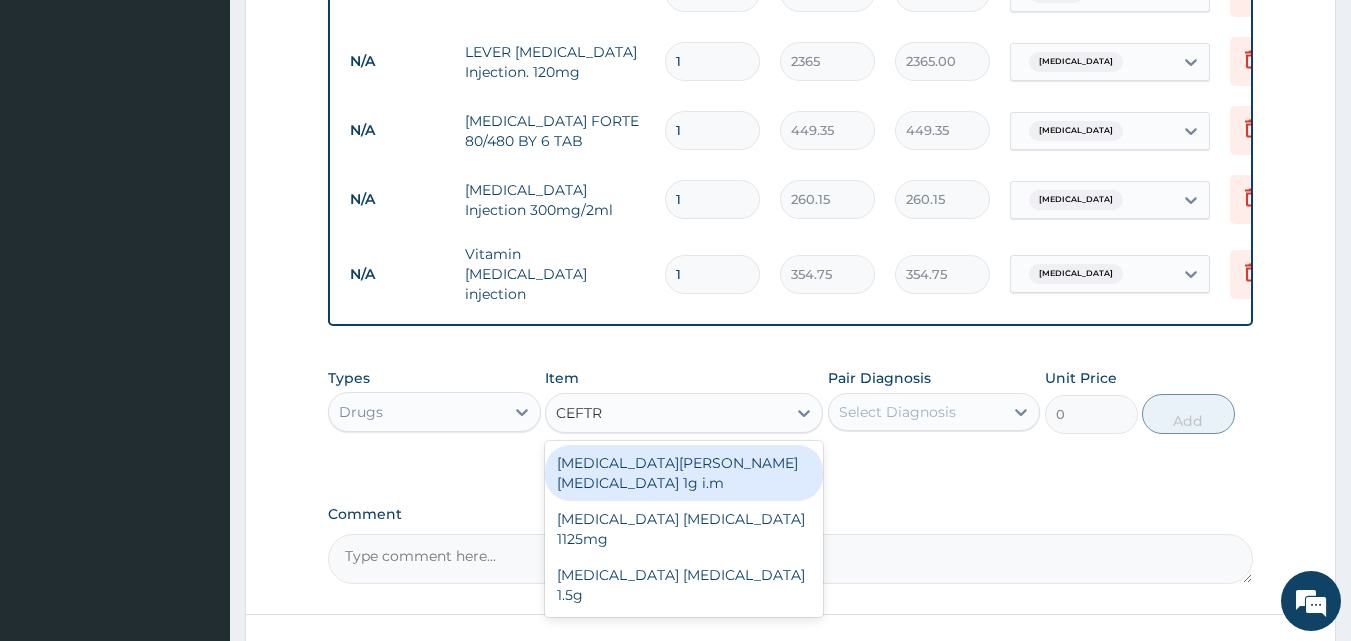 drag, startPoint x: 710, startPoint y: 441, endPoint x: 846, endPoint y: 409, distance: 139.71399 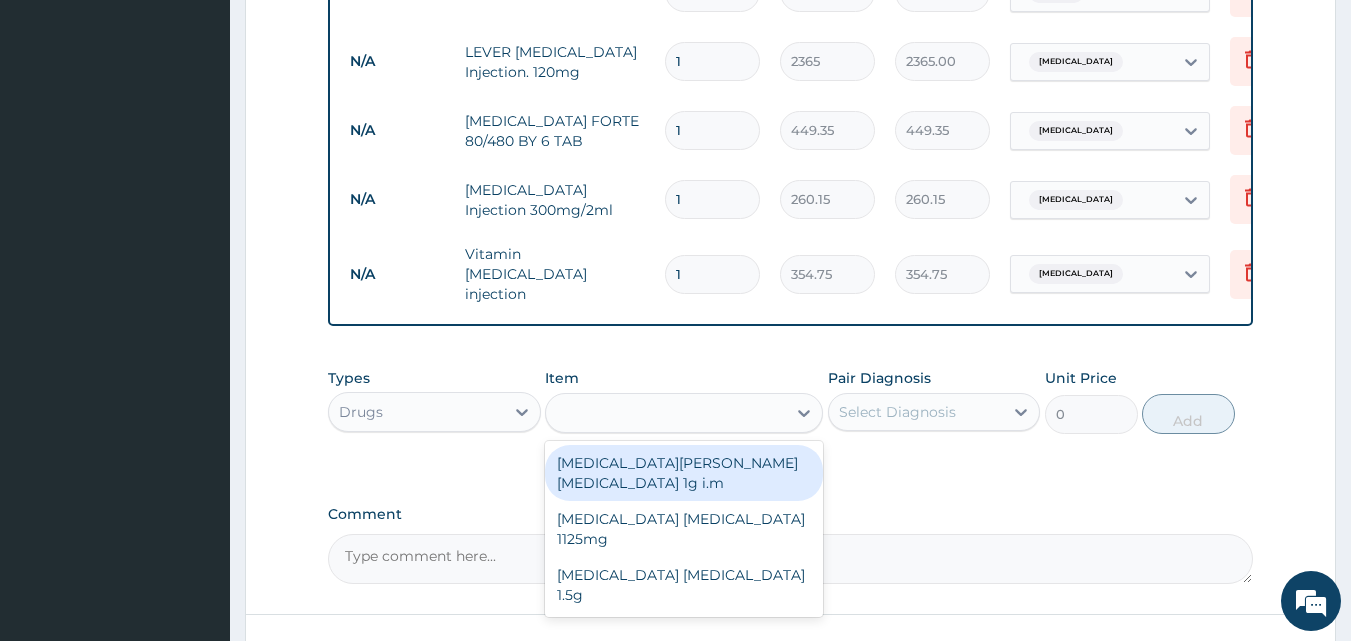 type on "8277.5" 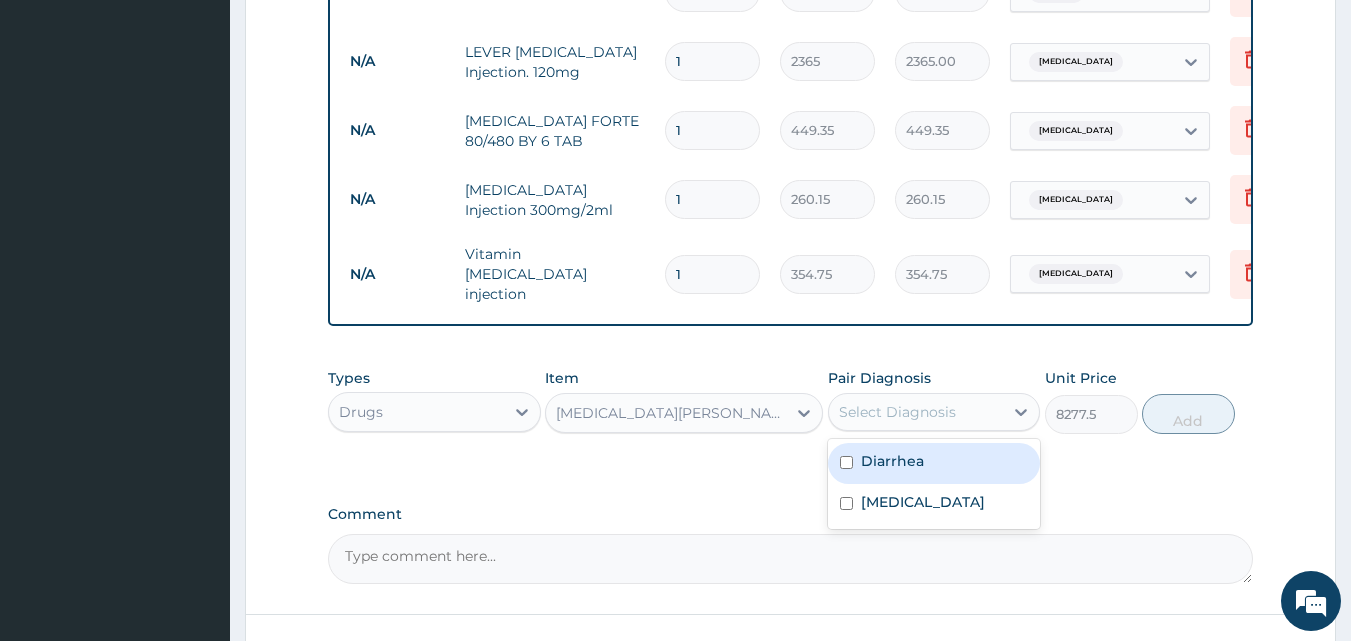 click on "Select Diagnosis" at bounding box center [897, 412] 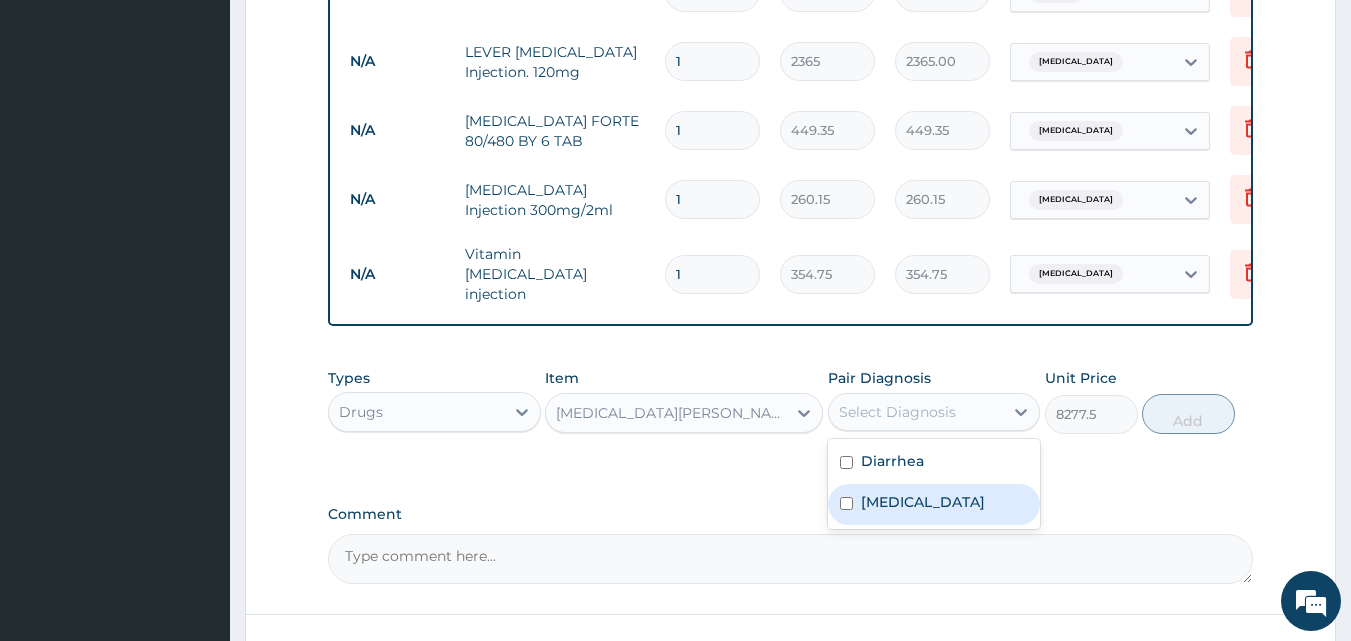 click on "Malaria" at bounding box center [923, 502] 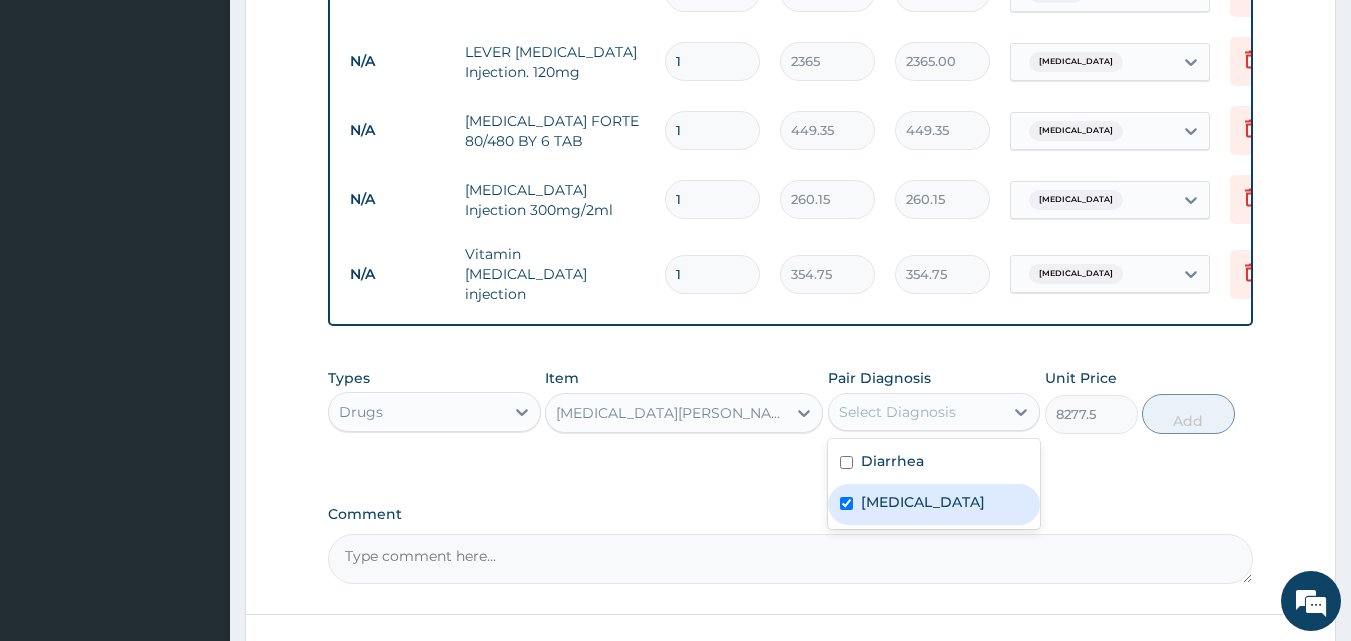 checkbox on "true" 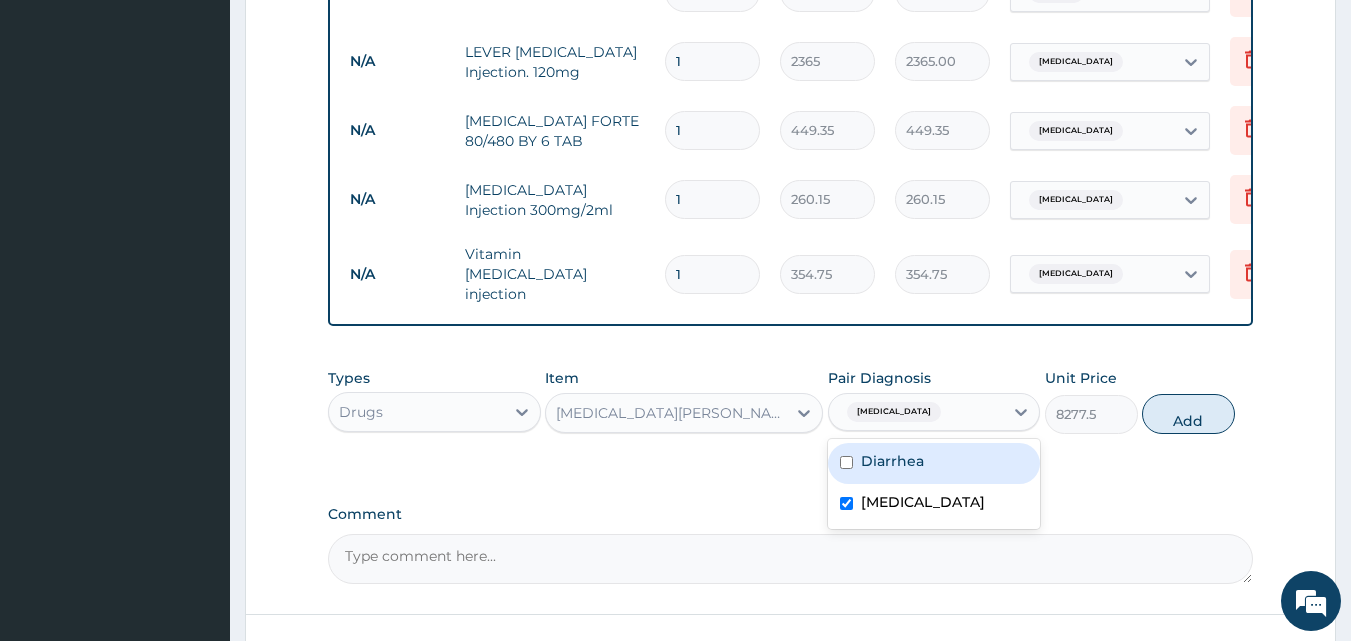 click on "Diarrhea" at bounding box center [892, 461] 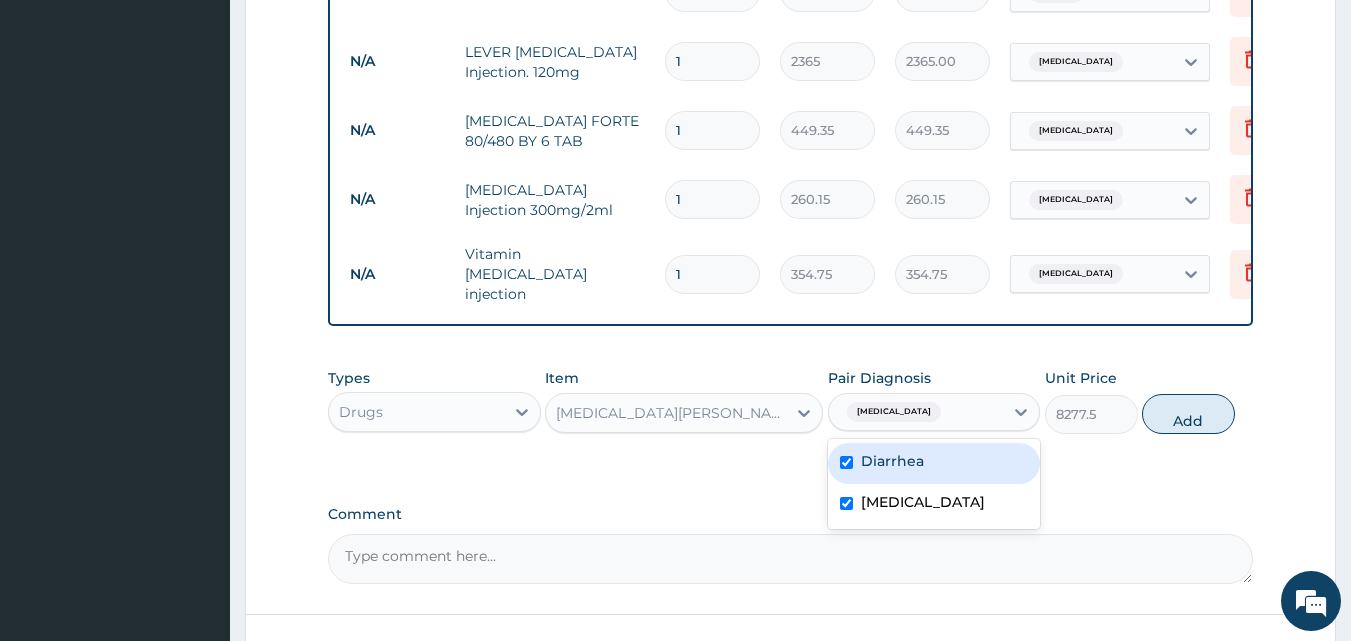 checkbox on "true" 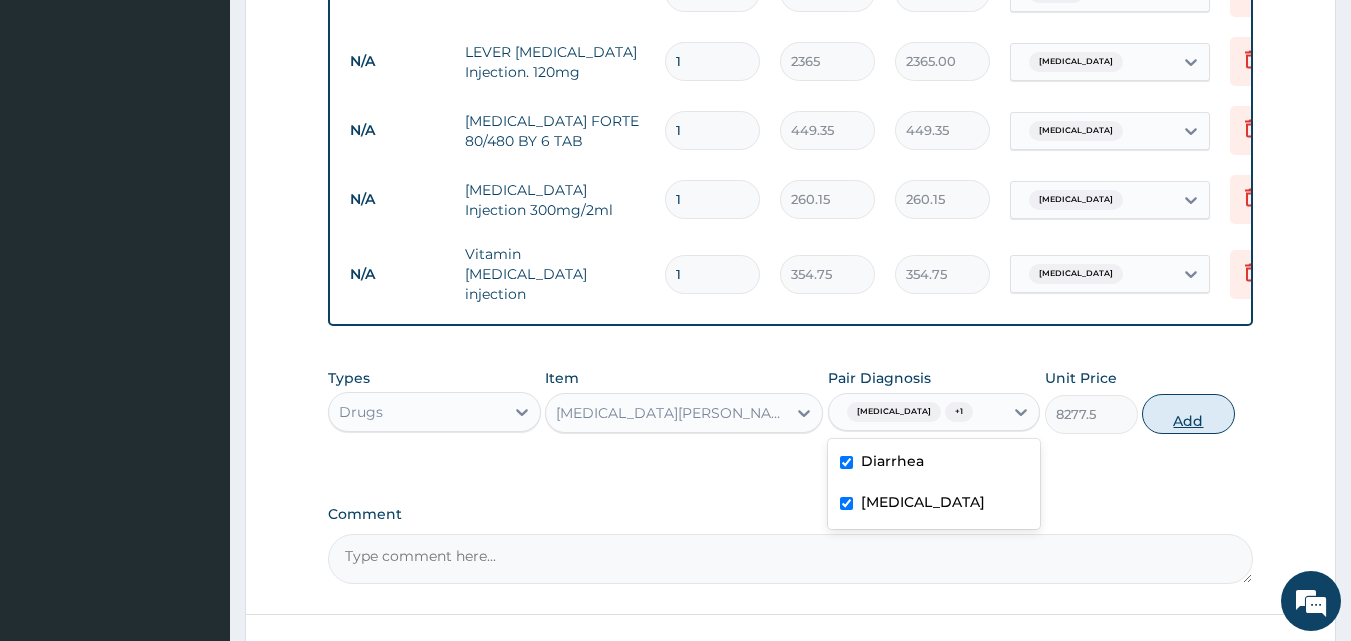 click on "Add" at bounding box center [1188, 414] 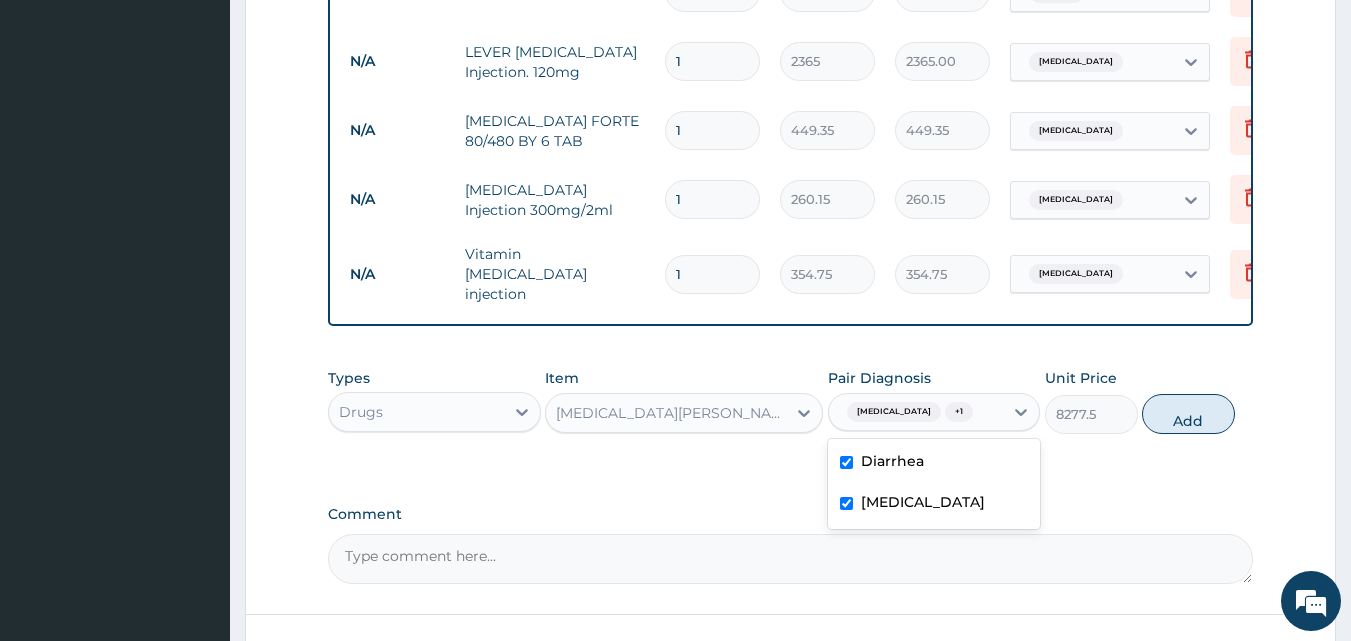 type on "0" 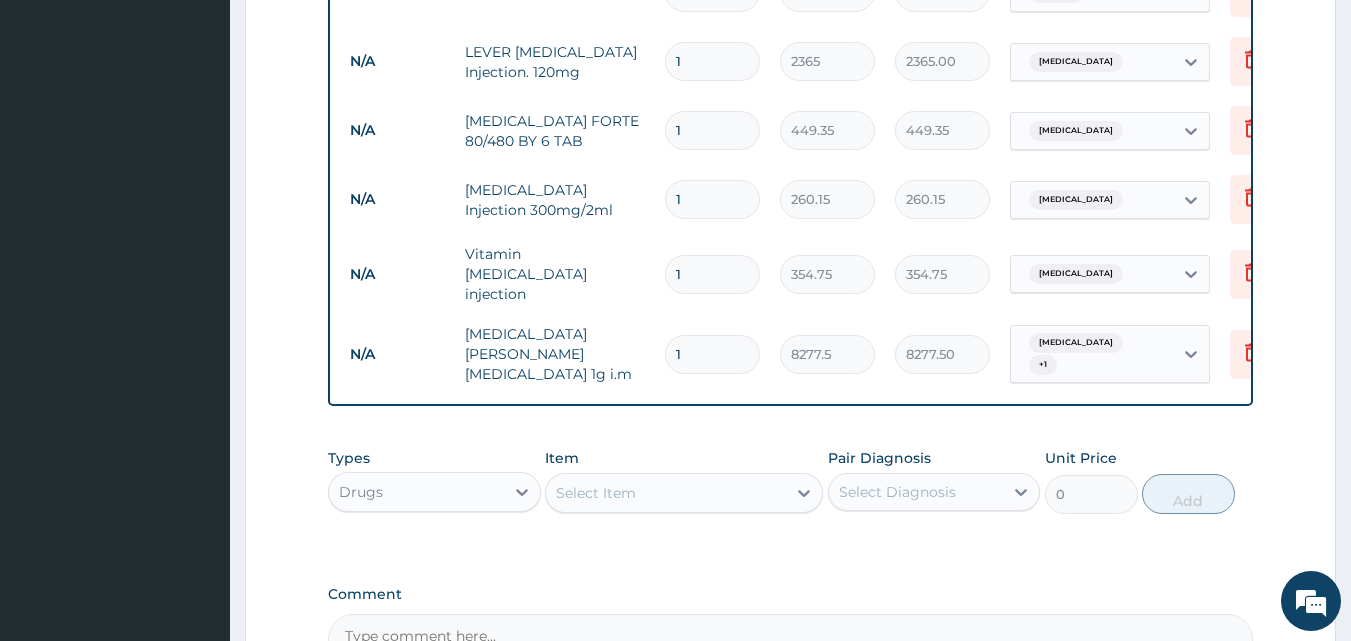 click on "Select Item" at bounding box center (666, 493) 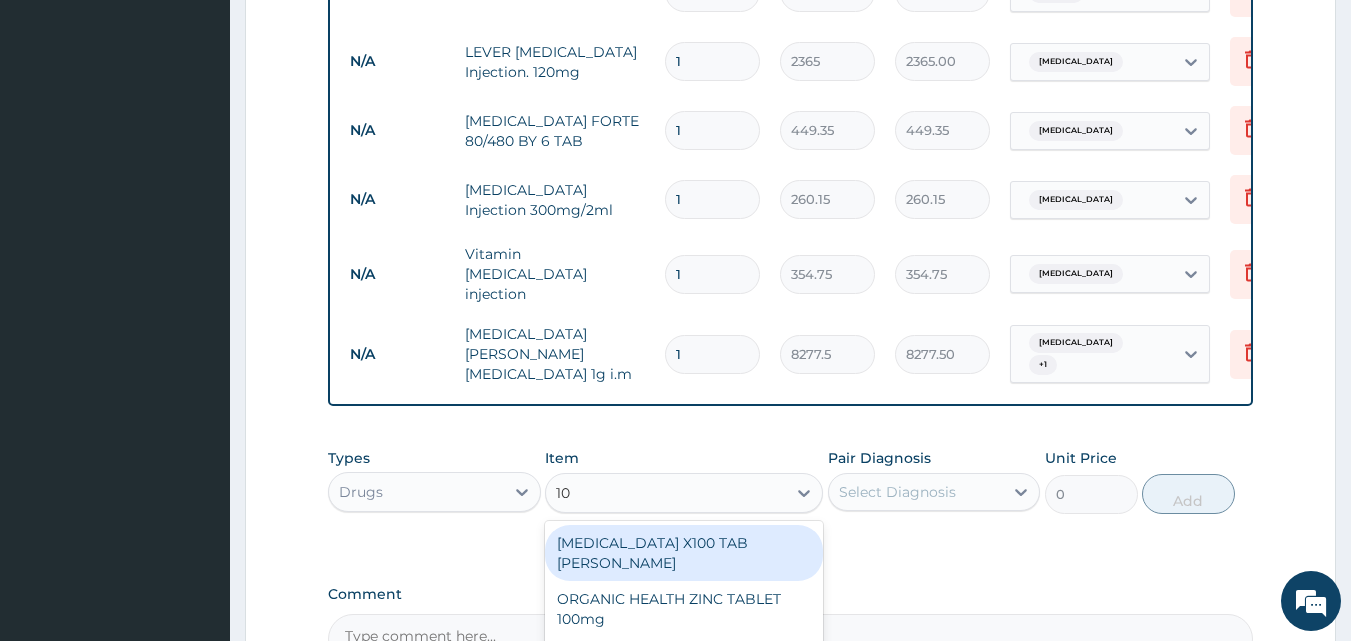 type on "10%" 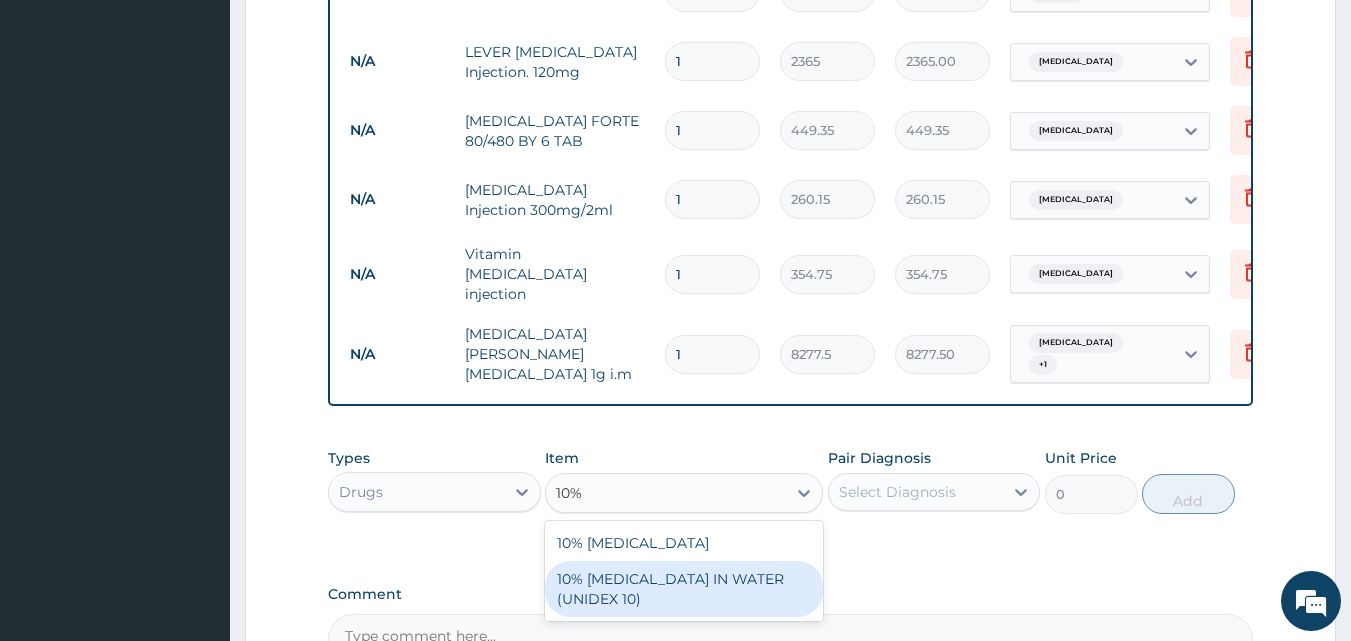 drag, startPoint x: 686, startPoint y: 549, endPoint x: 902, endPoint y: 484, distance: 225.56818 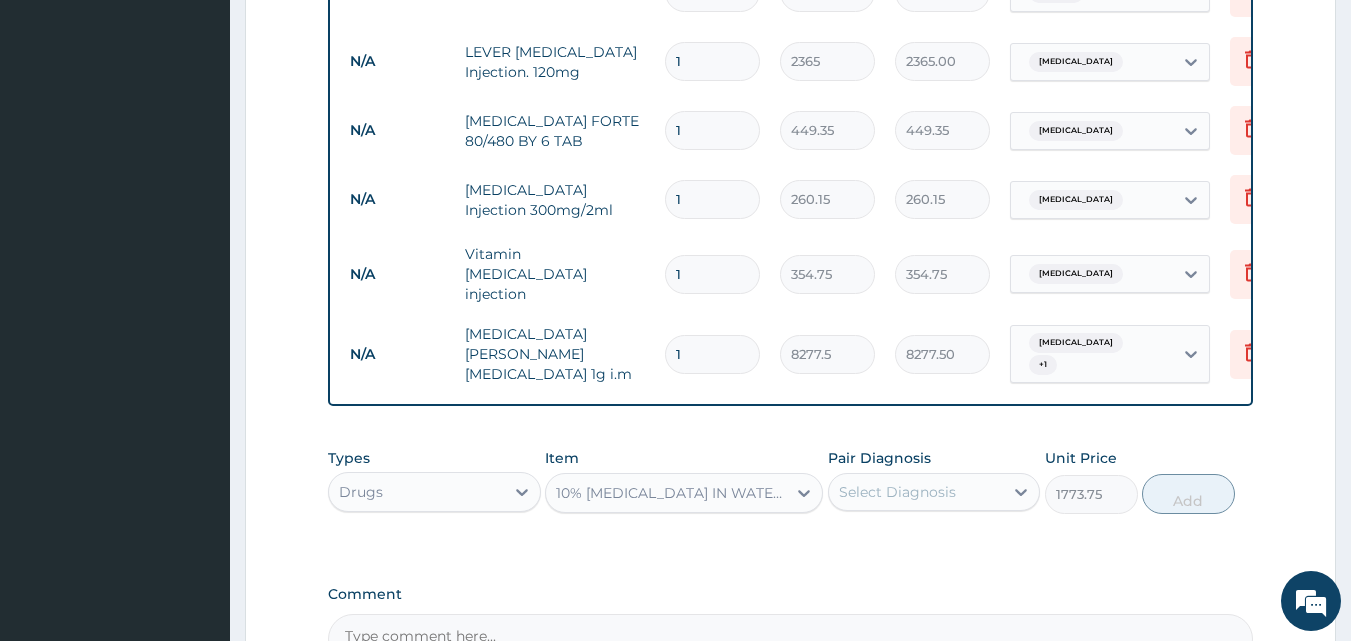 click on "Select Diagnosis" at bounding box center [916, 492] 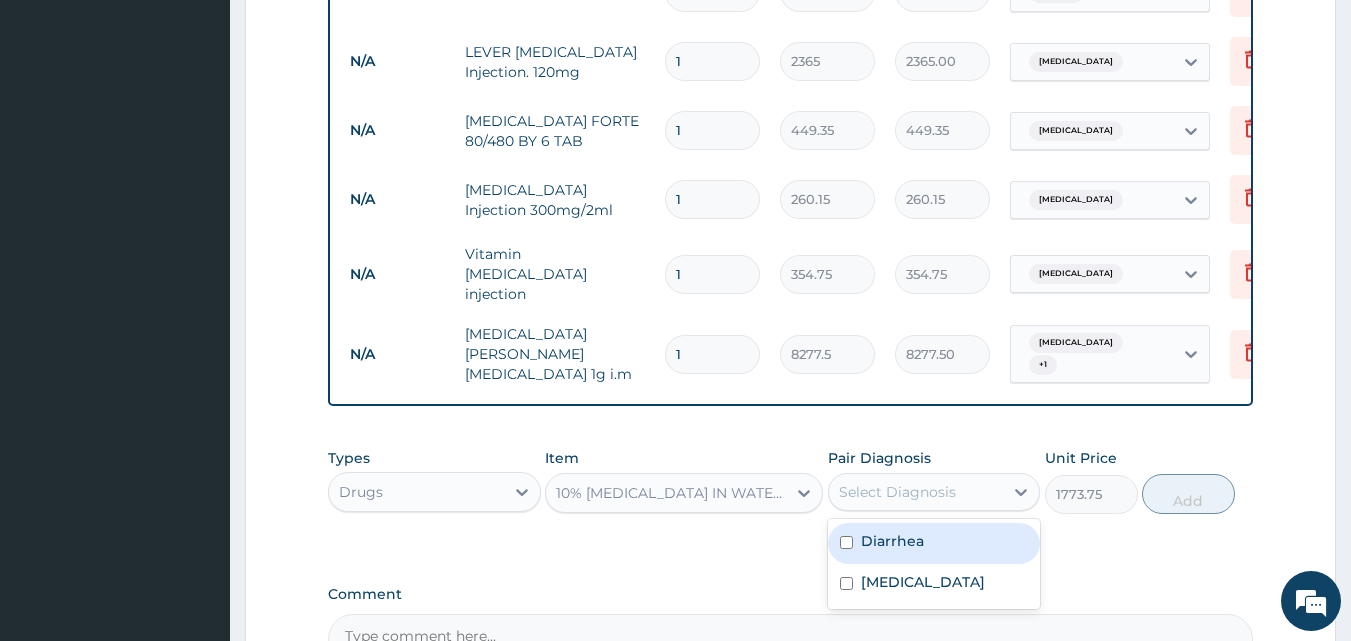 drag, startPoint x: 875, startPoint y: 517, endPoint x: 1074, endPoint y: 517, distance: 199 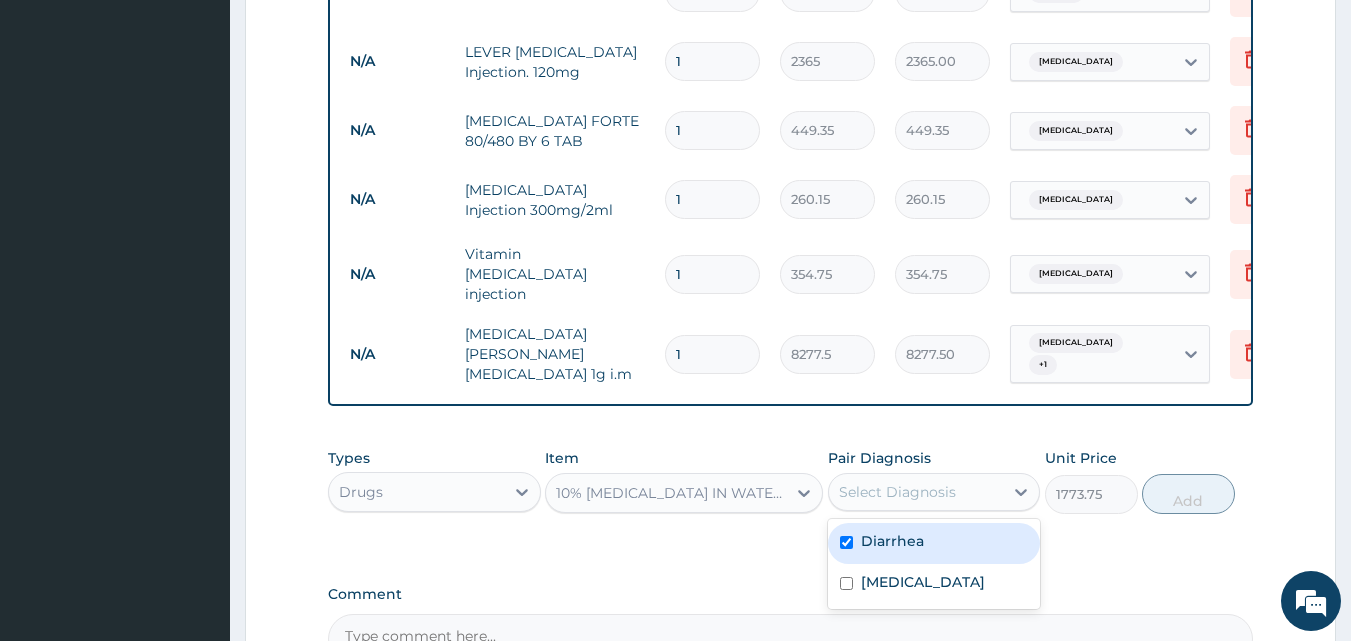 checkbox on "true" 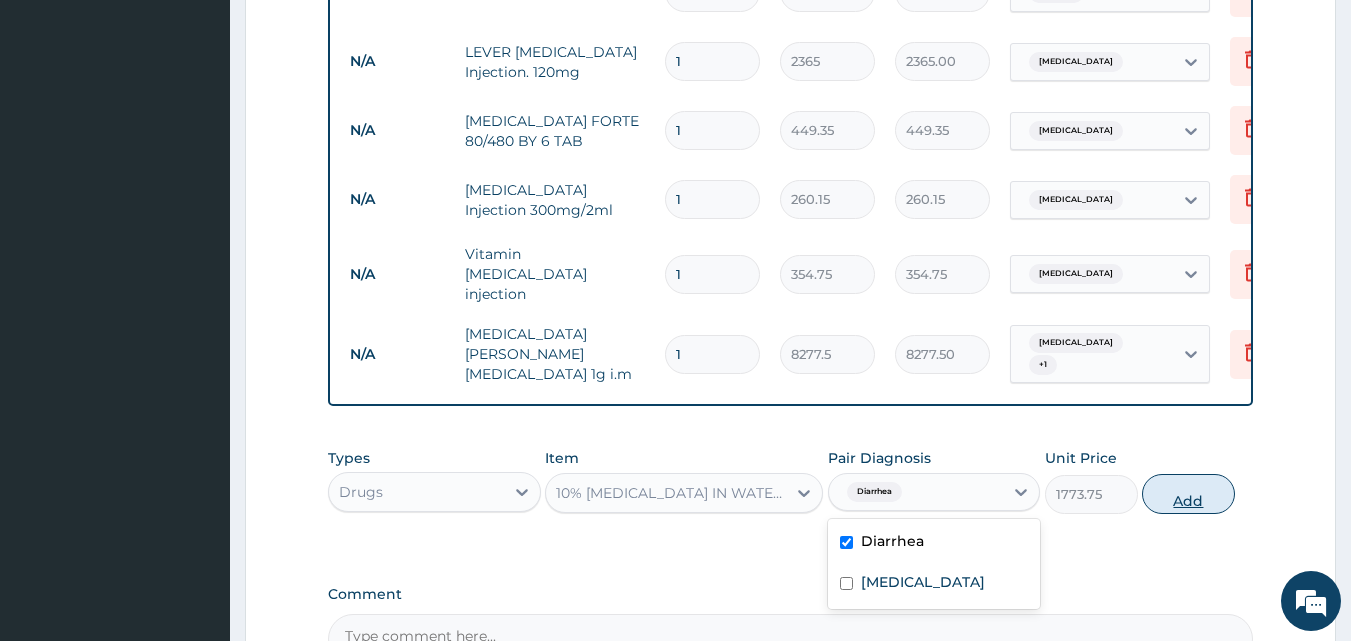 click on "Add" at bounding box center (1188, 494) 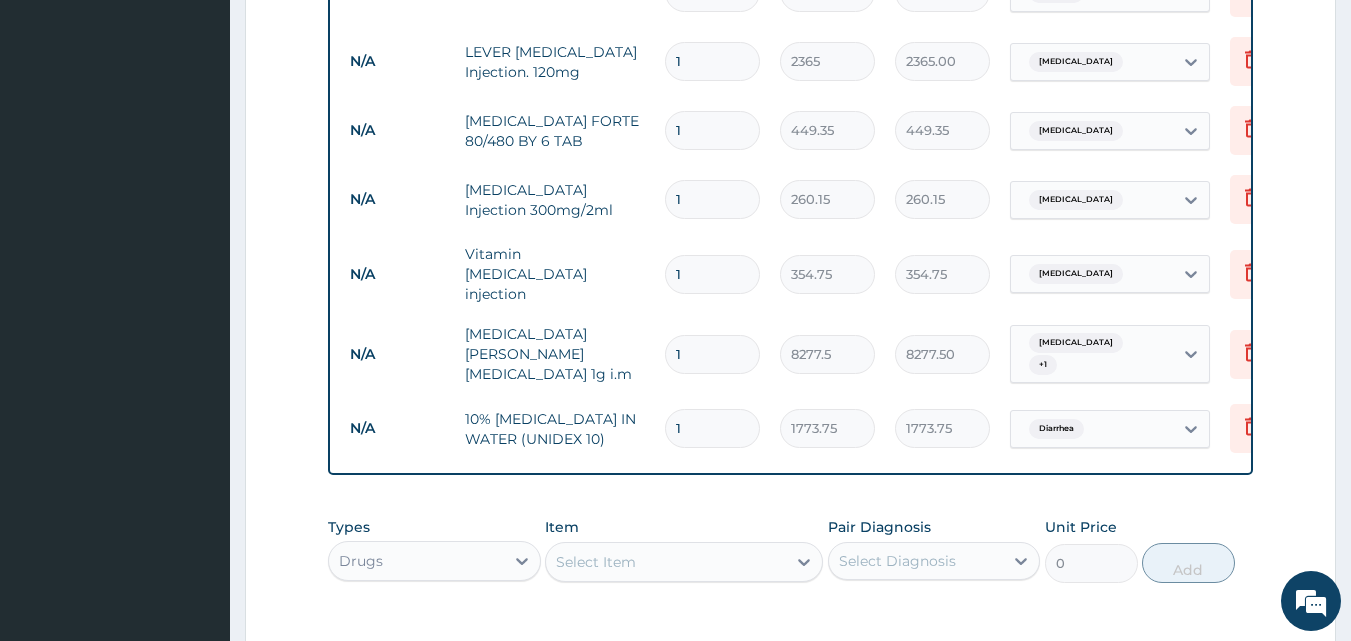 type 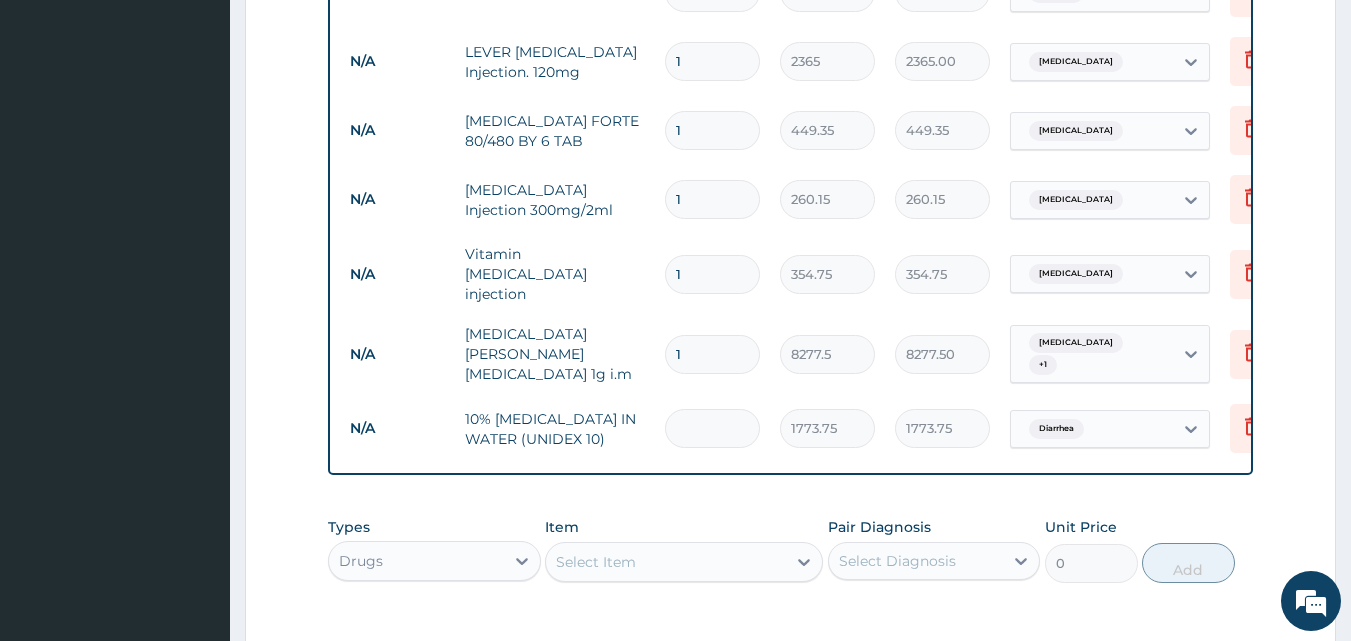 type on "0.00" 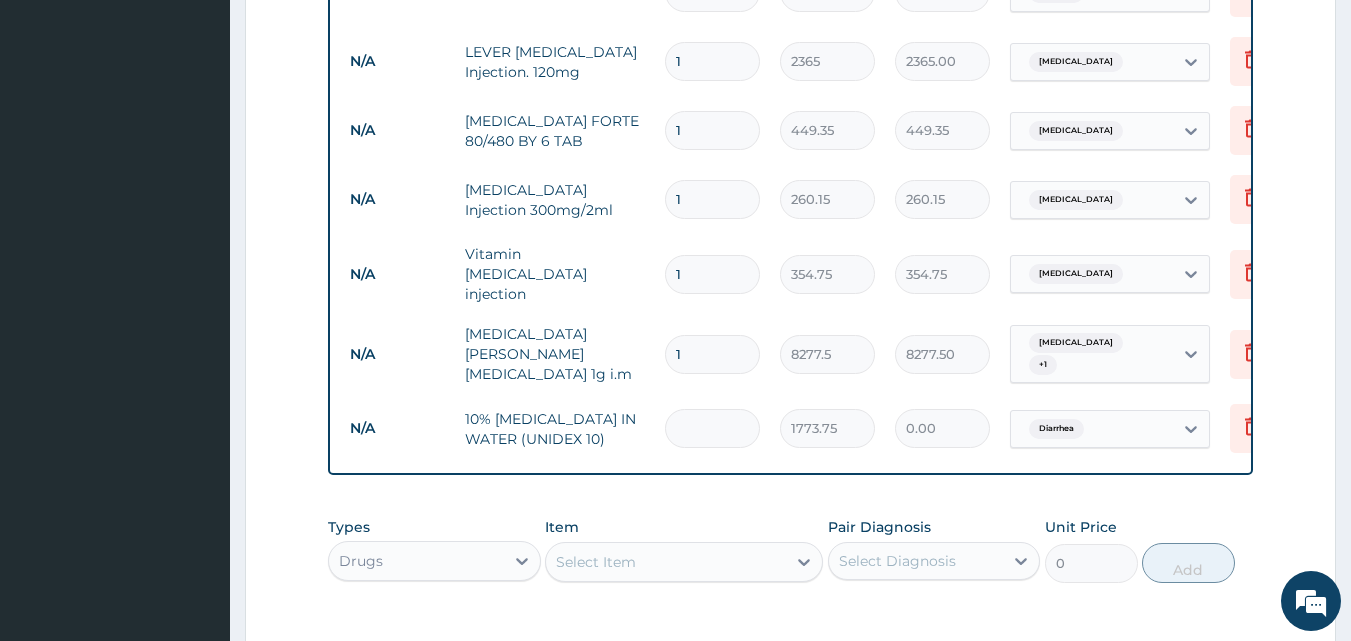 type on "2" 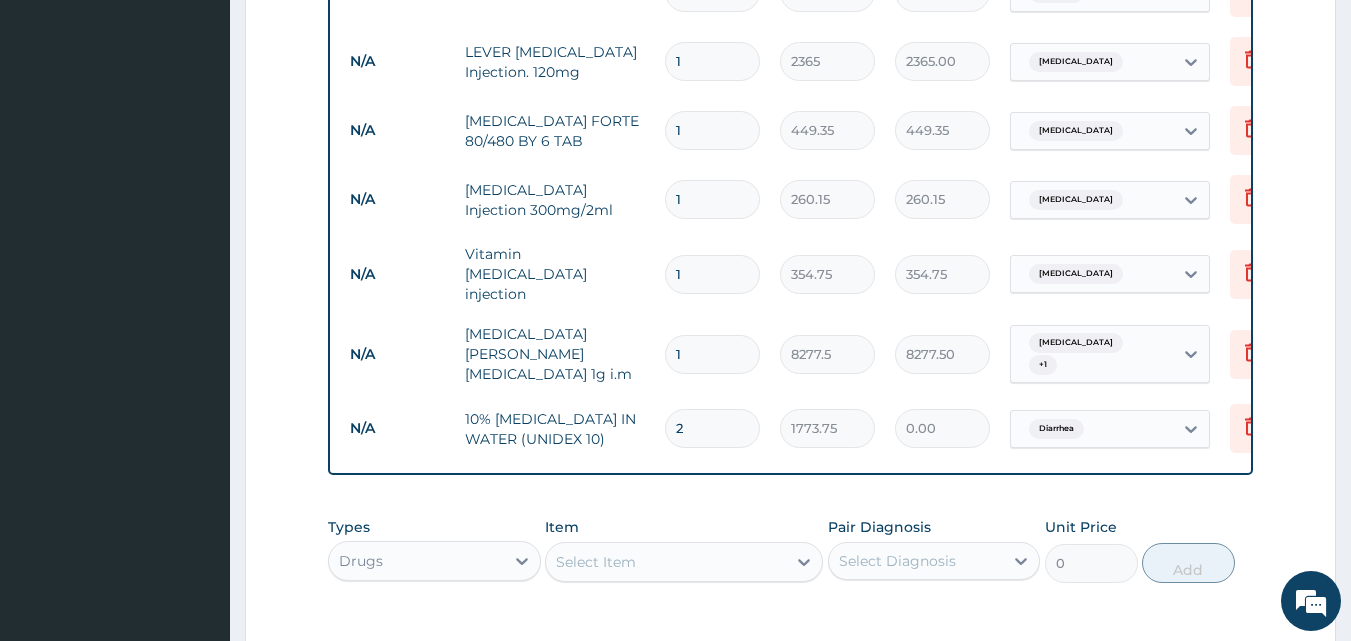 type on "3547.50" 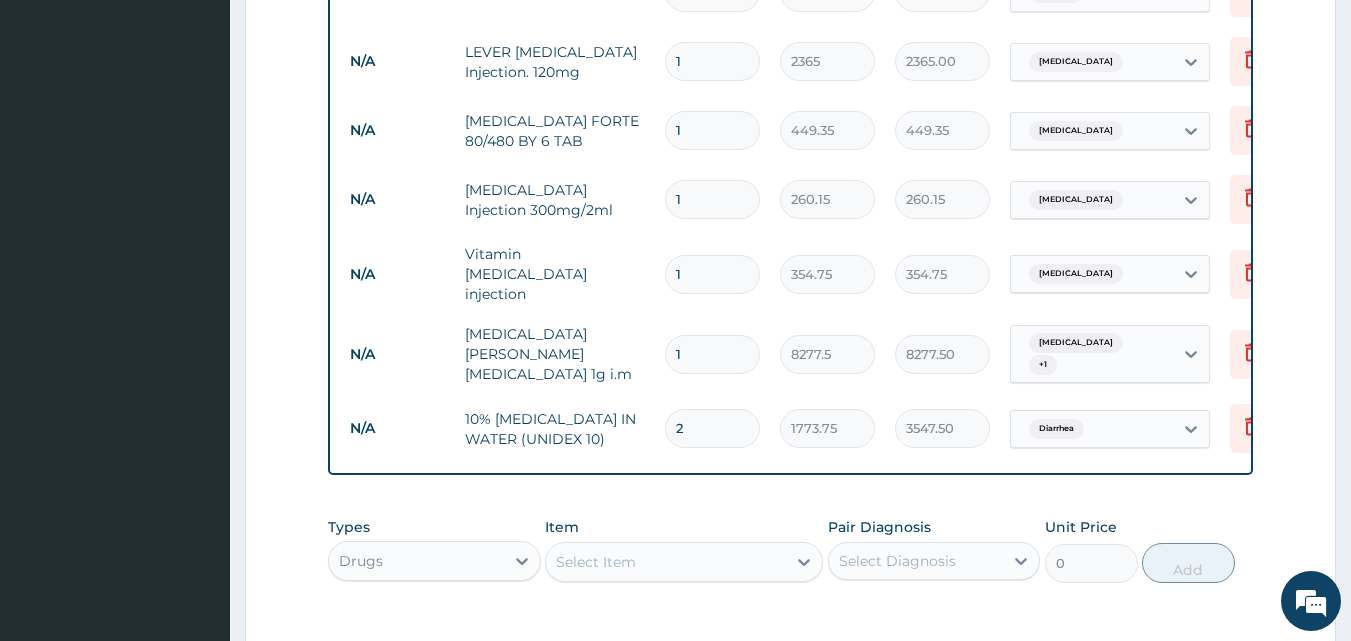 type on "2" 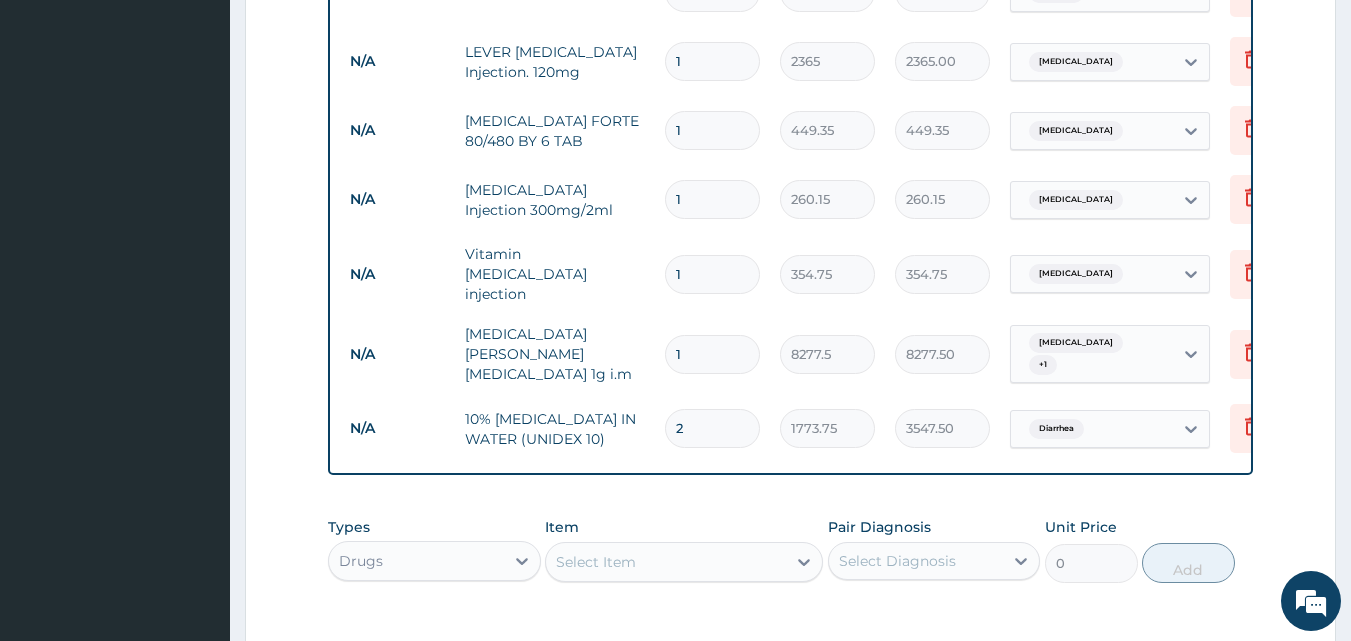 type 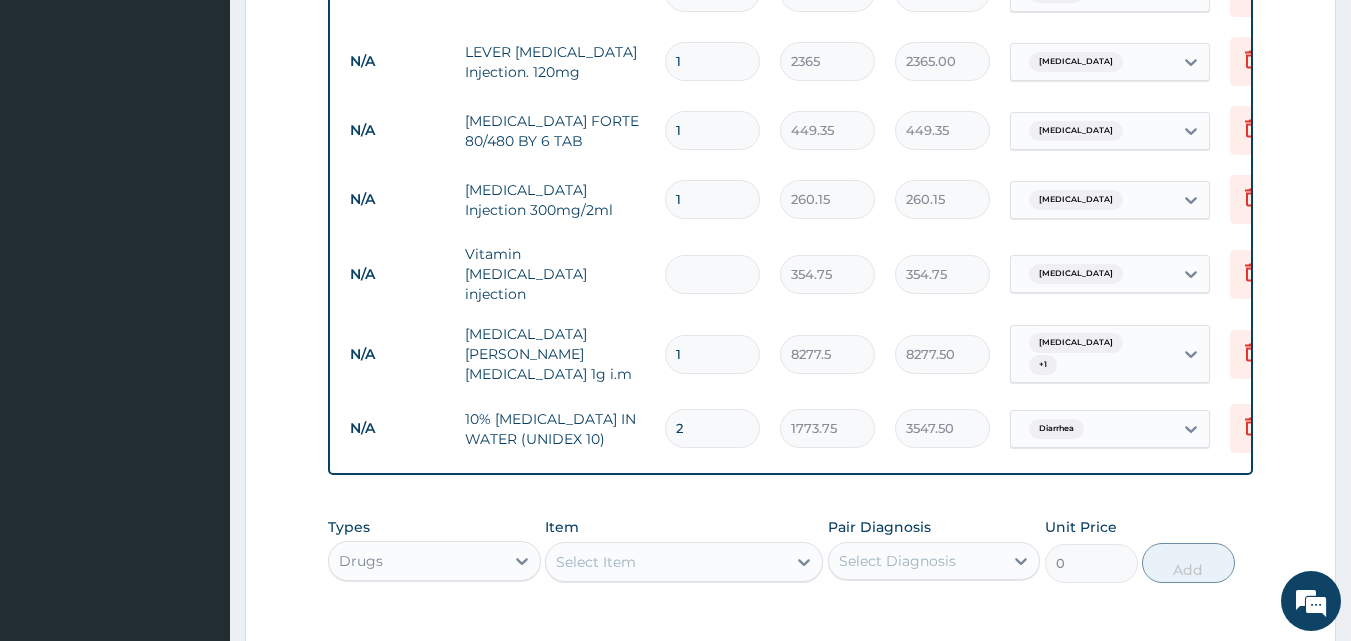 type on "0.00" 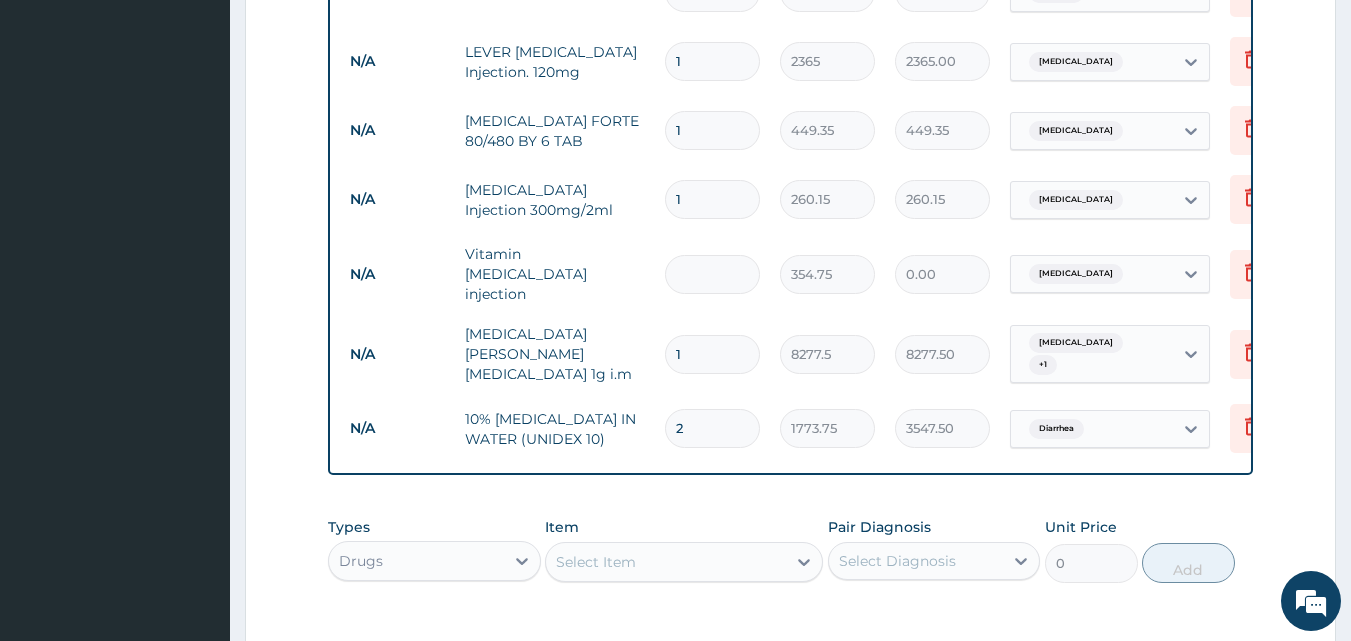 type on "2" 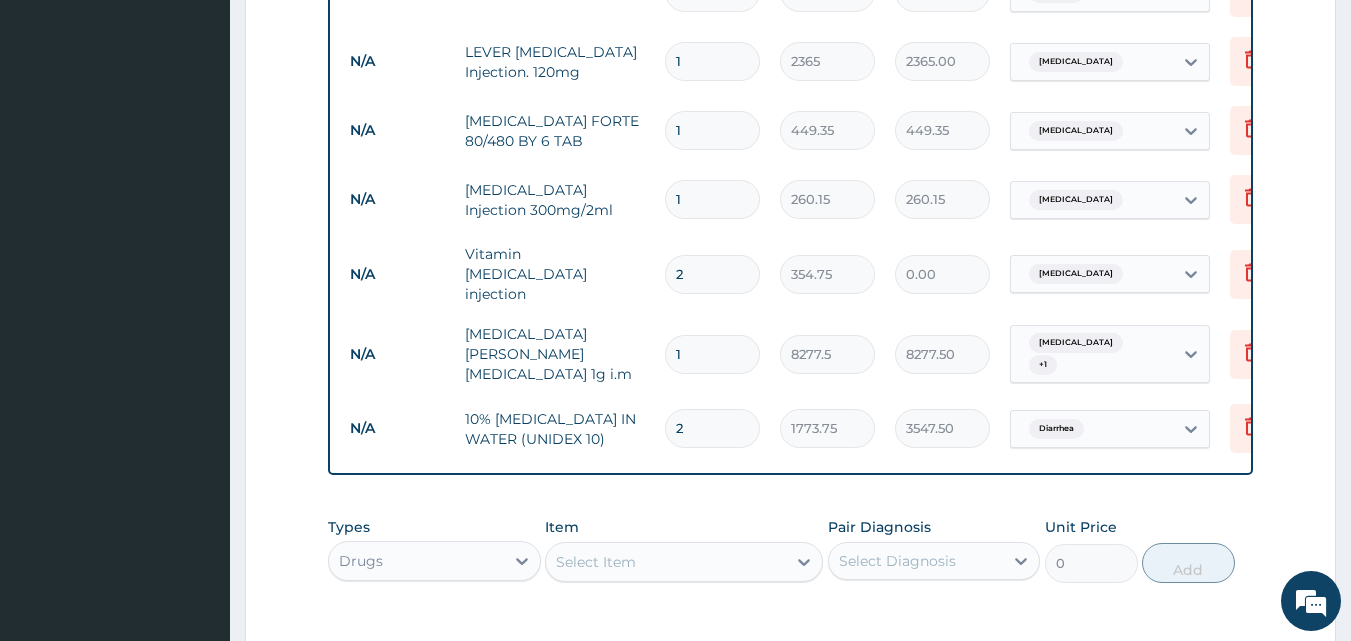 type on "709.50" 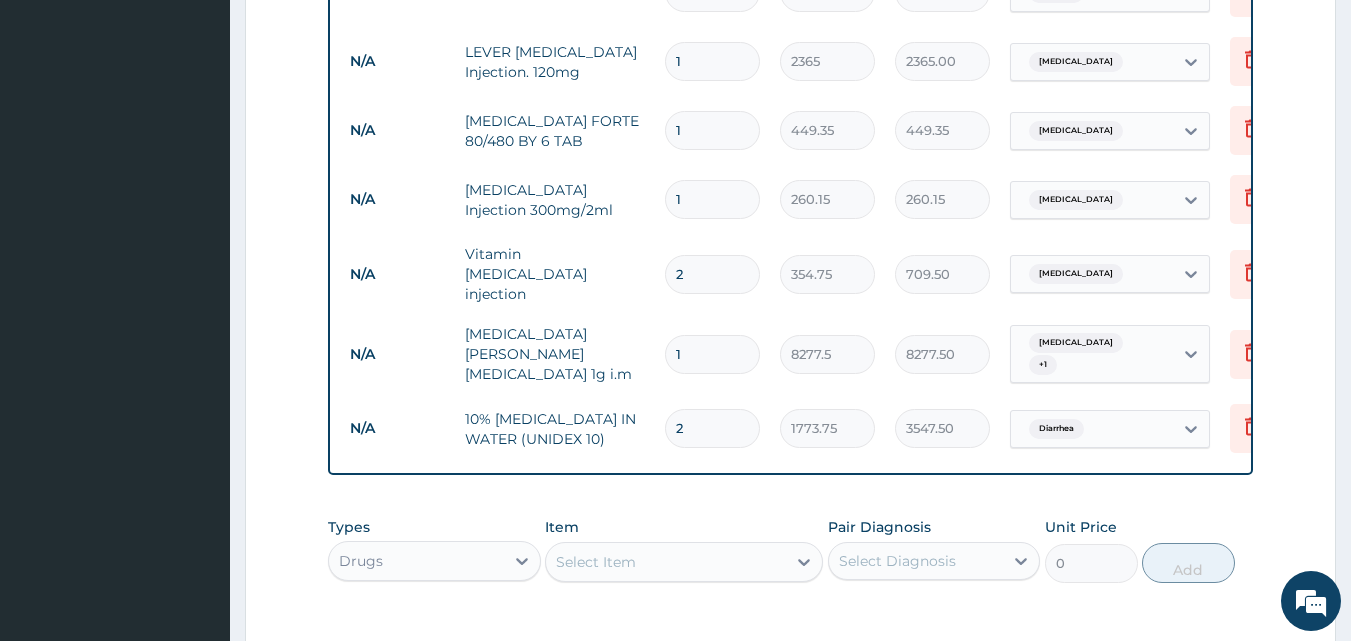 type on "2" 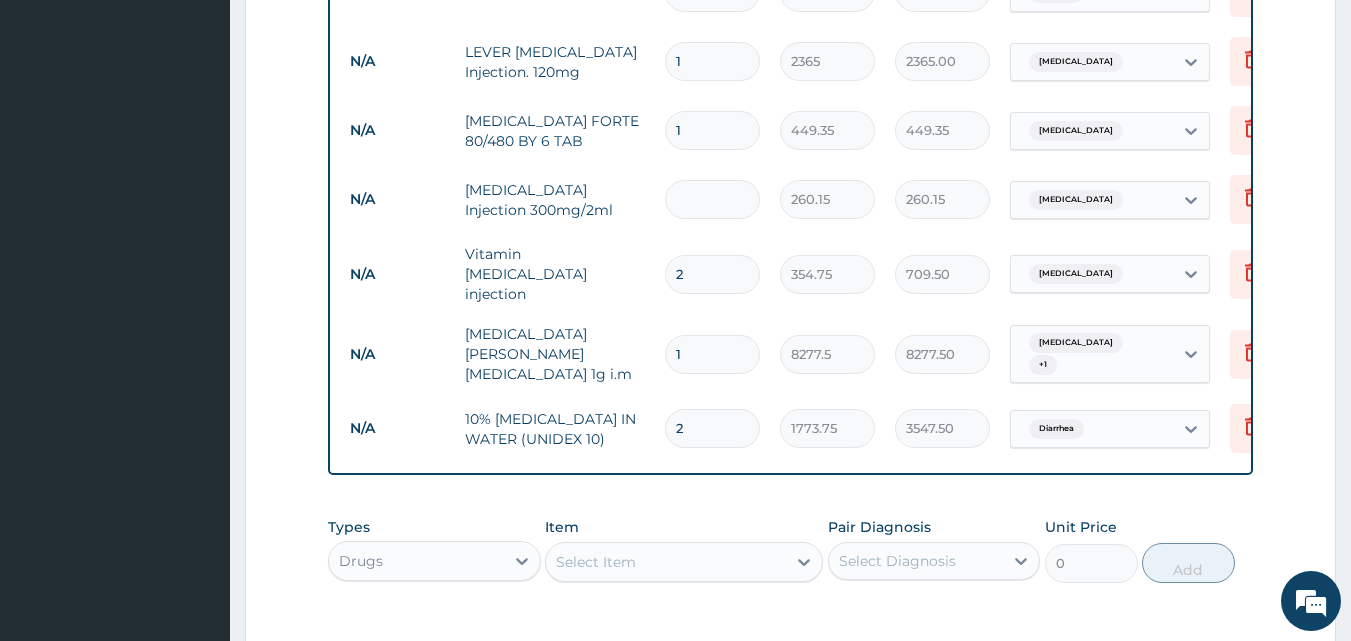 type on "0.00" 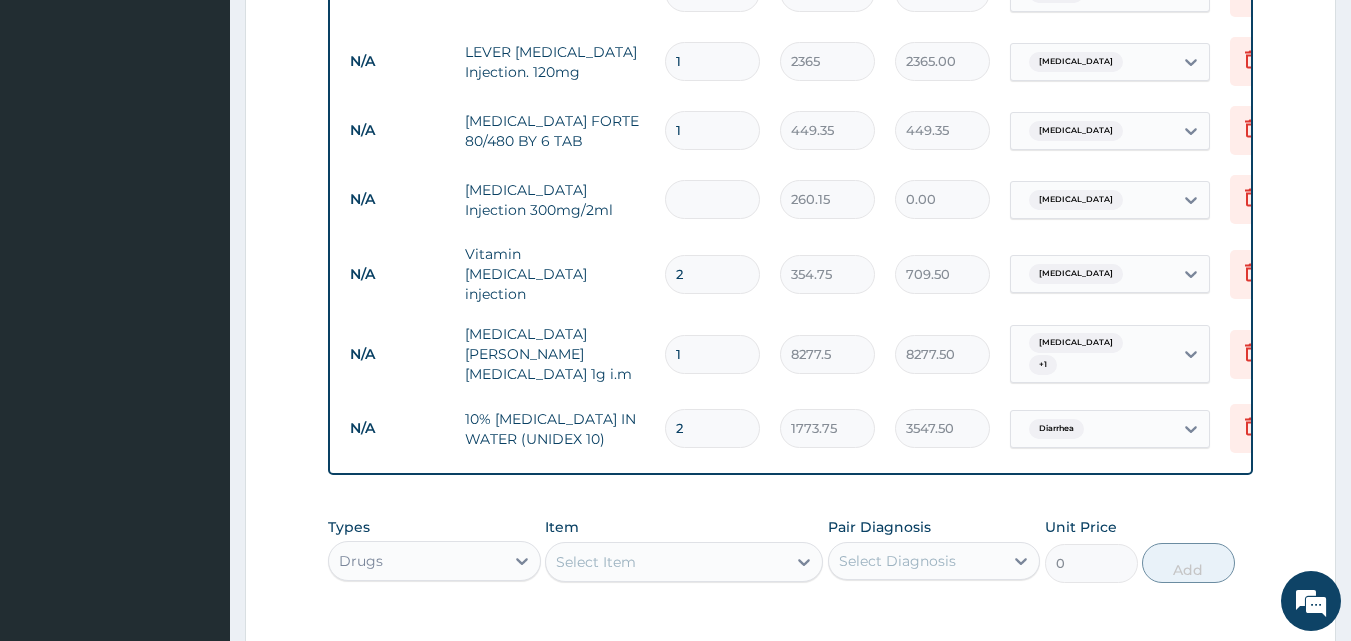 type on "2" 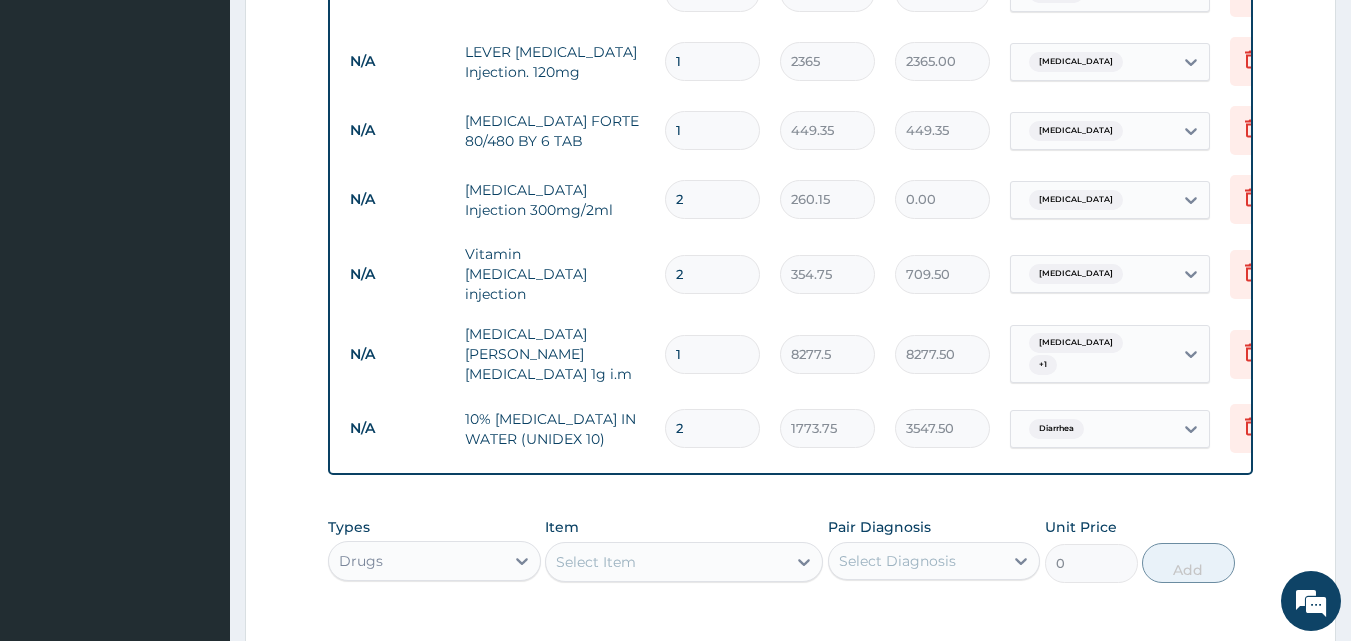 type on "520.30" 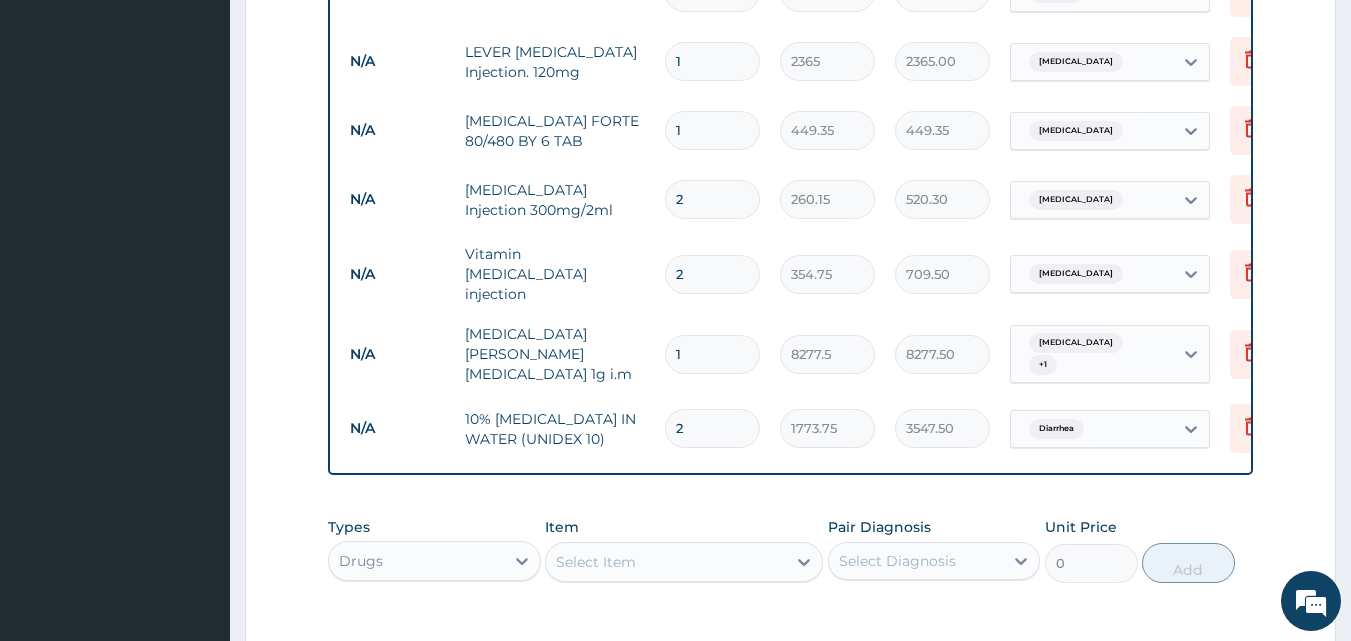 type on "2" 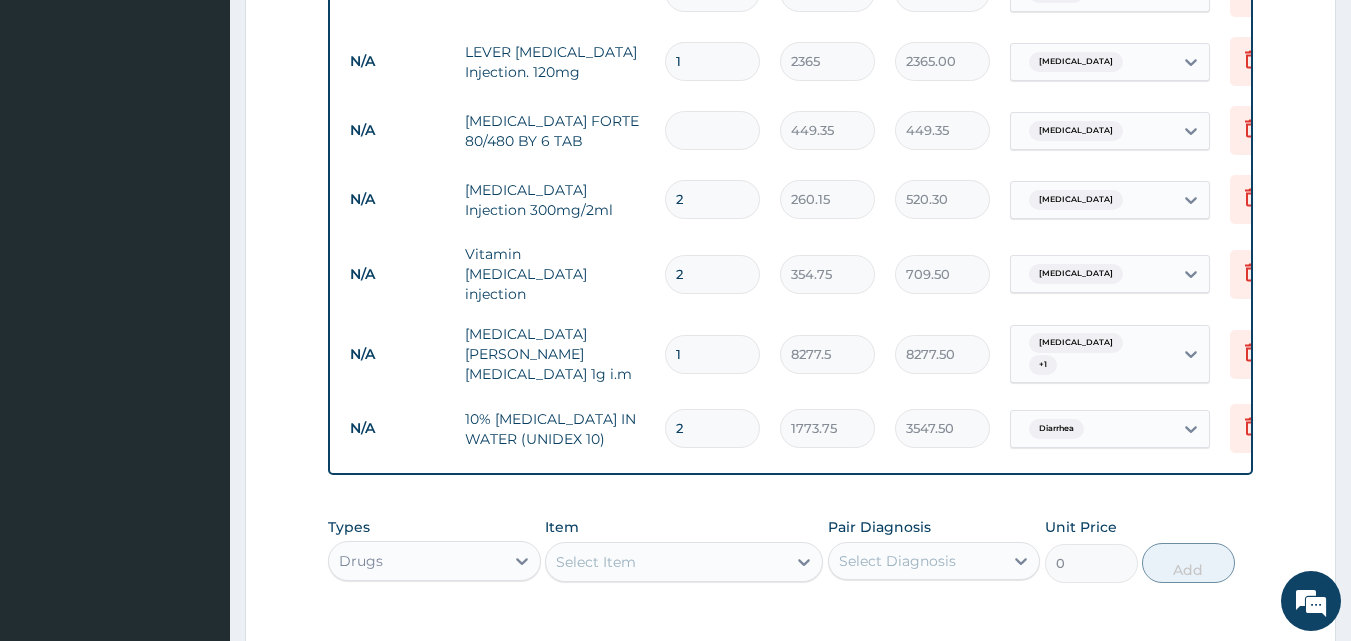 type on "0.00" 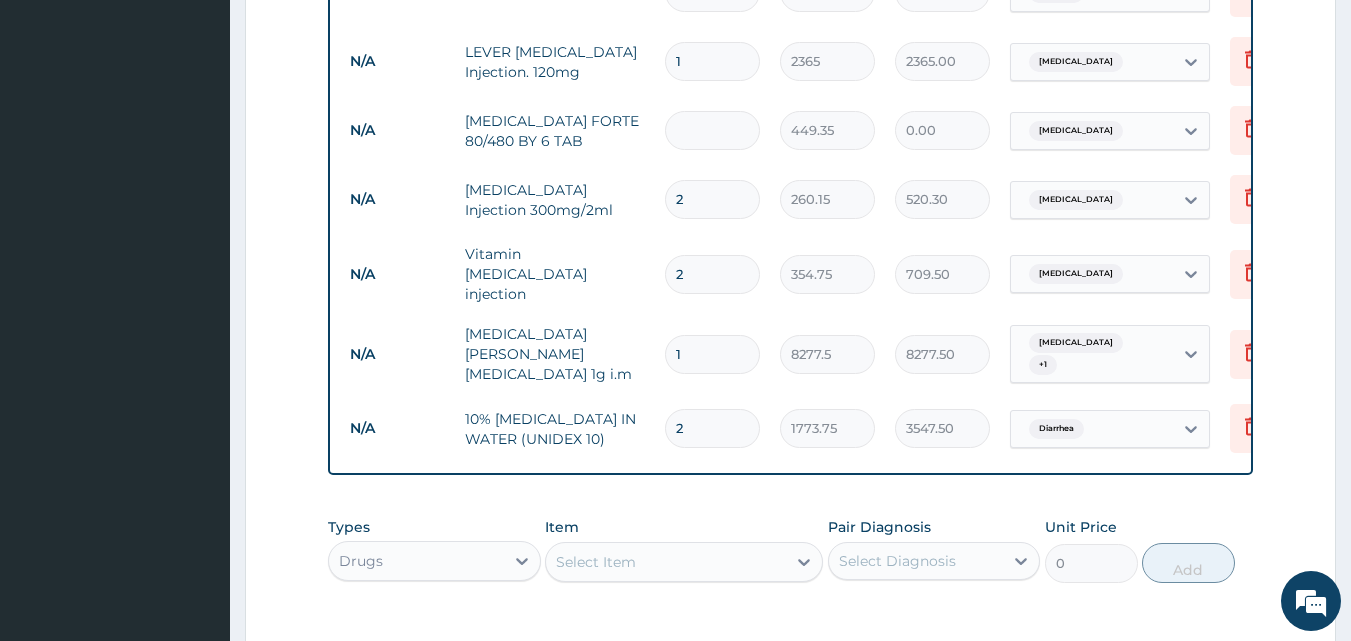 type on "6" 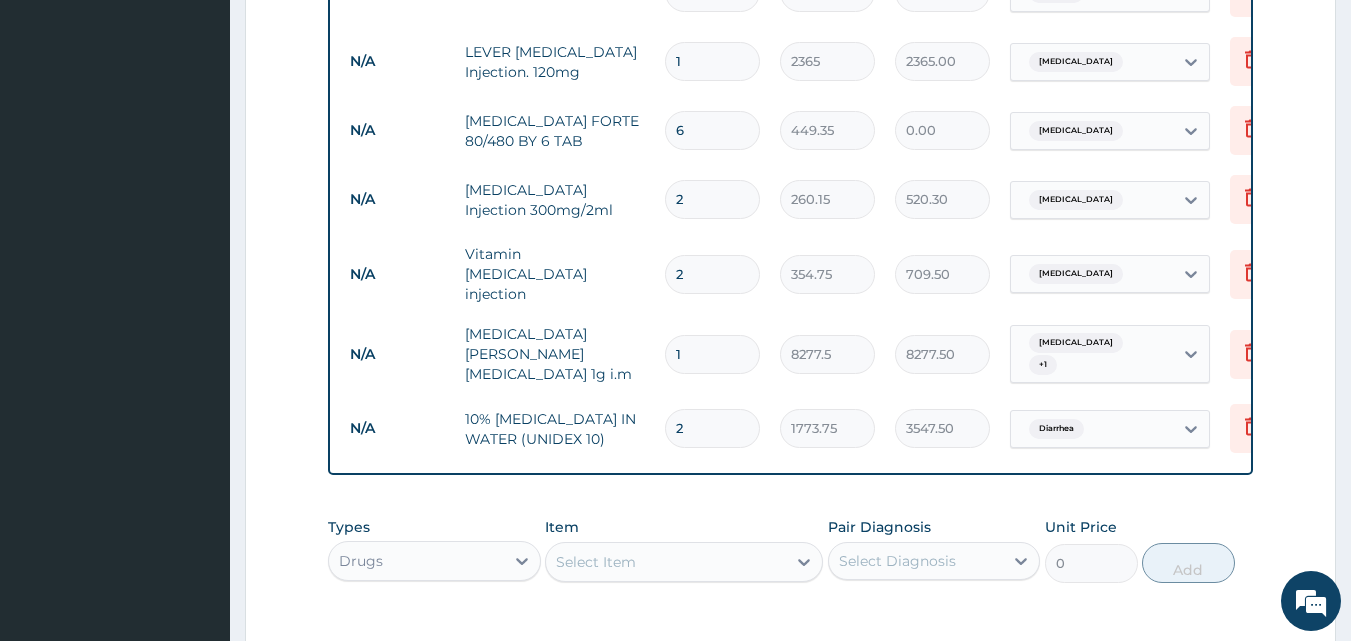type on "2696.10" 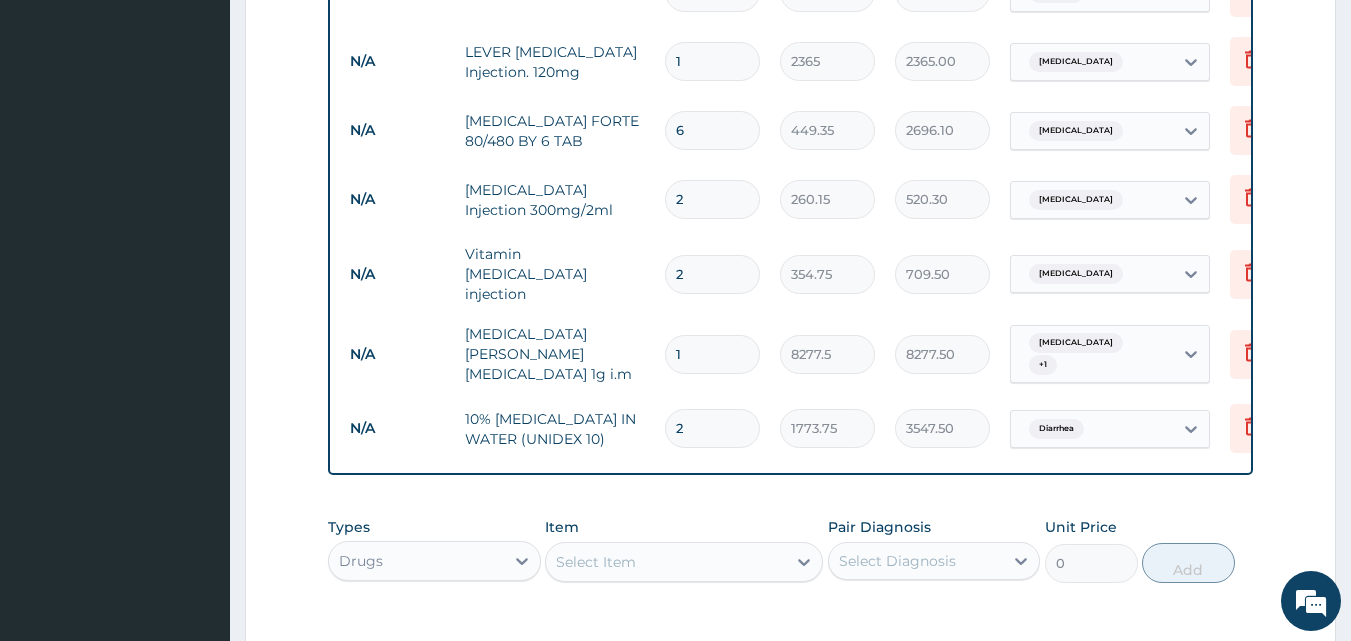 type on "6" 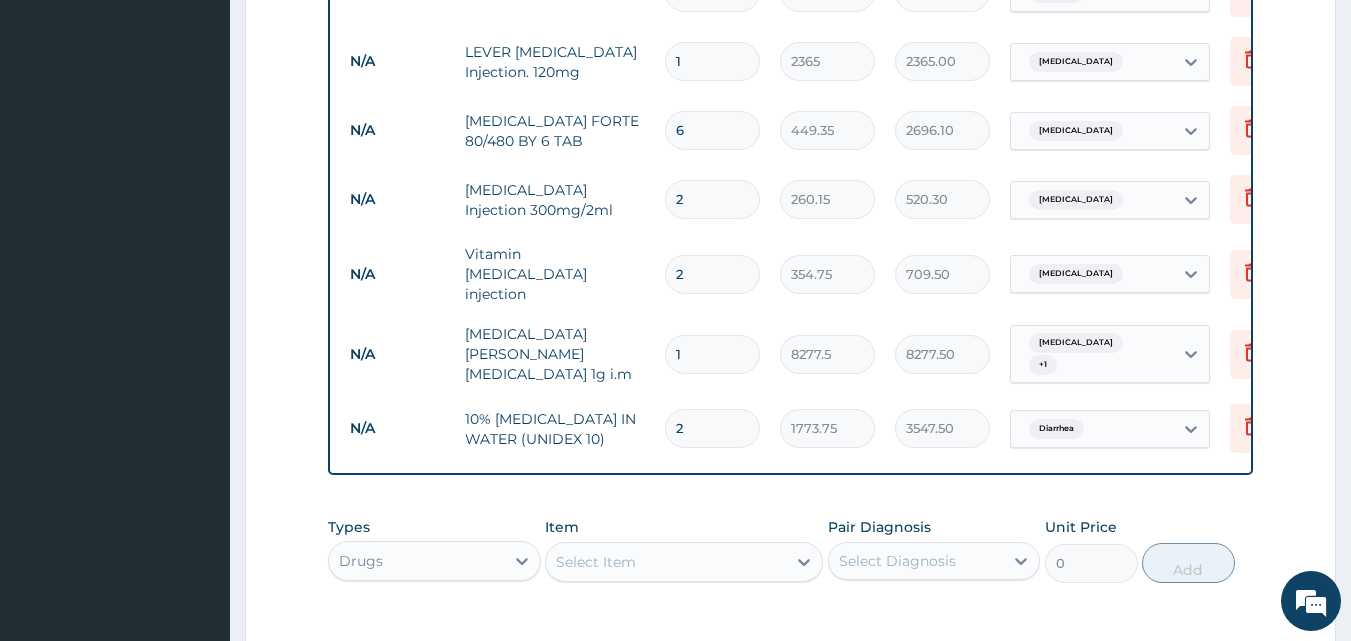 type 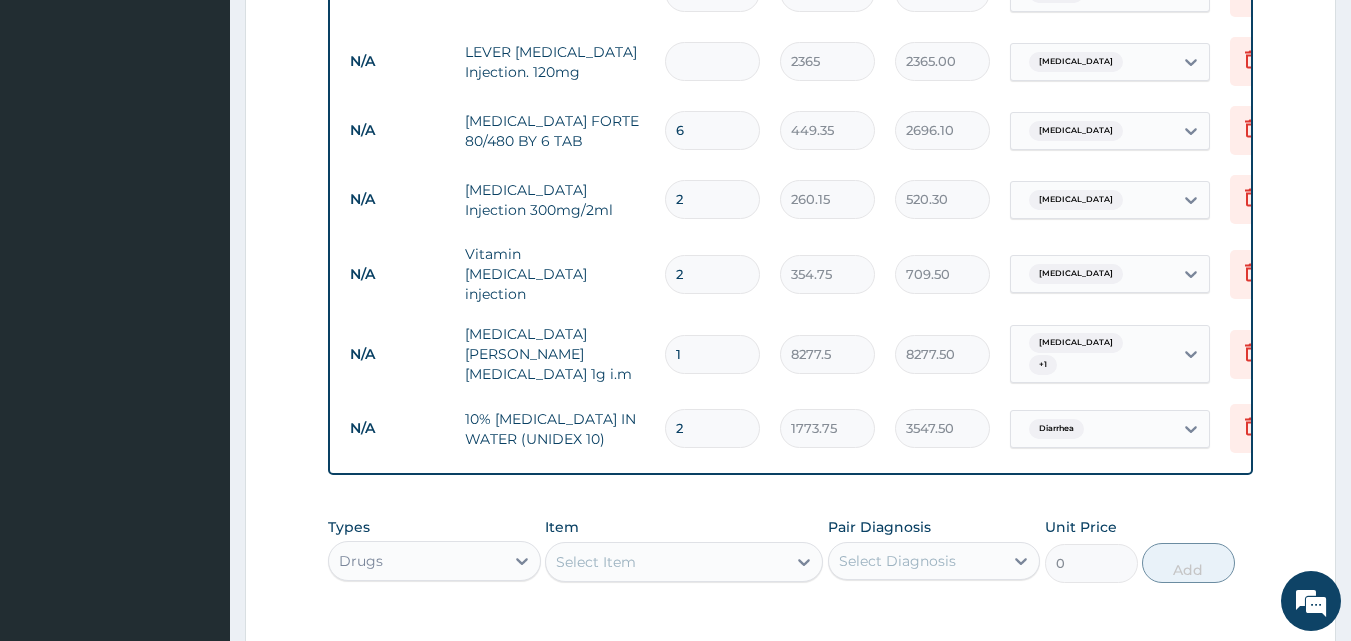type on "0.00" 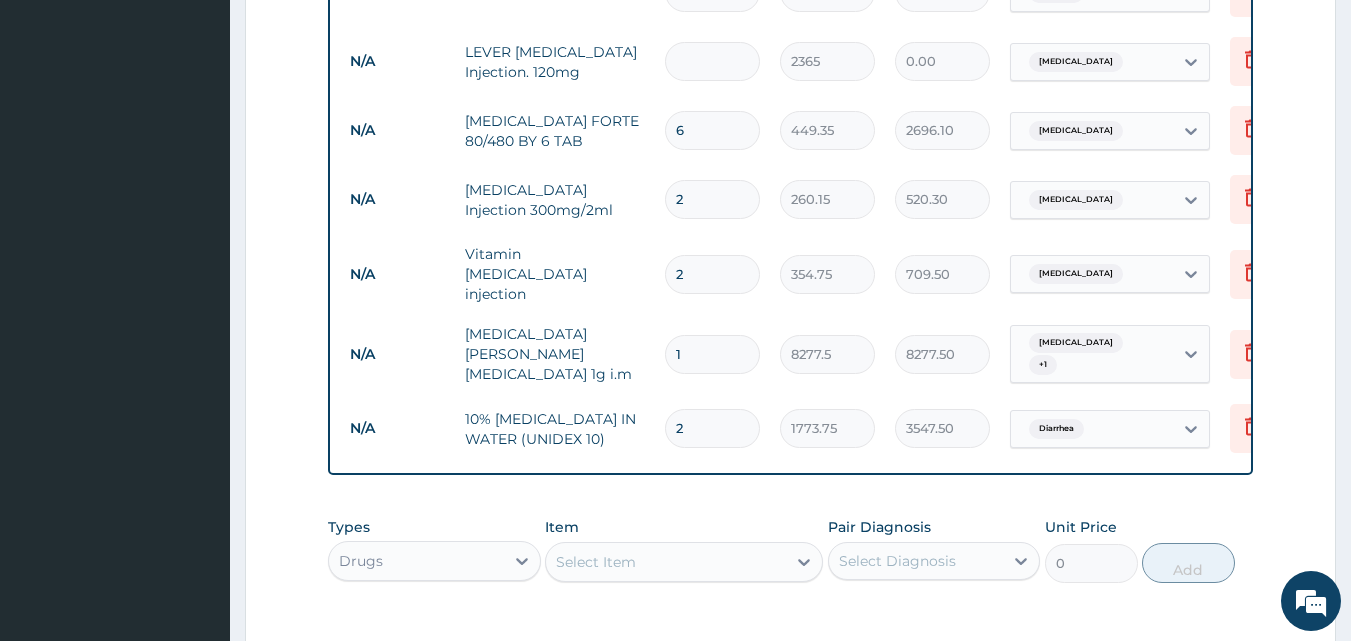 type on "3" 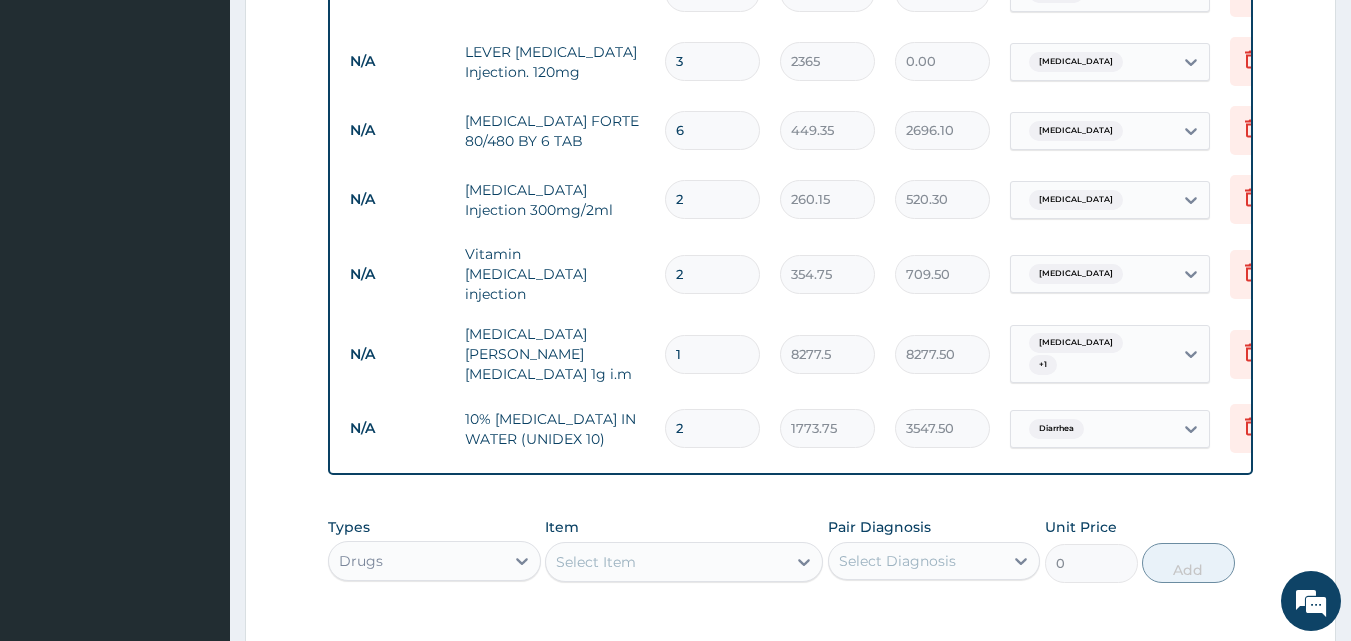 type on "7095.00" 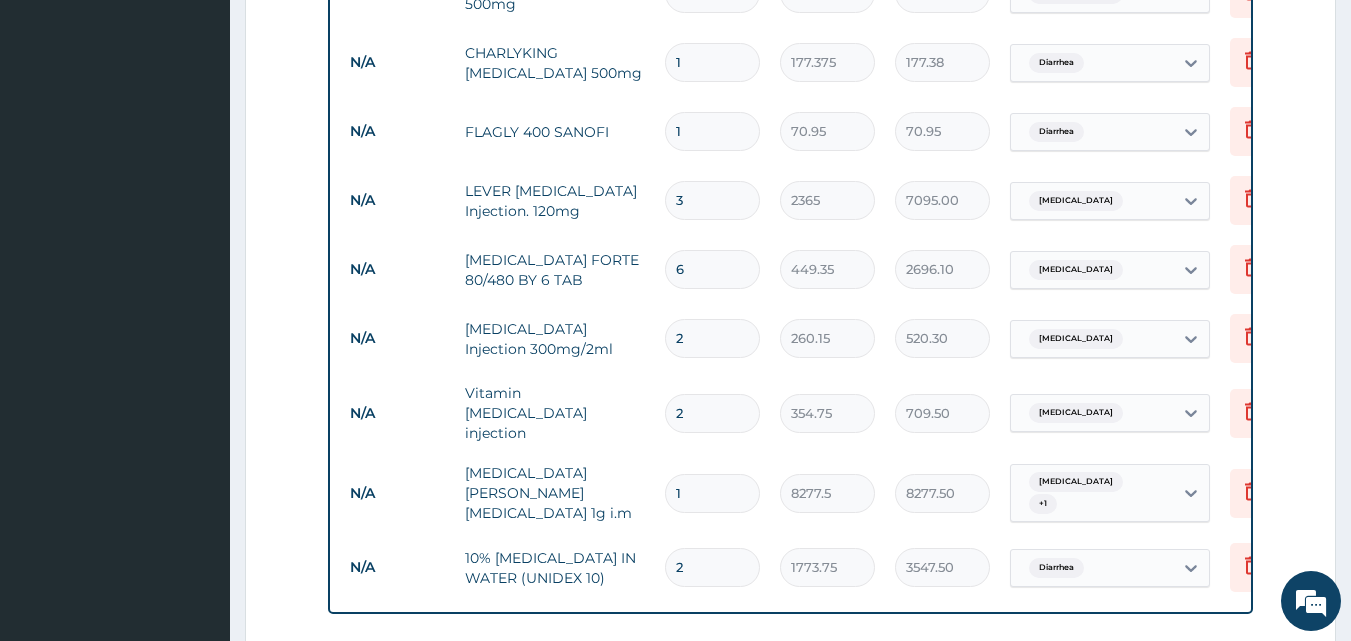 scroll, scrollTop: 1302, scrollLeft: 0, axis: vertical 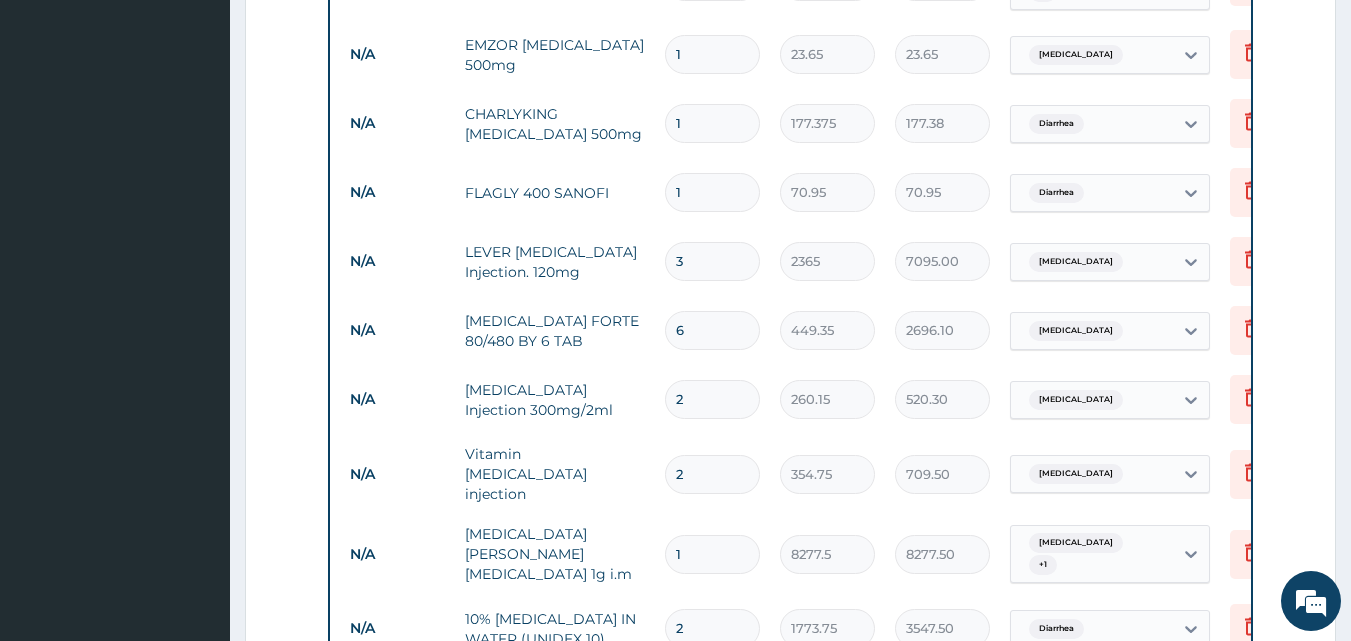 type on "3" 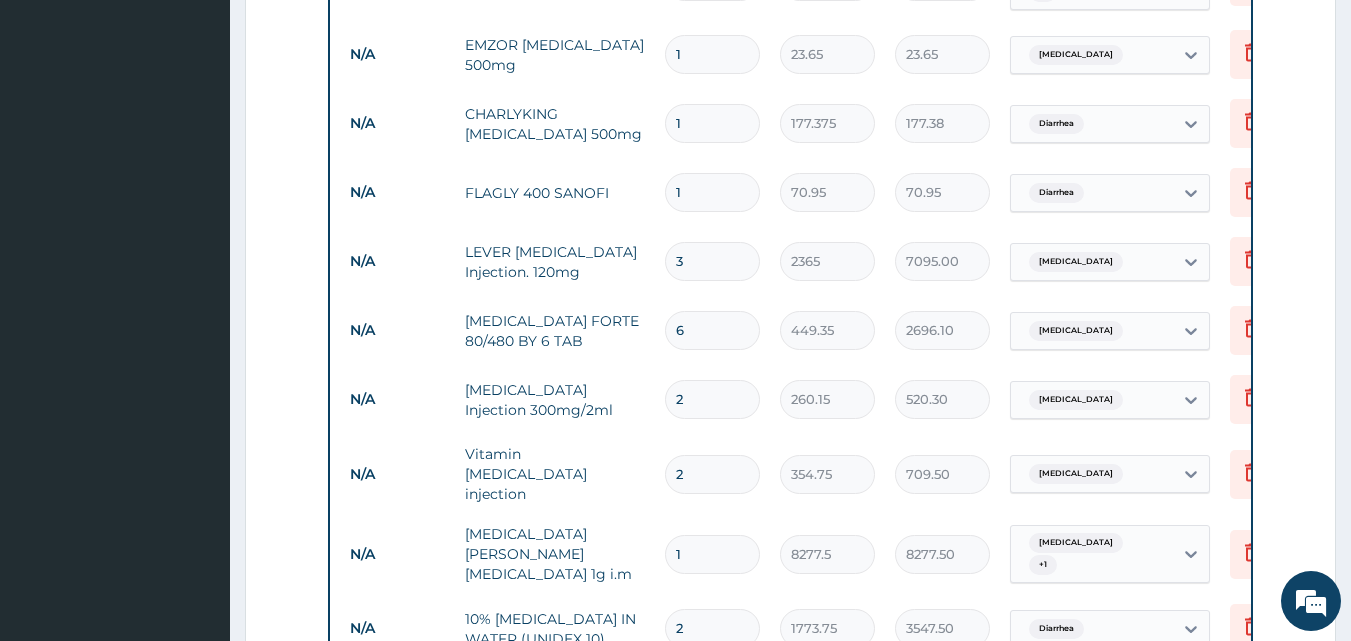 type on "15" 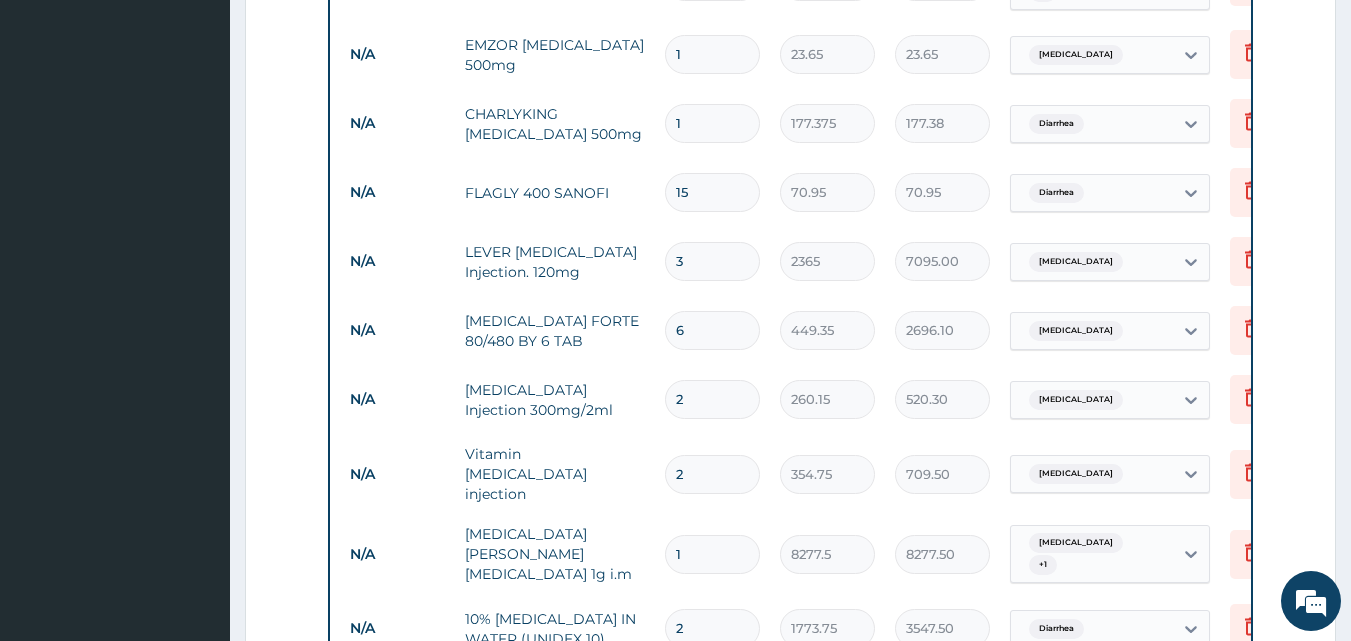 type on "1064.25" 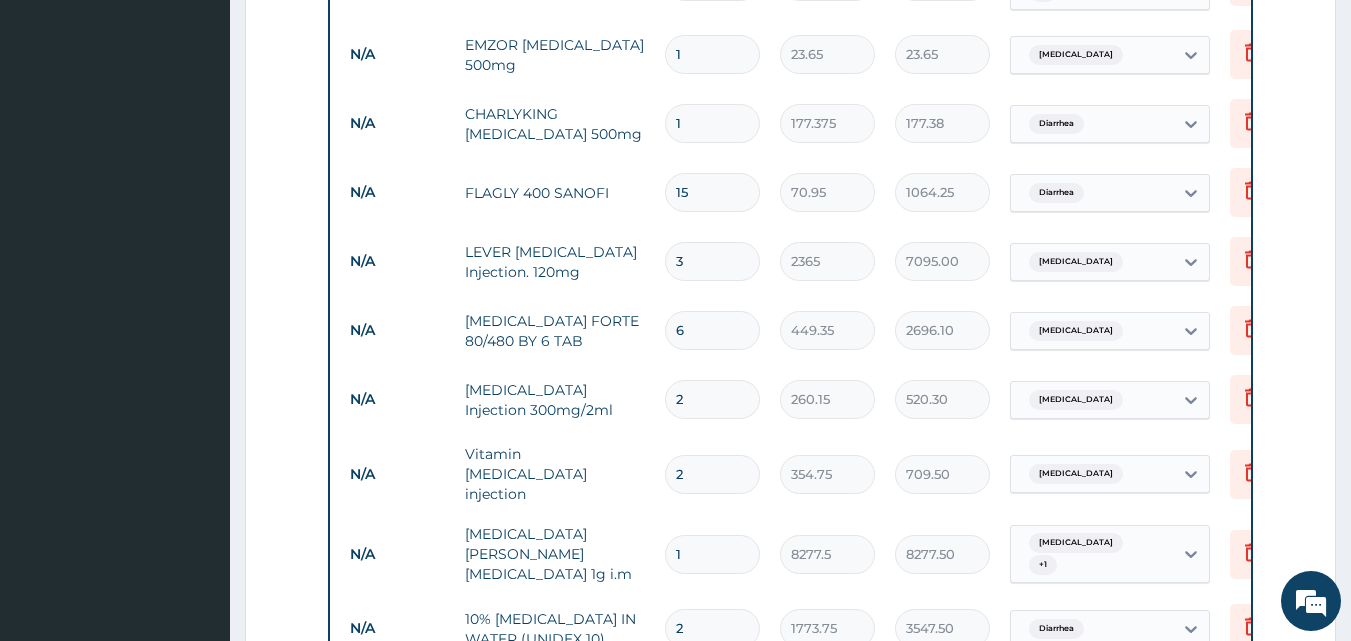 type on "15" 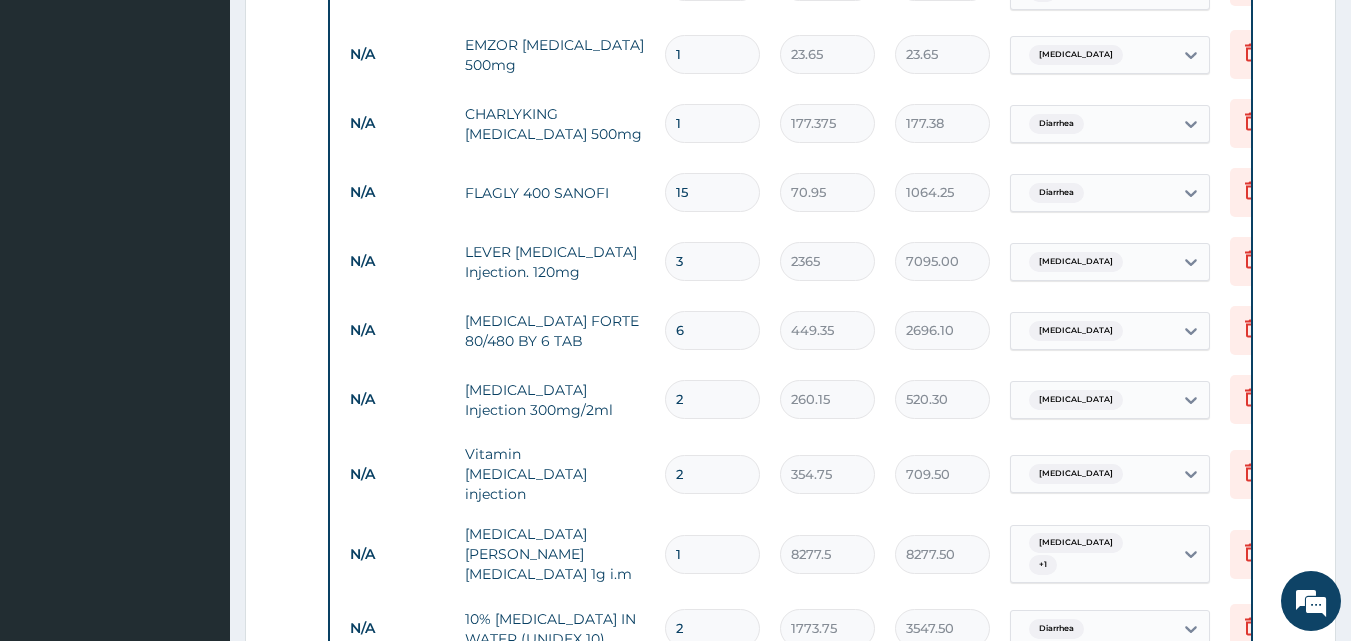 type on "10" 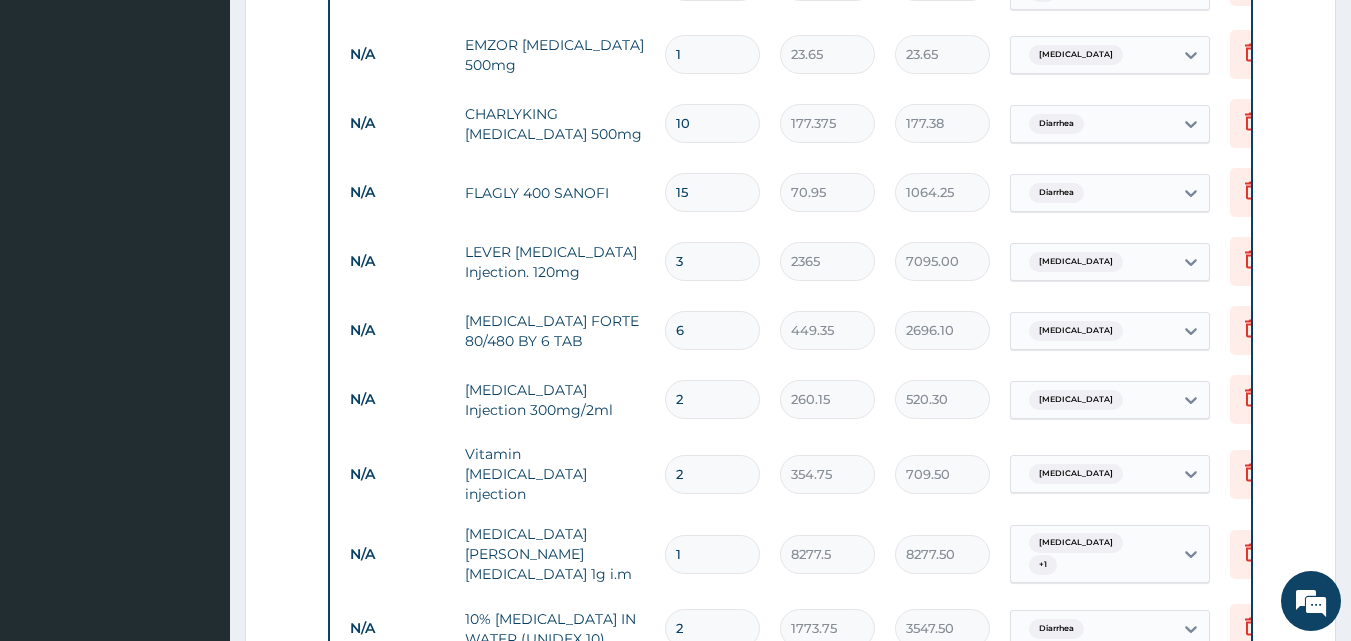 type on "1773.75" 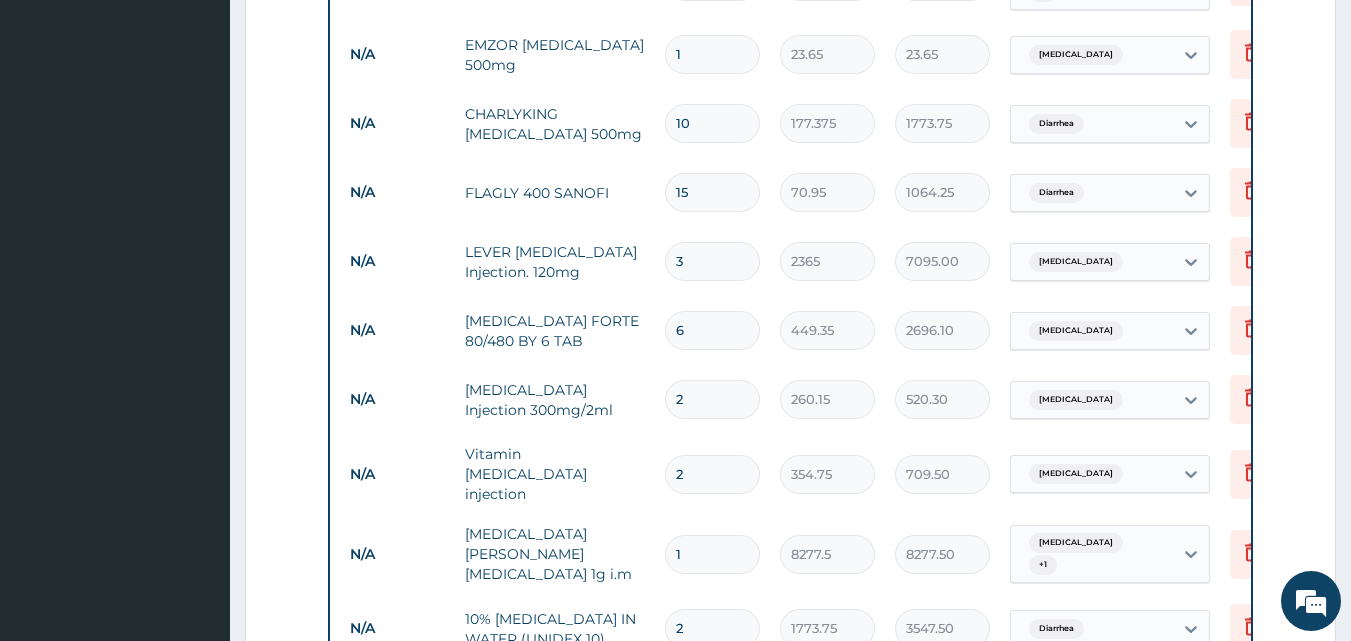 type on "10" 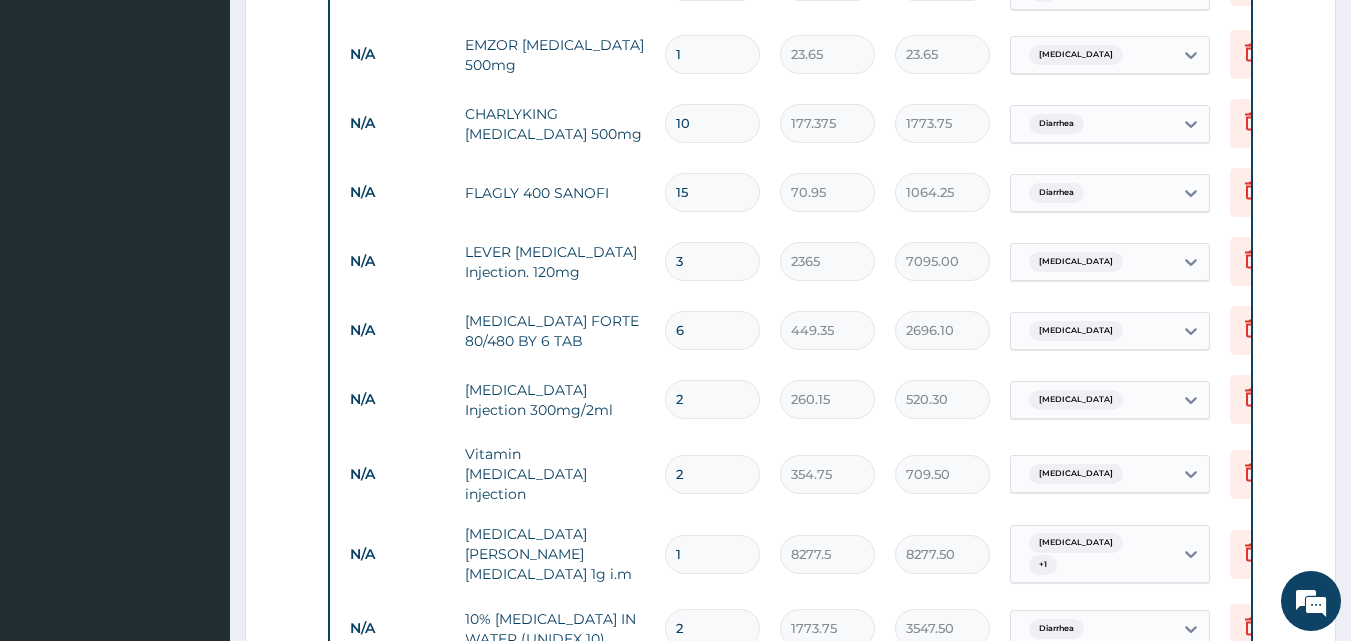 type on "18" 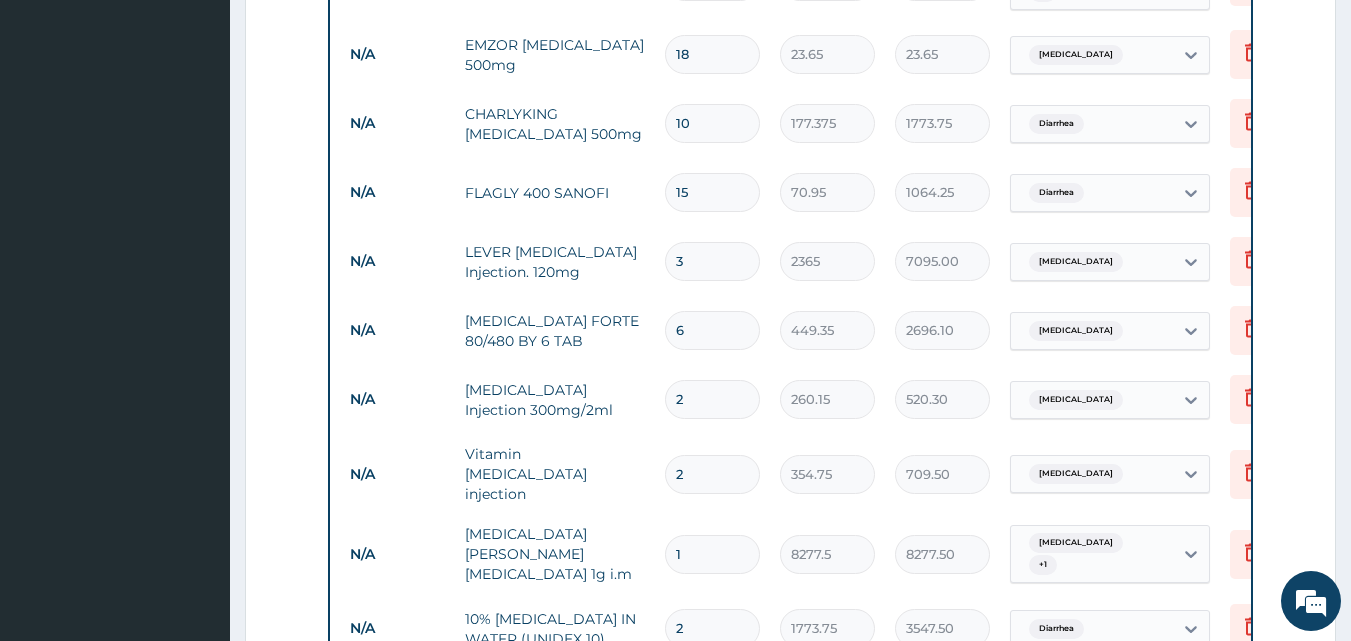 type on "425.70" 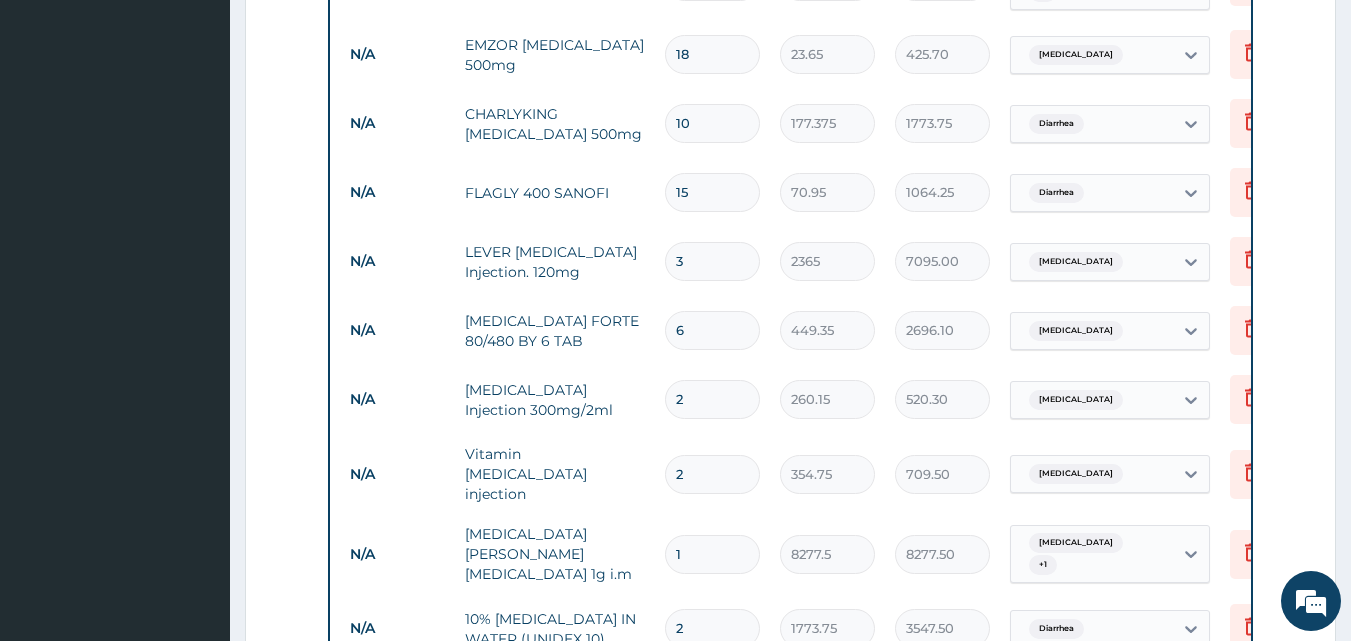 type on "19" 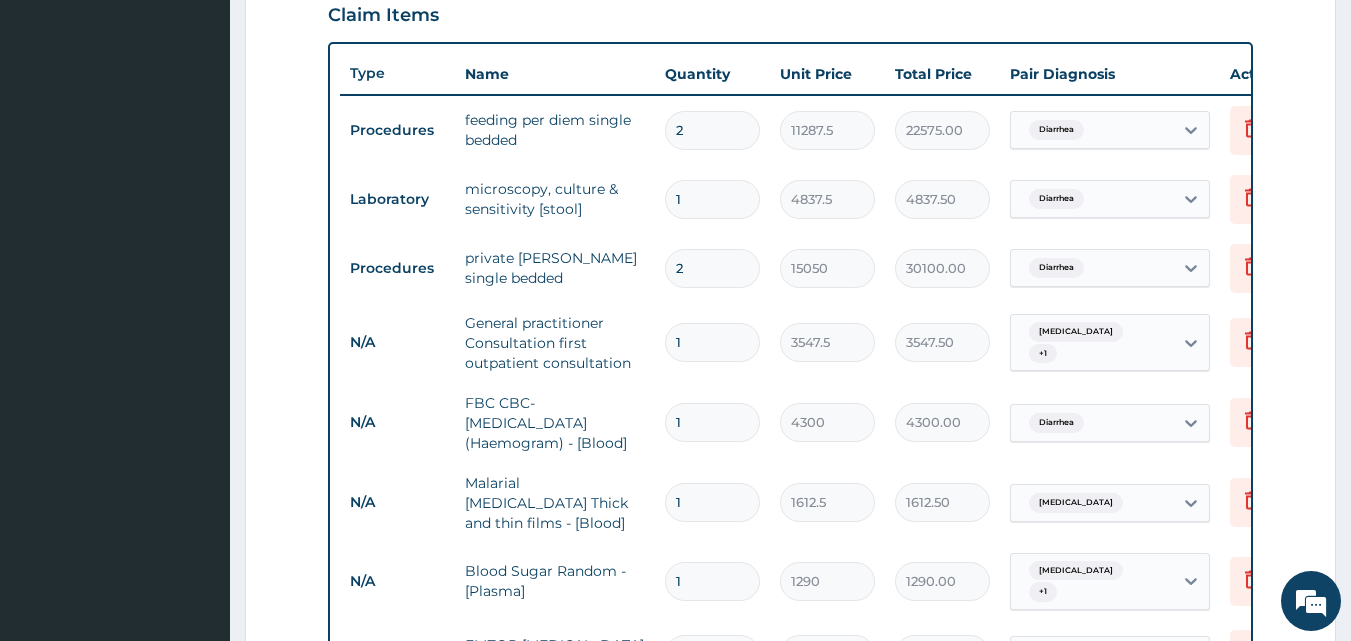 scroll, scrollTop: 402, scrollLeft: 0, axis: vertical 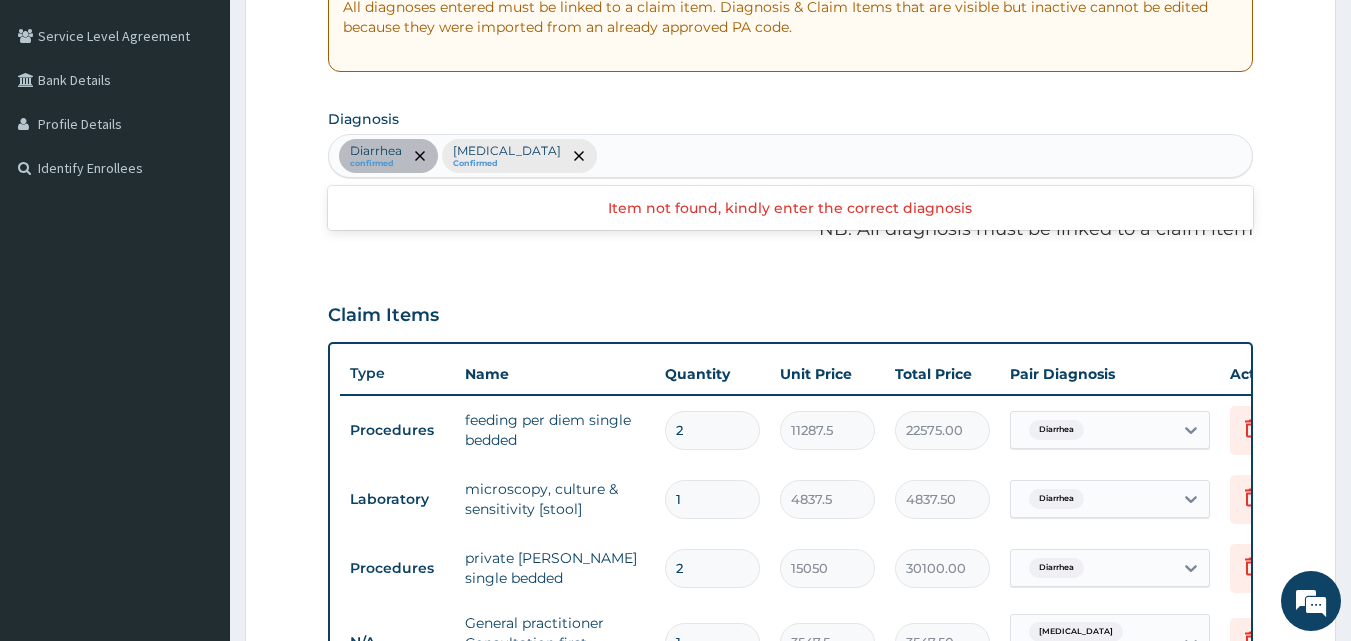 type on "19" 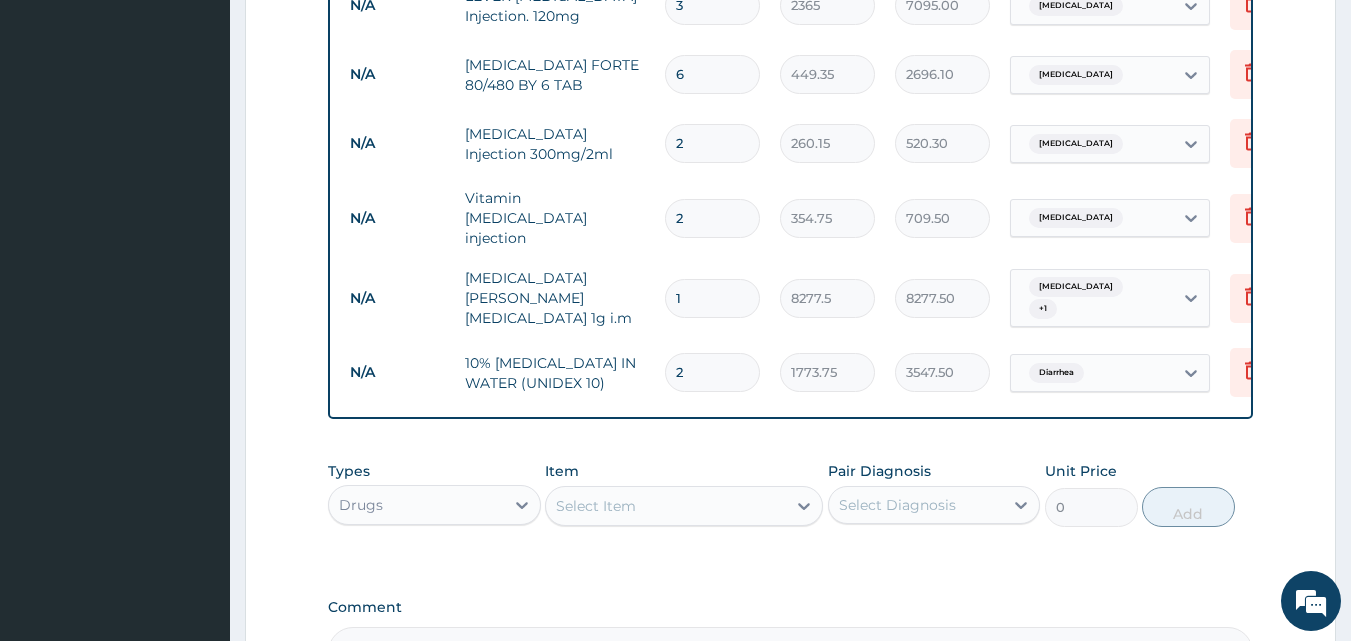 scroll, scrollTop: 1702, scrollLeft: 0, axis: vertical 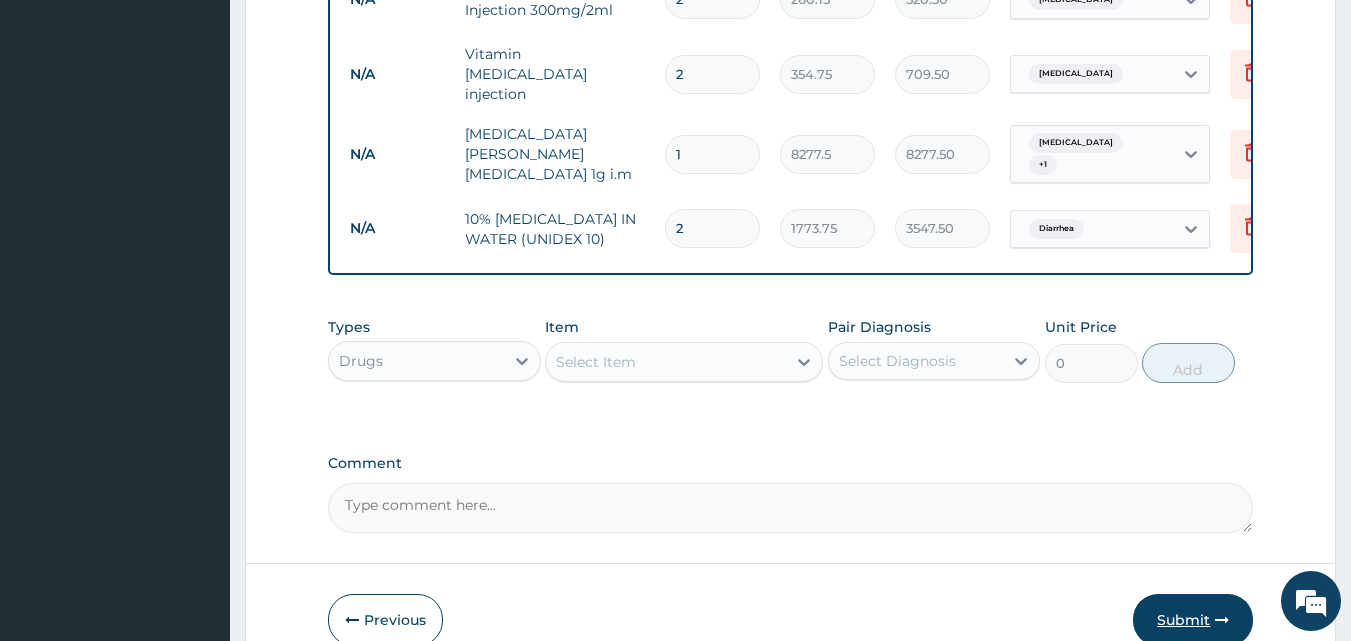 click on "Submit" at bounding box center [1193, 620] 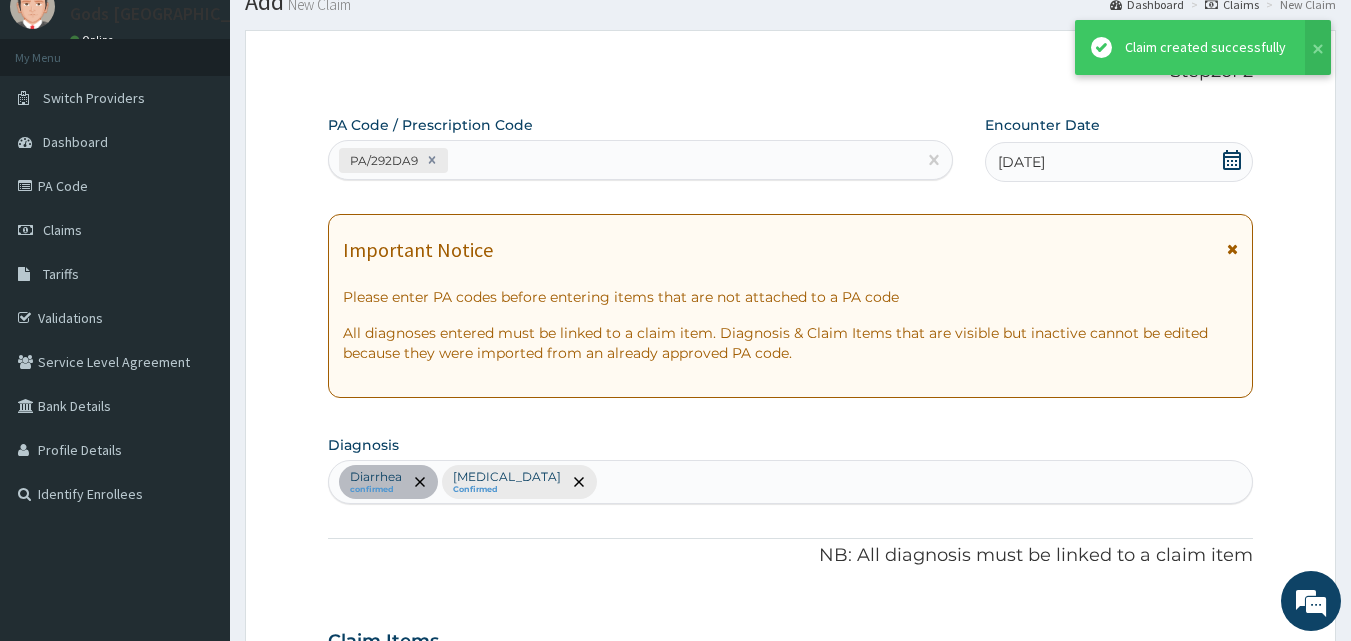 scroll, scrollTop: 1702, scrollLeft: 0, axis: vertical 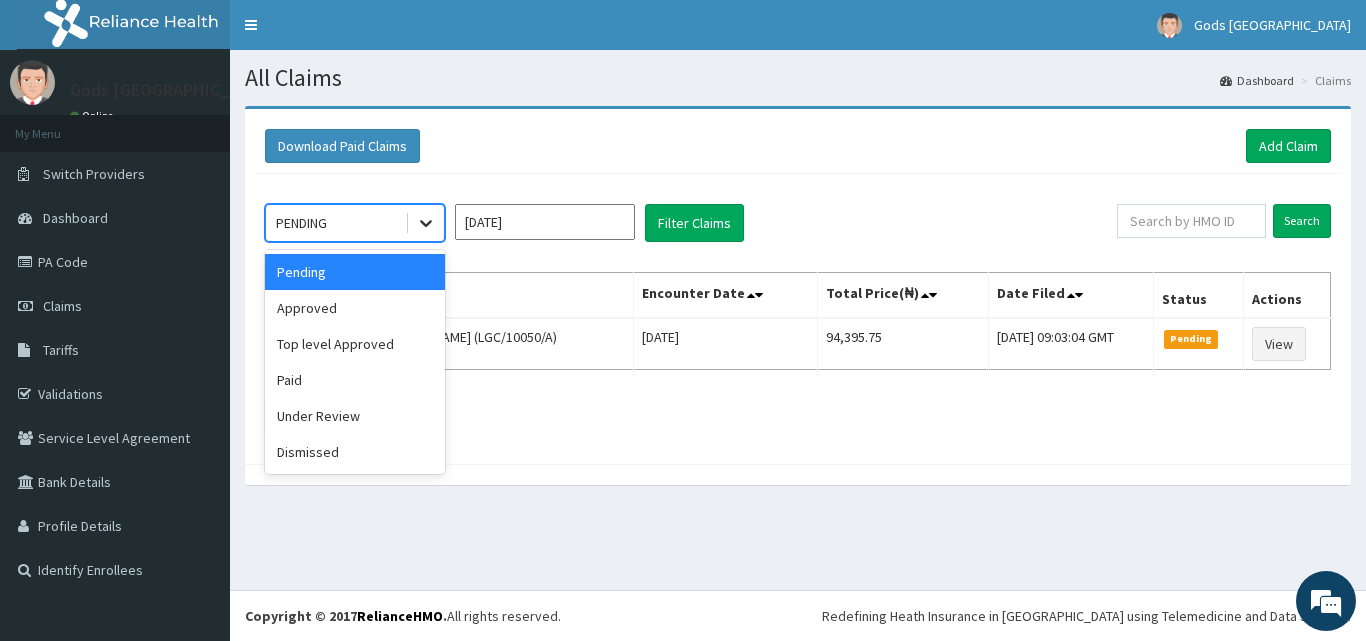 click 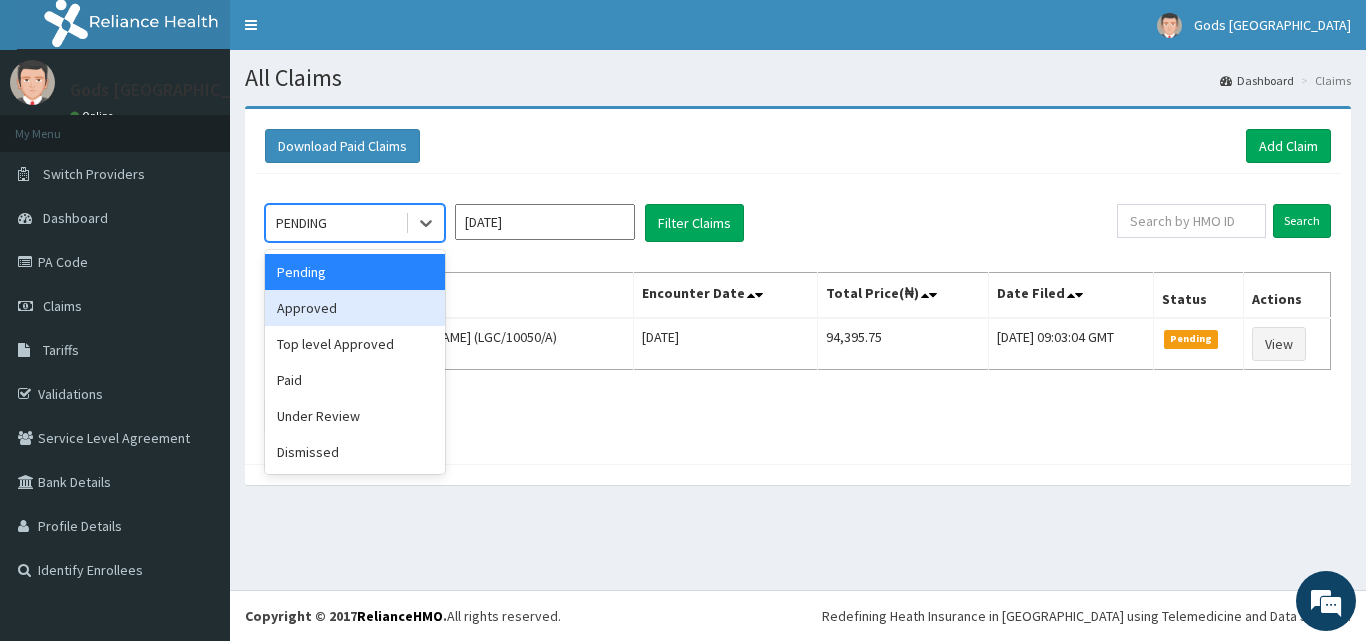 click on "Approved" at bounding box center [355, 308] 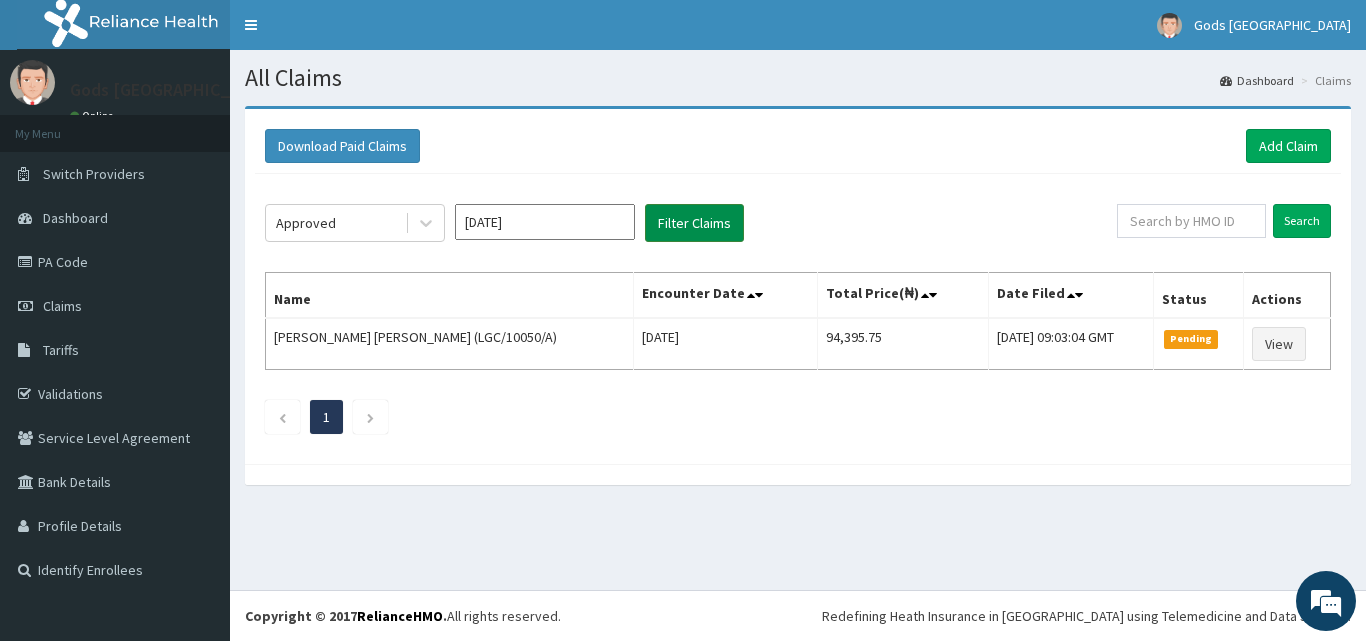 click on "Filter Claims" at bounding box center [694, 223] 